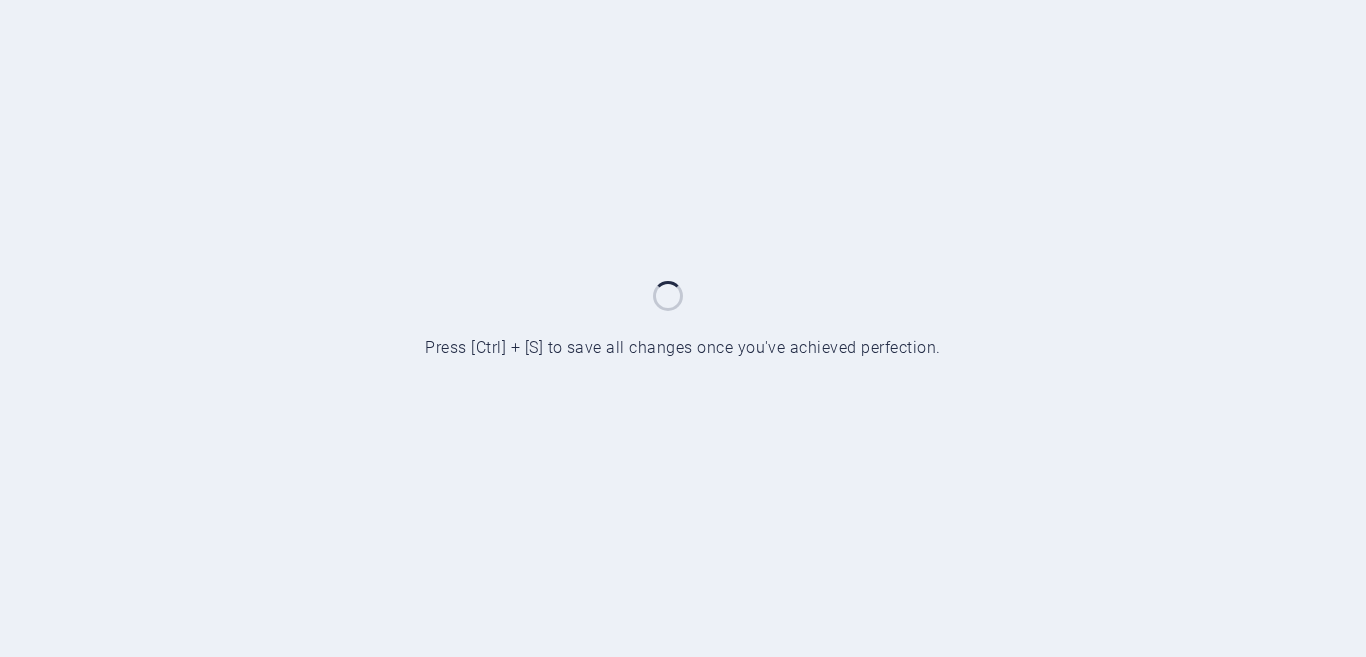 scroll, scrollTop: 0, scrollLeft: 0, axis: both 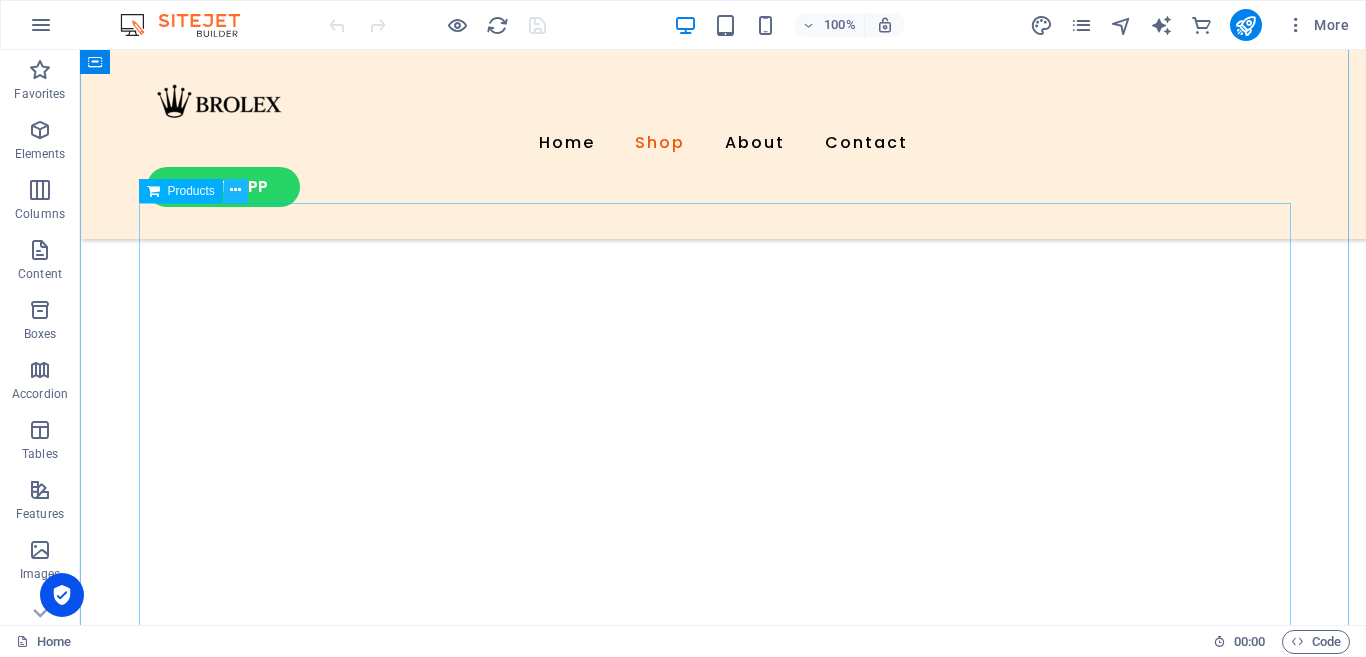 click at bounding box center (236, 191) 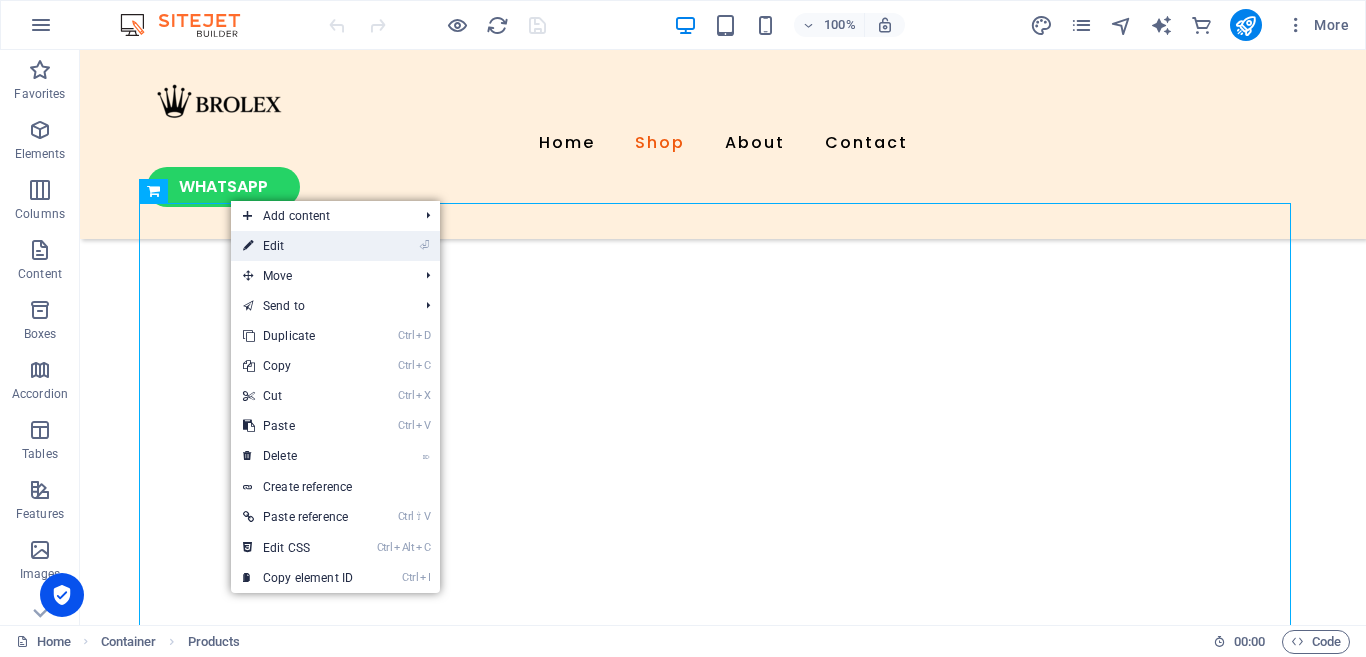 click on "⏎  Edit" at bounding box center [298, 246] 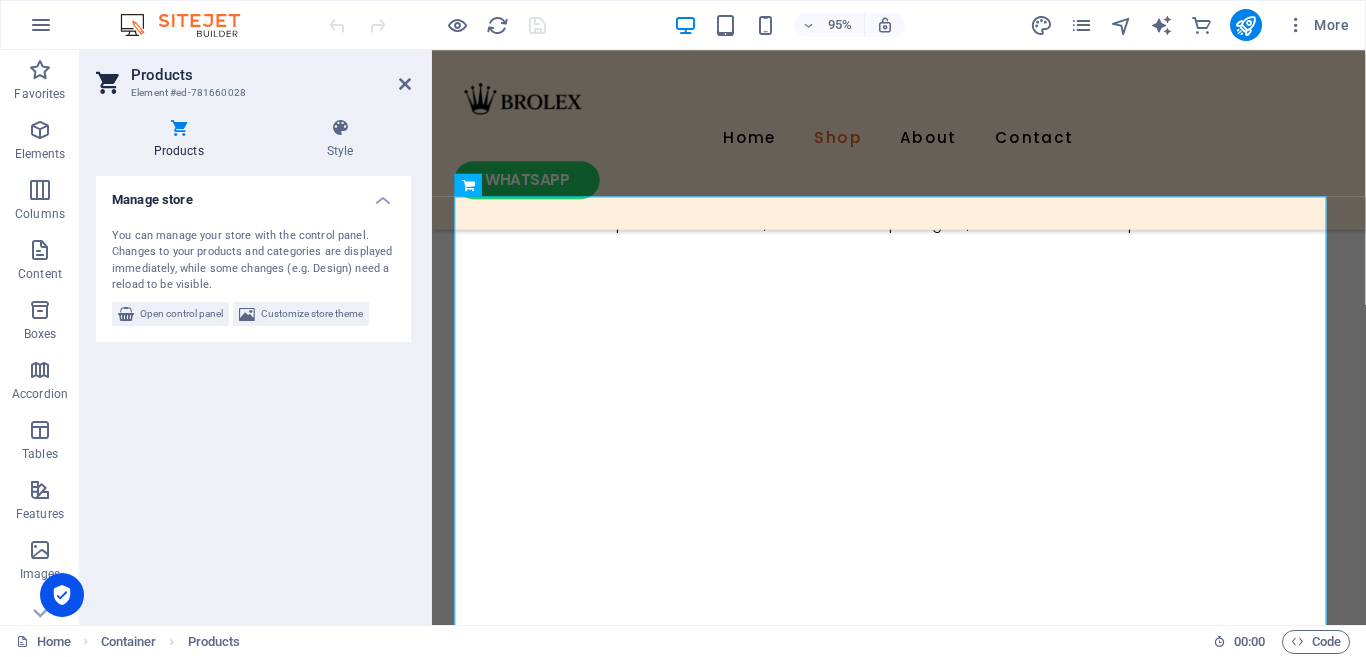 scroll, scrollTop: 1199, scrollLeft: 0, axis: vertical 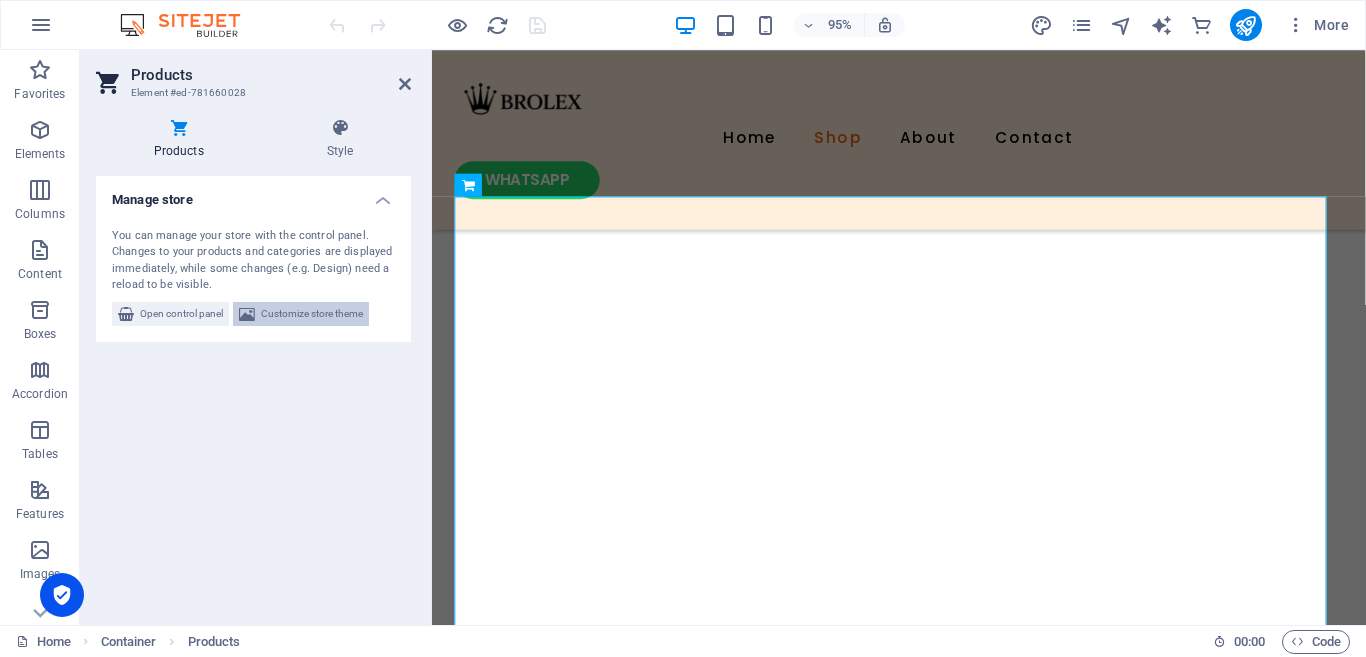 click on "Customize store theme" at bounding box center (312, 314) 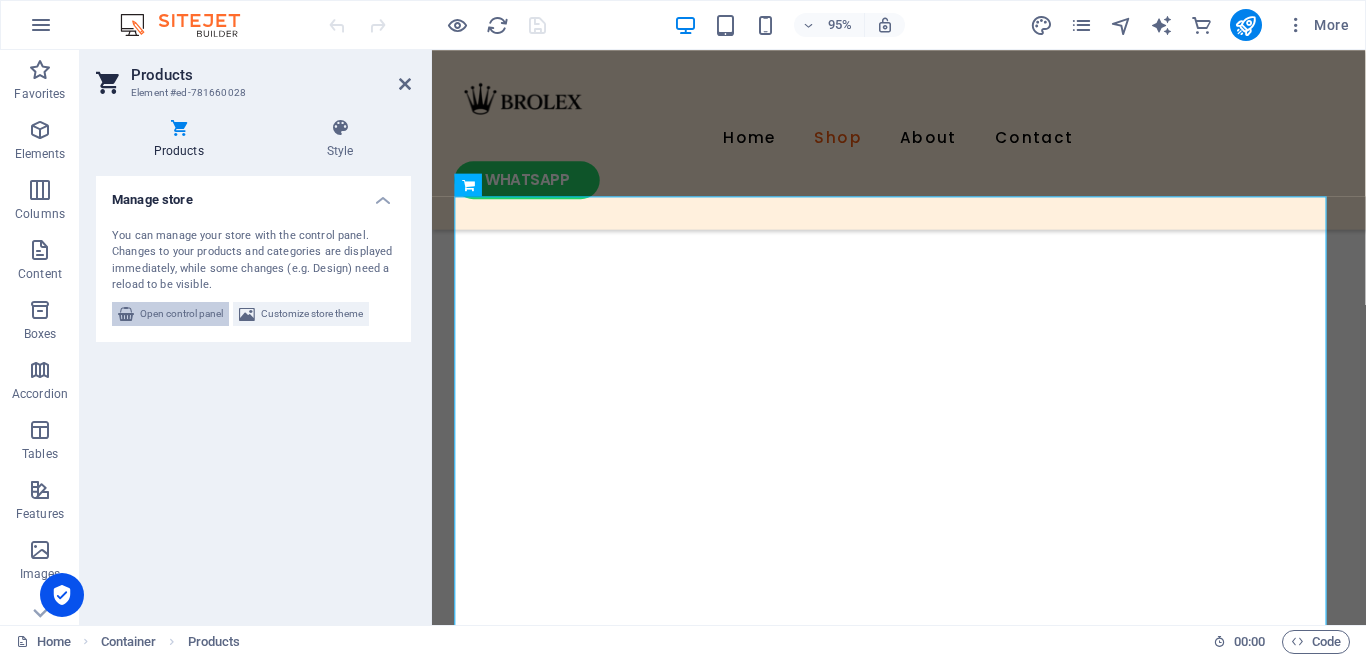 click on "Open control panel" at bounding box center (181, 314) 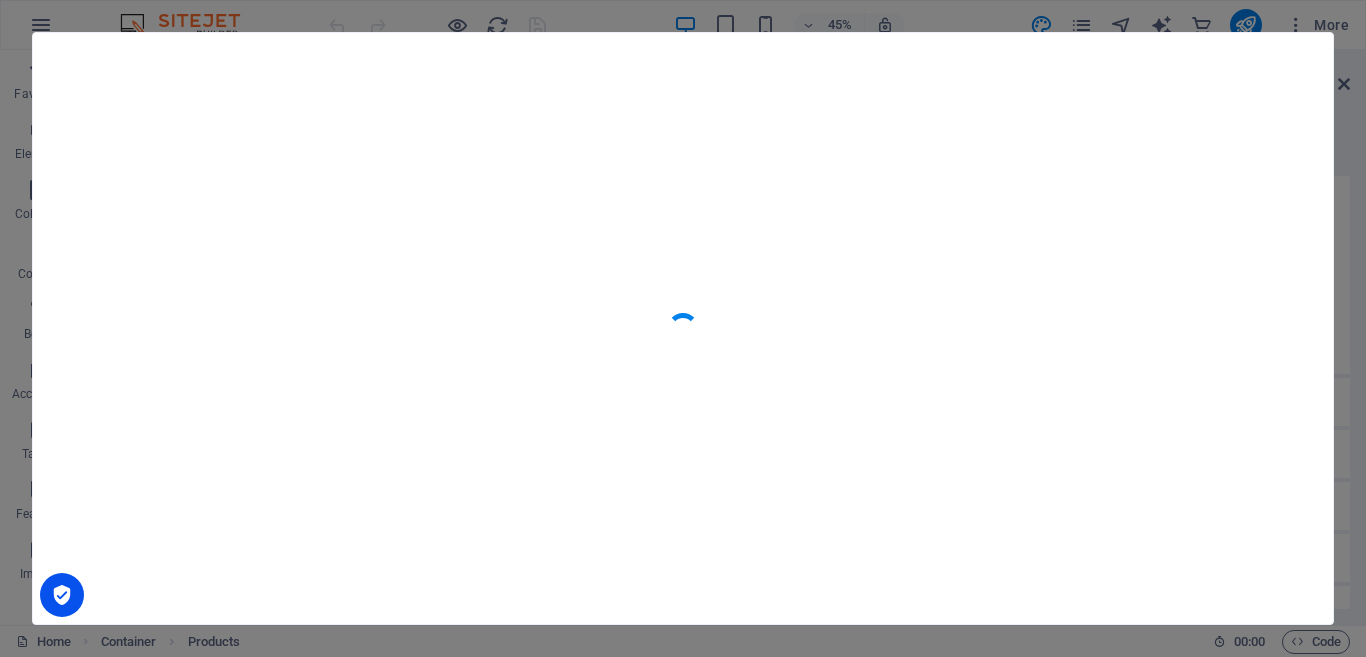 click at bounding box center [683, 328] 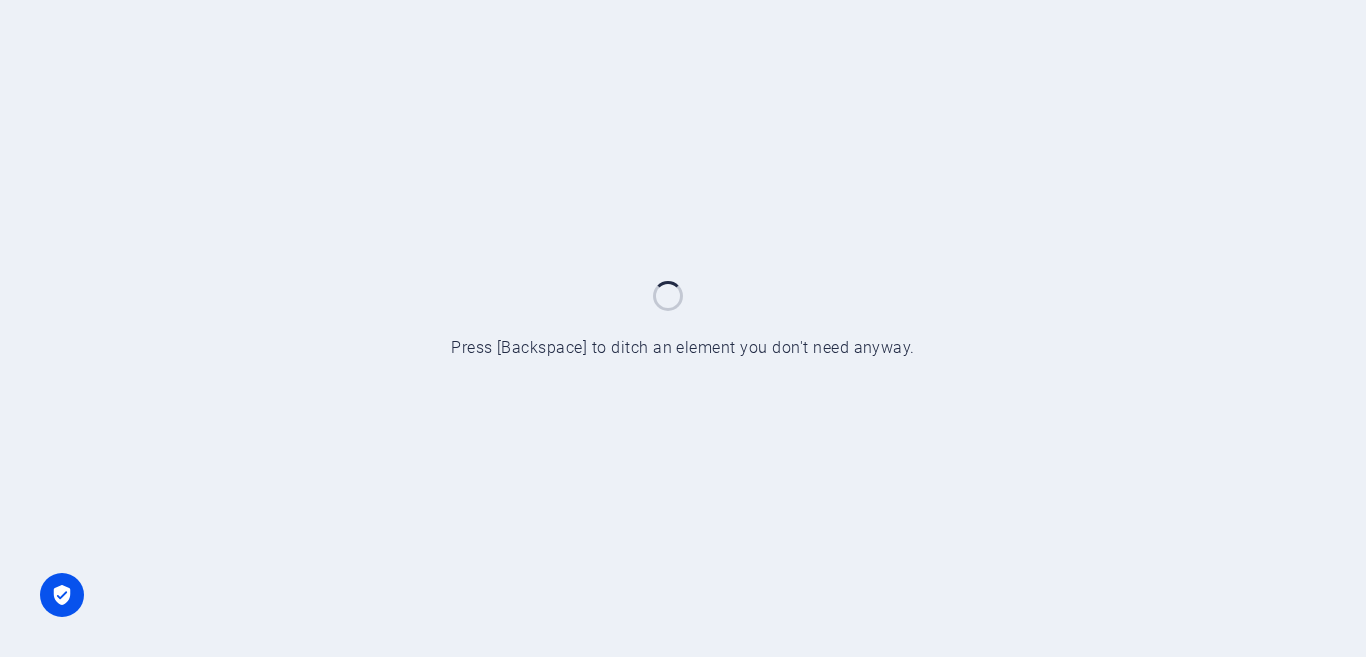 scroll, scrollTop: 0, scrollLeft: 0, axis: both 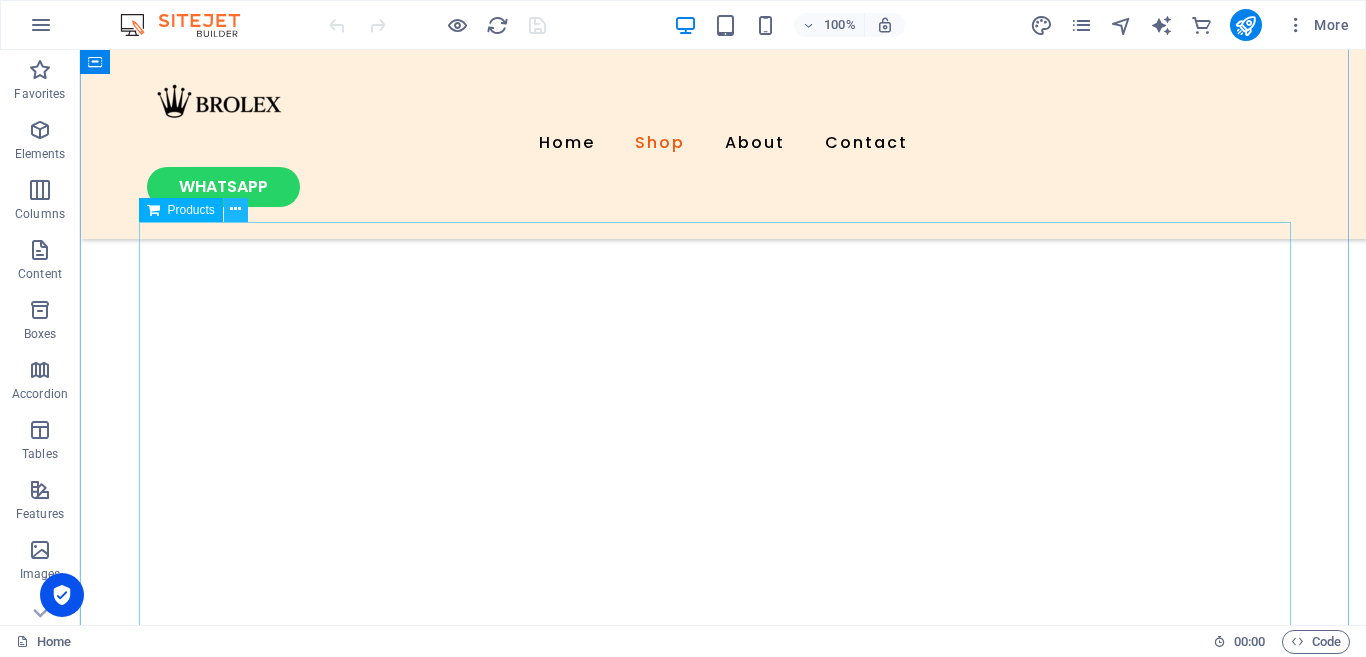 click at bounding box center [235, 209] 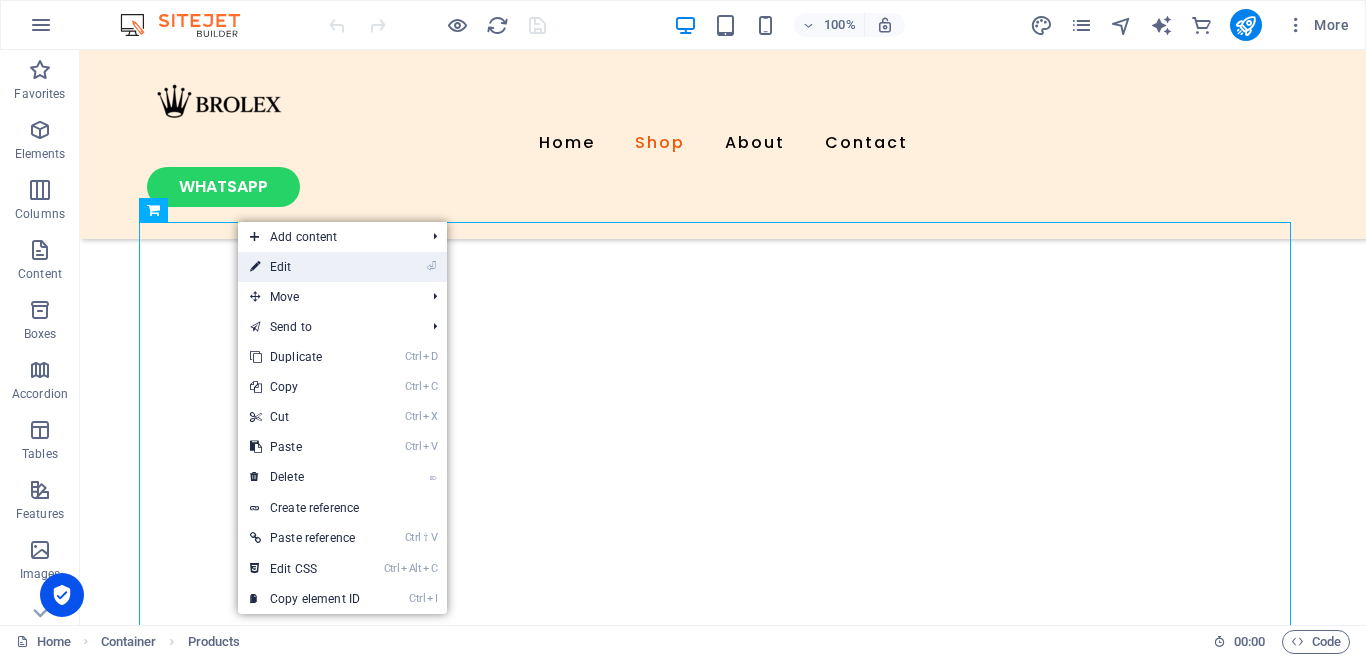 click on "⏎  Edit" at bounding box center [305, 267] 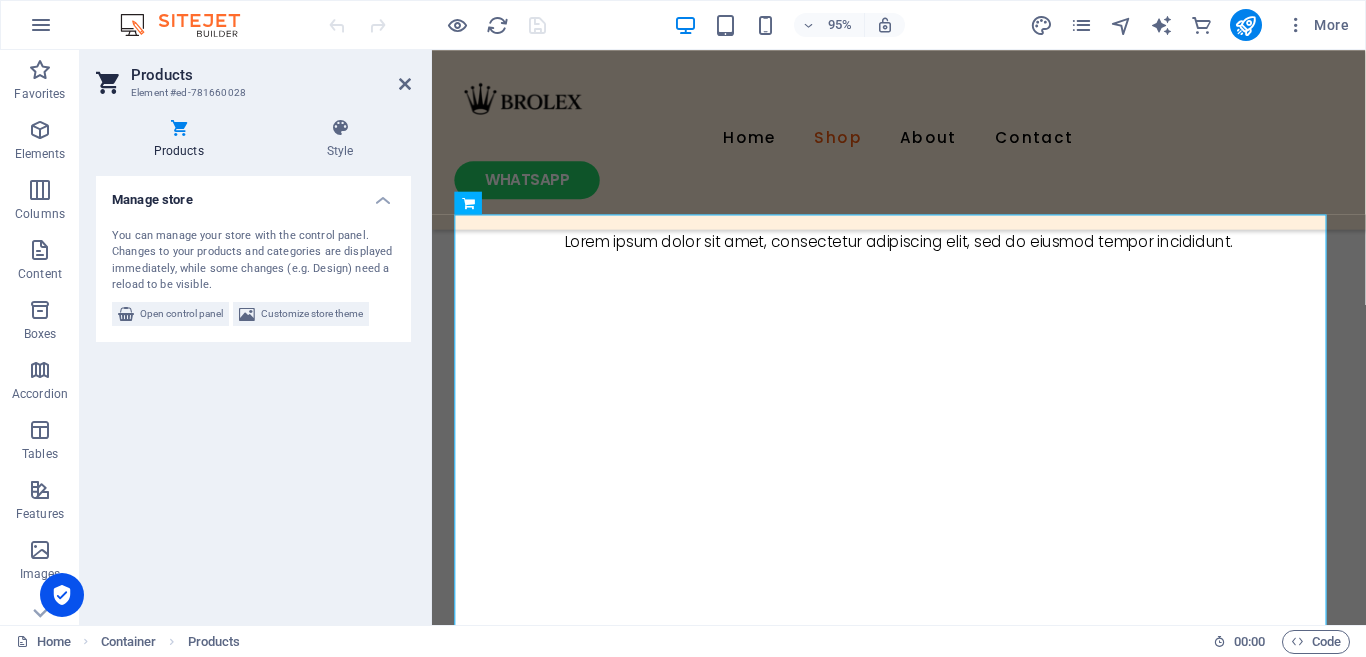 scroll, scrollTop: 1180, scrollLeft: 0, axis: vertical 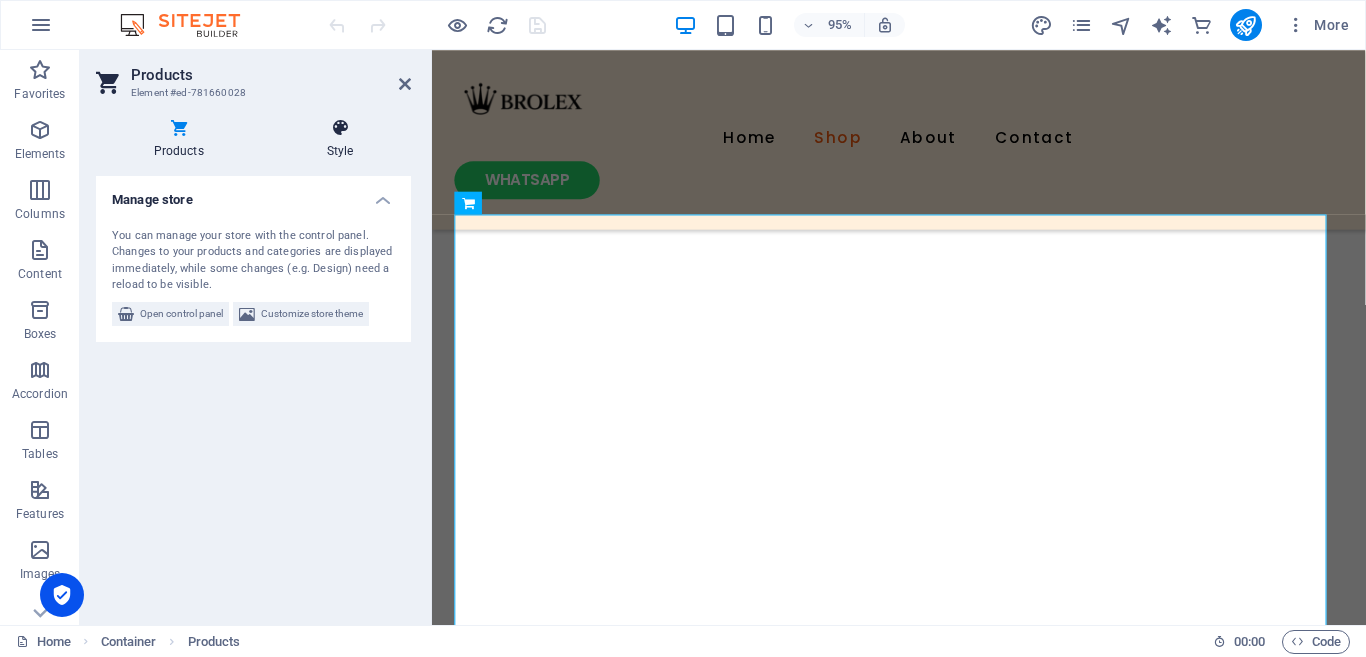 click on "Style" at bounding box center [340, 139] 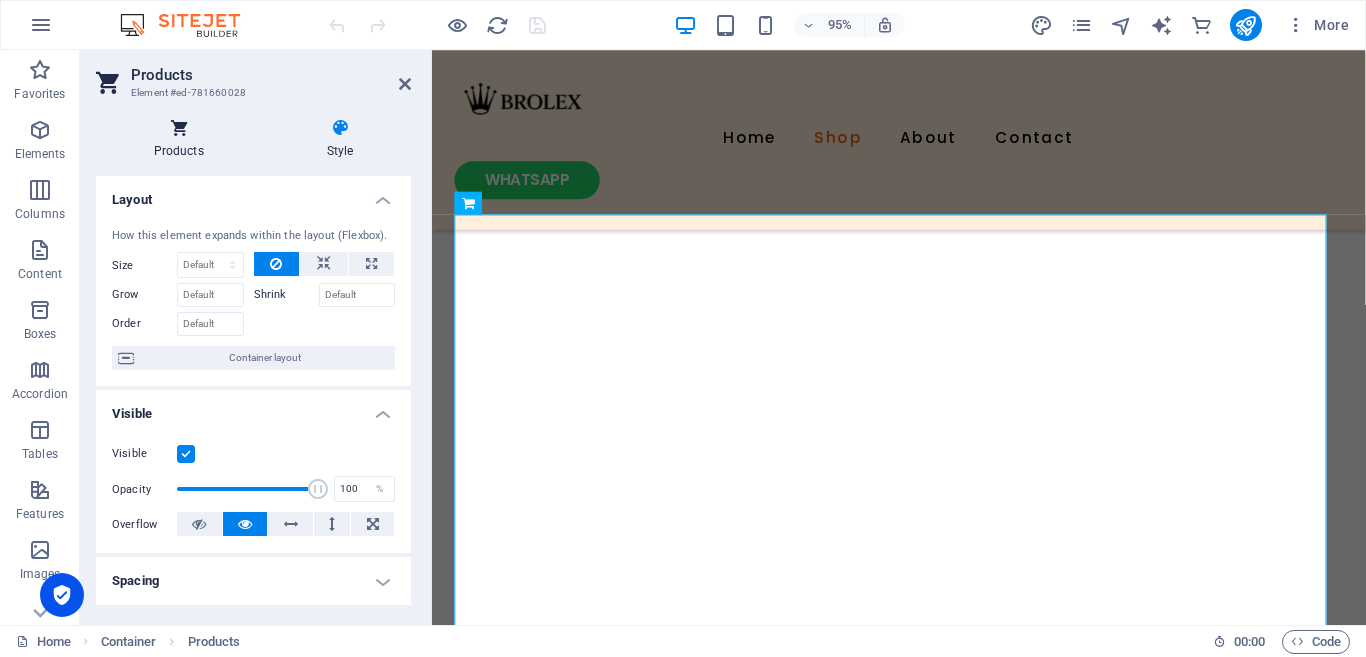 click on "Products" at bounding box center (182, 139) 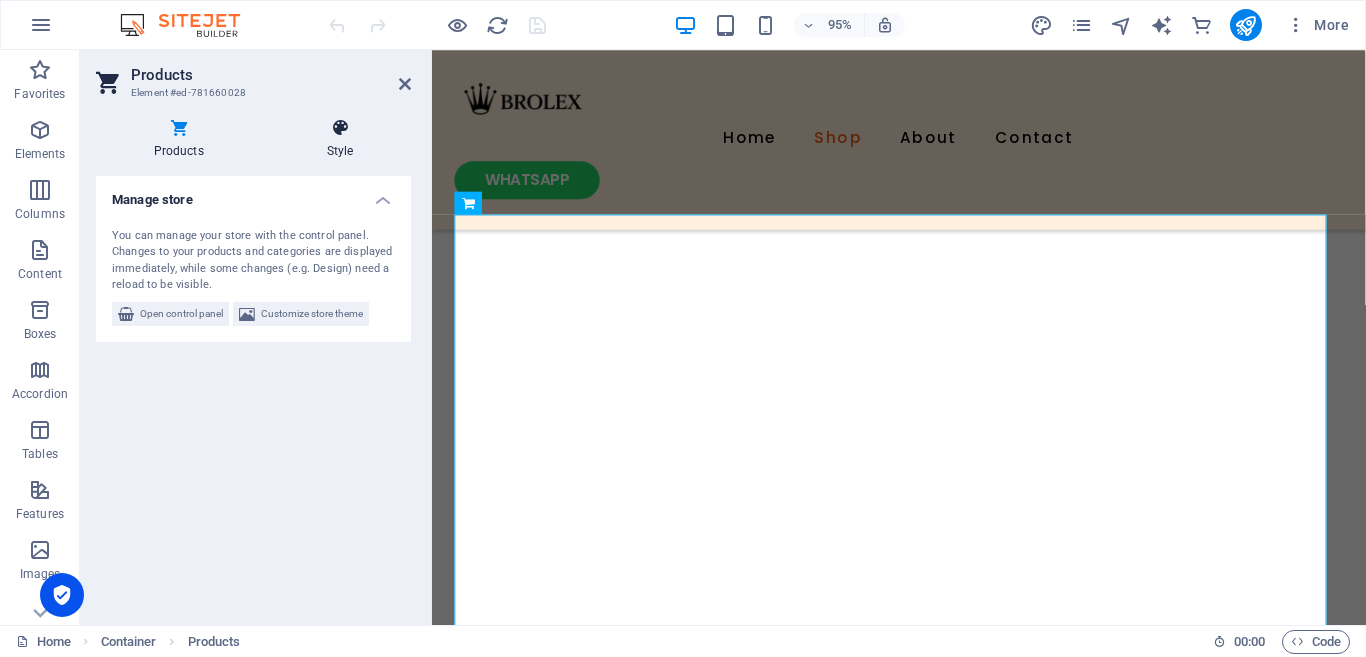 click at bounding box center [340, 128] 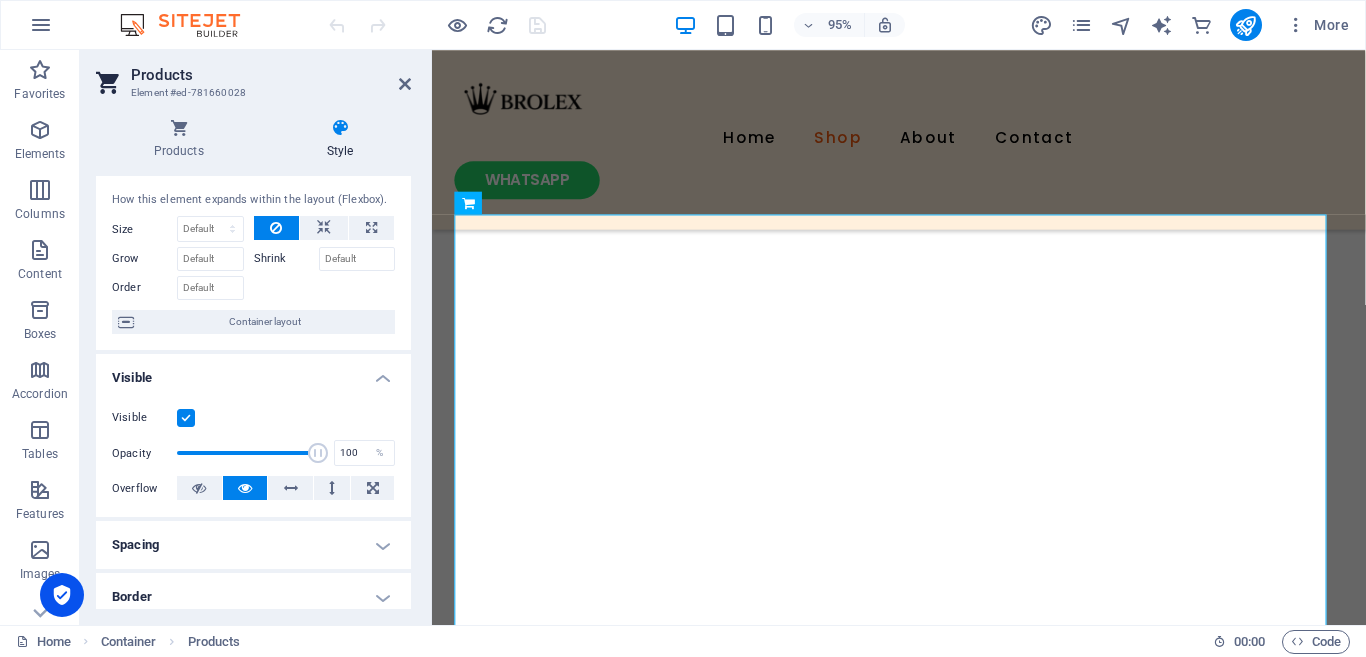scroll, scrollTop: 0, scrollLeft: 0, axis: both 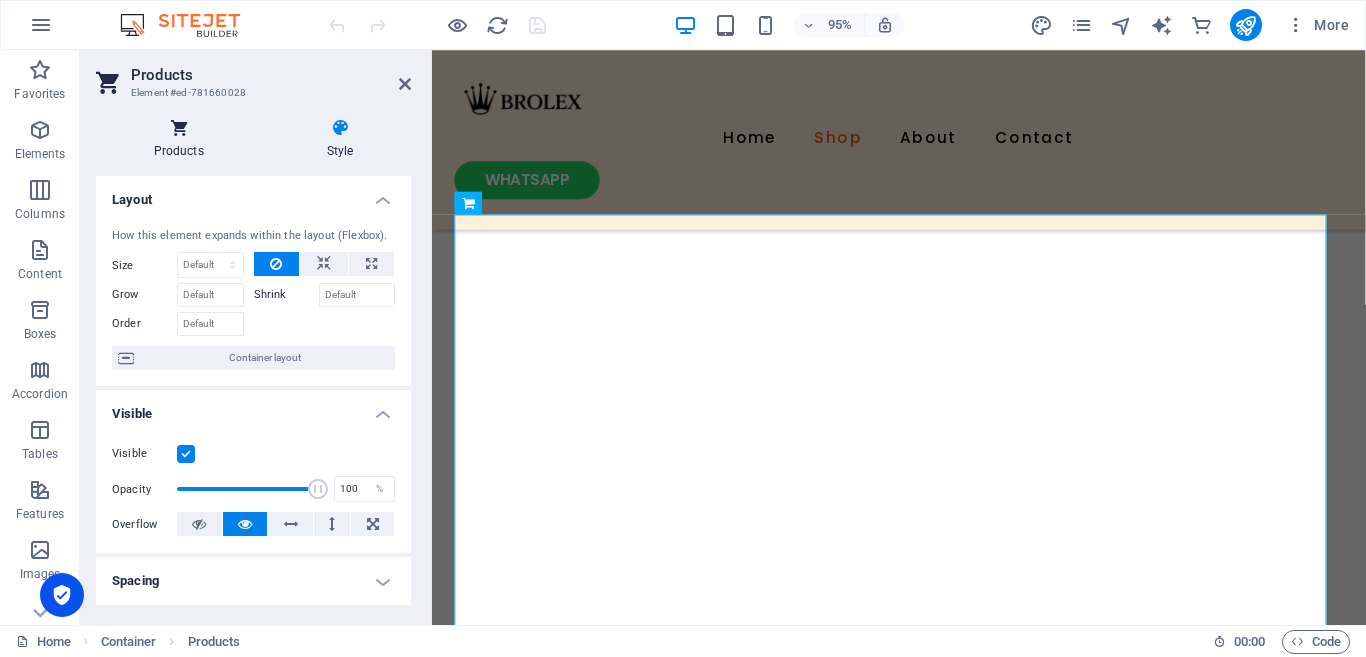 click on "Products" at bounding box center (182, 139) 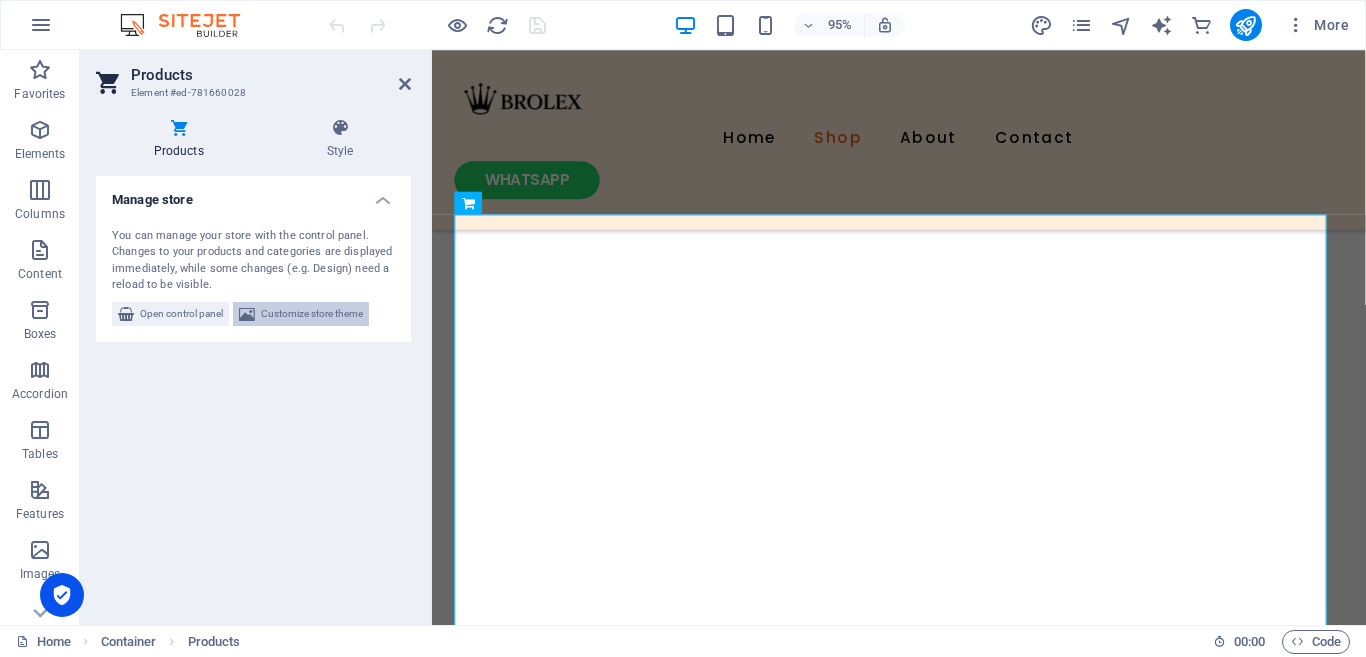 click on "Customize store theme" at bounding box center (312, 314) 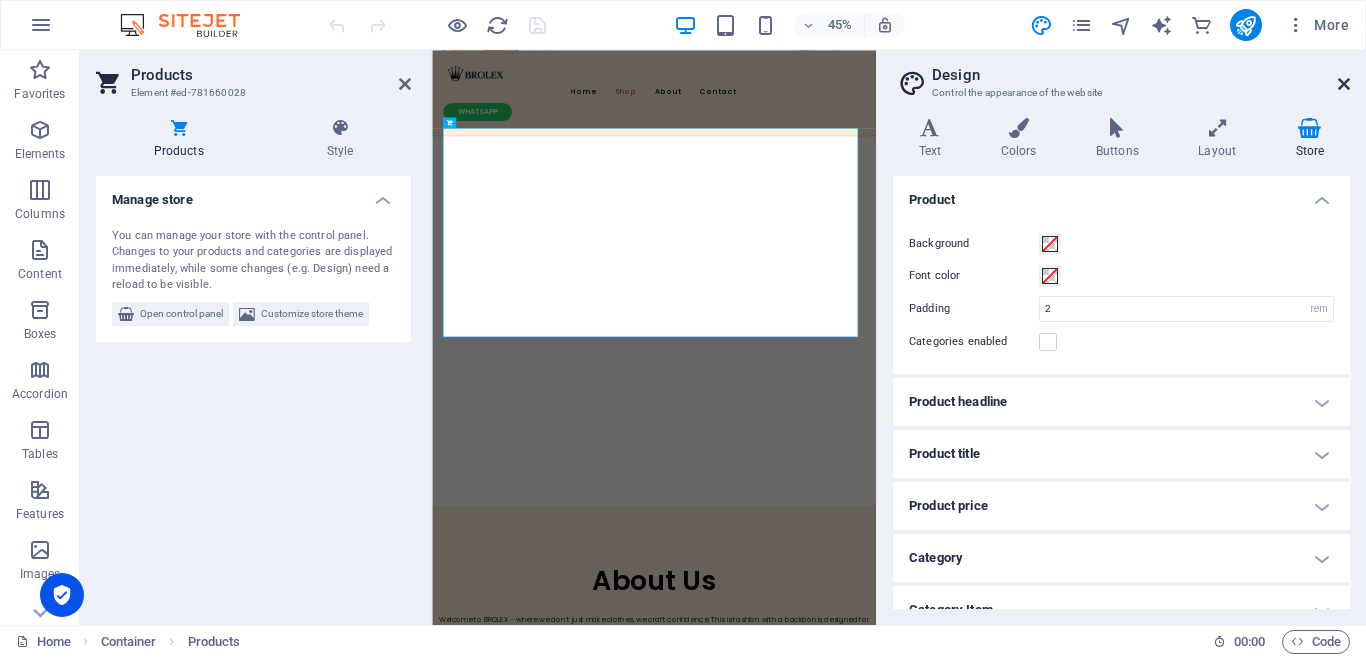 click at bounding box center (1344, 84) 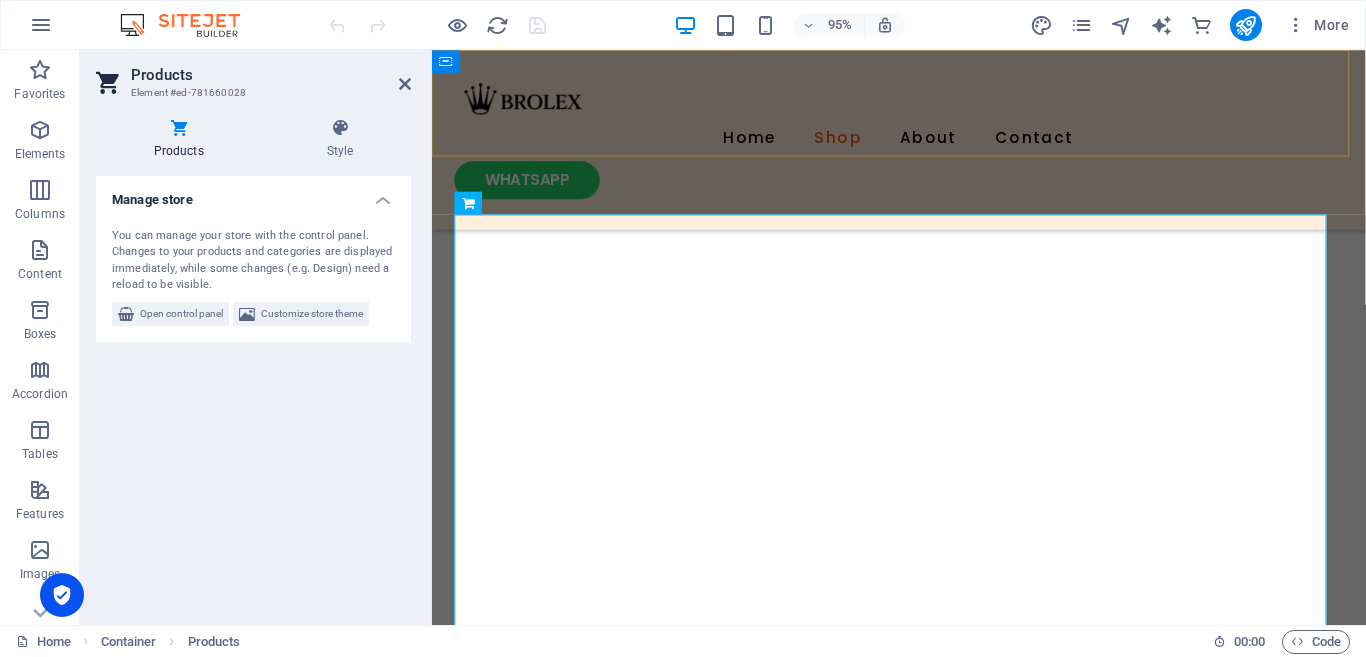 click on "Home Shop About Contact WHATSAPP" at bounding box center [923, 144] 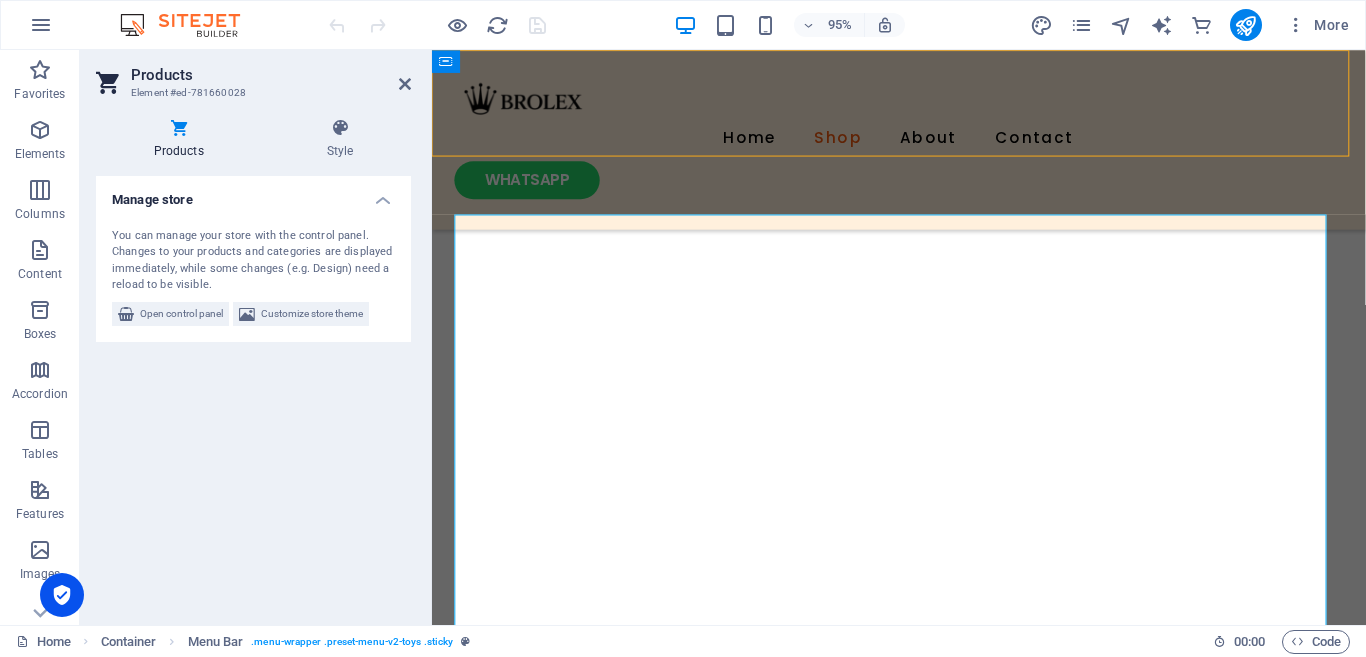 scroll, scrollTop: 1155, scrollLeft: 0, axis: vertical 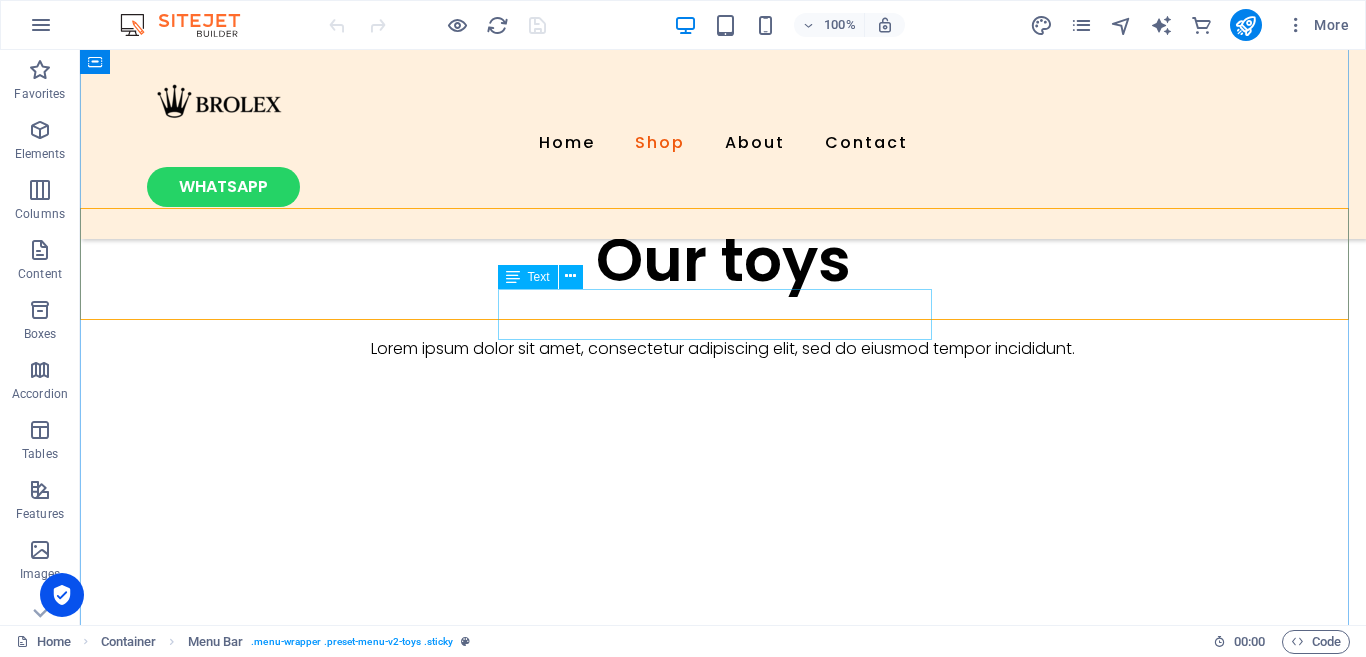 click on "Lorem ipsum dolor sit amet, consectetur adipiscing elit, sed do eiusmod tempor incididunt." at bounding box center (723, 349) 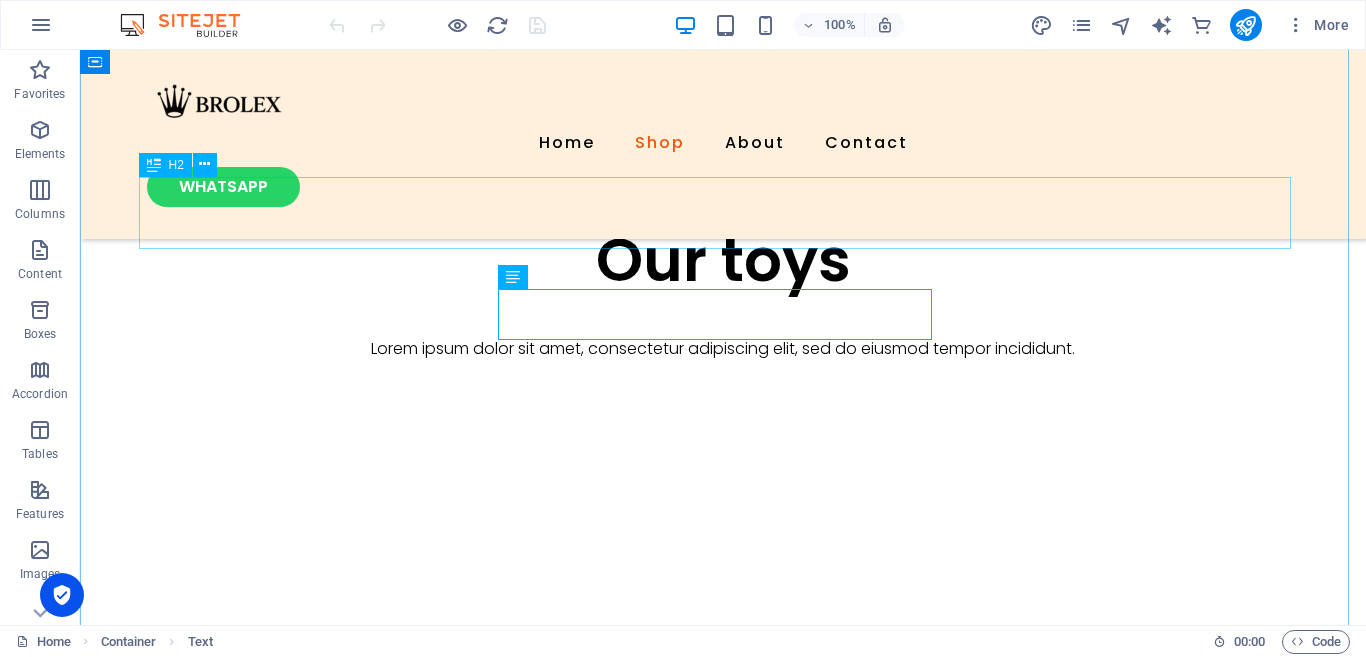 click on "Our toys" at bounding box center [723, 260] 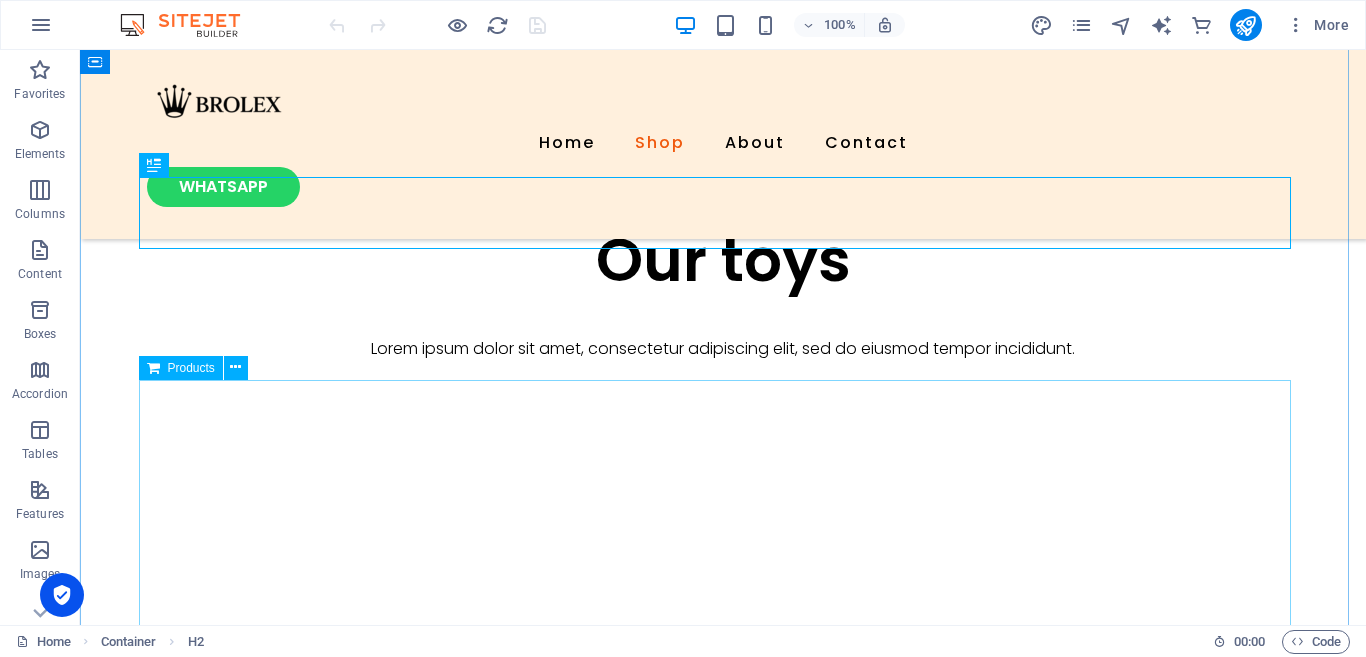 click at bounding box center [723, 634] 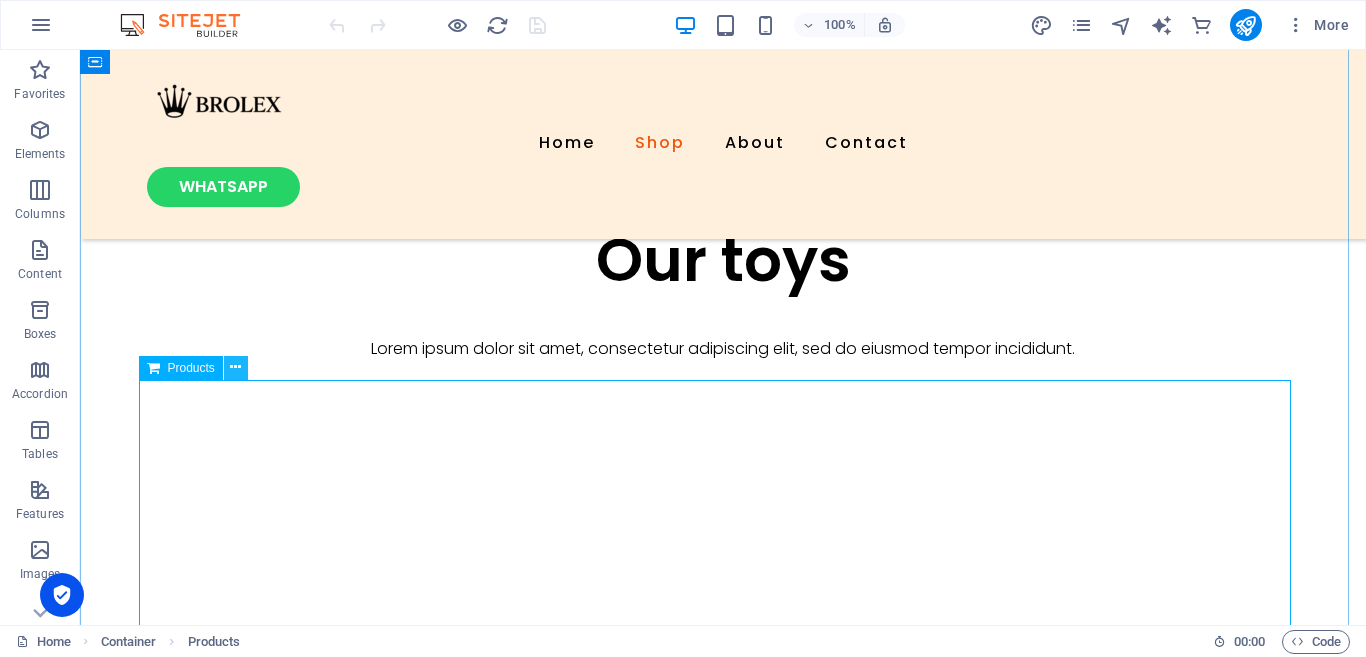 click at bounding box center [235, 367] 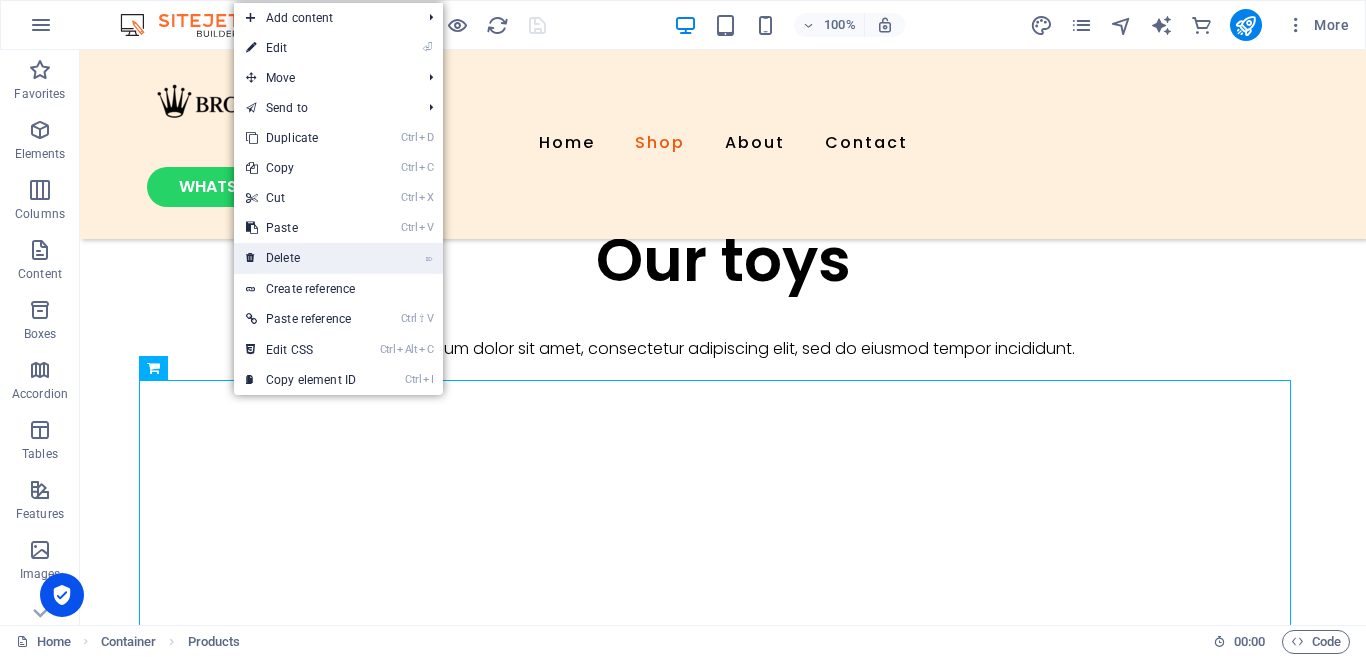 click on "⌦  Delete" at bounding box center [301, 258] 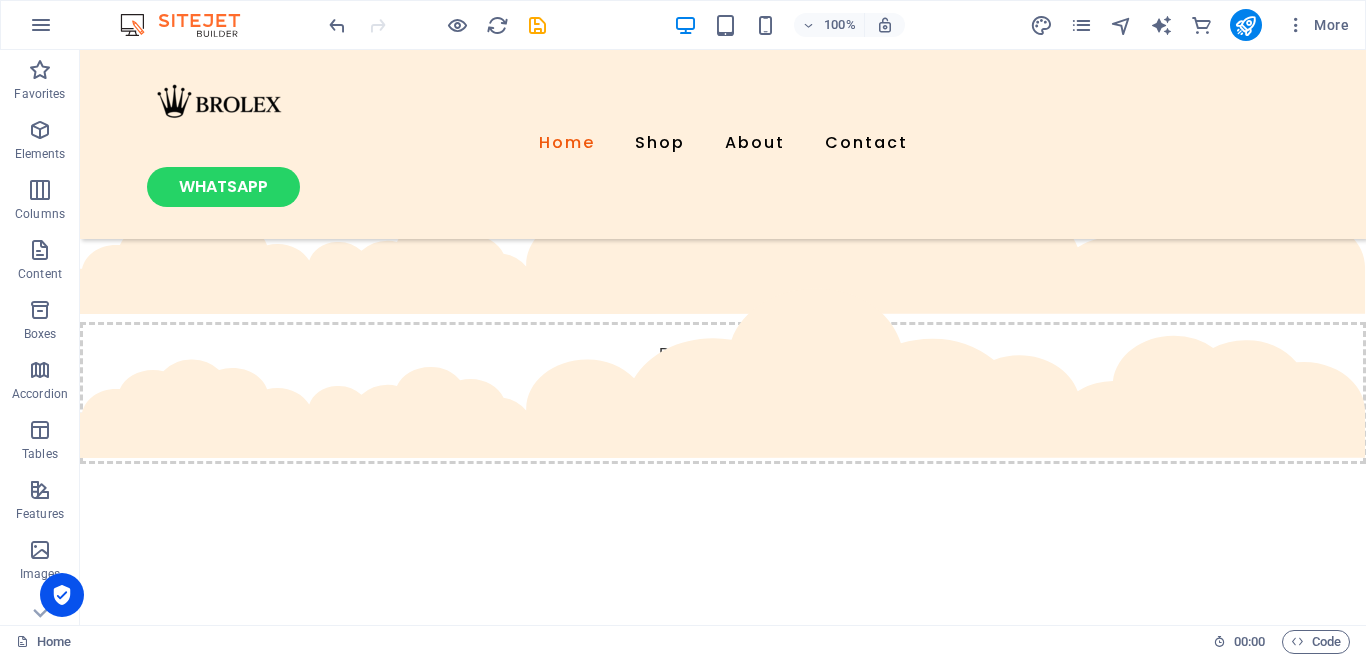 scroll, scrollTop: 748, scrollLeft: 0, axis: vertical 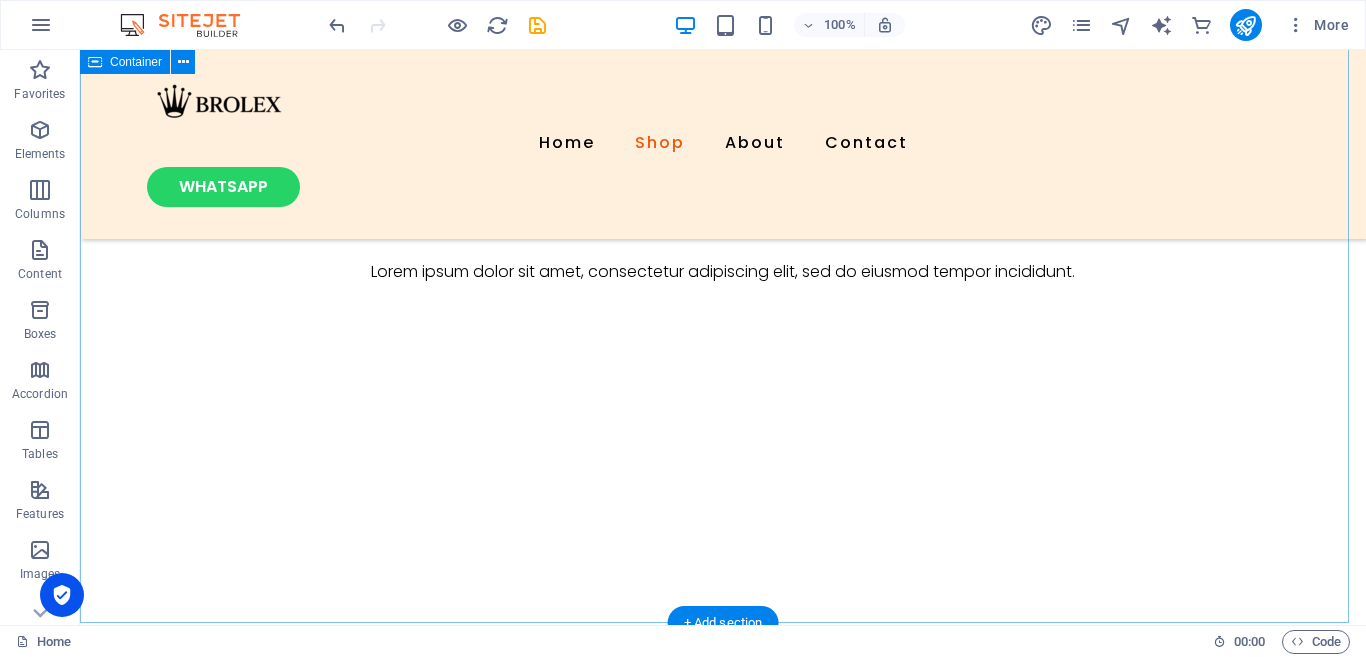 click on "Our toys Lorem ipsum dolor sit amet, consectetur adipiscing elit, sed do eiusmod tempor incididunt." at bounding box center (723, 183) 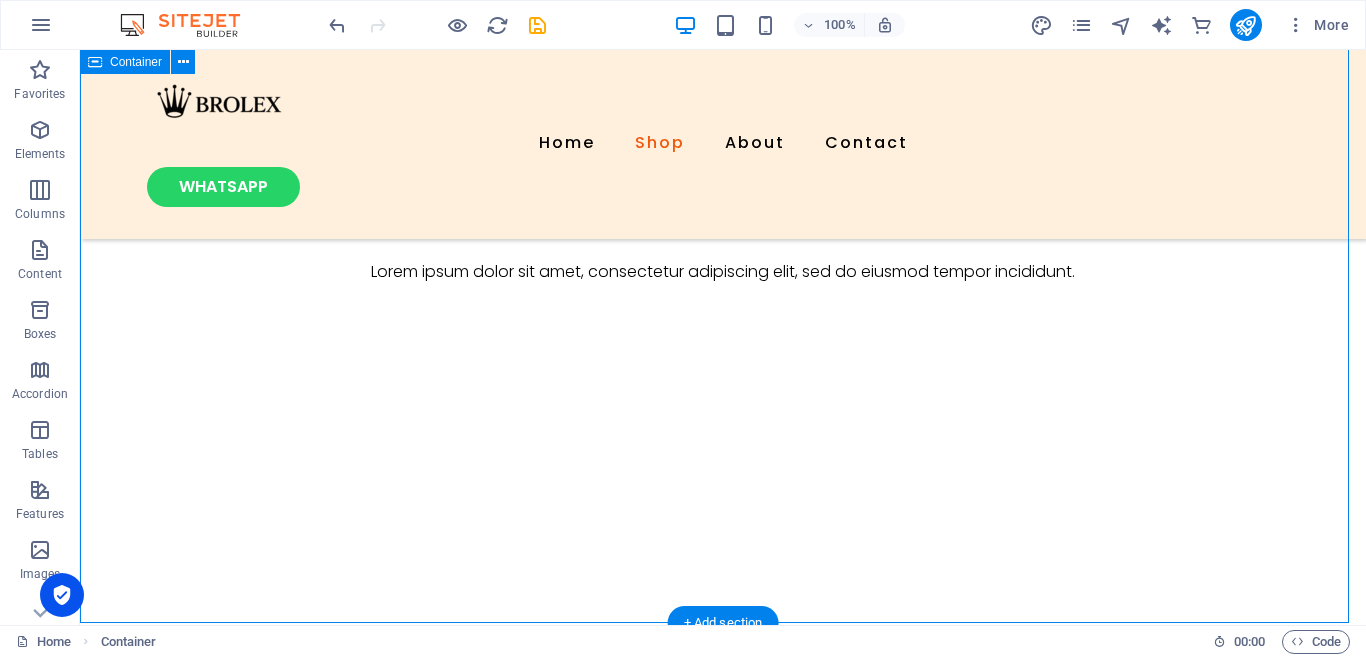 click on "Our toys Lorem ipsum dolor sit amet, consectetur adipiscing elit, sed do eiusmod tempor incididunt." at bounding box center [723, 183] 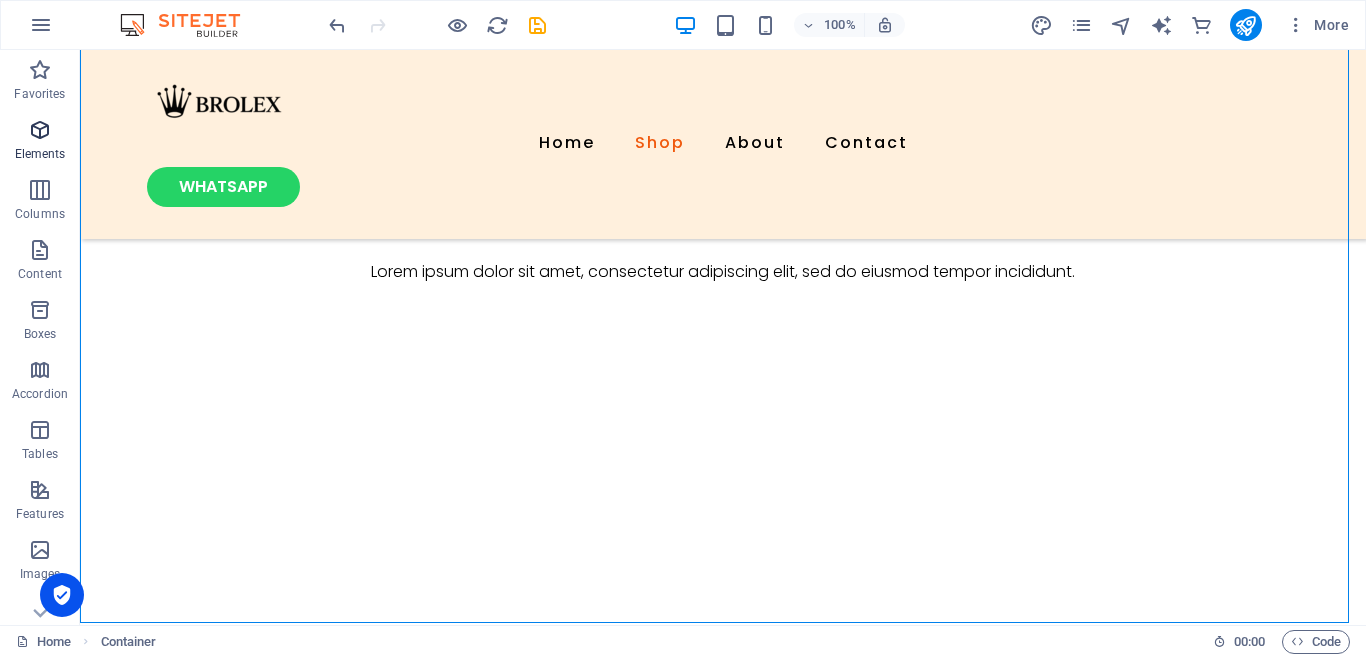 click at bounding box center [40, 130] 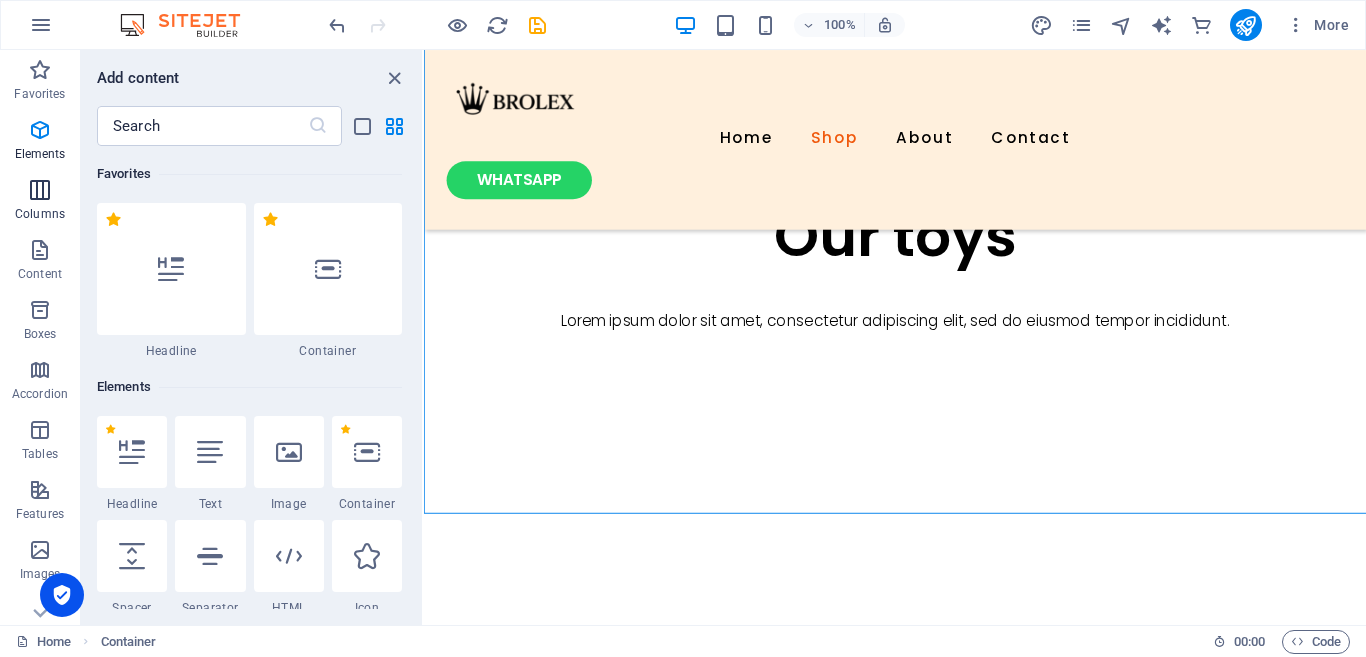 click at bounding box center [40, 190] 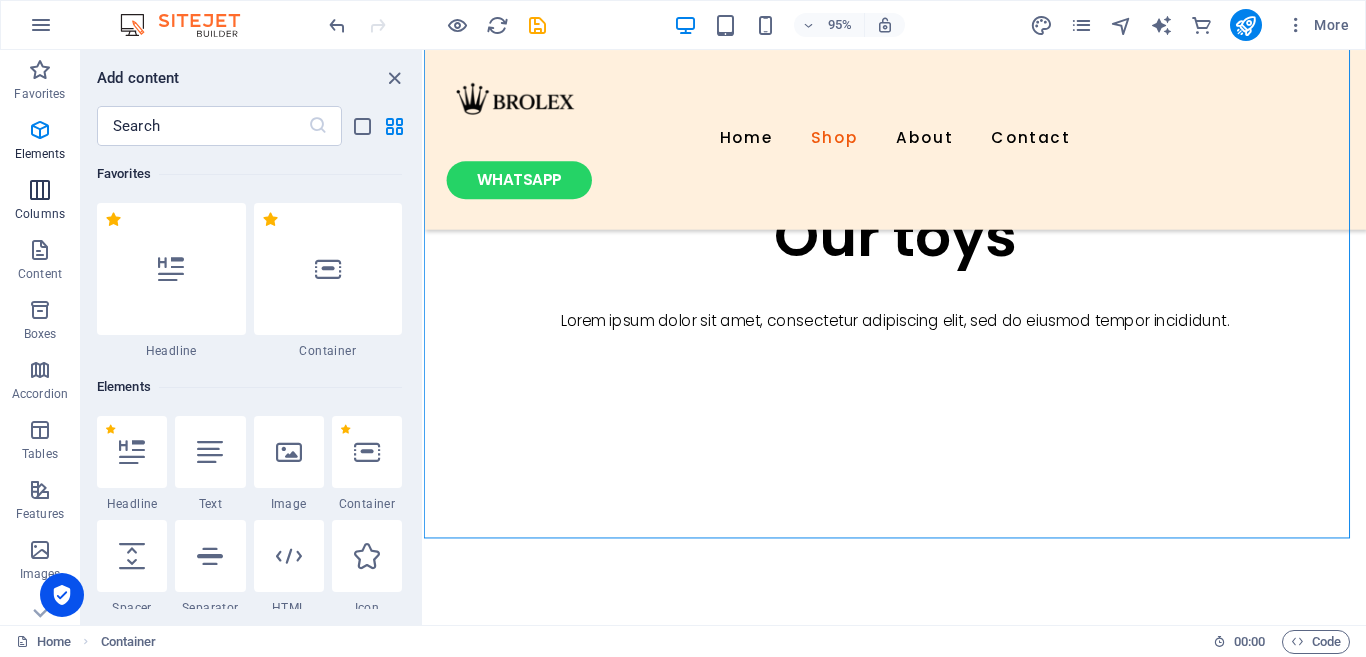 scroll, scrollTop: 1159, scrollLeft: 0, axis: vertical 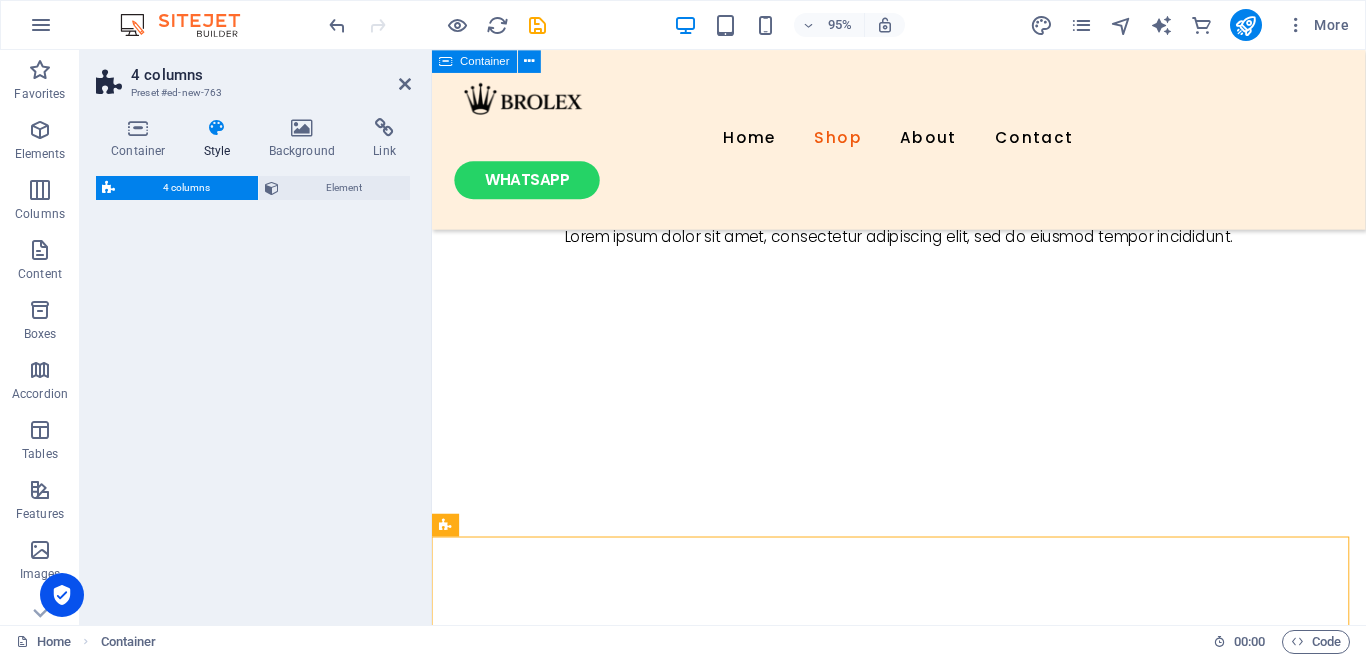 select on "rem" 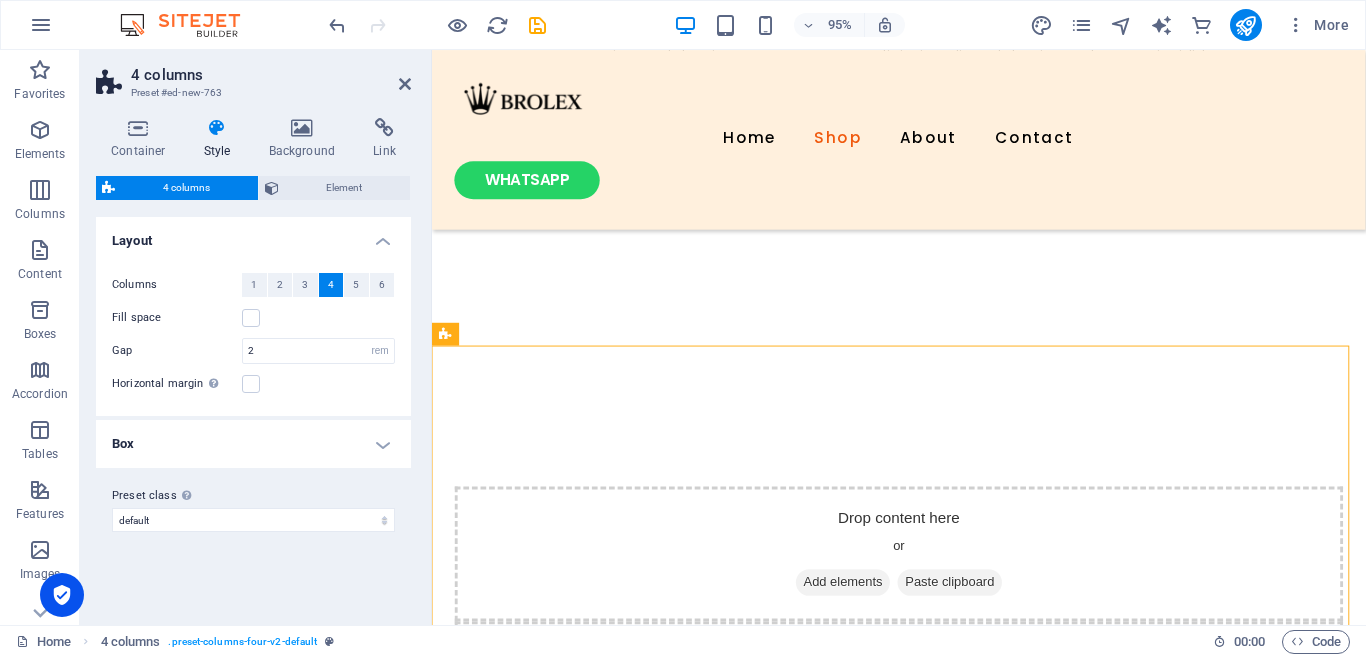 scroll, scrollTop: 1380, scrollLeft: 0, axis: vertical 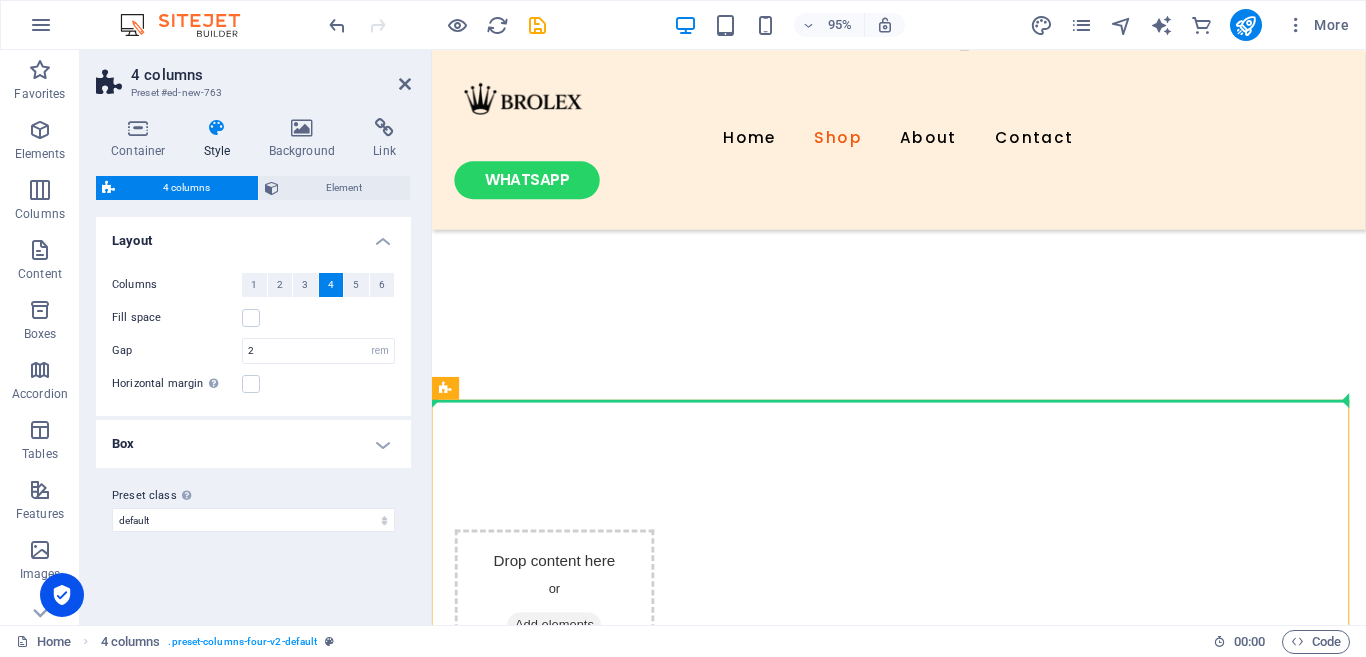 drag, startPoint x: 900, startPoint y: 440, endPoint x: 571, endPoint y: 258, distance: 375.98538 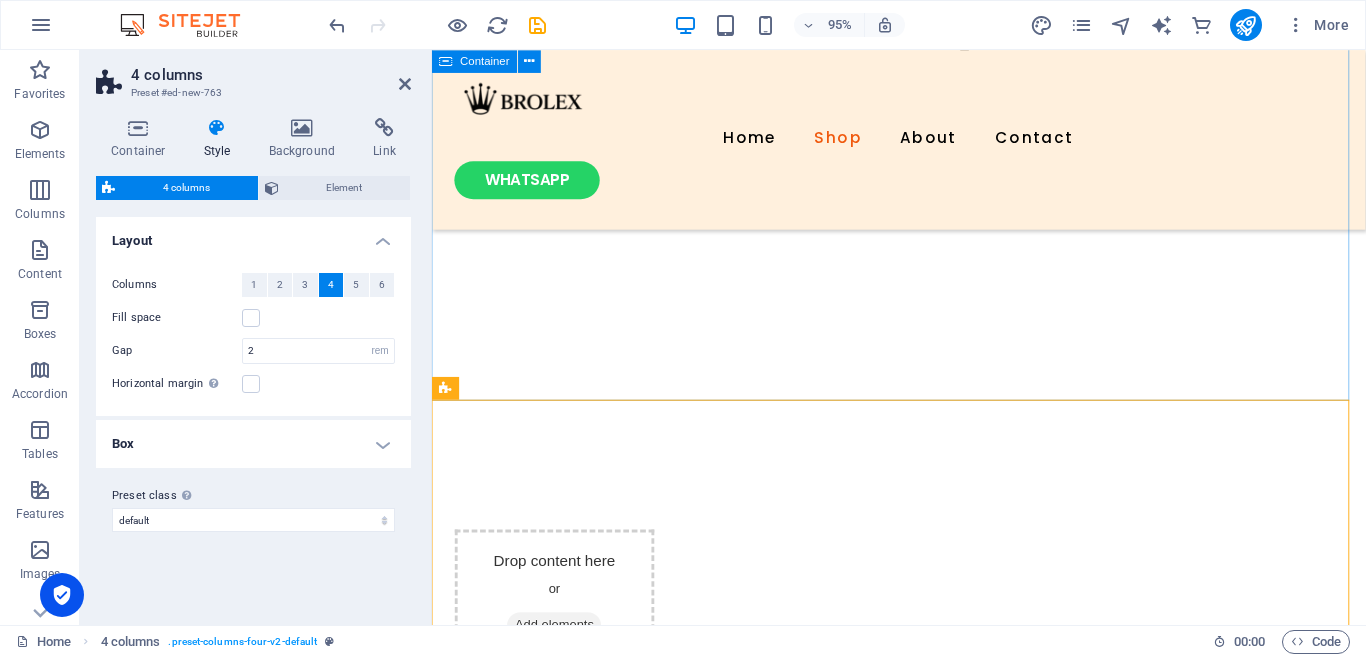 click on "Our toys Lorem ipsum dolor sit amet, consectetur adipiscing elit, sed do eiusmod tempor incididunt." at bounding box center (923, 45) 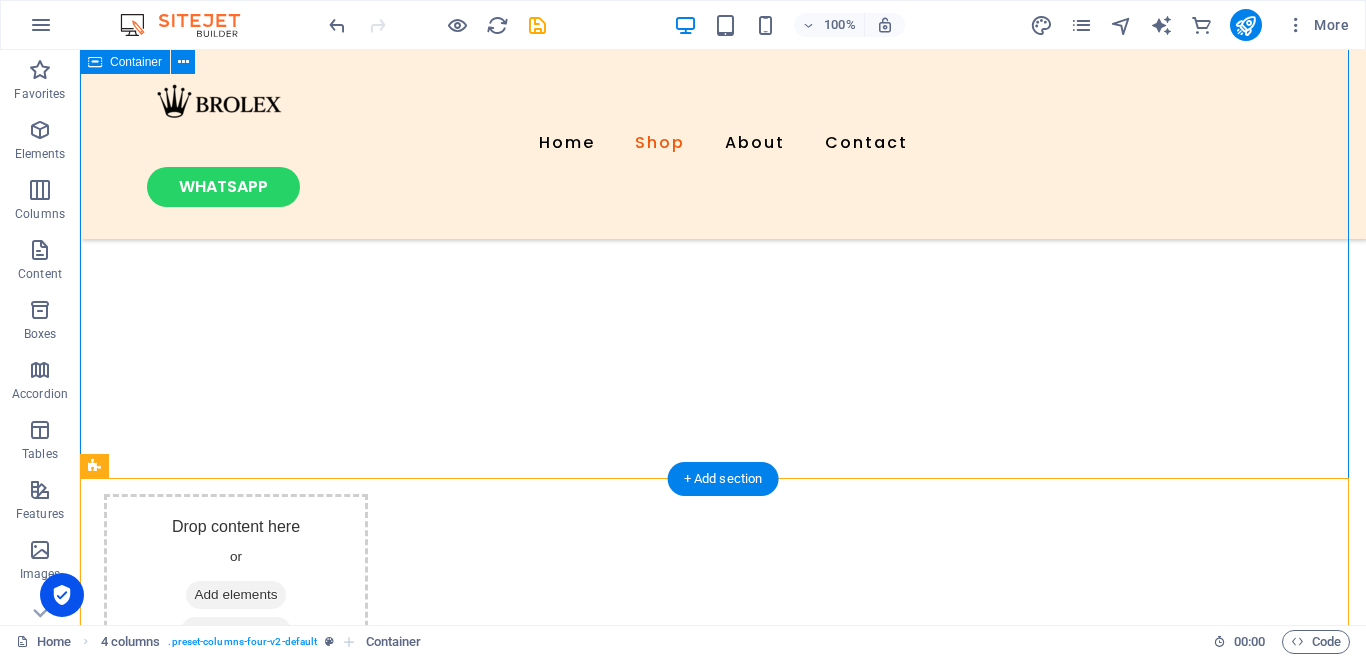 scroll, scrollTop: 1218, scrollLeft: 0, axis: vertical 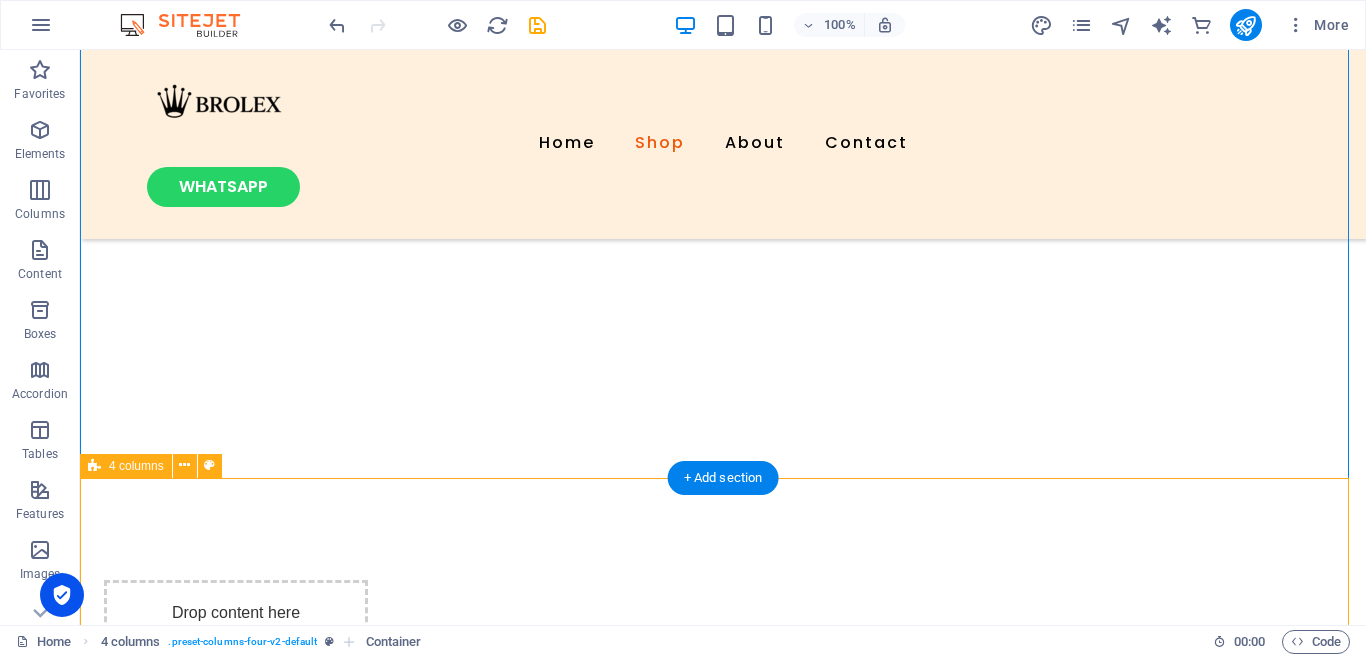 click on "Drop content here or  Add elements  Paste clipboard Drop content here or  Add elements  Paste clipboard Drop content here or  Add elements  Paste clipboard Drop content here or  Add elements  Paste clipboard" at bounding box center (723, 960) 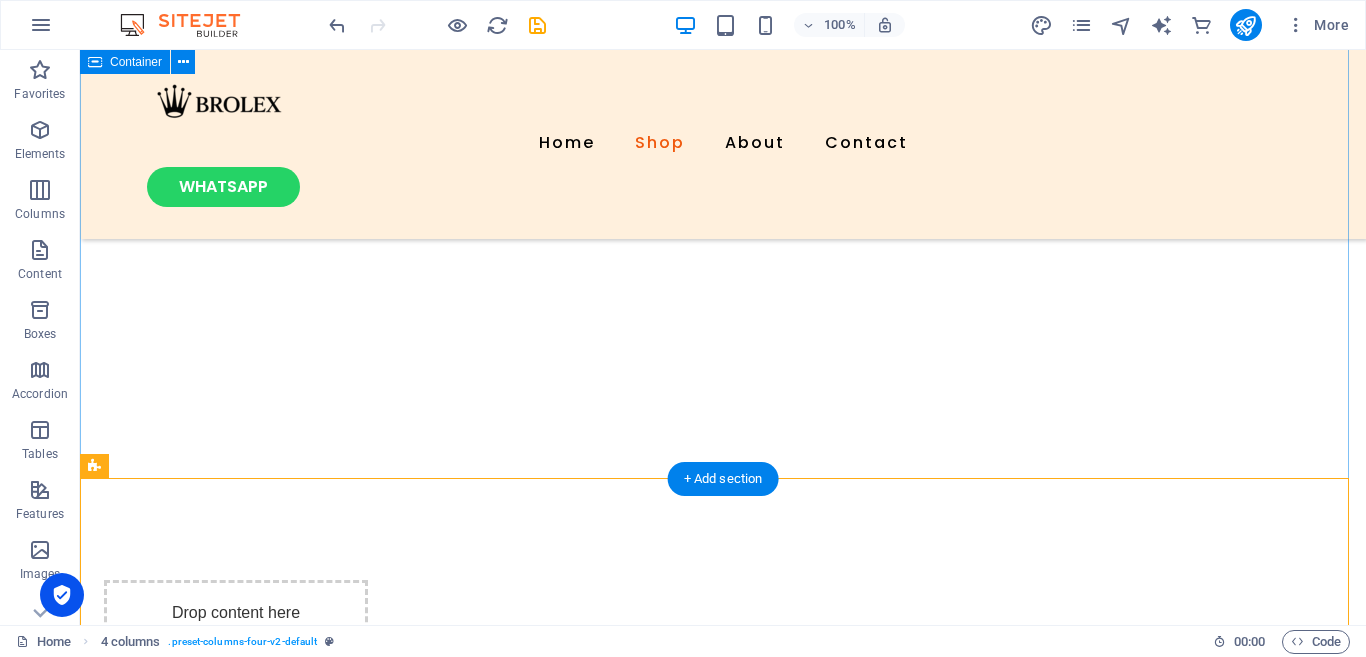 drag, startPoint x: 266, startPoint y: 512, endPoint x: 223, endPoint y: 429, distance: 93.47727 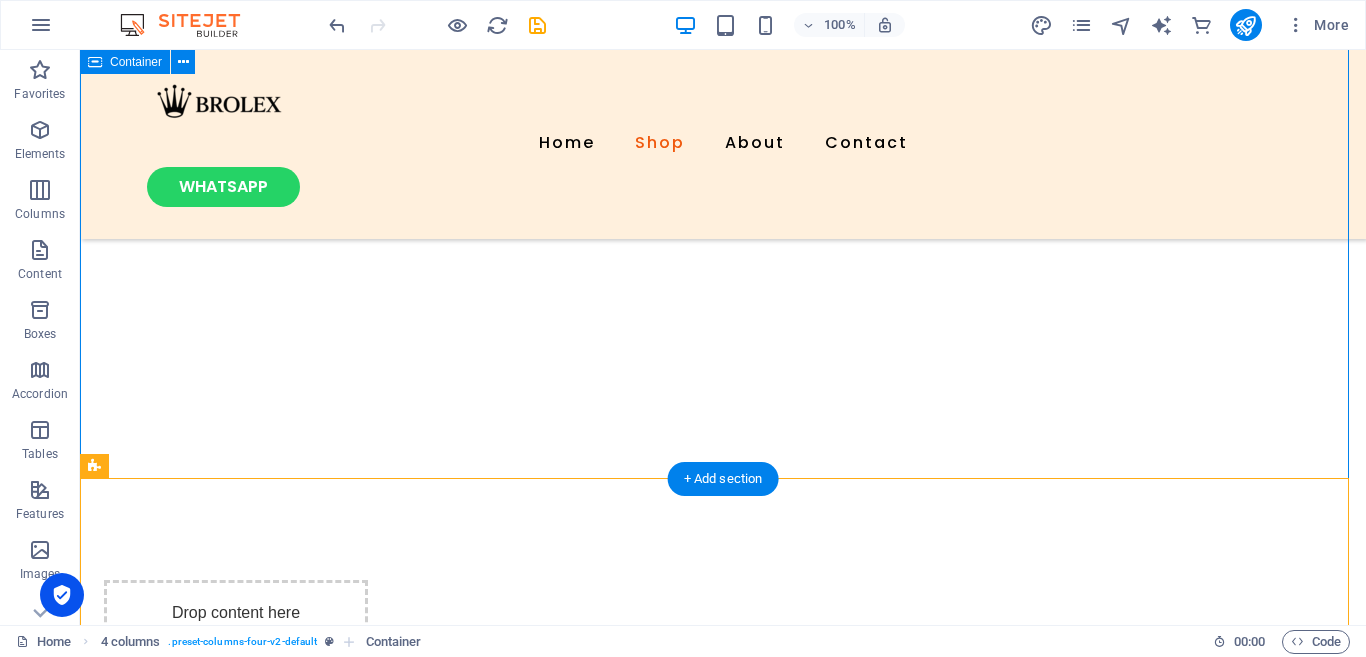 click on "Our toys Lorem ipsum dolor sit amet, consectetur adipiscing elit, sed do eiusmod tempor incididunt." at bounding box center [723, 39] 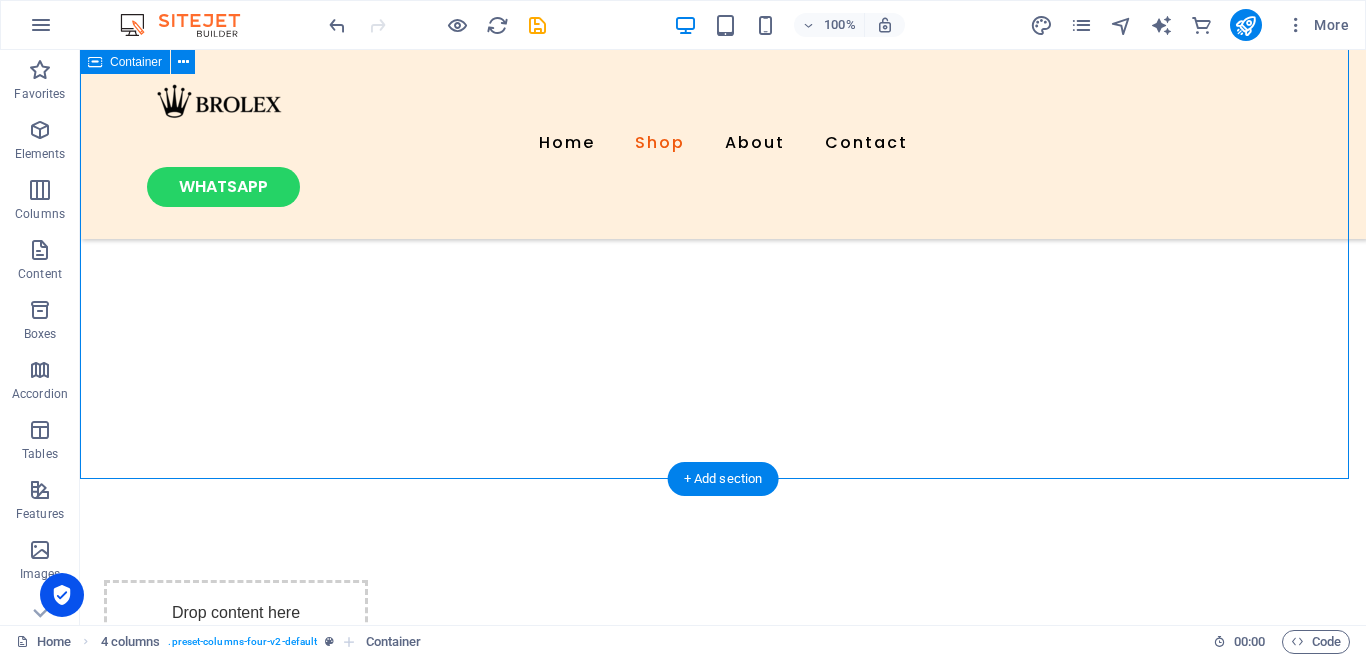 click on "Our toys Lorem ipsum dolor sit amet, consectetur adipiscing elit, sed do eiusmod tempor incididunt." at bounding box center [723, 39] 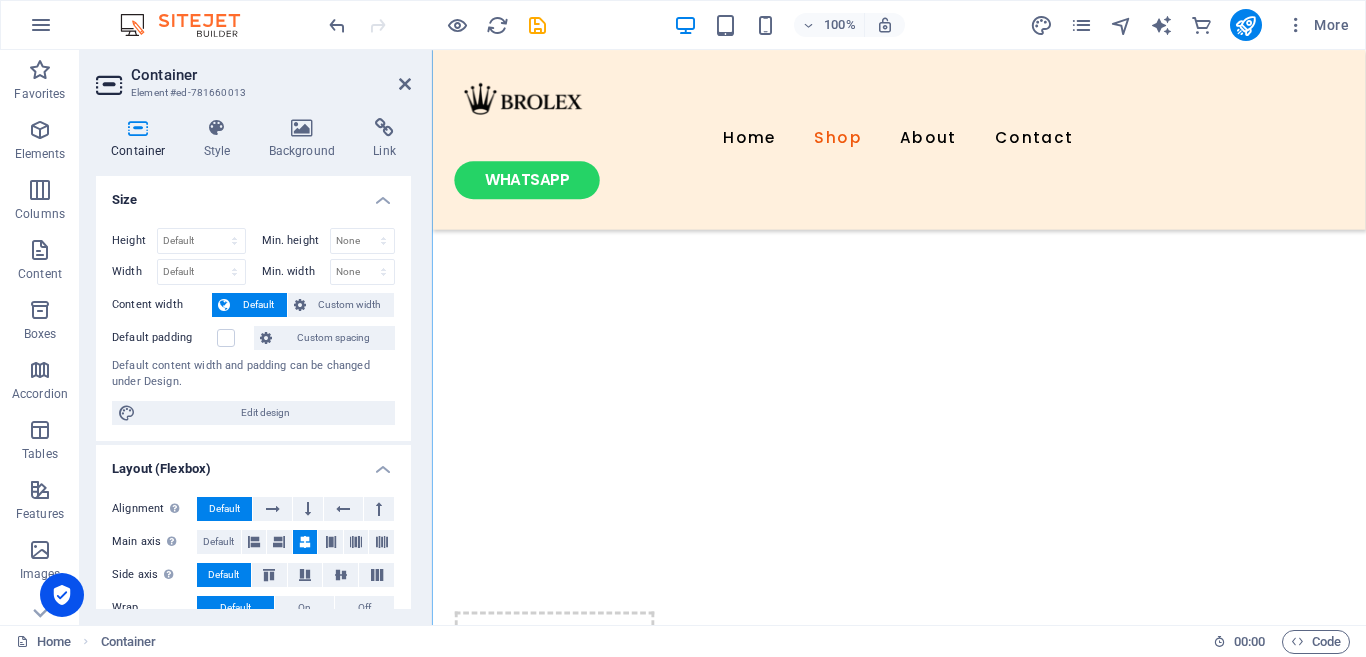scroll, scrollTop: 1028, scrollLeft: 0, axis: vertical 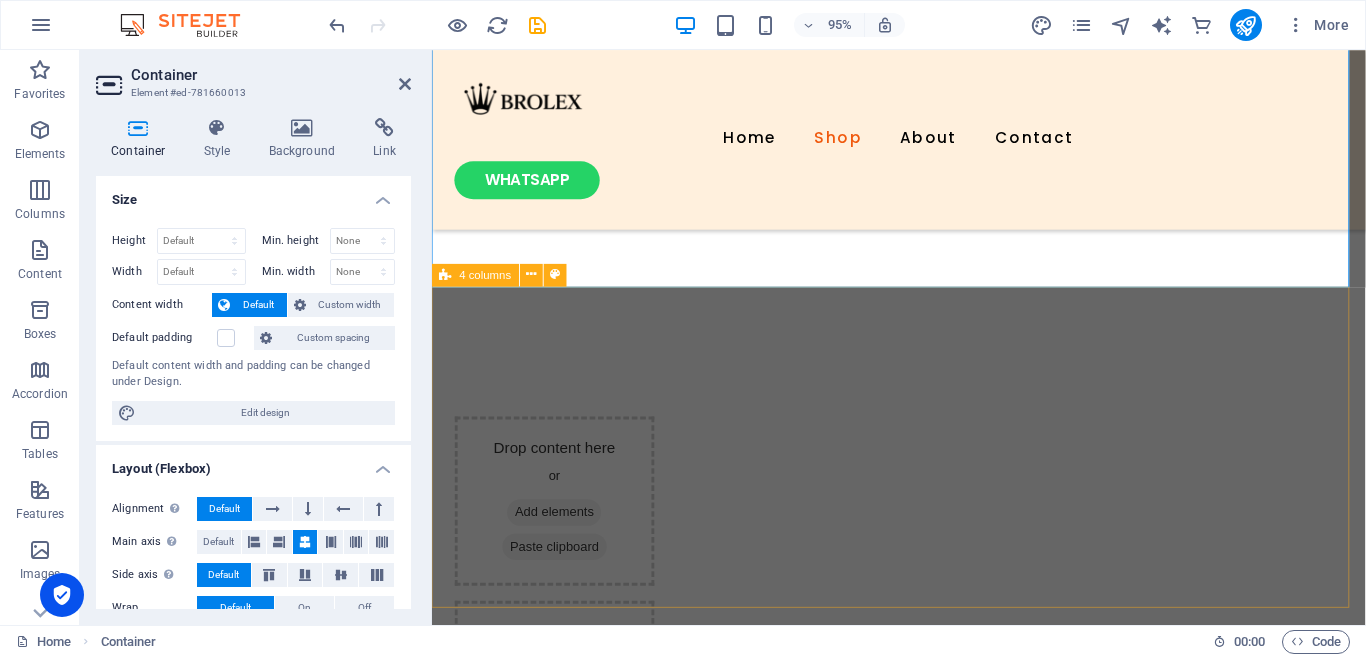 click on "Drop content here or  Add elements  Paste clipboard Drop content here or  Add elements  Paste clipboard Drop content here or  Add elements  Paste clipboard Drop content here or  Add elements  Paste clipboard" at bounding box center [923, 816] 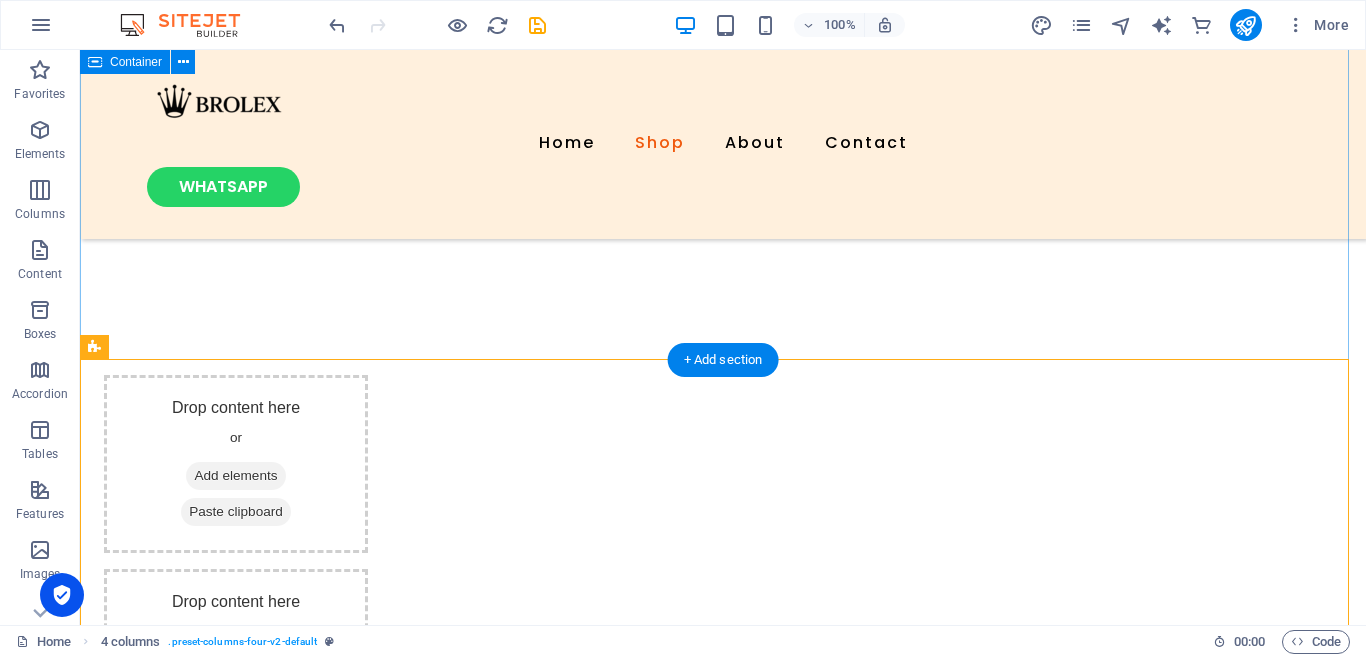 scroll, scrollTop: 1337, scrollLeft: 0, axis: vertical 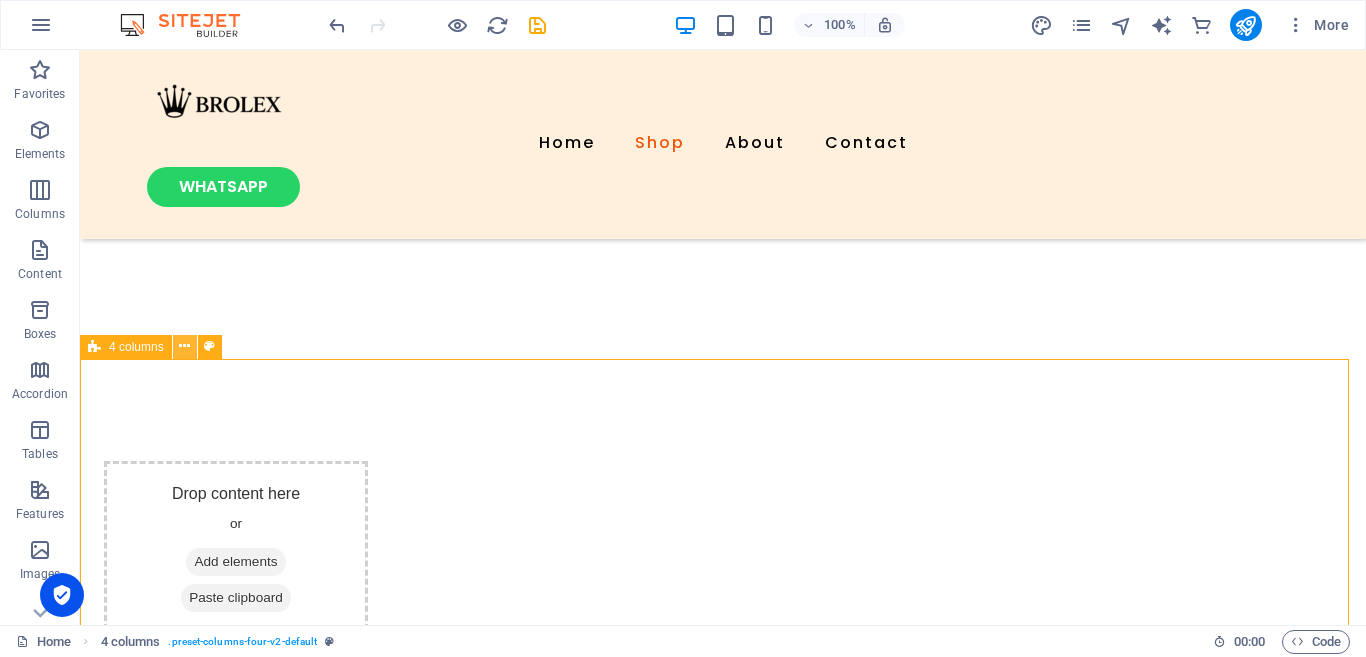 click at bounding box center (184, 346) 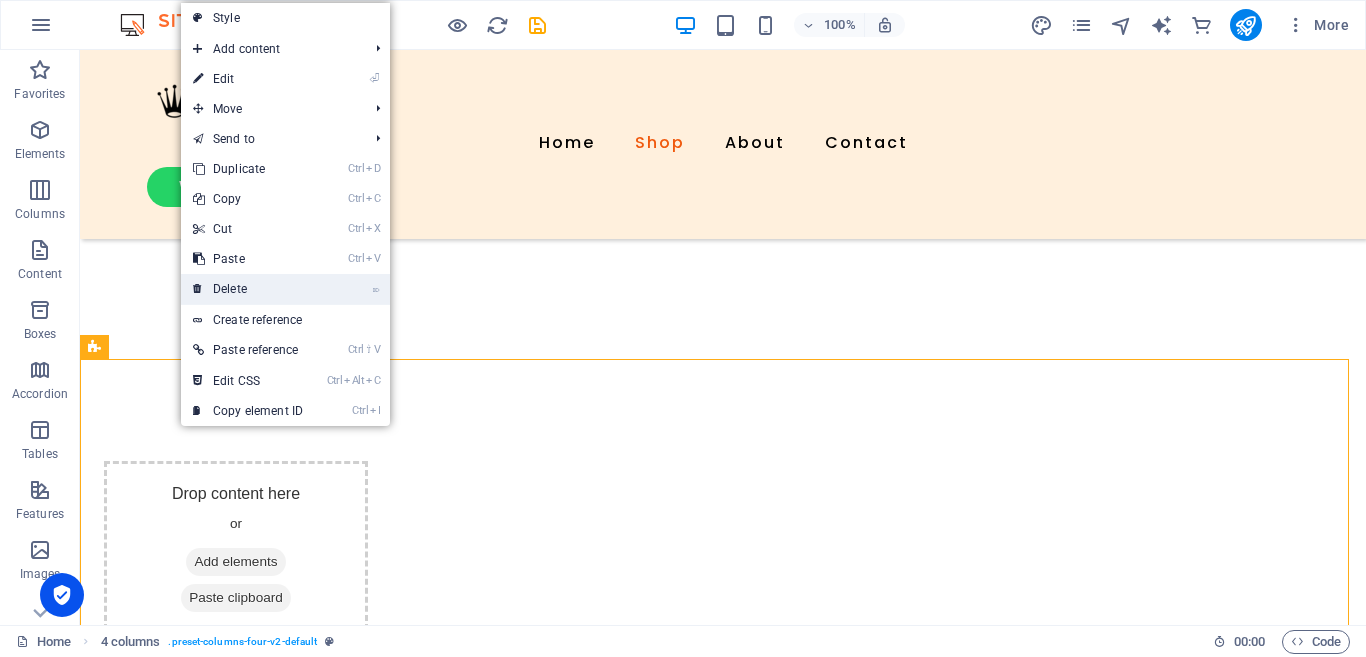 click on "⌦  Delete" at bounding box center [248, 289] 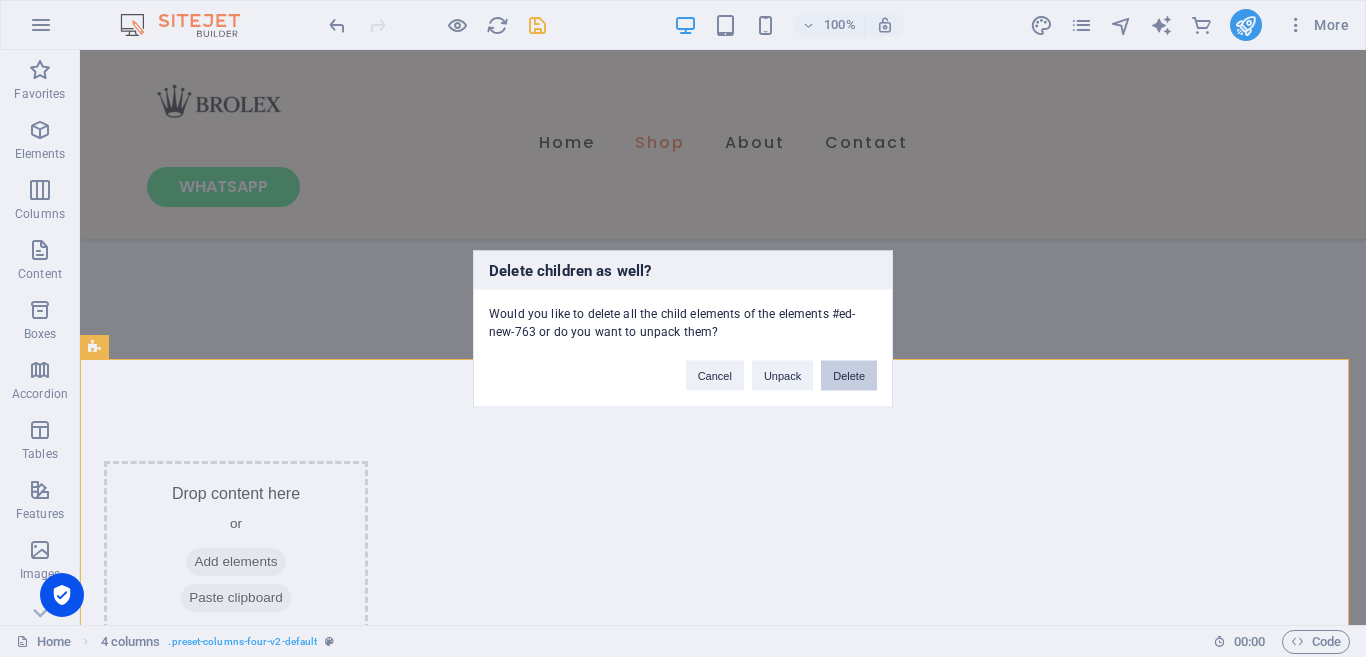 click on "Delete" at bounding box center (849, 375) 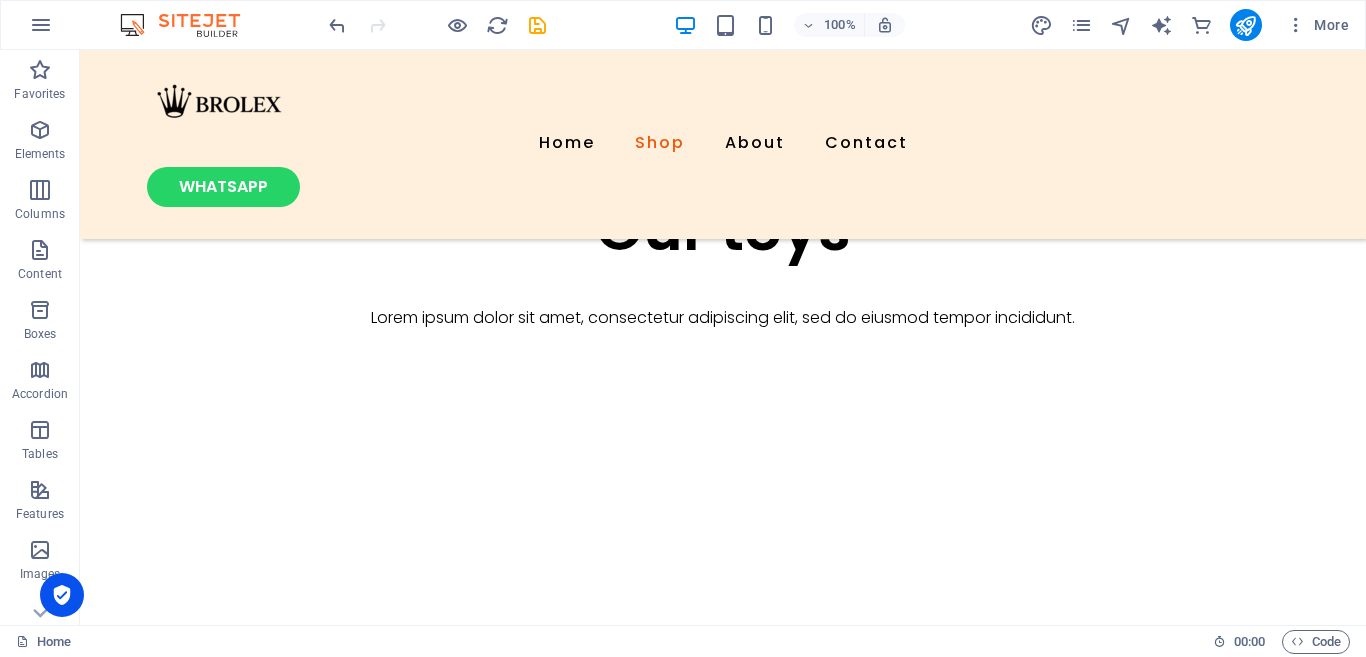 scroll, scrollTop: 1146, scrollLeft: 0, axis: vertical 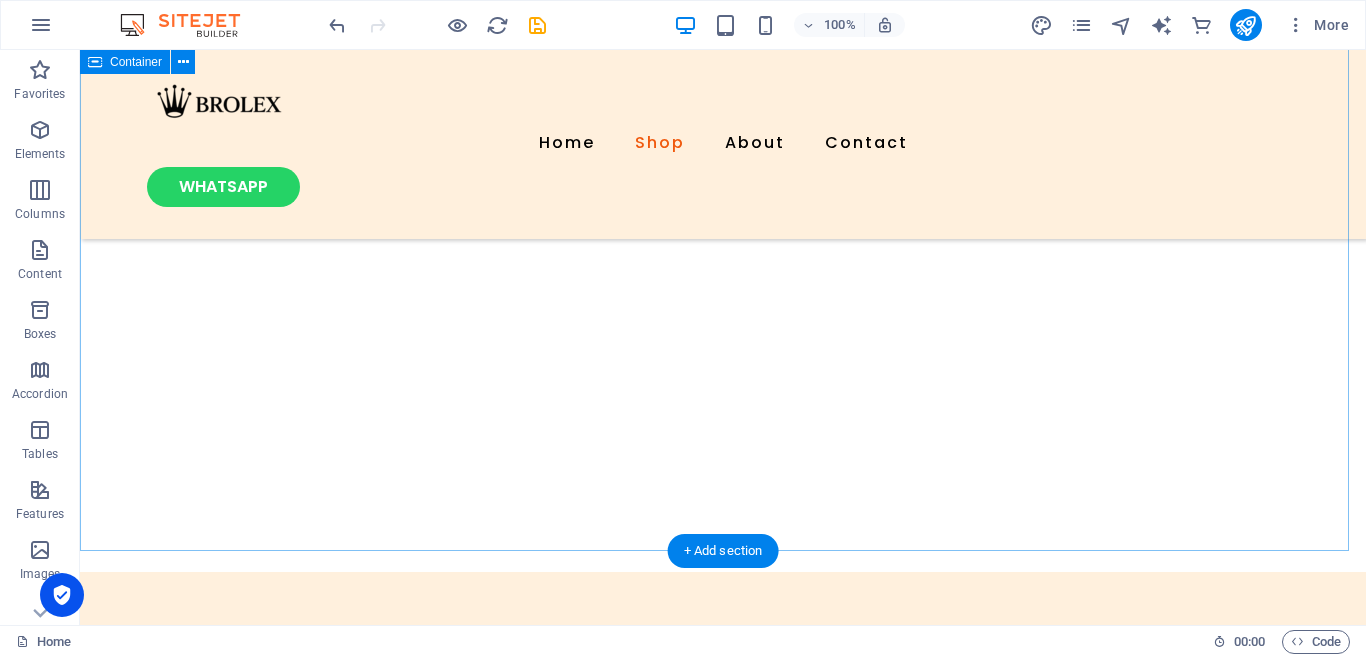 click on "Our toys Lorem ipsum dolor sit amet, consectetur adipiscing elit, sed do eiusmod tempor incididunt." at bounding box center [723, 111] 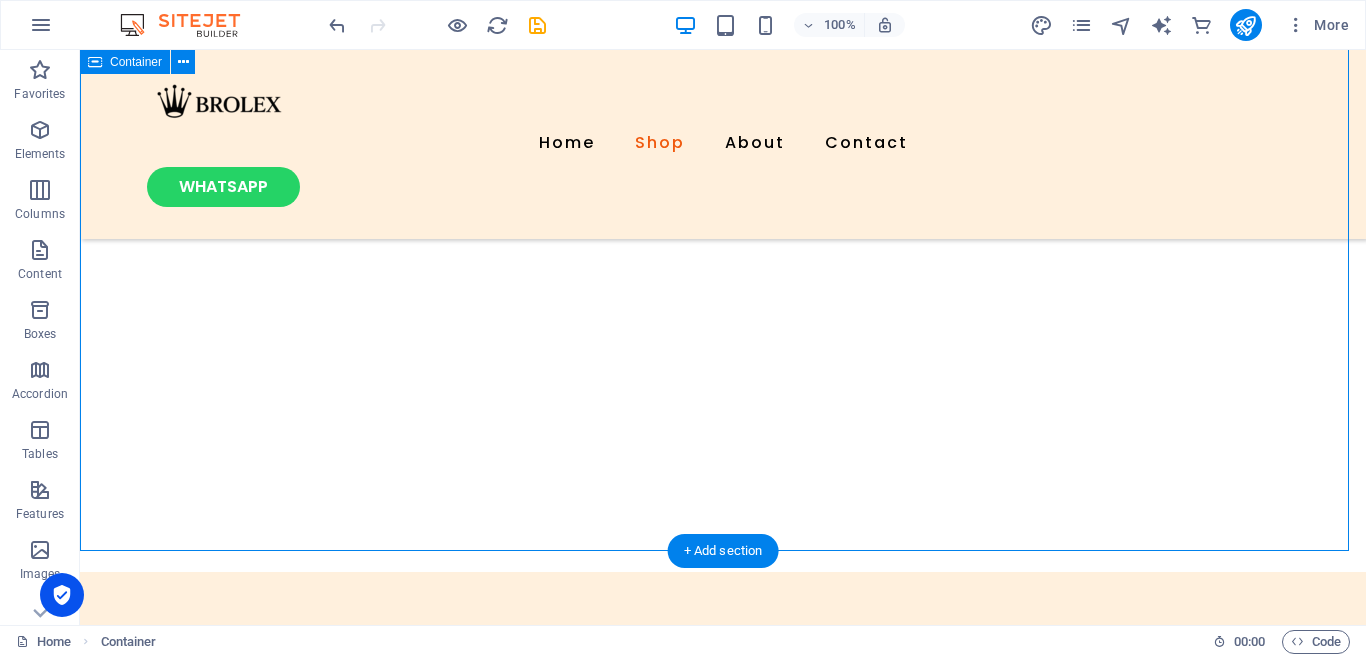 click on "Our toys Lorem ipsum dolor sit amet, consectetur adipiscing elit, sed do eiusmod tempor incididunt." at bounding box center [723, 111] 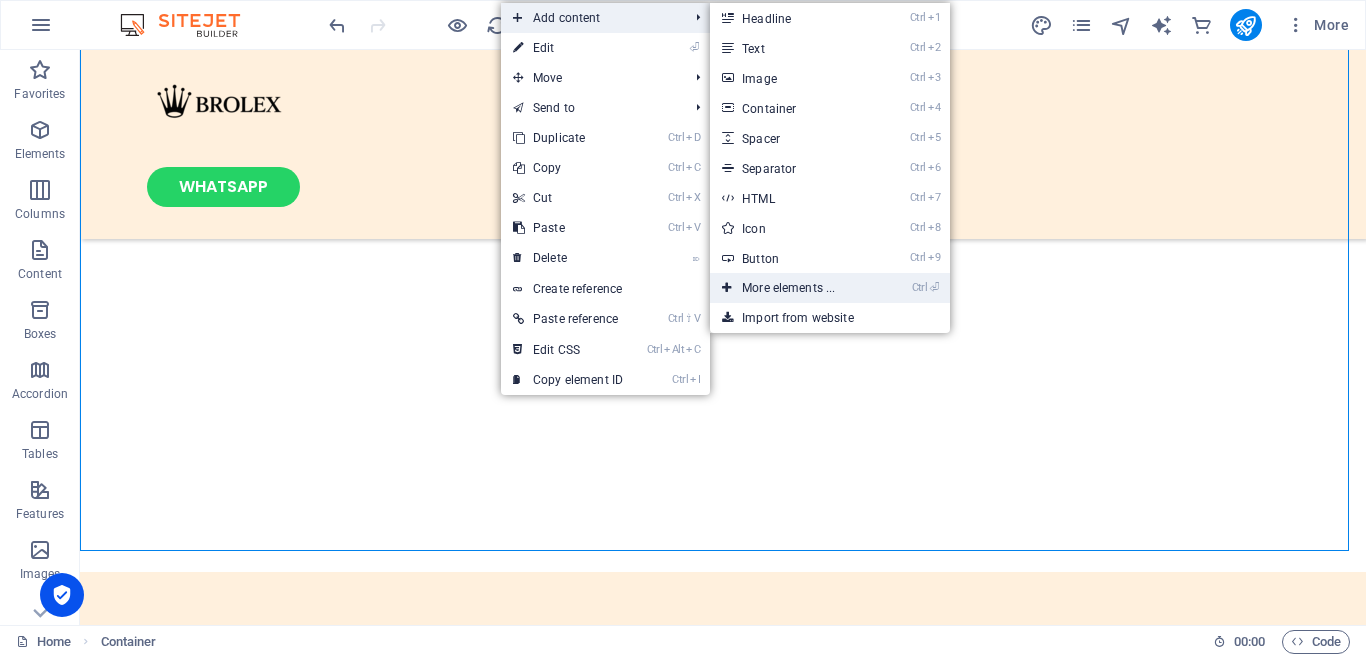 click on "Ctrl ⏎  More elements ..." at bounding box center (792, 288) 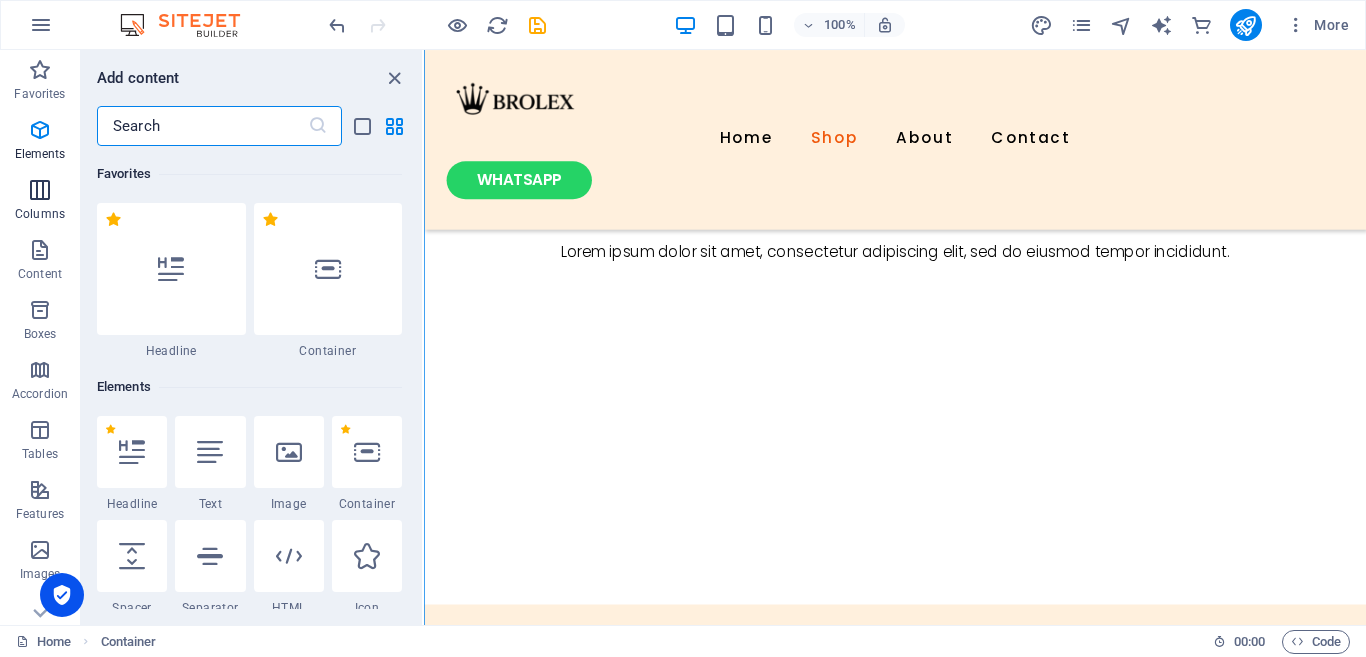 scroll, scrollTop: 1028, scrollLeft: 0, axis: vertical 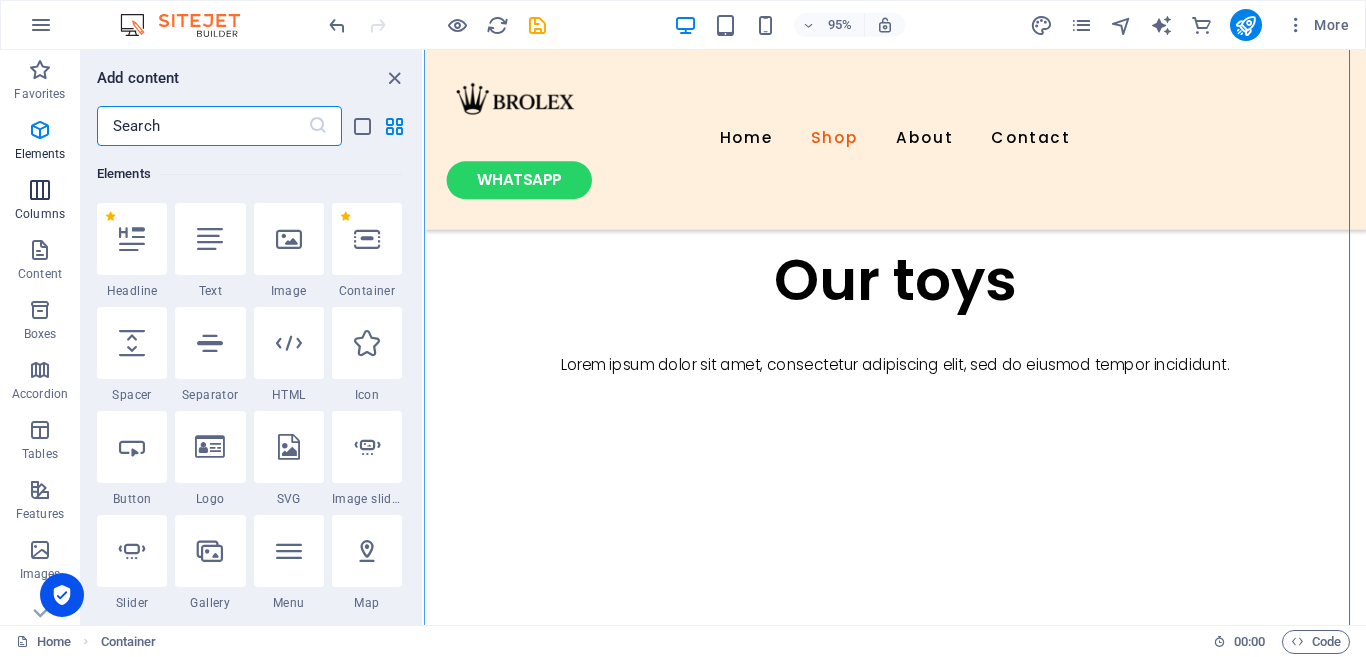 click on "Columns" at bounding box center [40, 202] 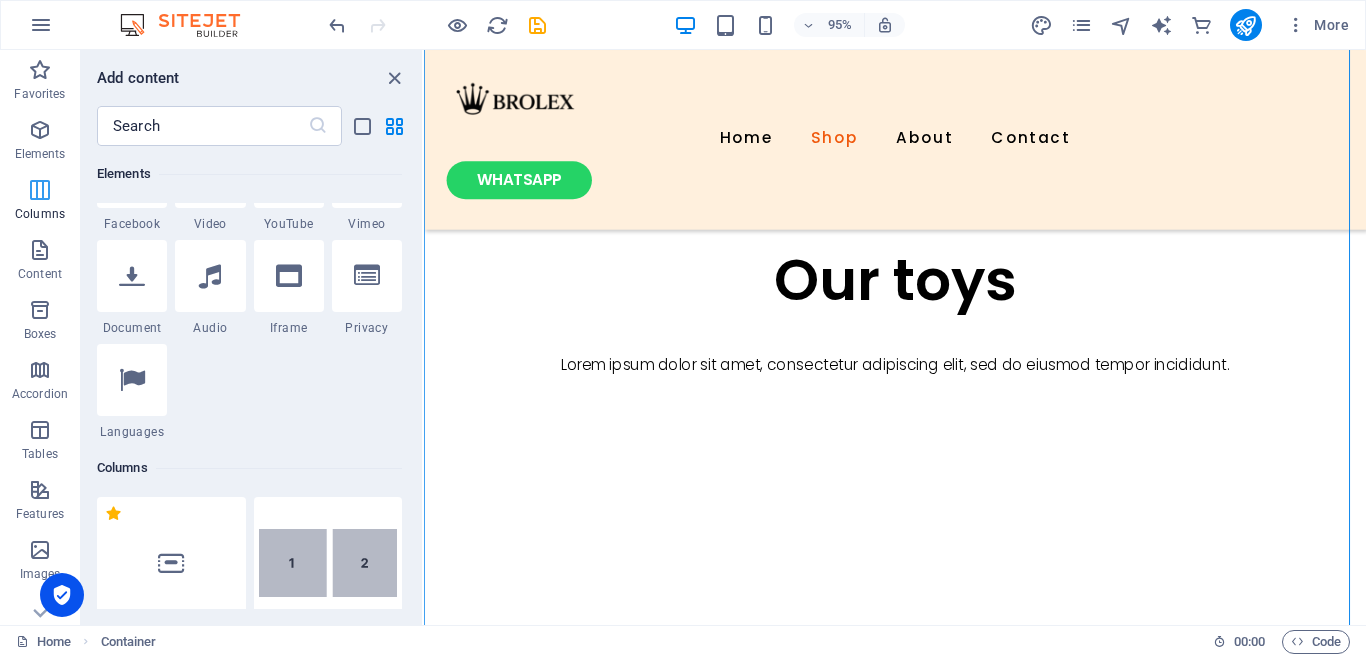 scroll, scrollTop: 990, scrollLeft: 0, axis: vertical 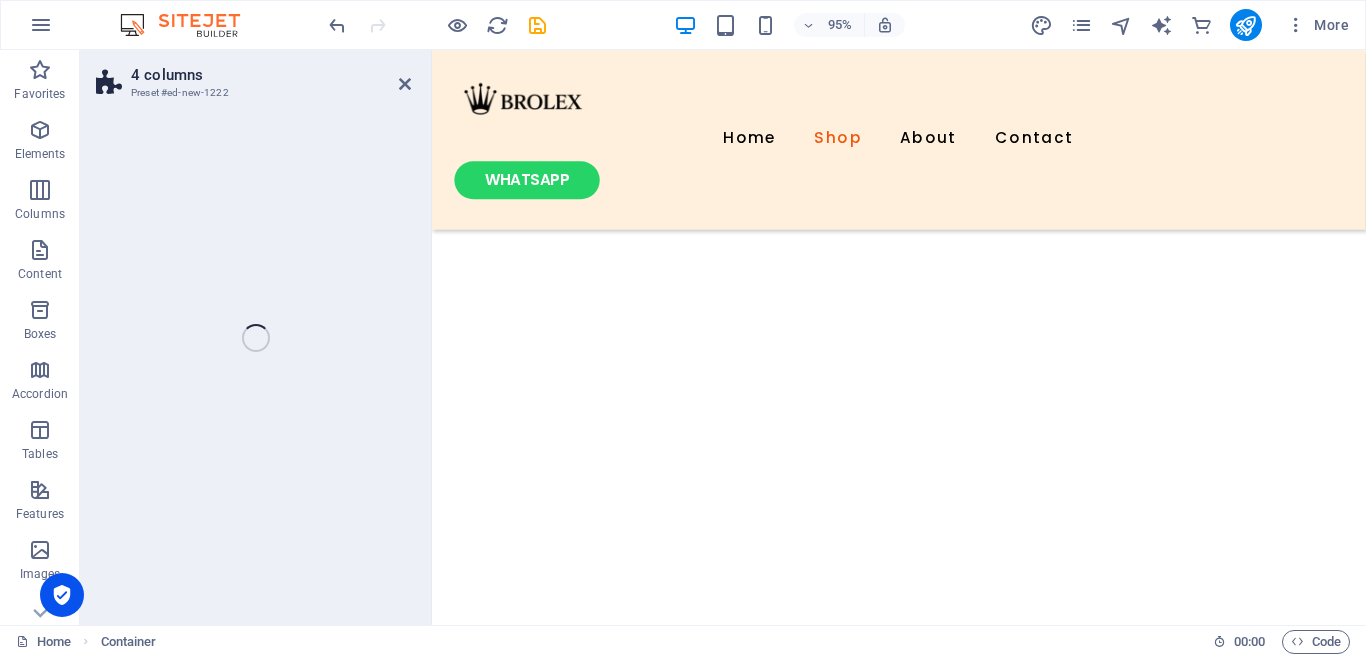 select on "rem" 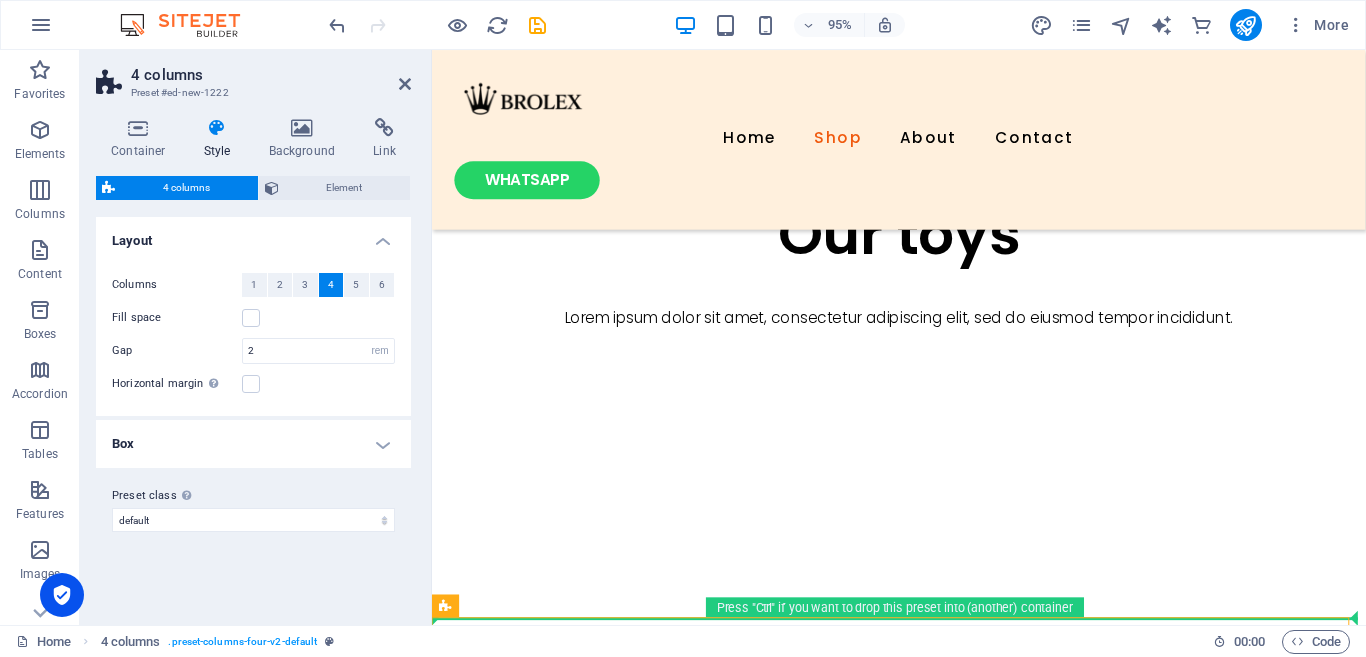 scroll, scrollTop: 1139, scrollLeft: 0, axis: vertical 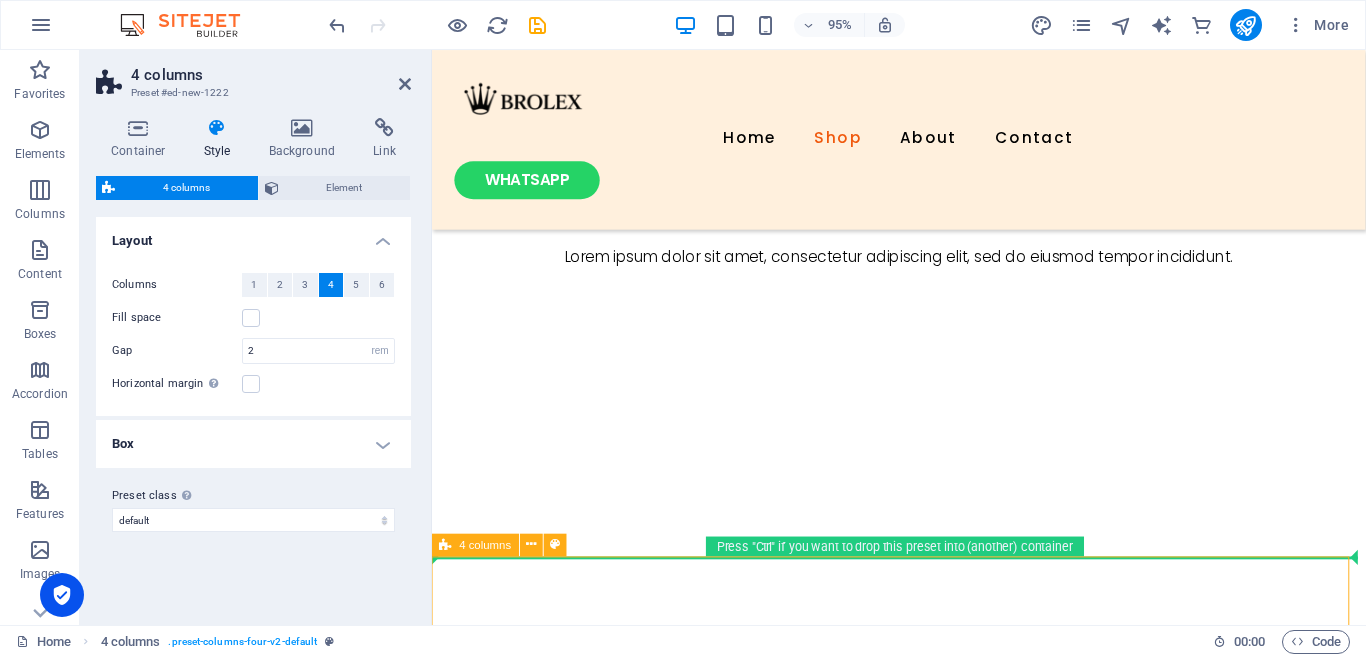 click at bounding box center [446, 544] 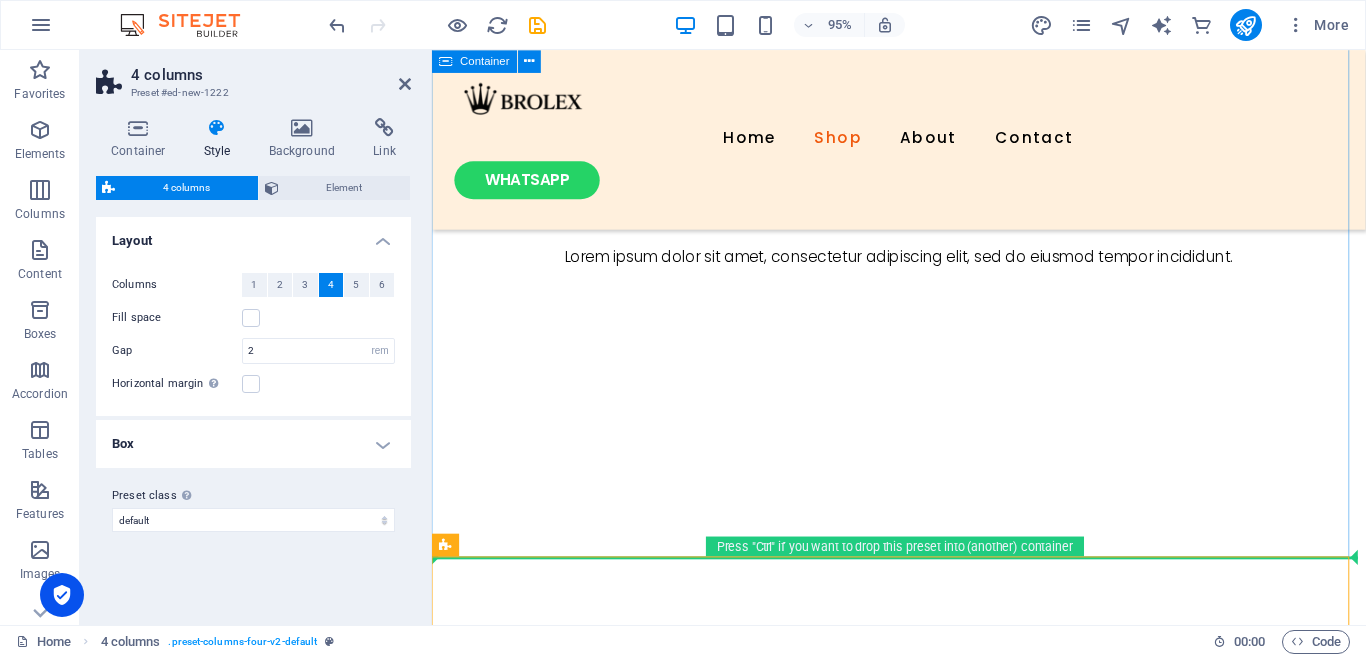 click on "Our toys Lorem ipsum dolor sit amet, consectetur adipiscing elit, sed do eiusmod tempor incididunt." at bounding box center [923, 210] 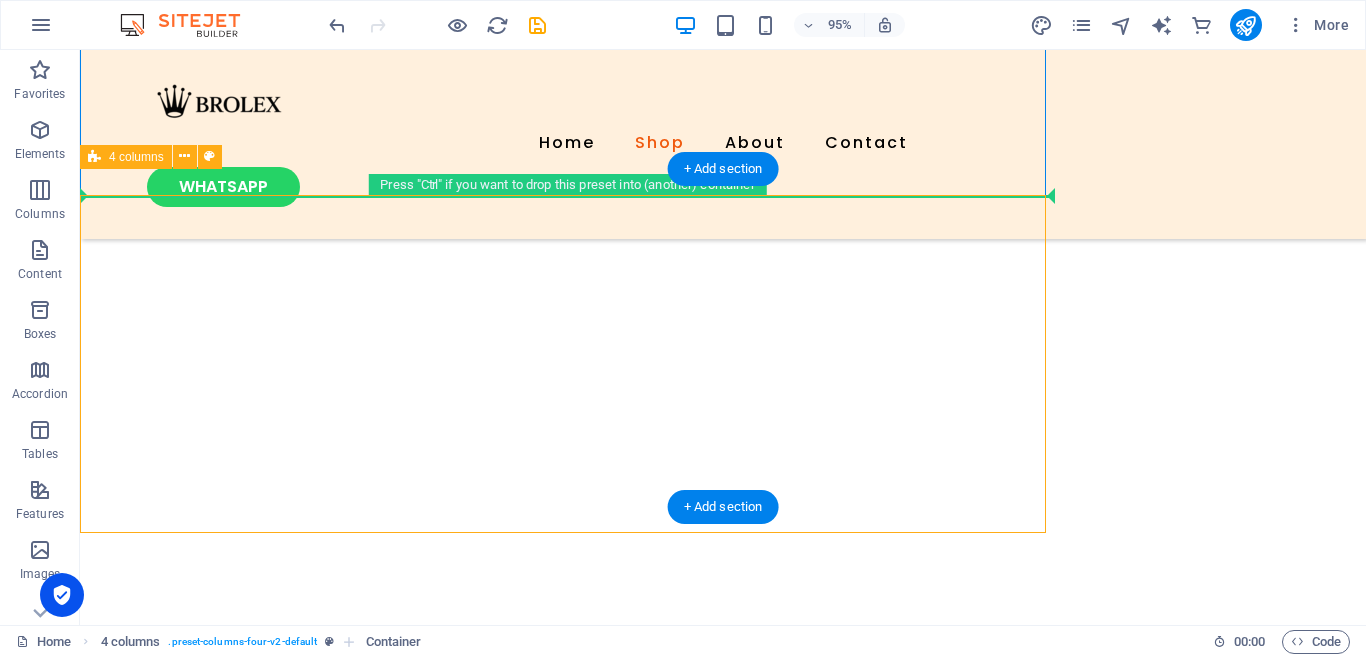 scroll, scrollTop: 1527, scrollLeft: 0, axis: vertical 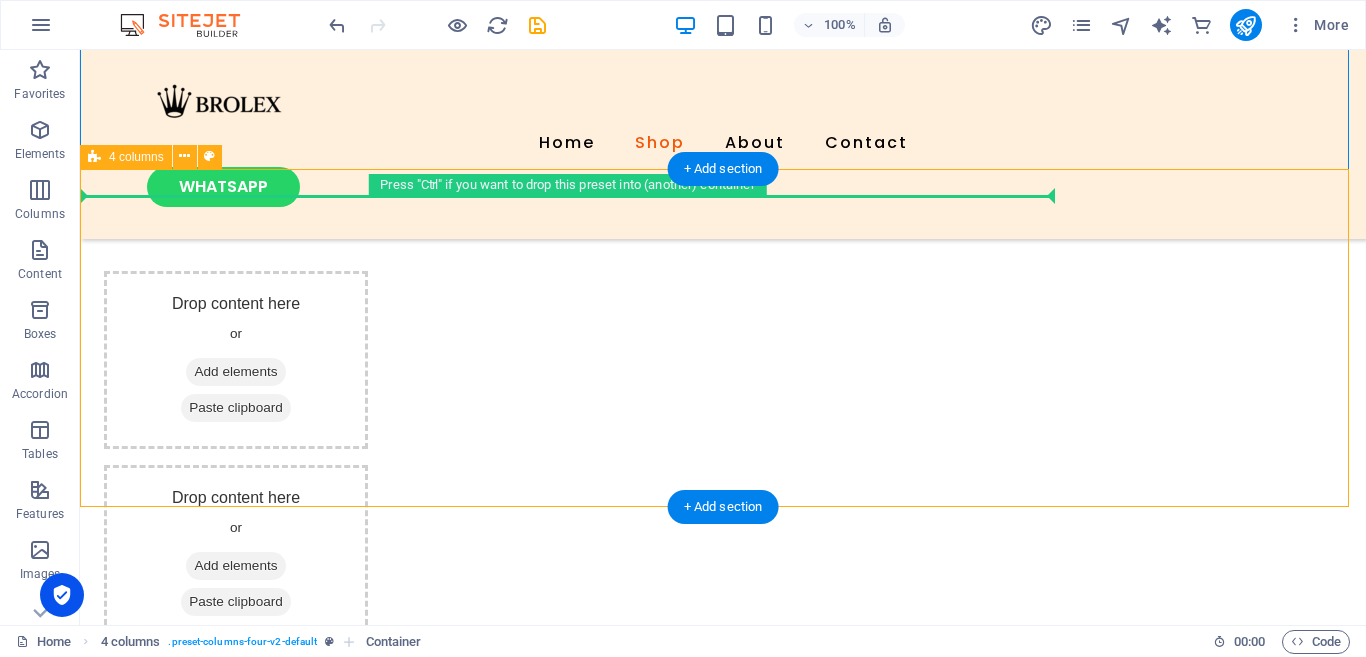 click on "Drop content here or  Add elements  Paste clipboard Drop content here or  Add elements  Paste clipboard Drop content here or  Add elements  Paste clipboard Drop content here or  Add elements  Paste clipboard" at bounding box center [723, 651] 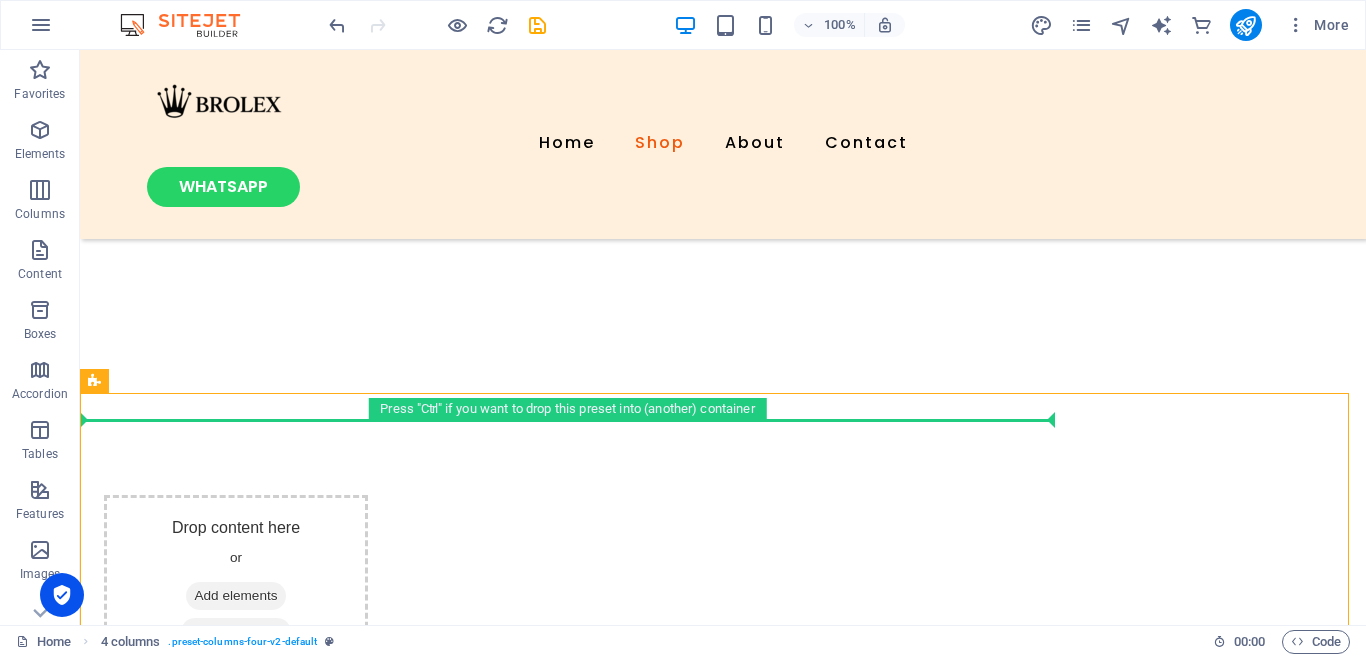 scroll, scrollTop: 1234, scrollLeft: 0, axis: vertical 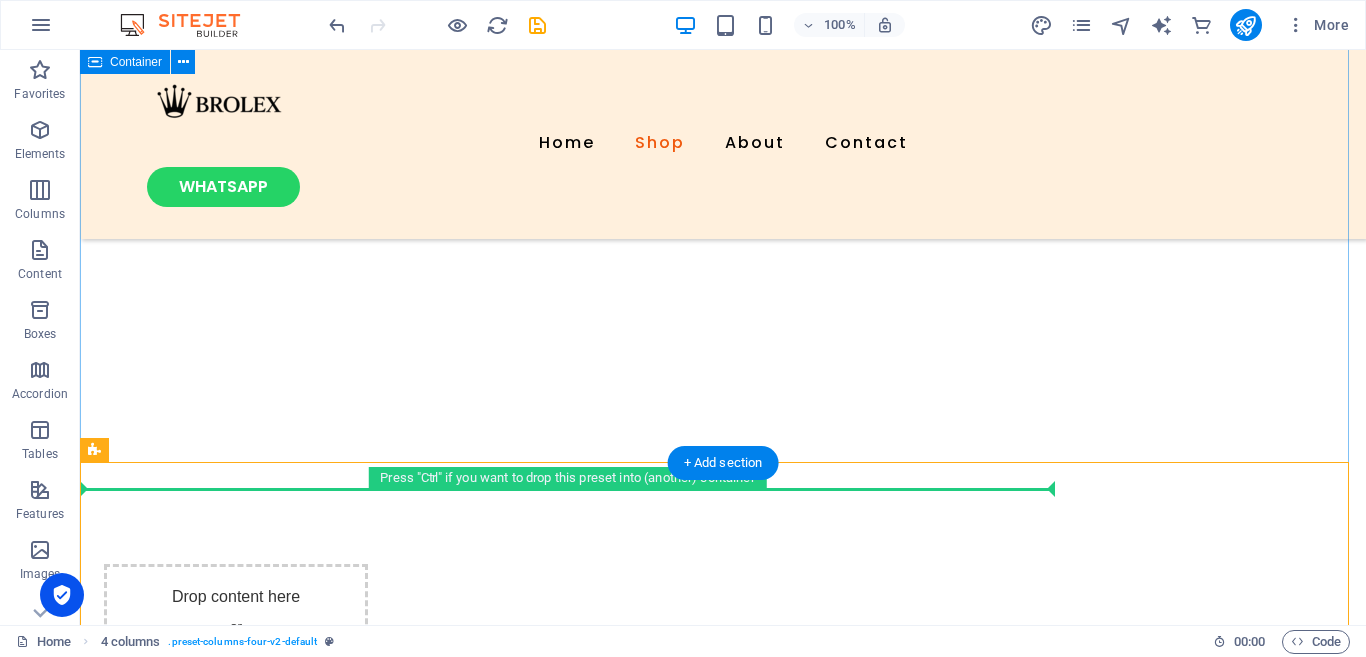 click on "Our toys Lorem ipsum dolor sit amet, consectetur adipiscing elit, sed do eiusmod tempor incididunt." at bounding box center (723, 23) 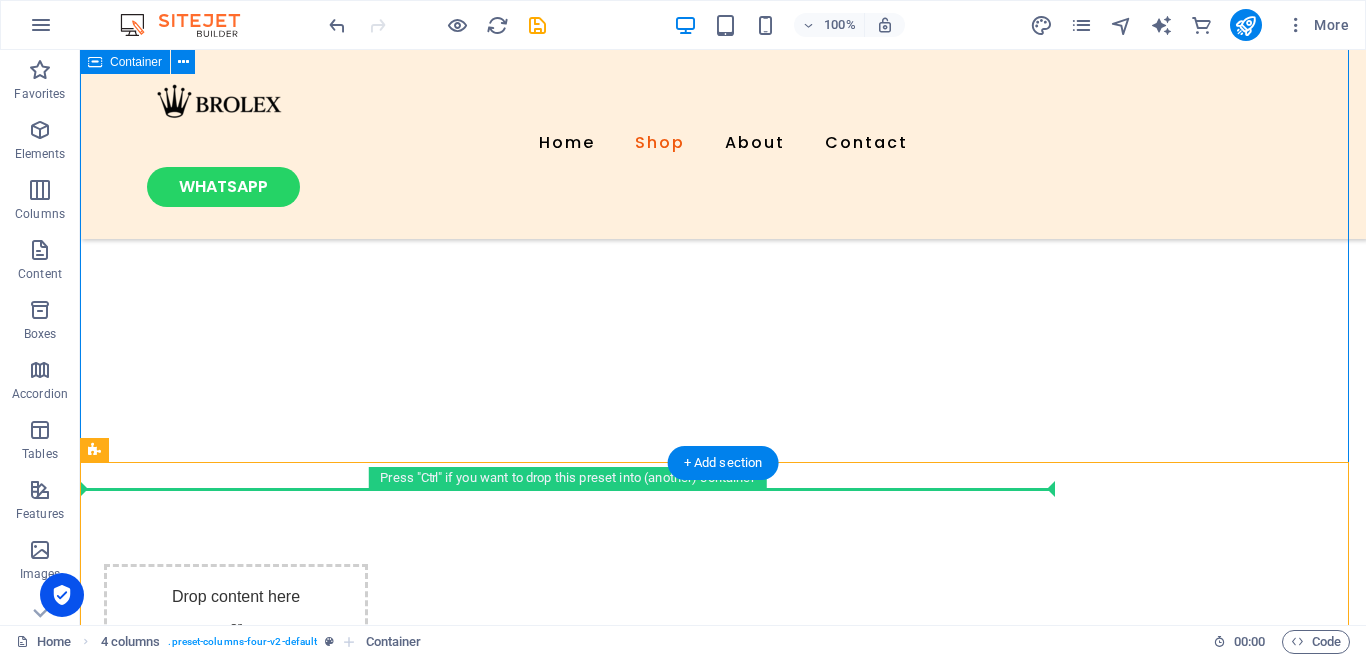 click on "Our toys Lorem ipsum dolor sit amet, consectetur adipiscing elit, sed do eiusmod tempor incididunt." at bounding box center (723, 23) 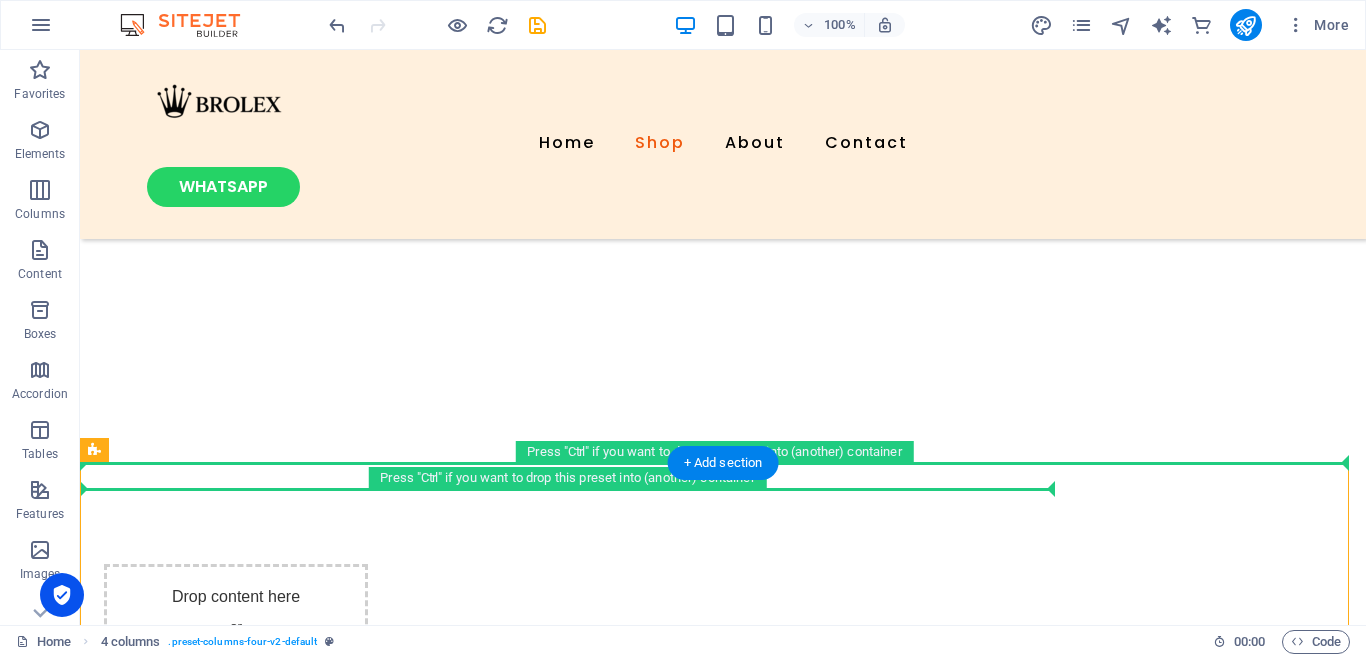drag, startPoint x: 582, startPoint y: 467, endPoint x: 627, endPoint y: 393, distance: 86.608315 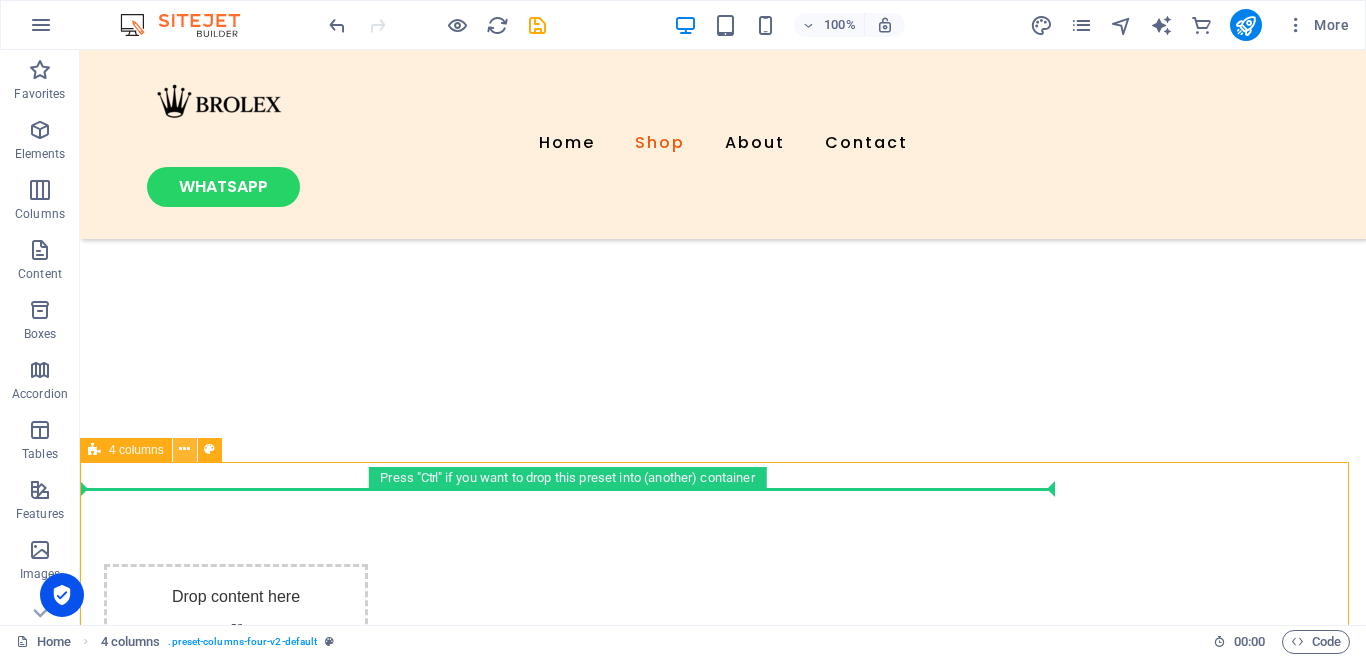 click at bounding box center (184, 449) 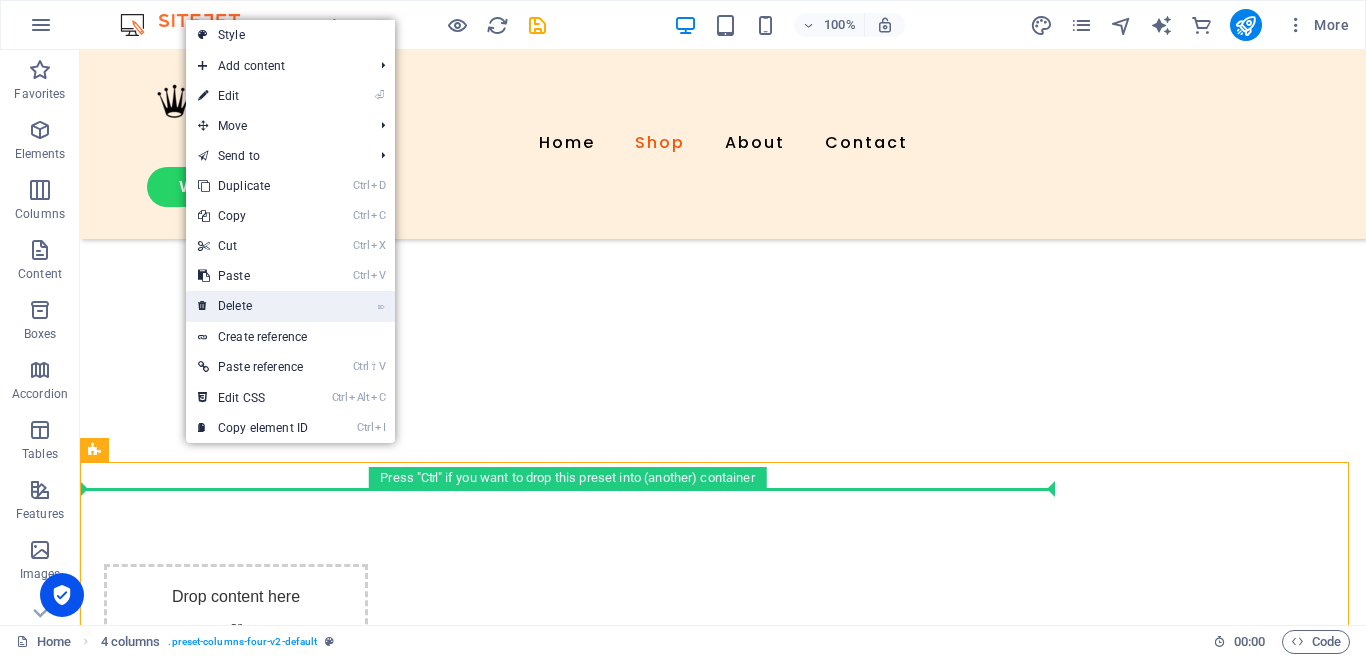 click on "⌦  Delete" at bounding box center (253, 306) 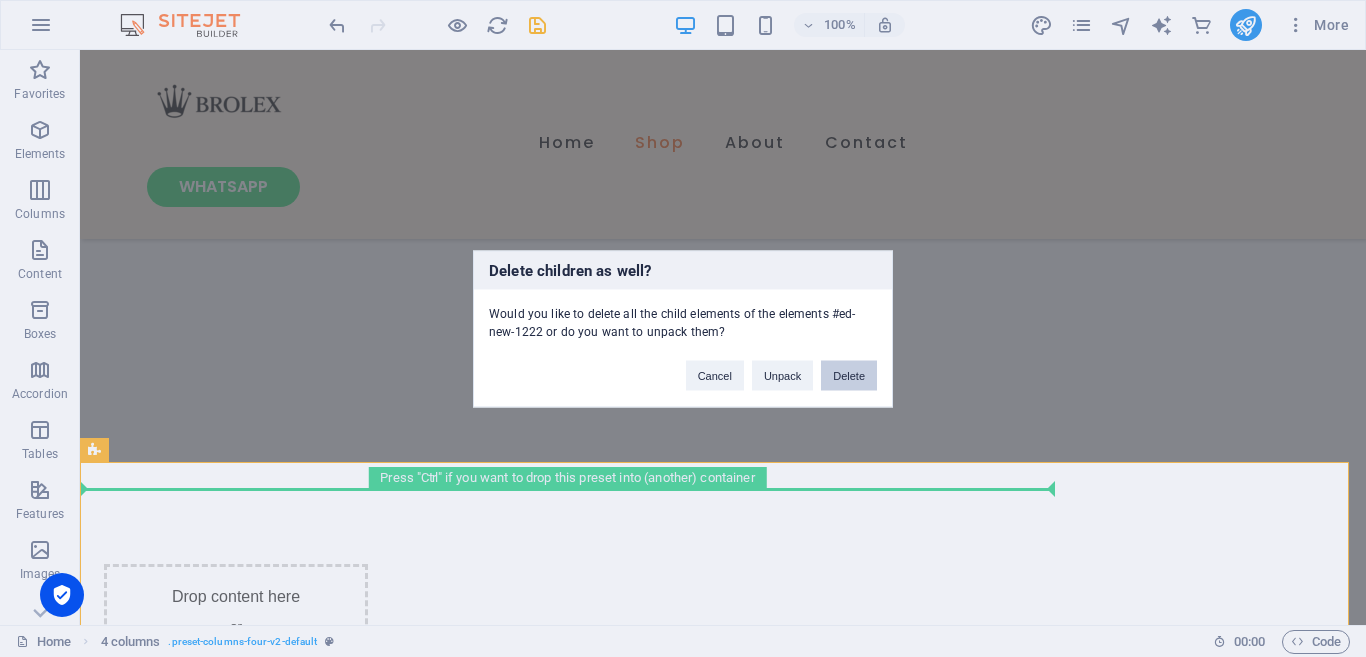 click on "Delete" at bounding box center (849, 375) 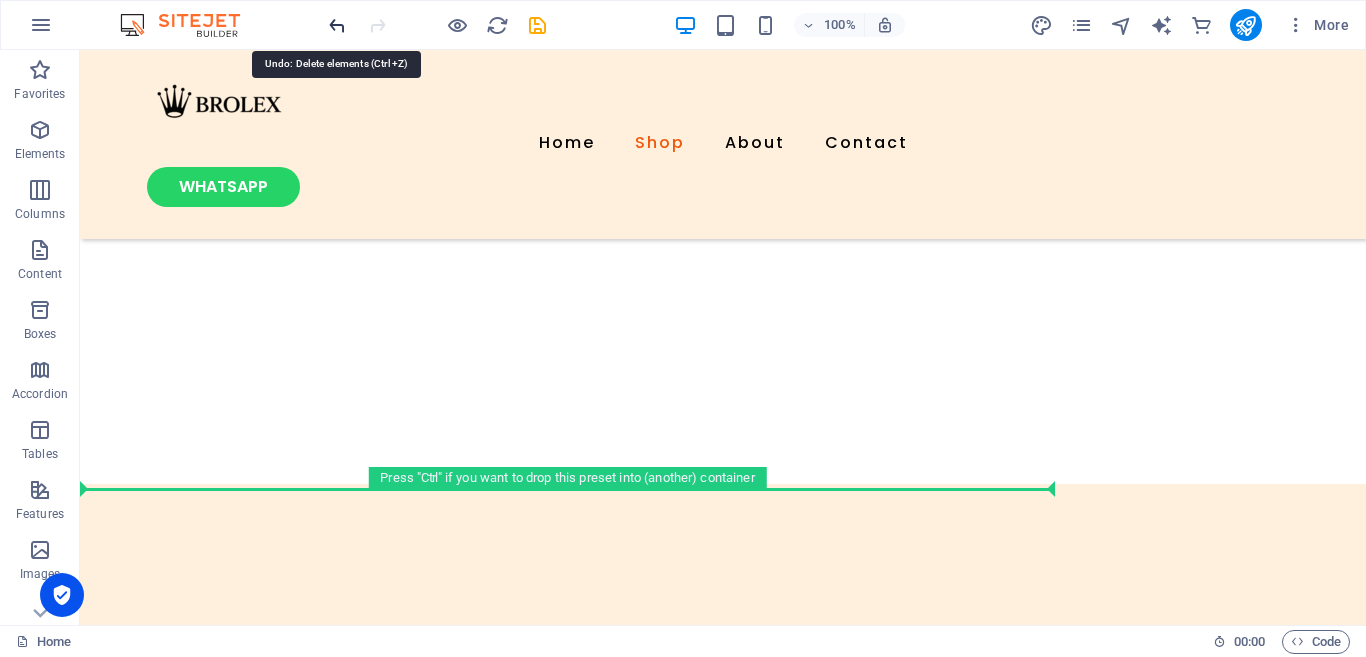 click at bounding box center [337, 25] 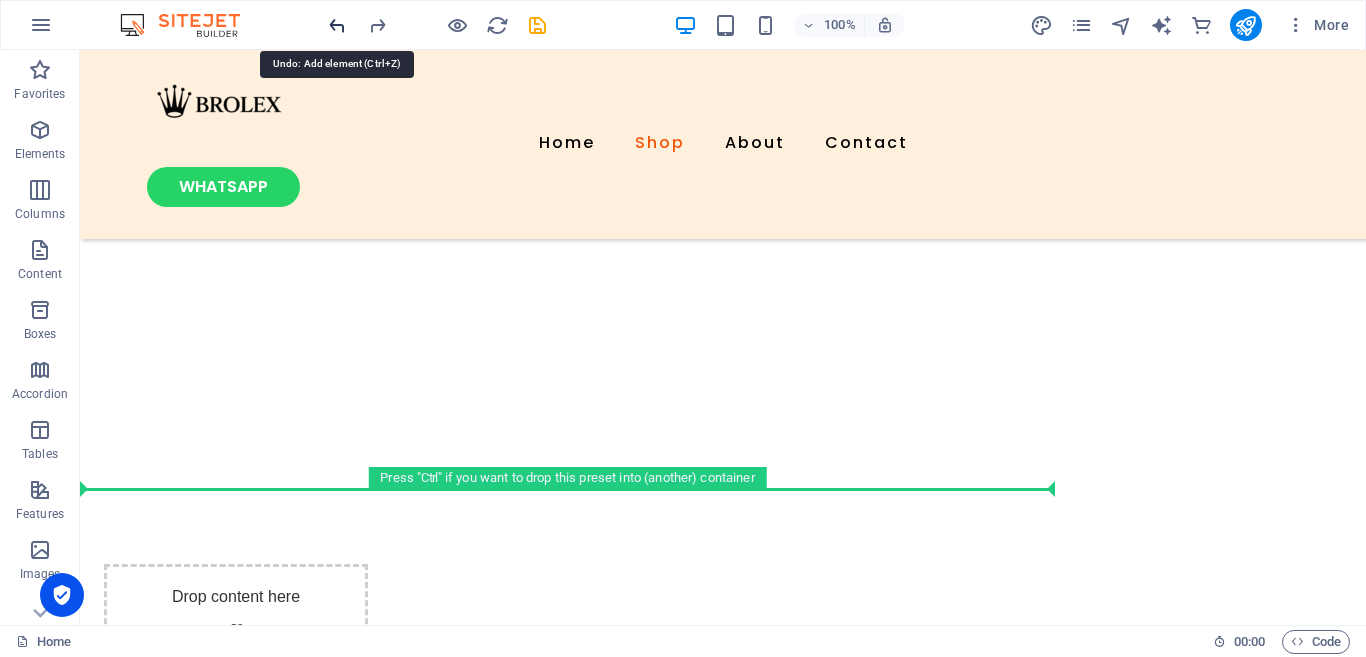 click at bounding box center [337, 25] 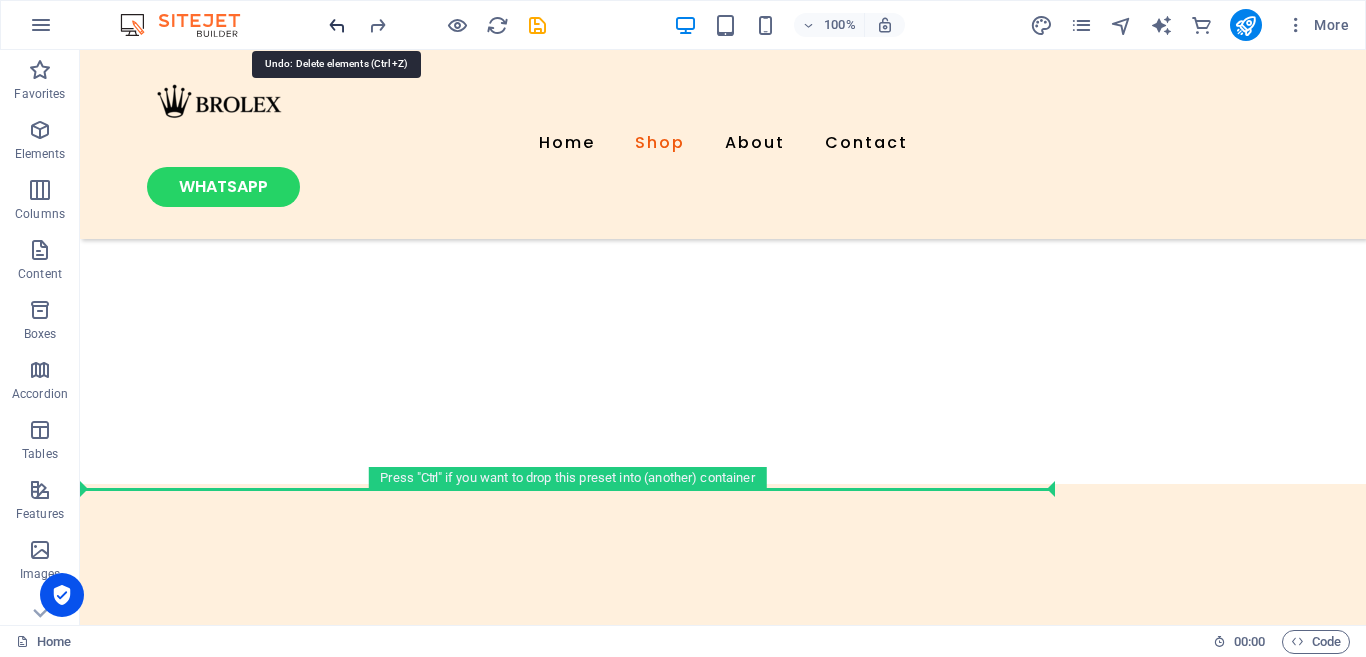 click at bounding box center (337, 25) 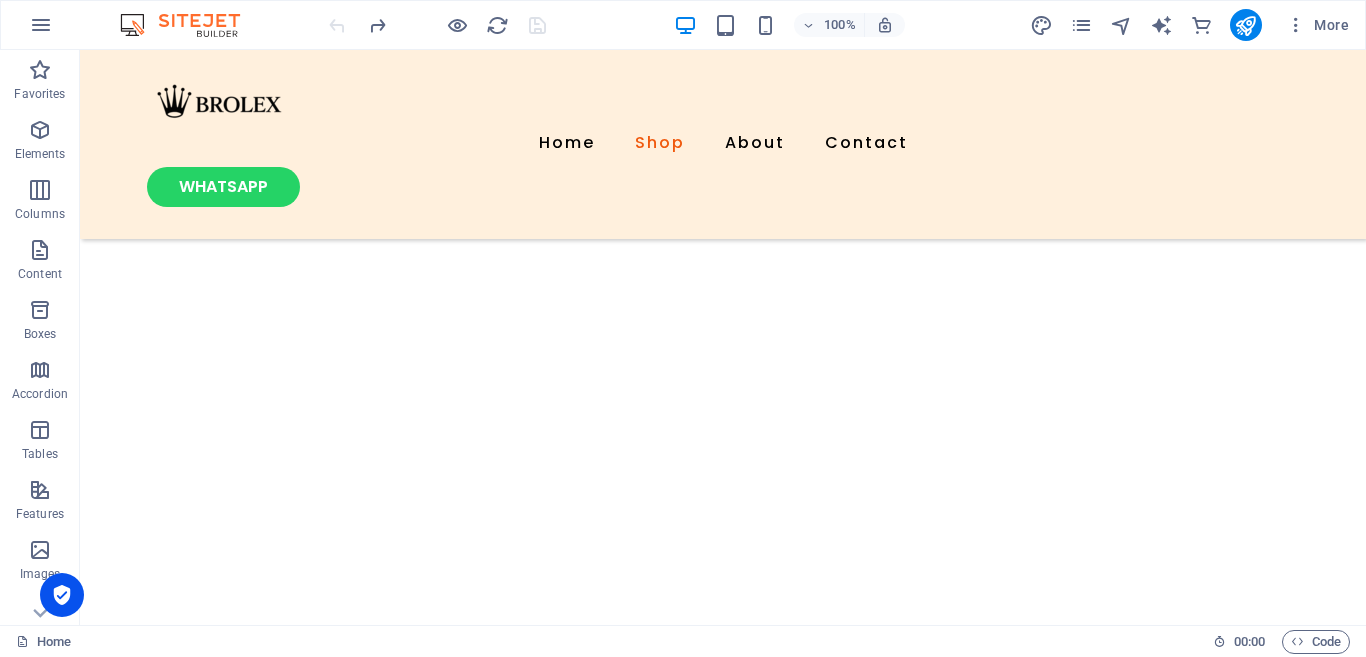 scroll, scrollTop: 1698, scrollLeft: 0, axis: vertical 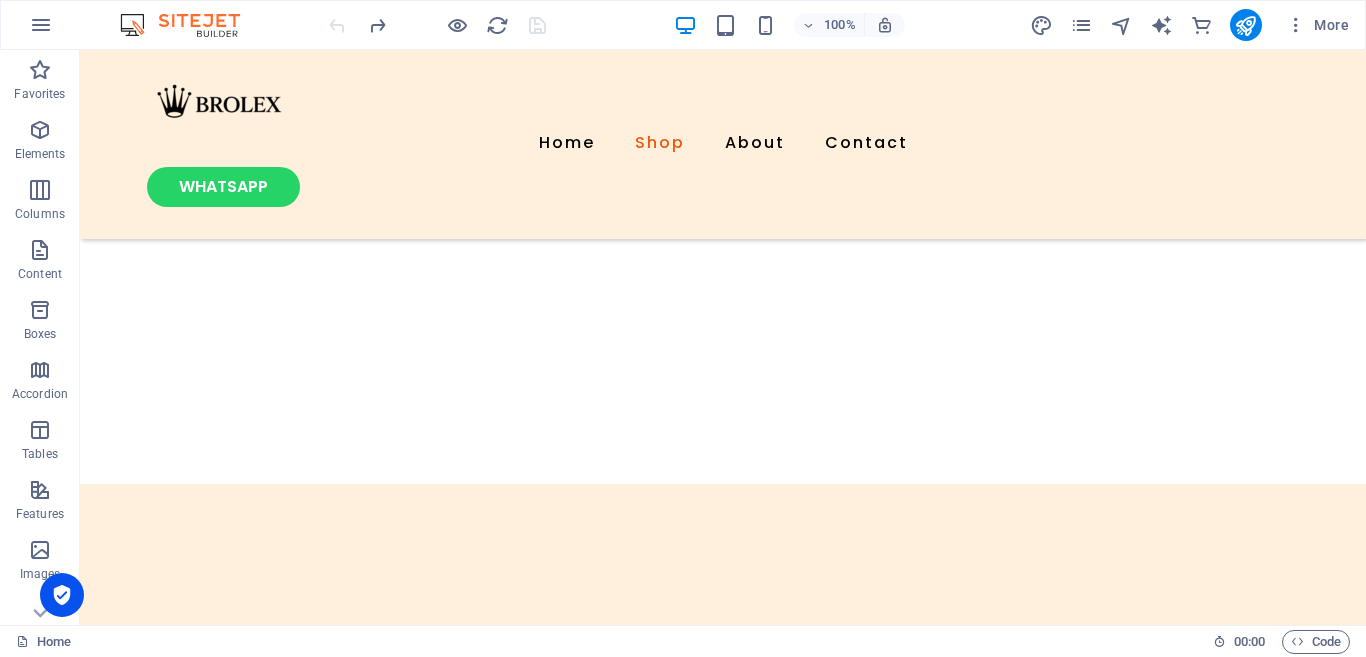 click at bounding box center (437, 25) 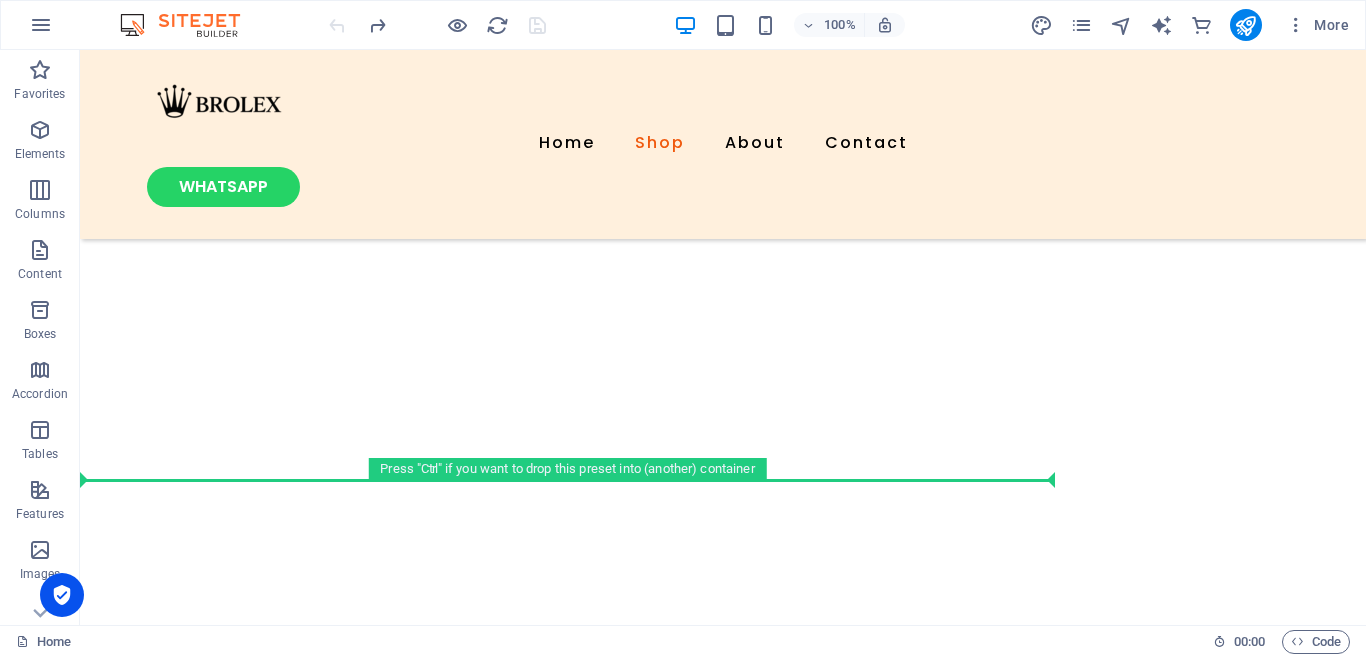scroll, scrollTop: 1204, scrollLeft: 0, axis: vertical 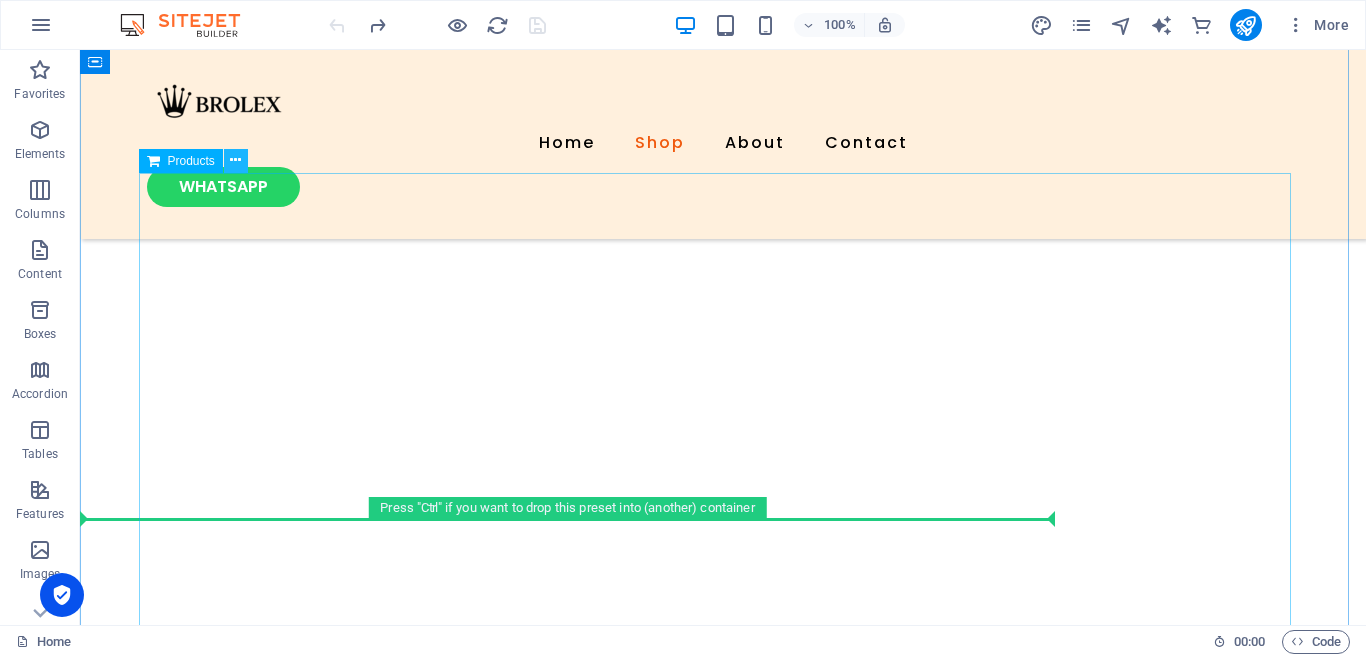 click at bounding box center [235, 160] 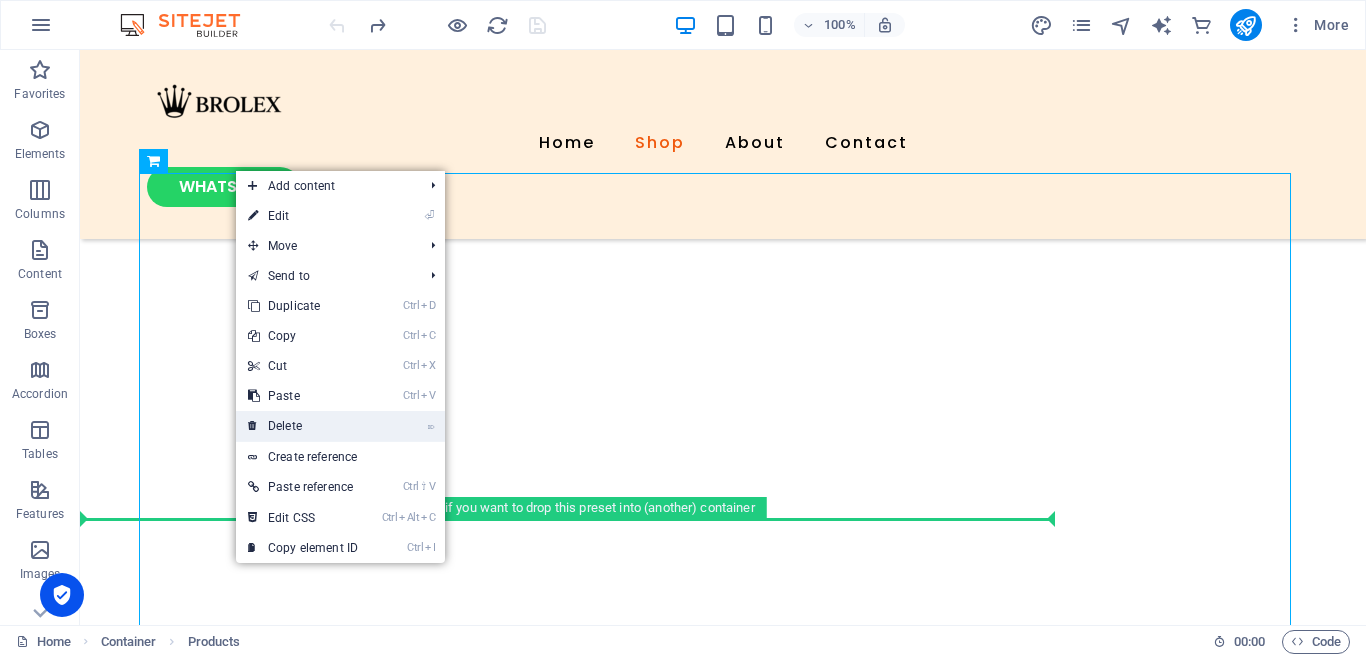 click on "⌦  Delete" at bounding box center [303, 426] 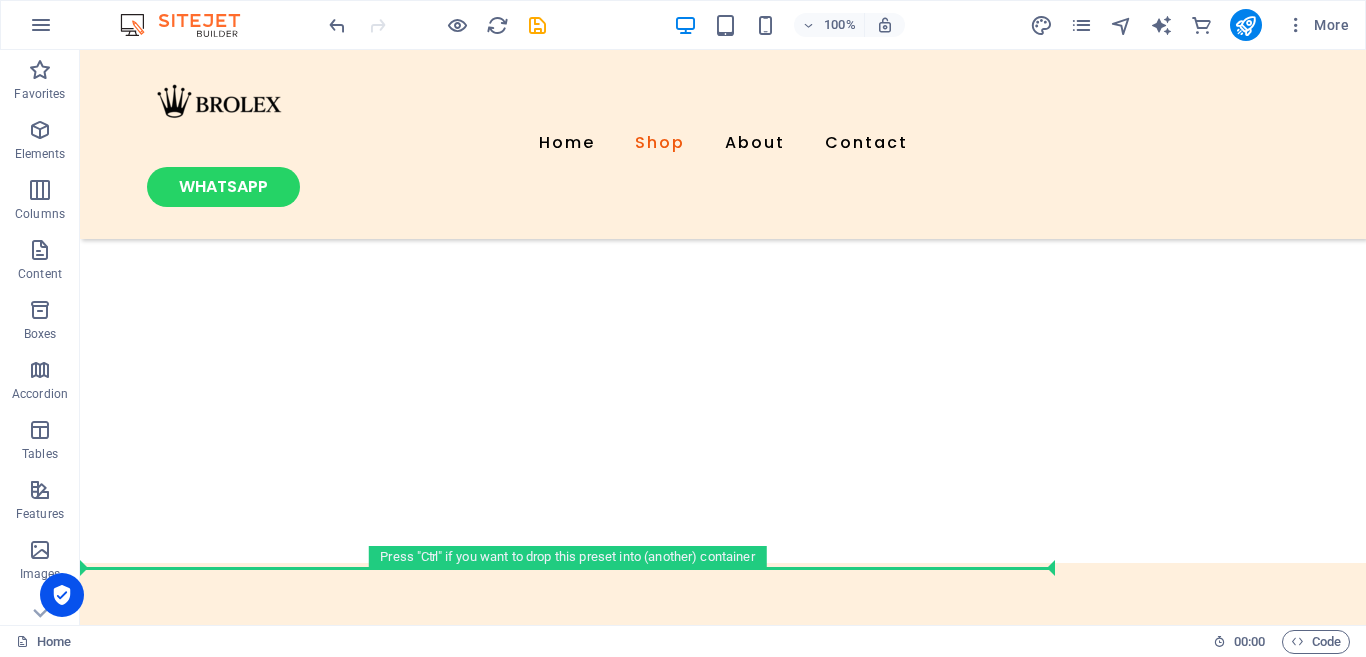 scroll, scrollTop: 1163, scrollLeft: 0, axis: vertical 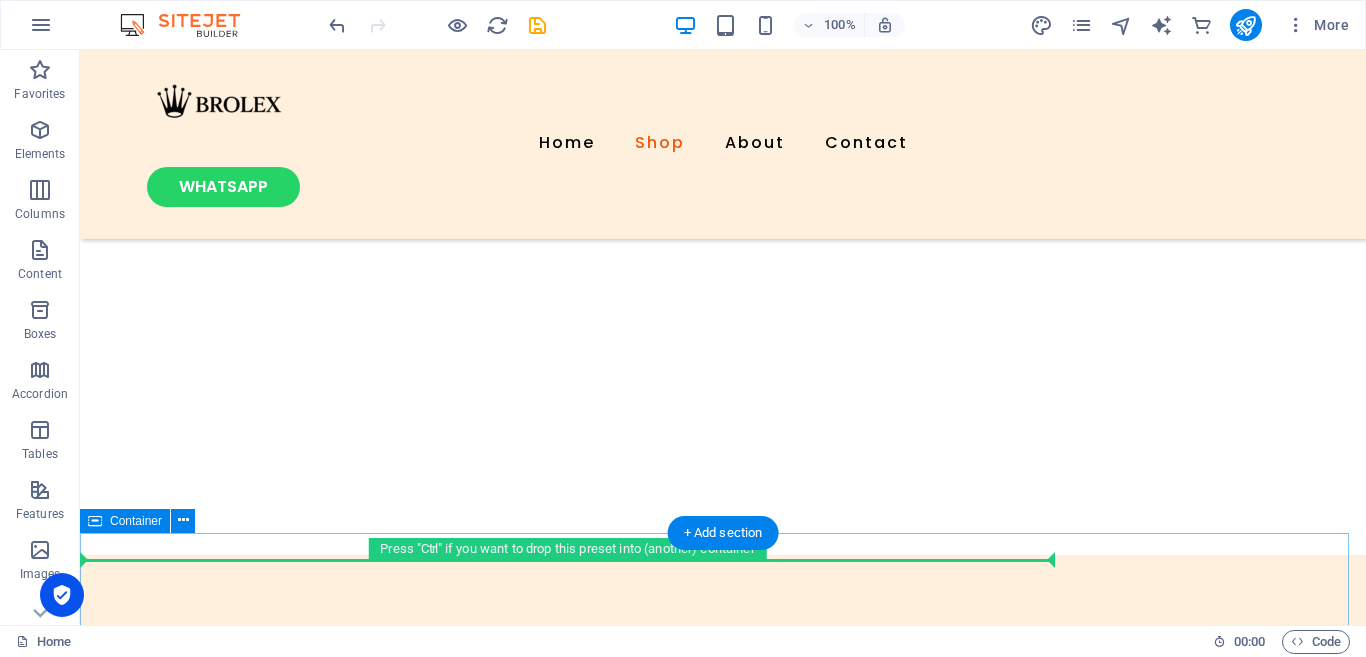 click on "About Us Welcome to BROLEX – where we don’t just make clothes, we craft confidence. This is fashion with a backbone, designed for men who demand quality, style, and power without compromise.   👌 Premium Quality – Every stitch, every fabric, every detail is built to last.   😎 Awesome Design – From head-turning graphics to sleek urban essentials, we make sure you stand out.   💲 Affordable Price – High-end style shouldn’t break the bank. Look sharp, stay smart.   This is more than clothing—it’s armor. Whether you’re ruling the streets, dominating the gym, or owning the night, Brolex gives you the edge you need.   🔥 Wear Bold. Be Unstoppable. 🔥" at bounding box center (723, 880) 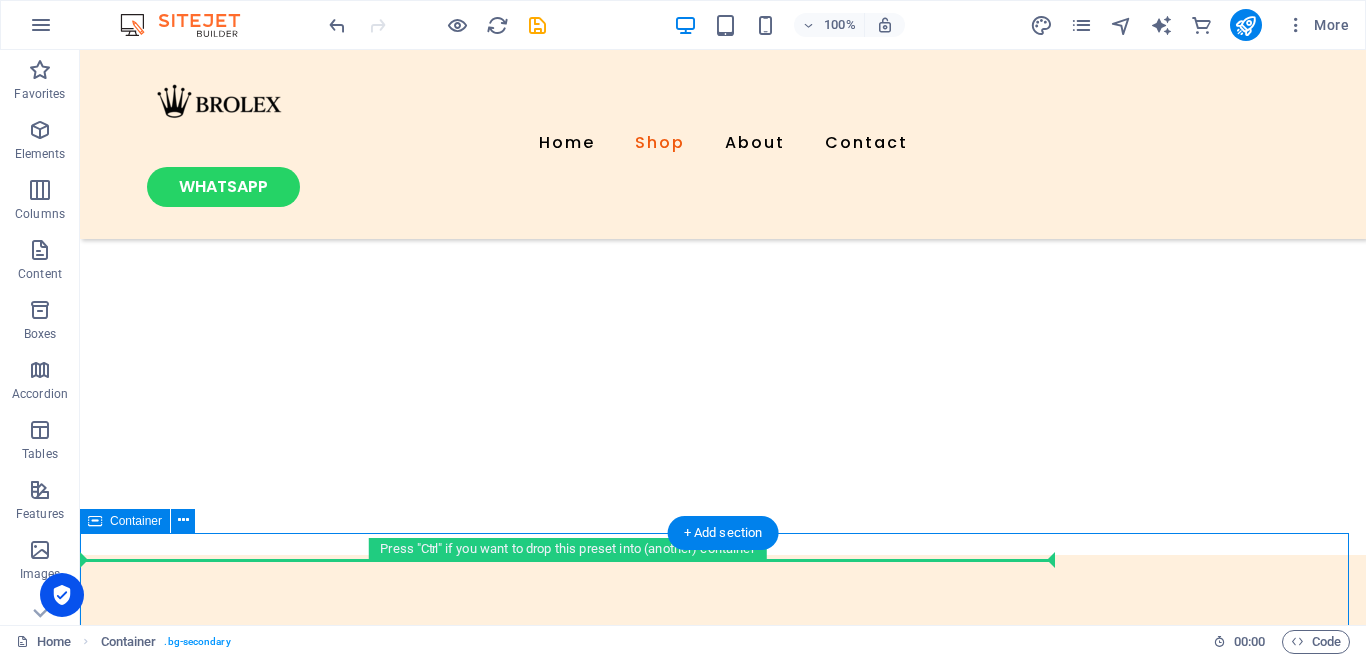 click on "About Us Welcome to BROLEX – where we don’t just make clothes, we craft confidence. This is fashion with a backbone, designed for men who demand quality, style, and power without compromise.   👌 Premium Quality – Every stitch, every fabric, every detail is built to last.   😎 Awesome Design – From head-turning graphics to sleek urban essentials, we make sure you stand out.   💲 Affordable Price – High-end style shouldn’t break the bank. Look sharp, stay smart.   This is more than clothing—it’s armor. Whether you’re ruling the streets, dominating the gym, or owning the night, Brolex gives you the edge you need.   🔥 Wear Bold. Be Unstoppable. 🔥" at bounding box center (723, 880) 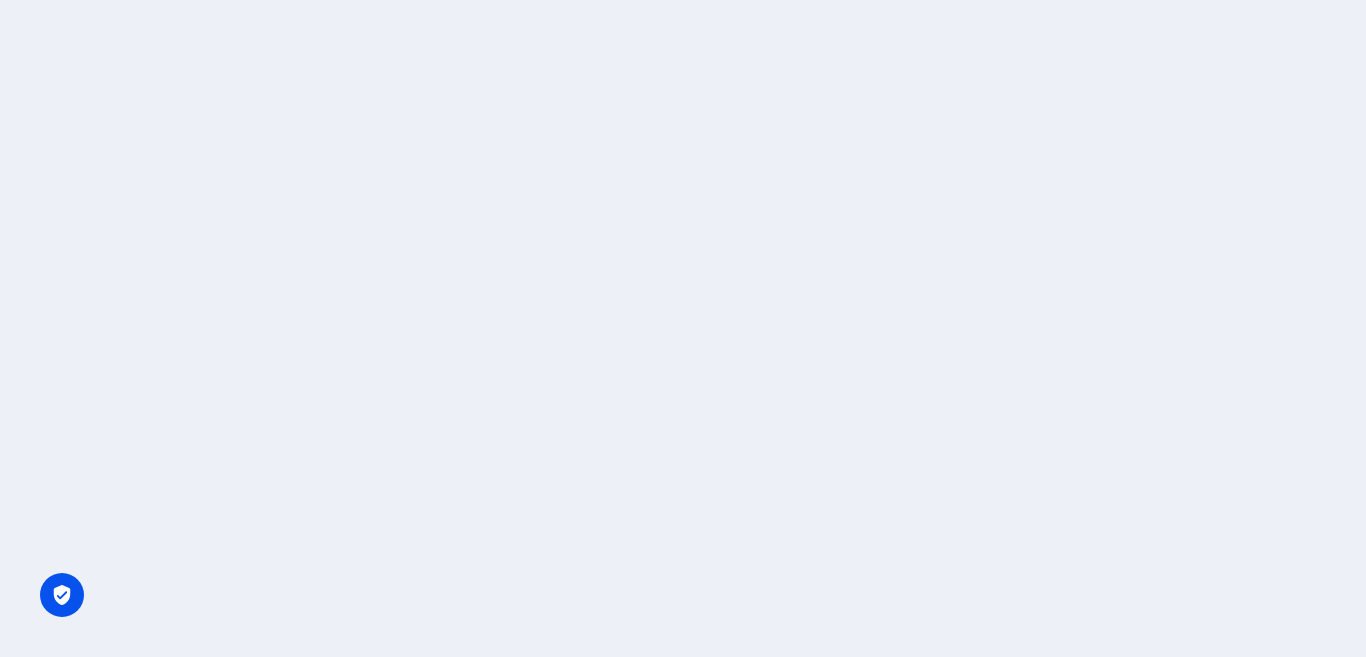 scroll, scrollTop: 0, scrollLeft: 0, axis: both 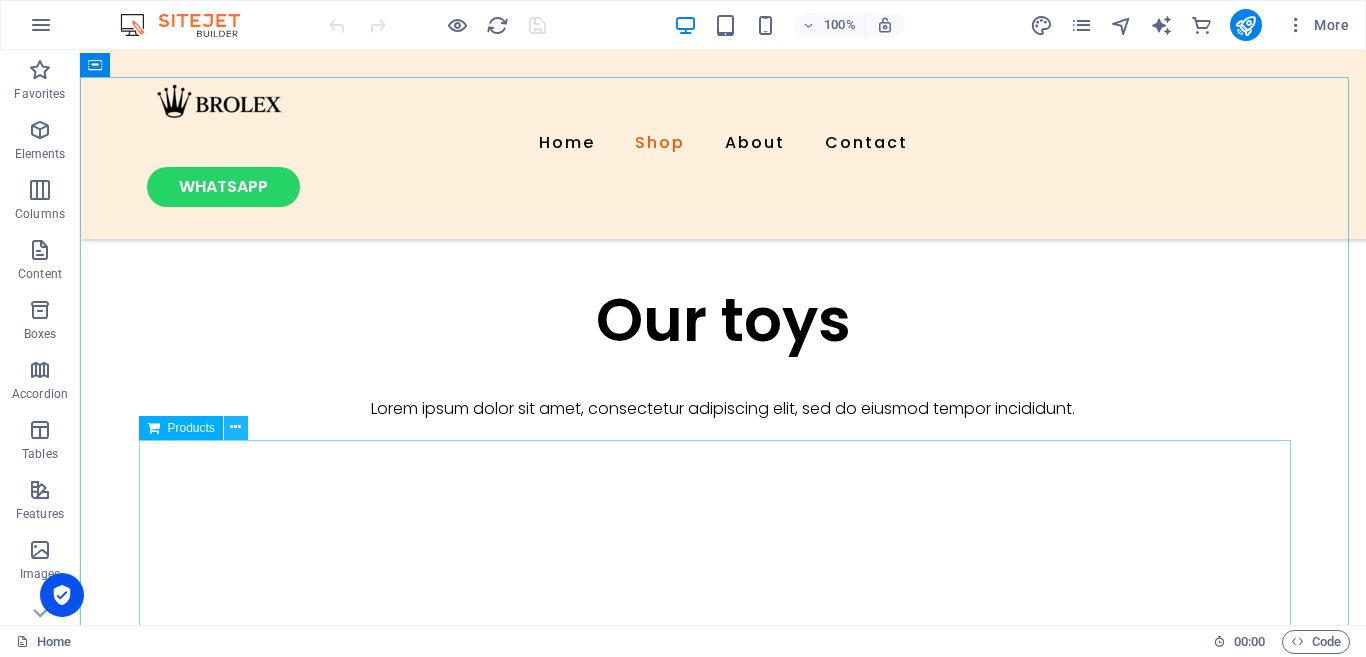 click at bounding box center (235, 427) 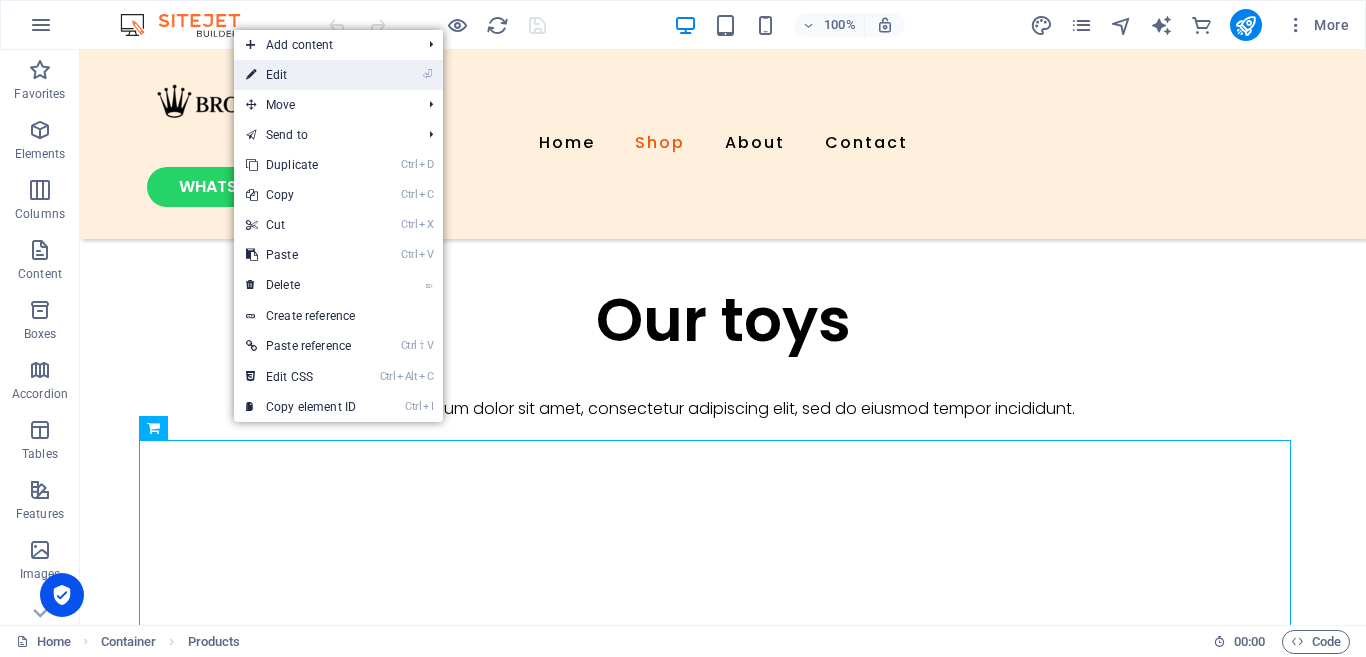 click on "⏎  Edit" at bounding box center (301, 75) 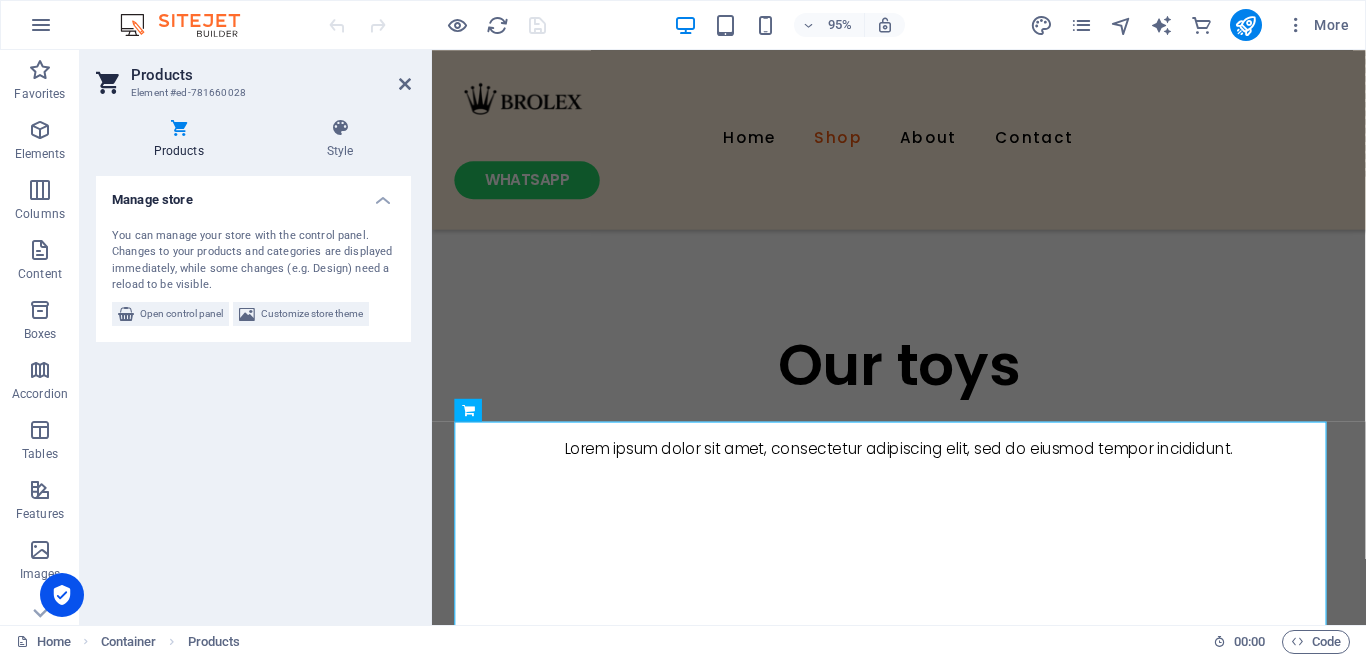 scroll, scrollTop: 962, scrollLeft: 0, axis: vertical 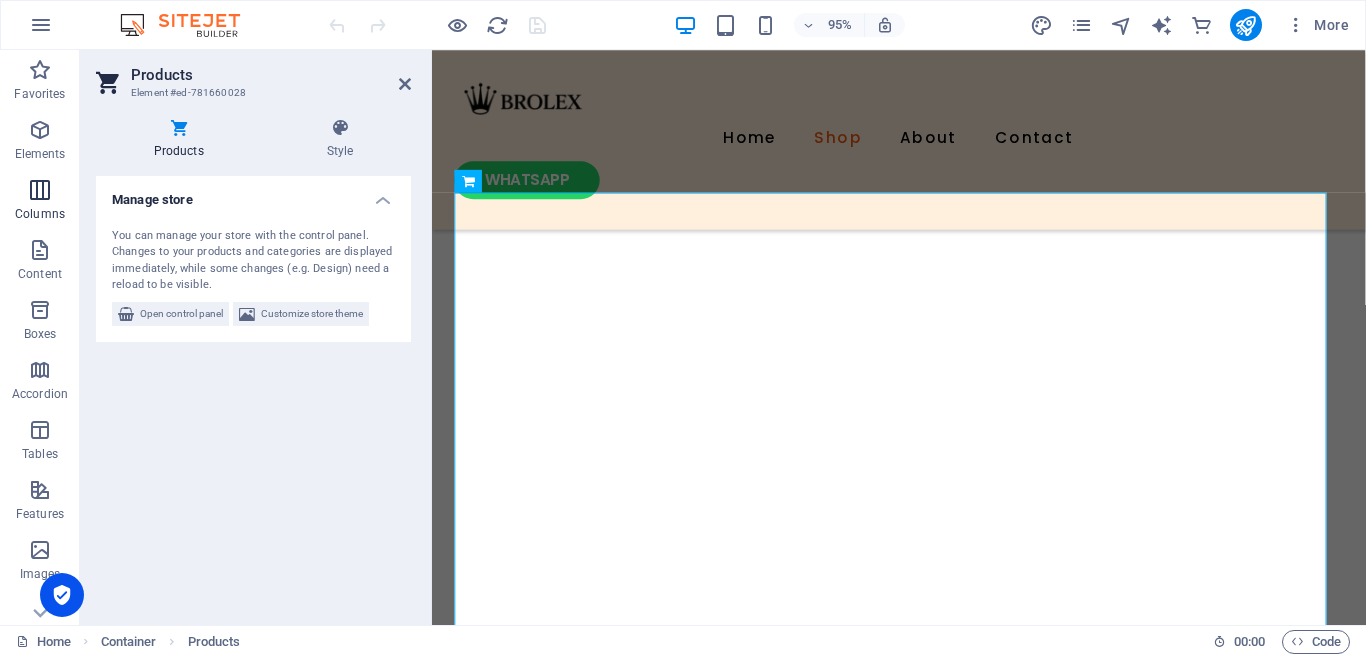 click on "Columns" at bounding box center [40, 202] 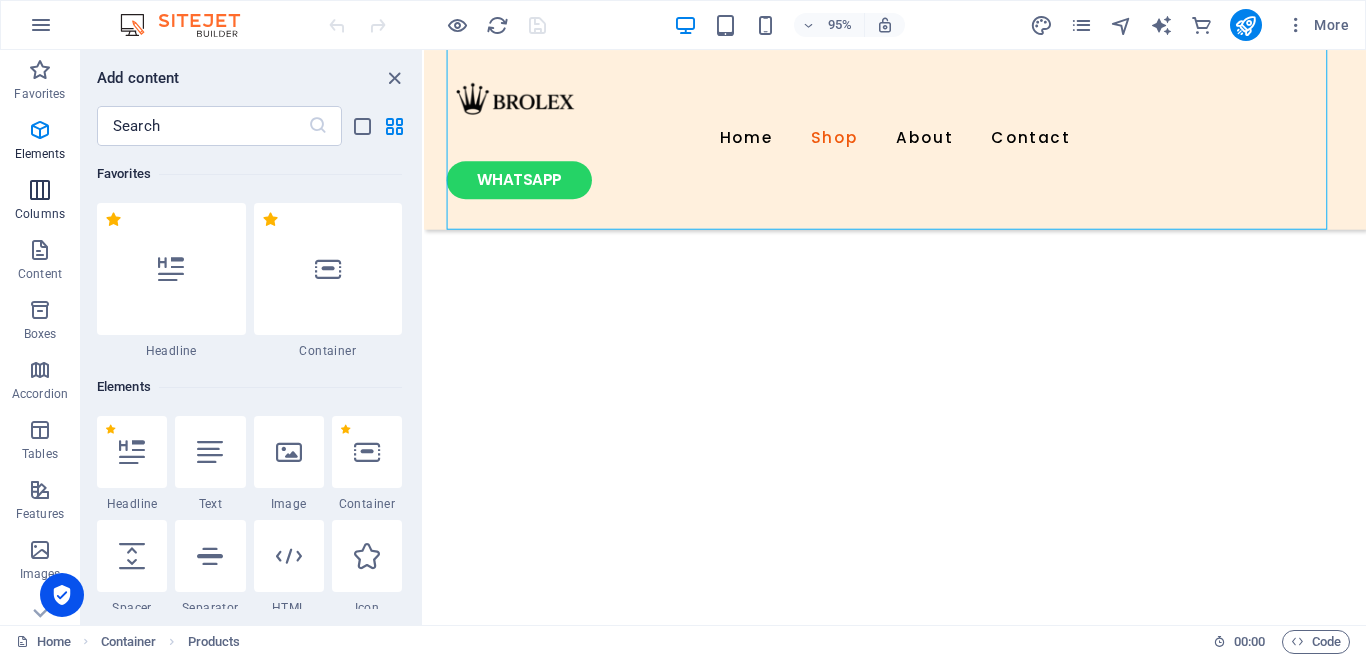 scroll, scrollTop: 990, scrollLeft: 0, axis: vertical 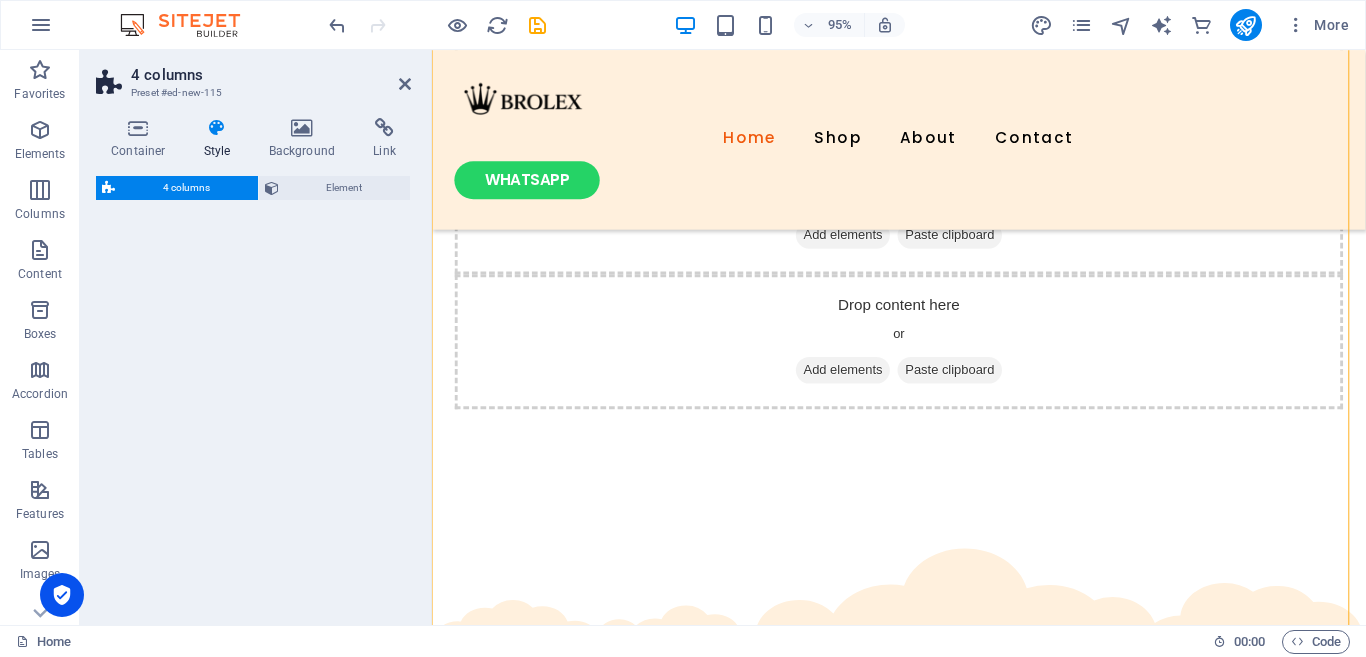 select on "rem" 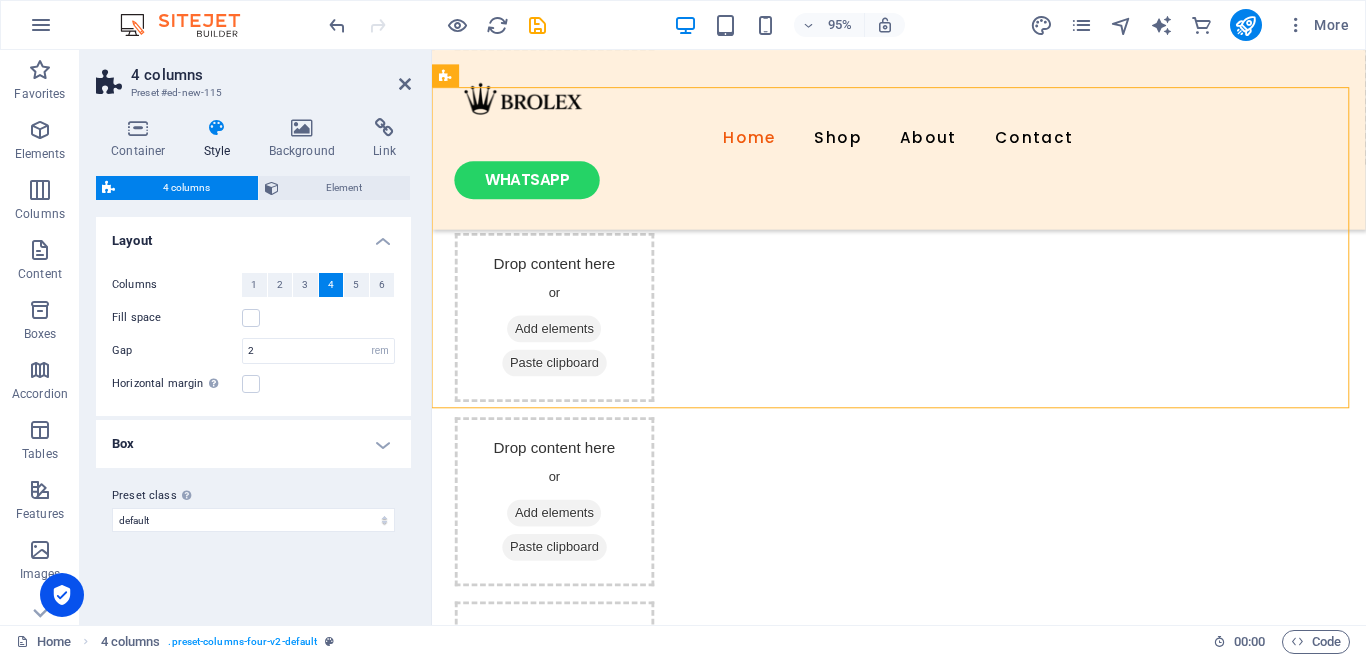 scroll, scrollTop: 930, scrollLeft: 0, axis: vertical 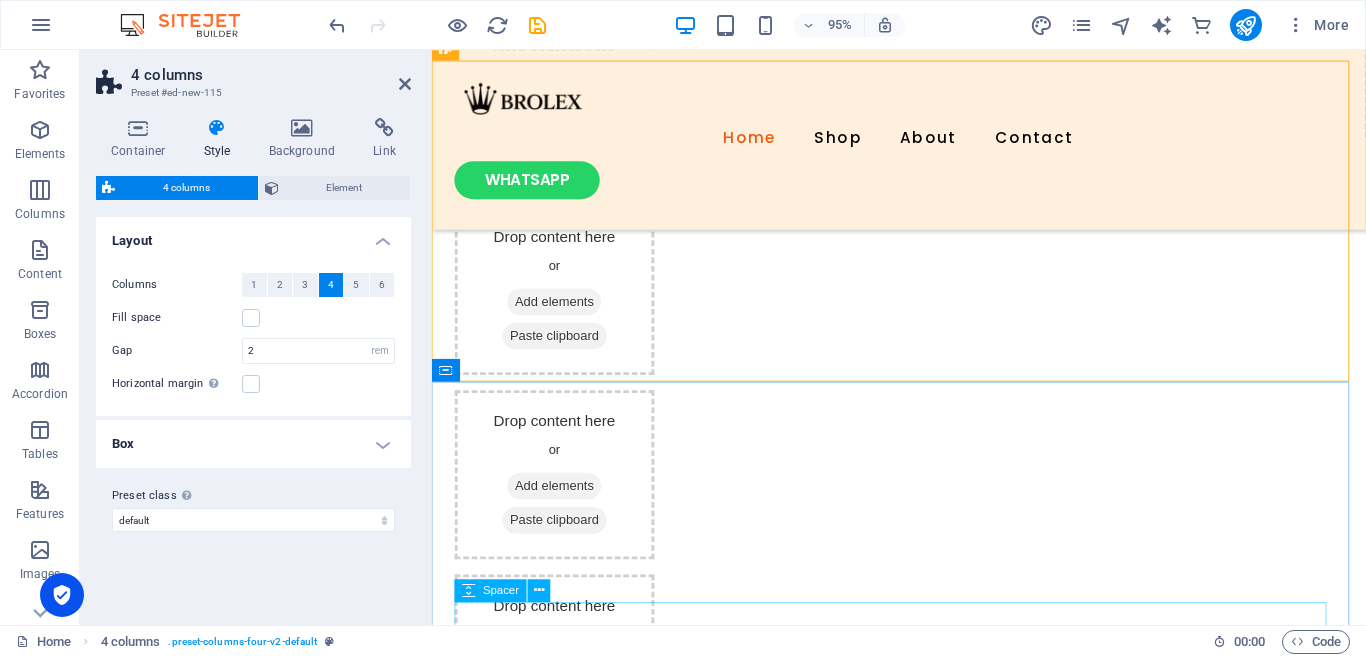 drag, startPoint x: 918, startPoint y: 142, endPoint x: 581, endPoint y: 651, distance: 610.4507 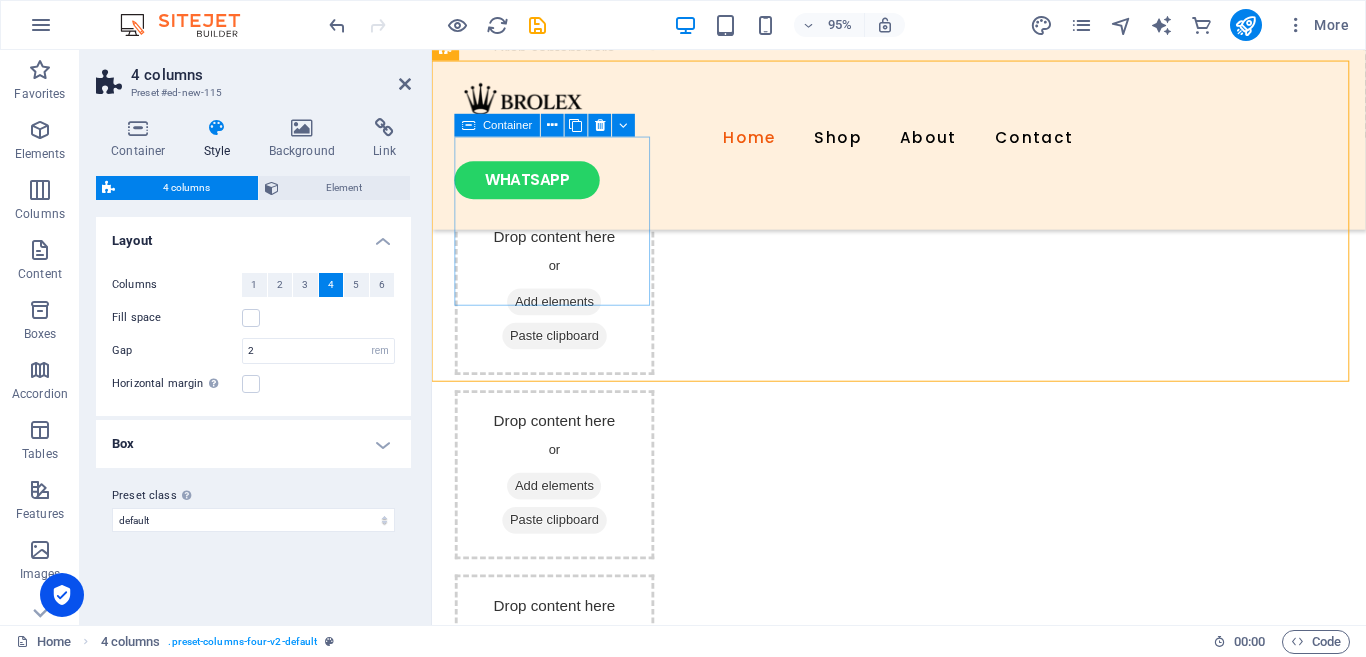 click on "Drop content here or  Add elements  Paste clipboard" at bounding box center [561, 109] 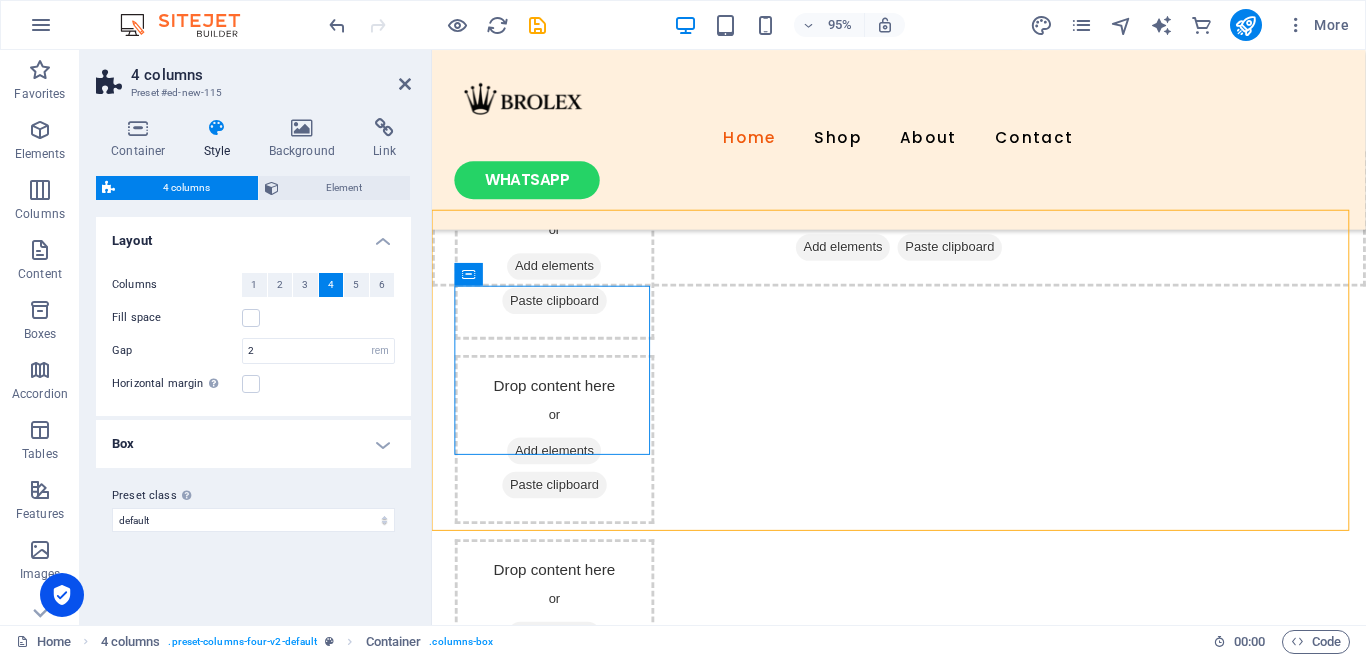 scroll, scrollTop: 850, scrollLeft: 0, axis: vertical 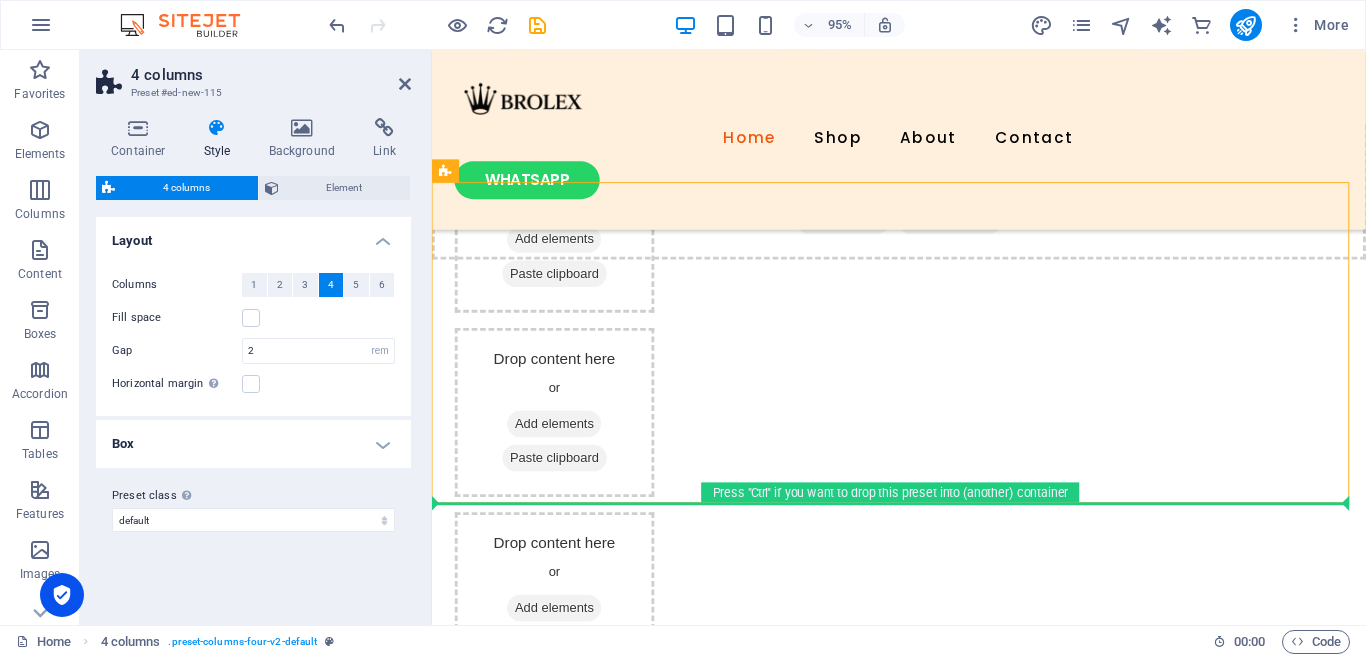 drag, startPoint x: 920, startPoint y: 219, endPoint x: 497, endPoint y: 566, distance: 547.1179 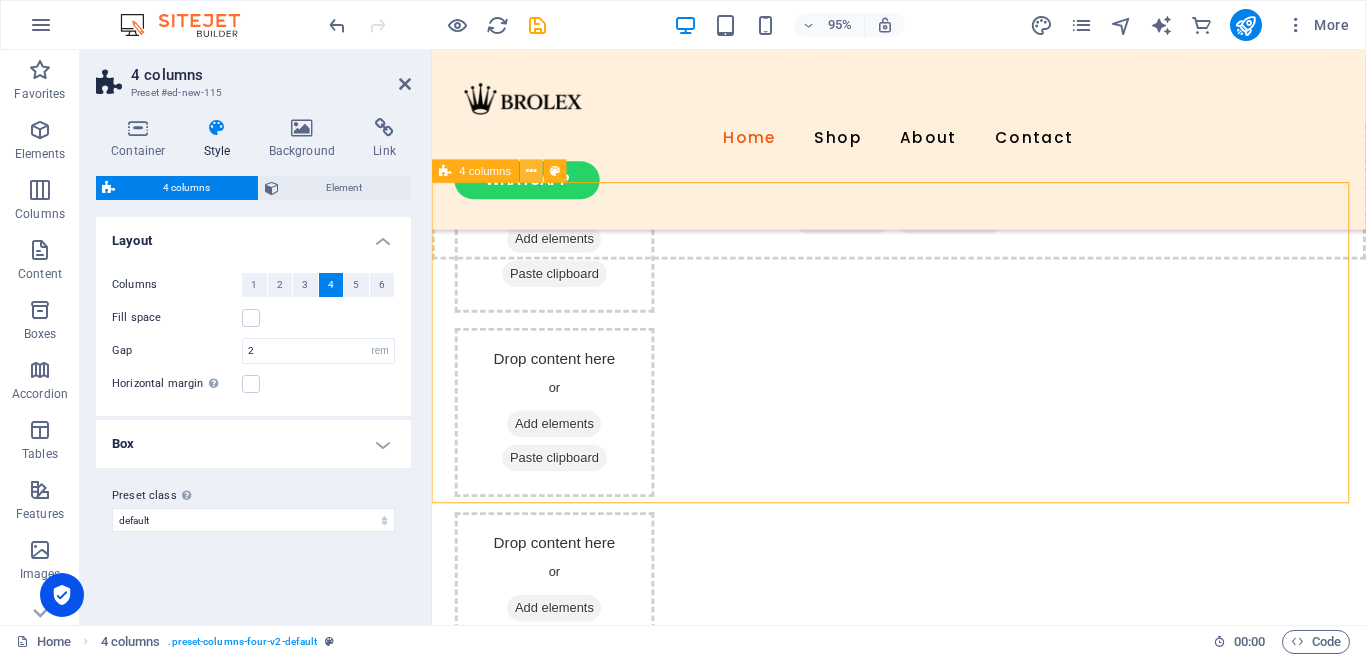 click at bounding box center (531, 171) 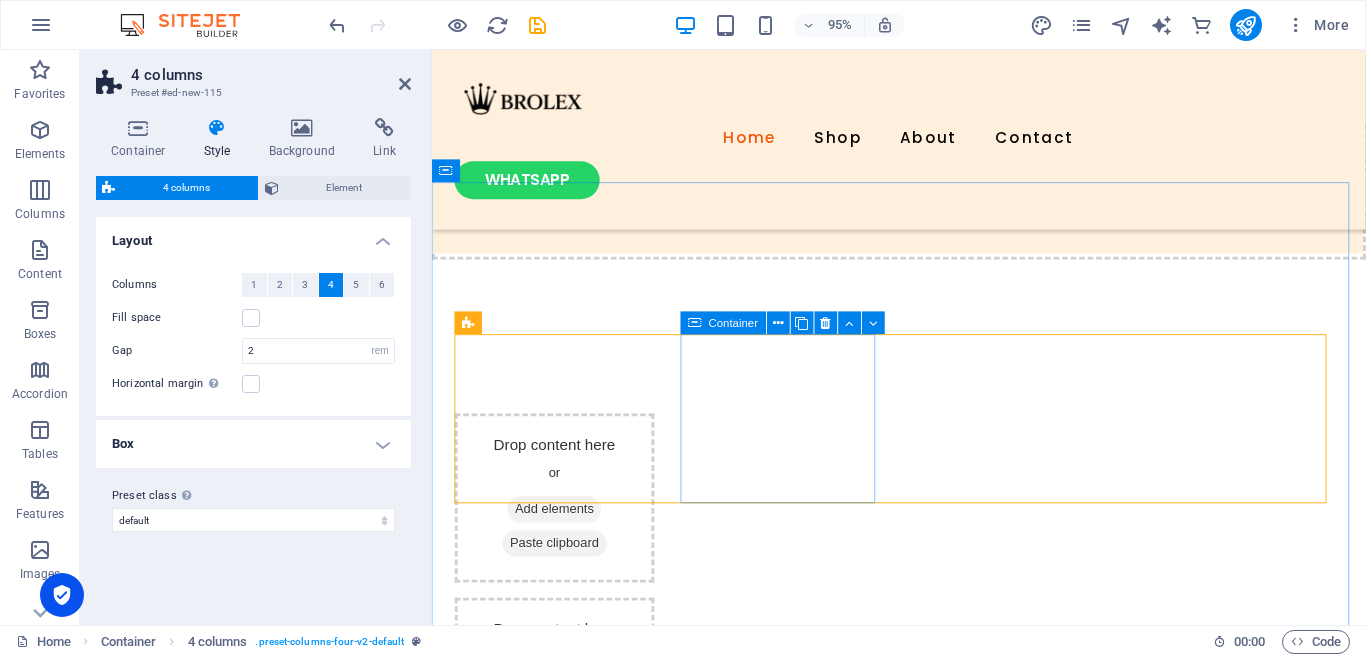 click on "Drop content here or  Add elements  Paste clipboard" at bounding box center (561, 715) 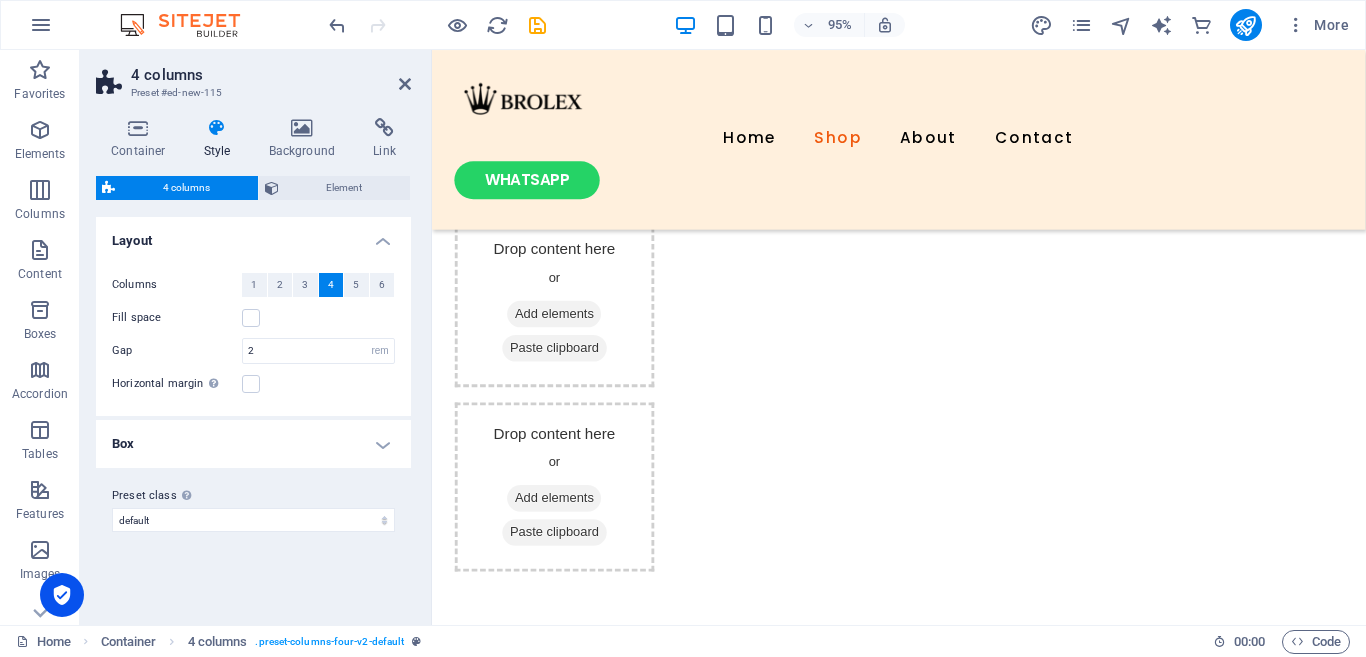 scroll, scrollTop: 1602, scrollLeft: 0, axis: vertical 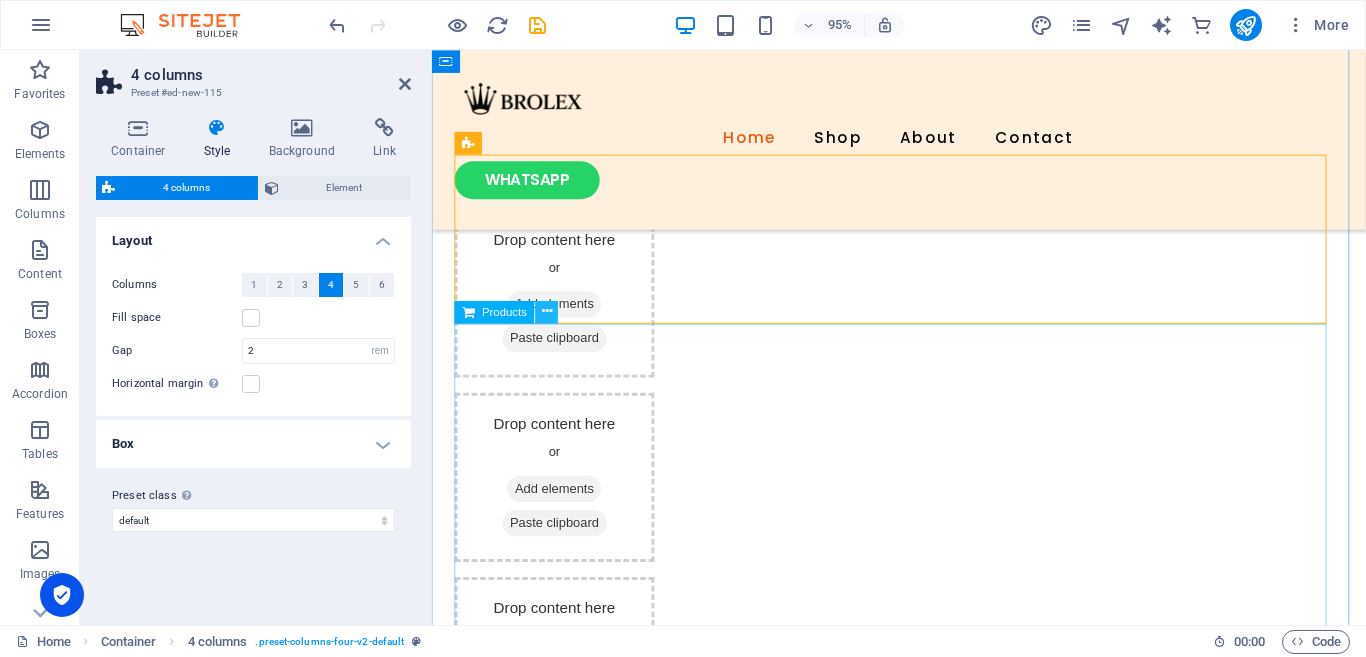 click at bounding box center (547, 312) 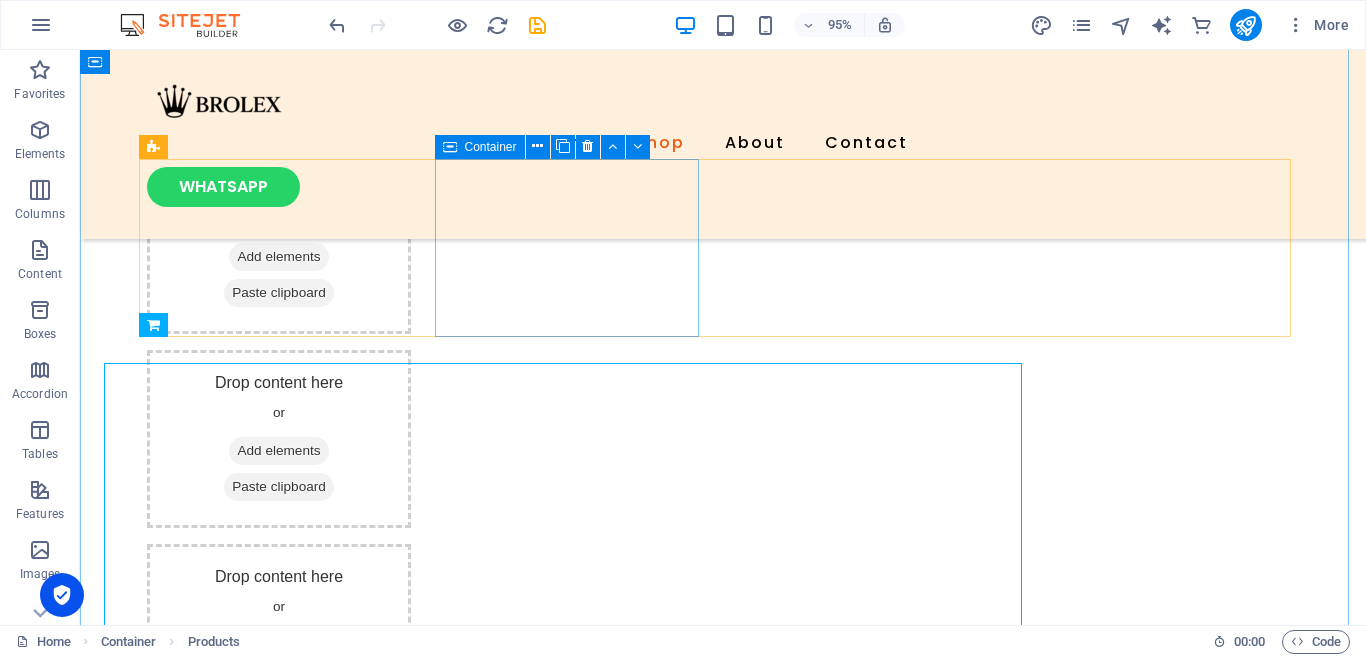 scroll, scrollTop: 1218, scrollLeft: 0, axis: vertical 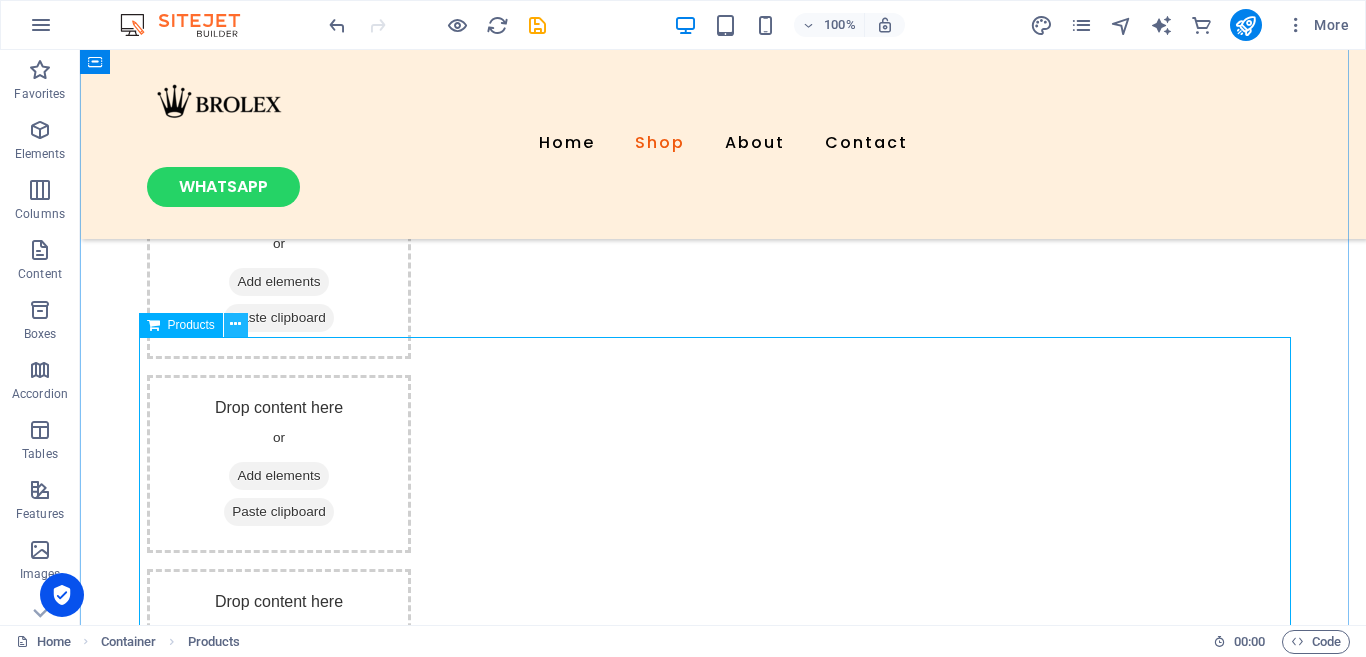 click at bounding box center (235, 324) 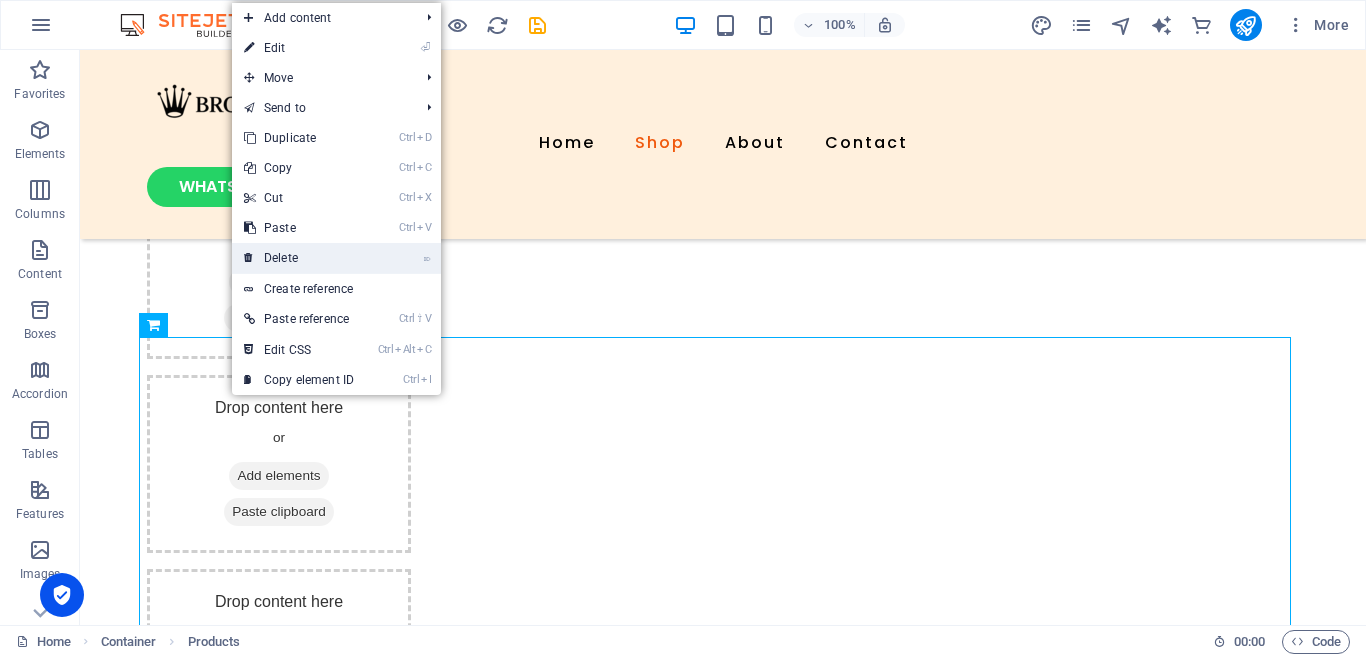 click on "⌦  Delete" at bounding box center [299, 258] 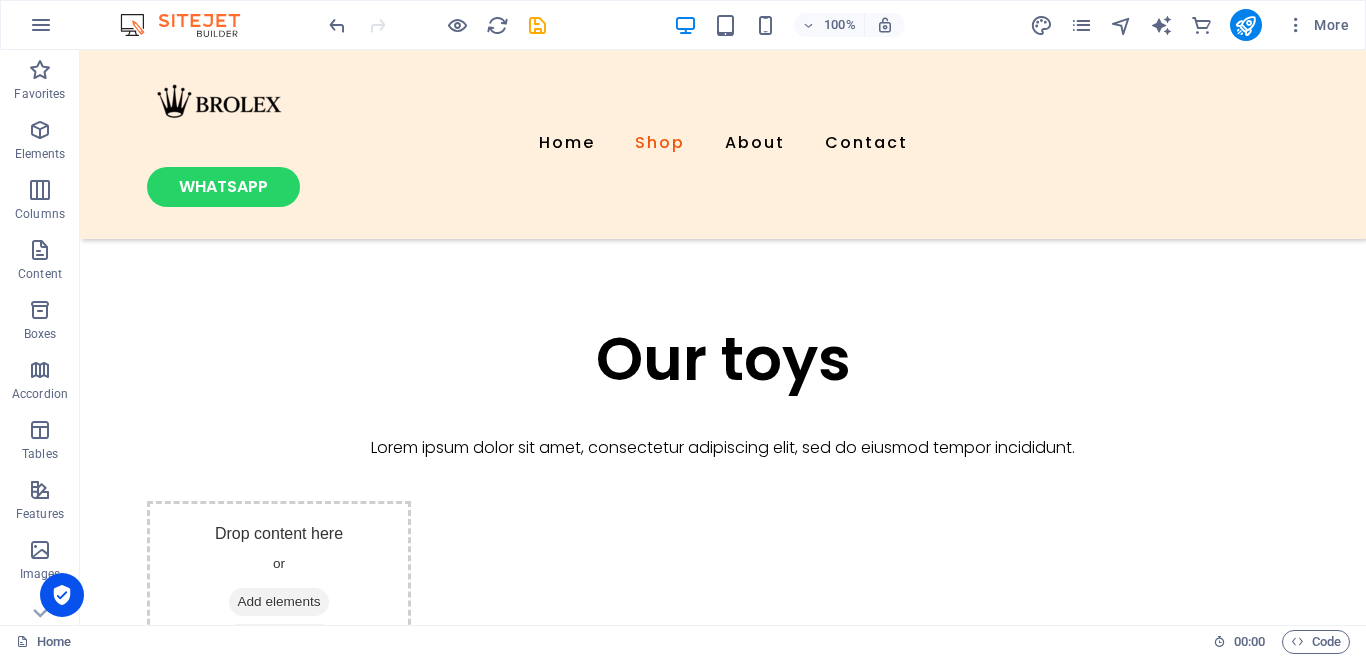 scroll, scrollTop: 973, scrollLeft: 0, axis: vertical 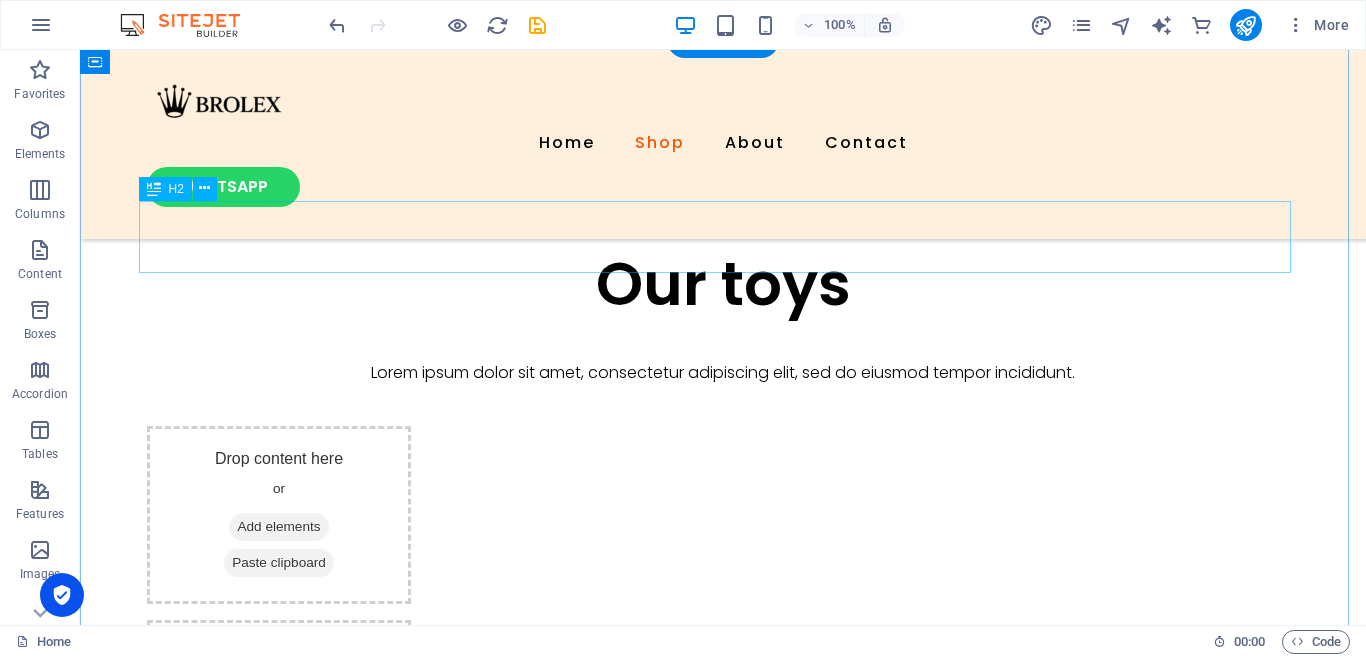 click on "Our toys" at bounding box center (723, 284) 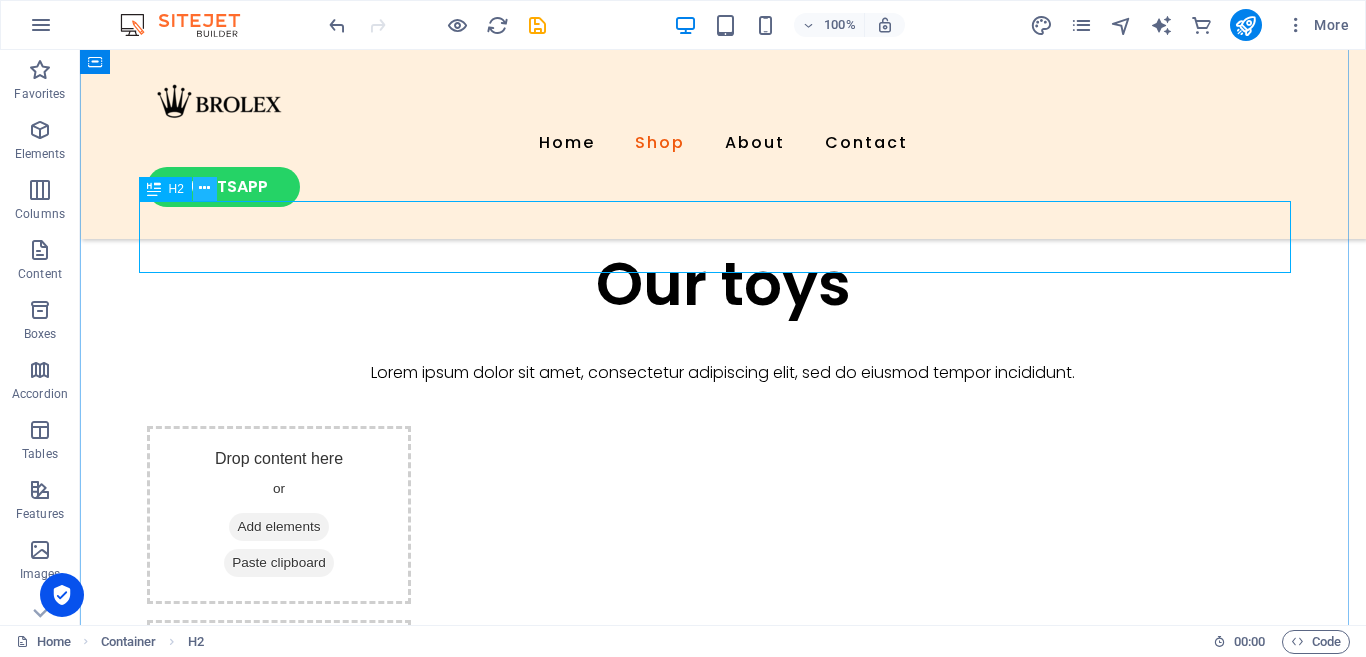 click at bounding box center (204, 188) 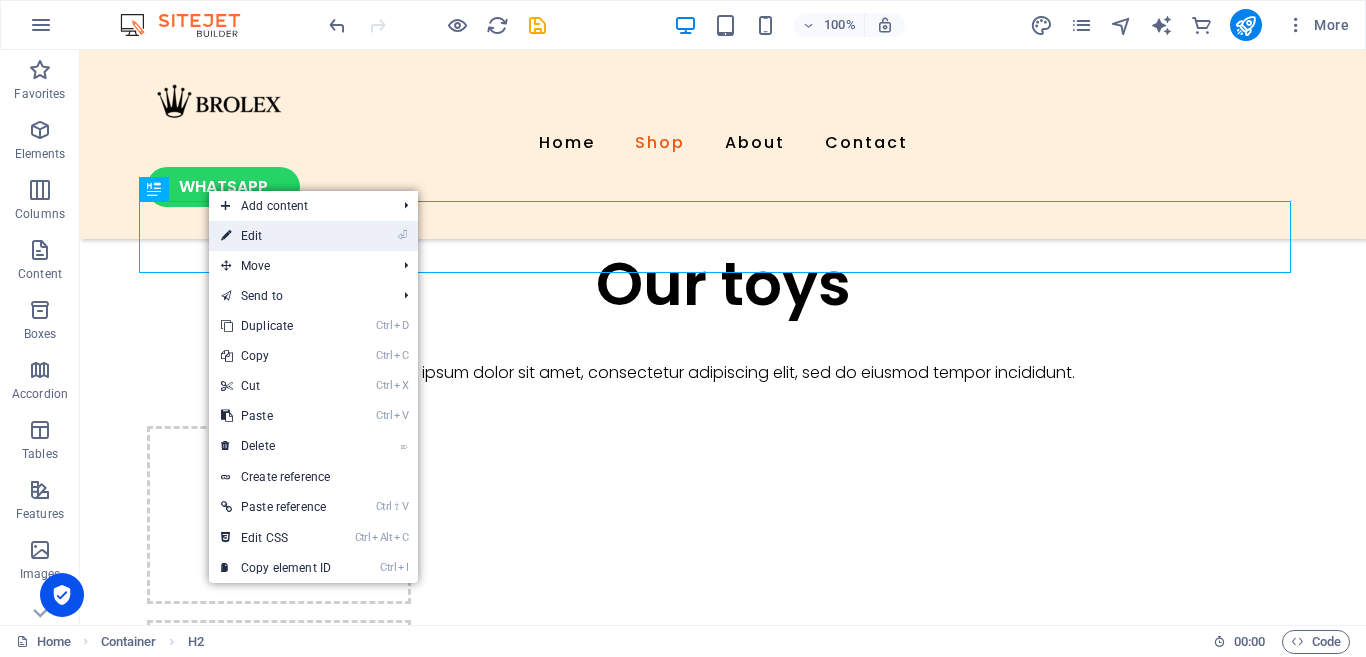 click on "⏎  Edit" at bounding box center (276, 236) 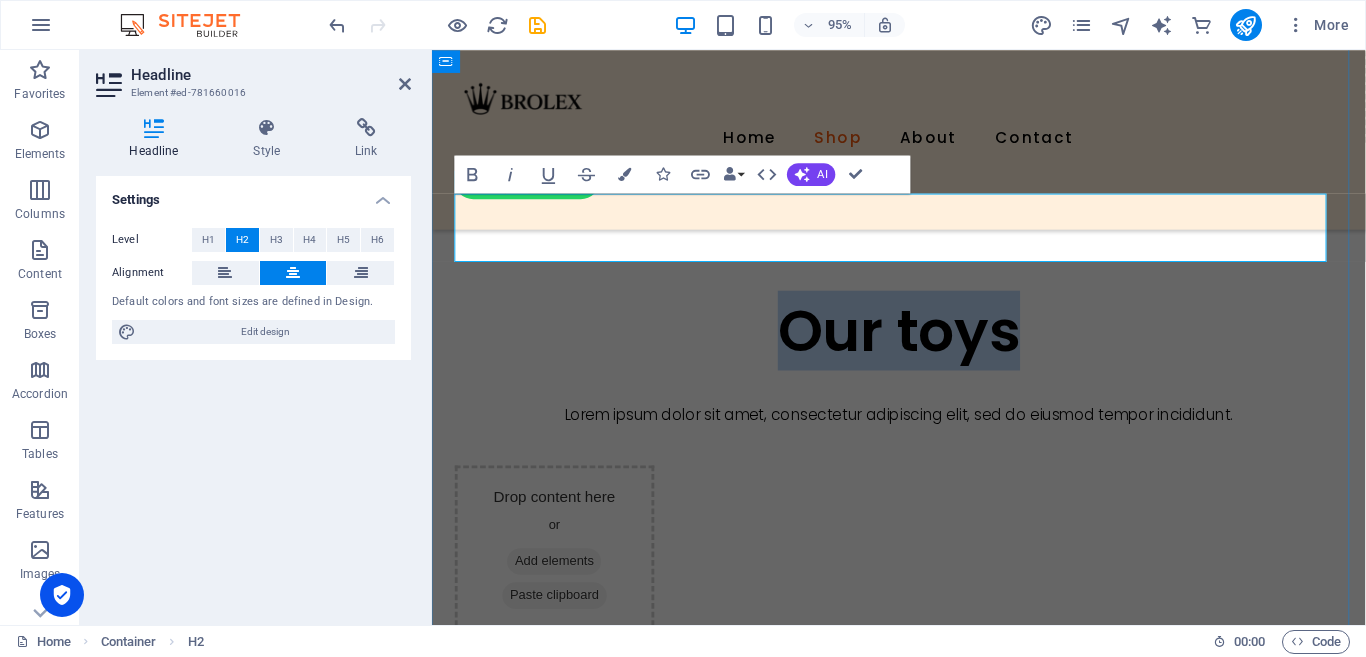 scroll, scrollTop: 998, scrollLeft: 0, axis: vertical 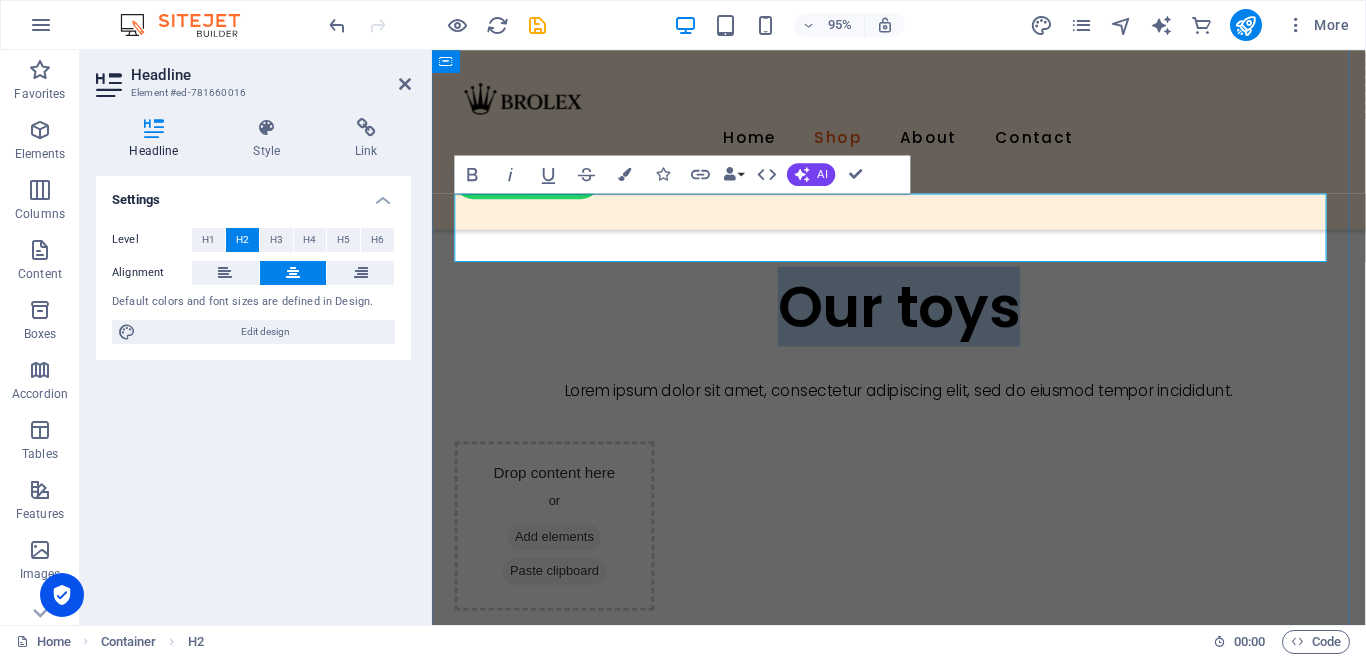 type 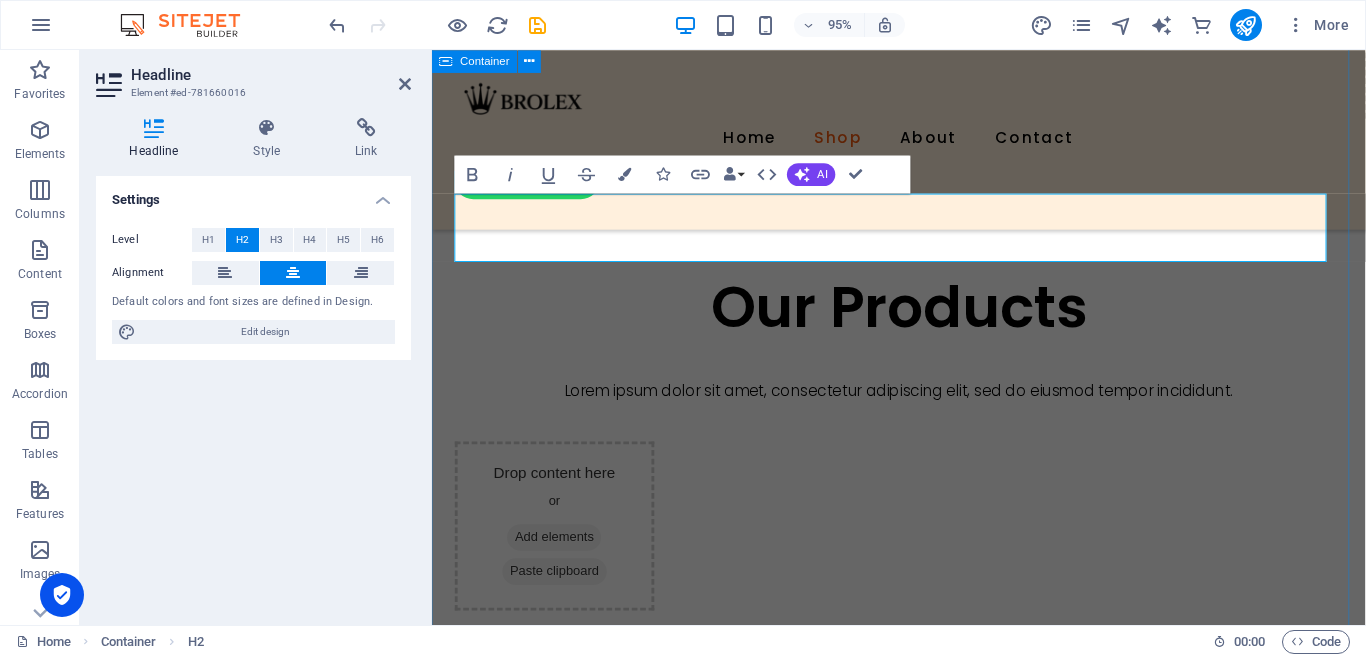 click on "Our Products Lorem ipsum dolor sit amet, consectetur adipiscing elit, sed do eiusmod tempor incididunt. Drop content here or  Add elements  Paste clipboard Drop content here or  Add elements  Paste clipboard Drop content here or  Add elements  Paste clipboard Drop content here or  Add elements  Paste clipboard" at bounding box center [923, 731] 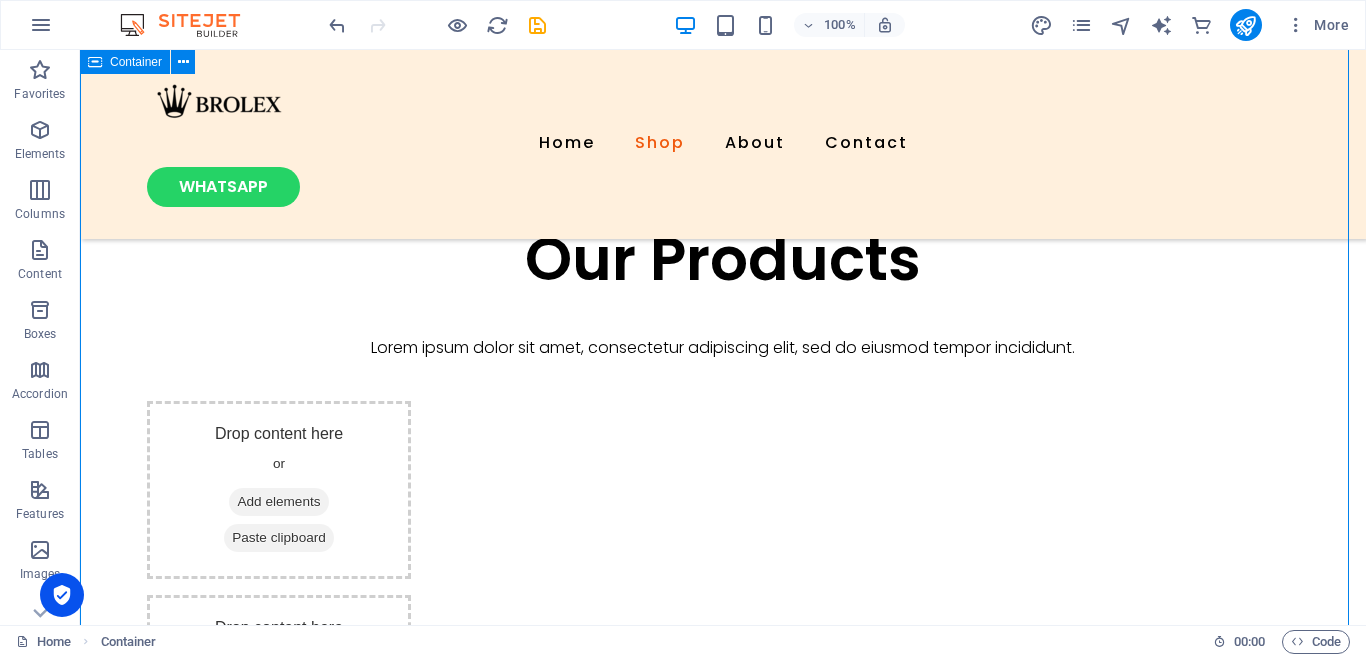 scroll, scrollTop: 973, scrollLeft: 0, axis: vertical 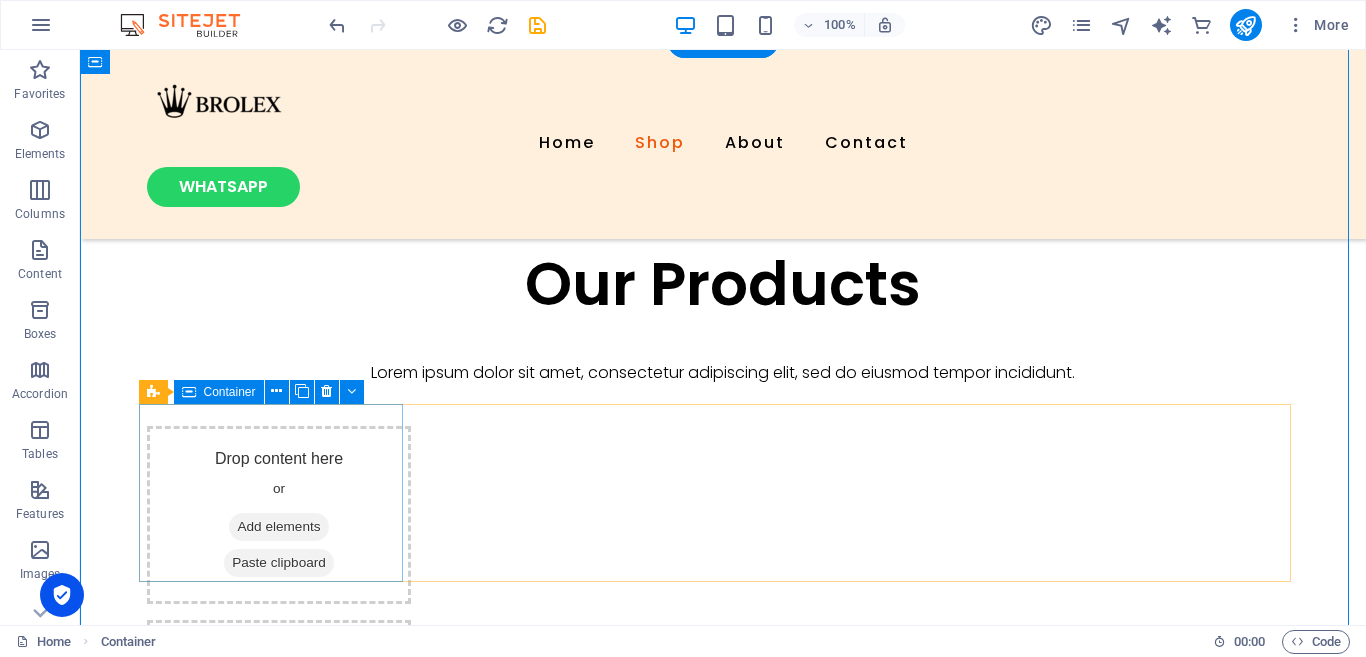 click on "Add elements" at bounding box center (278, 527) 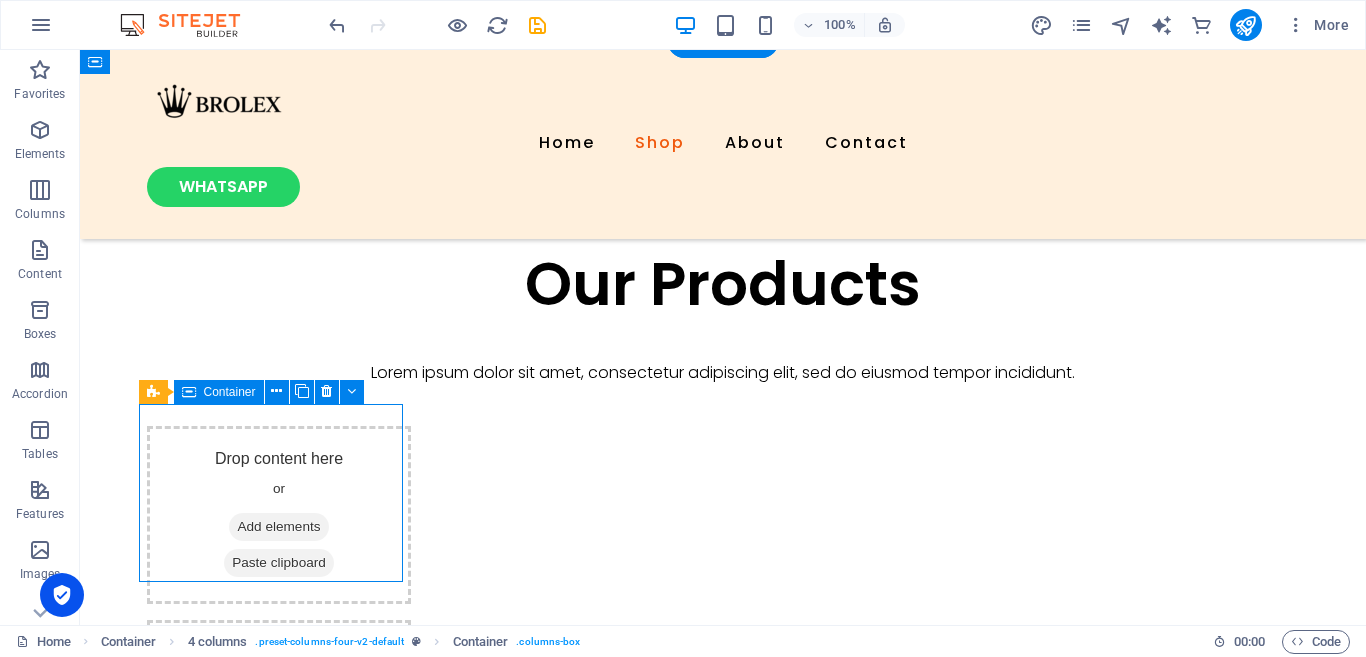 click on "Drop content here or  Add elements  Paste clipboard" at bounding box center [279, 515] 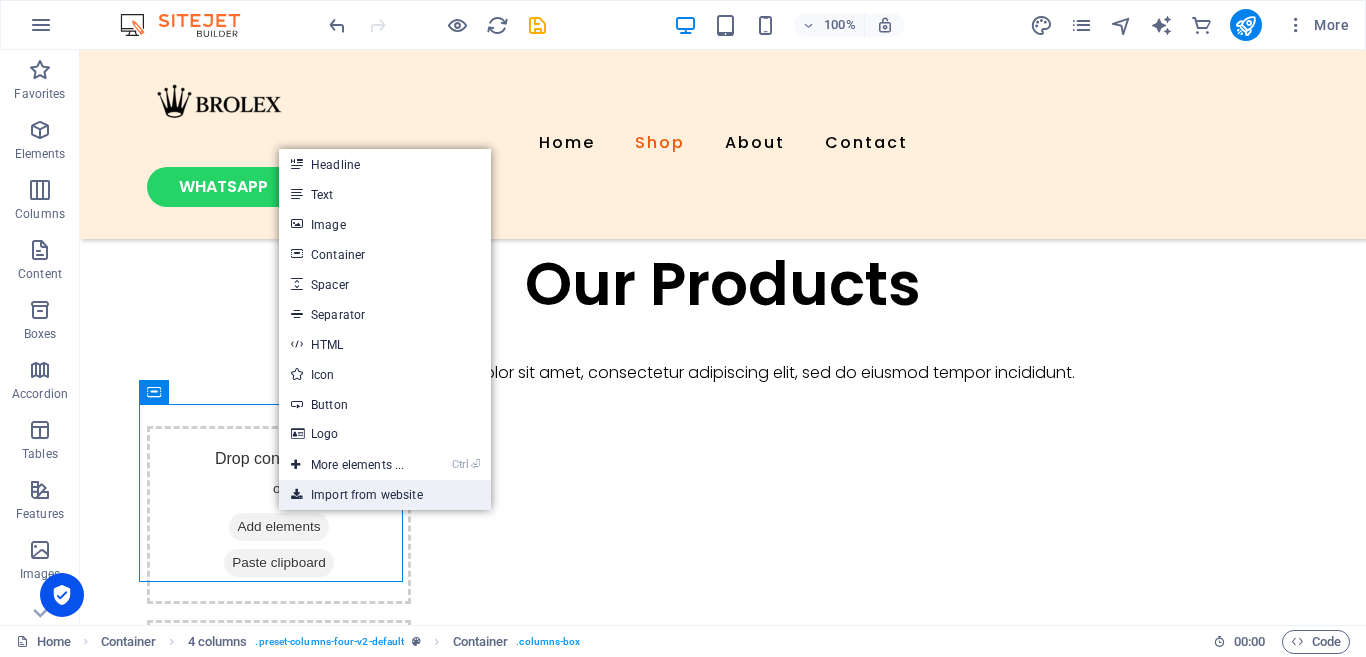 click on "Import from website" at bounding box center [385, 495] 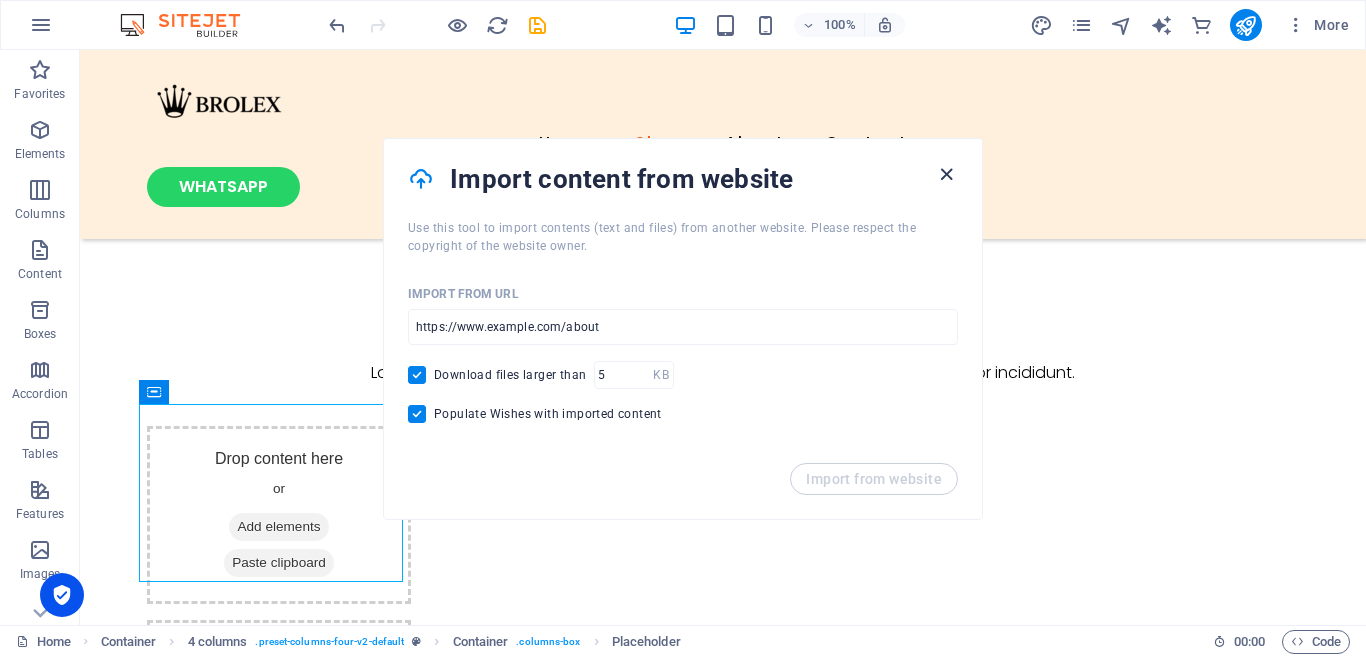 click at bounding box center (946, 174) 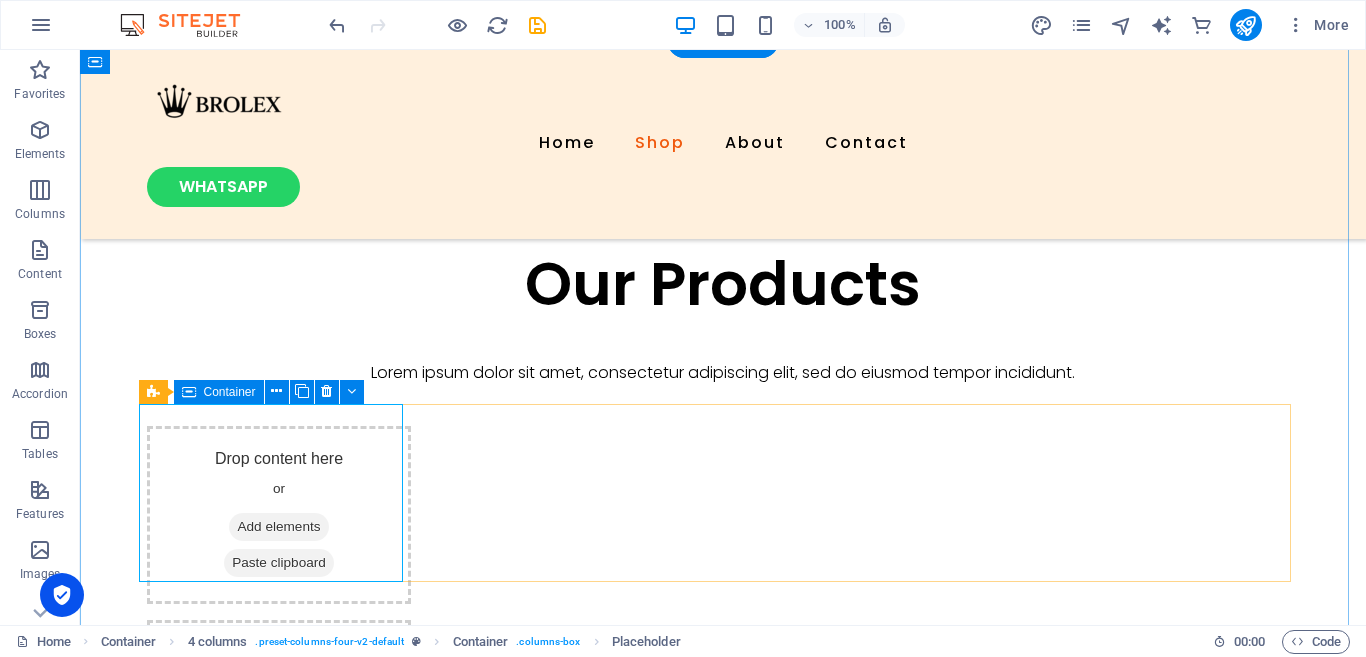 click on "Paste clipboard" at bounding box center [279, 563] 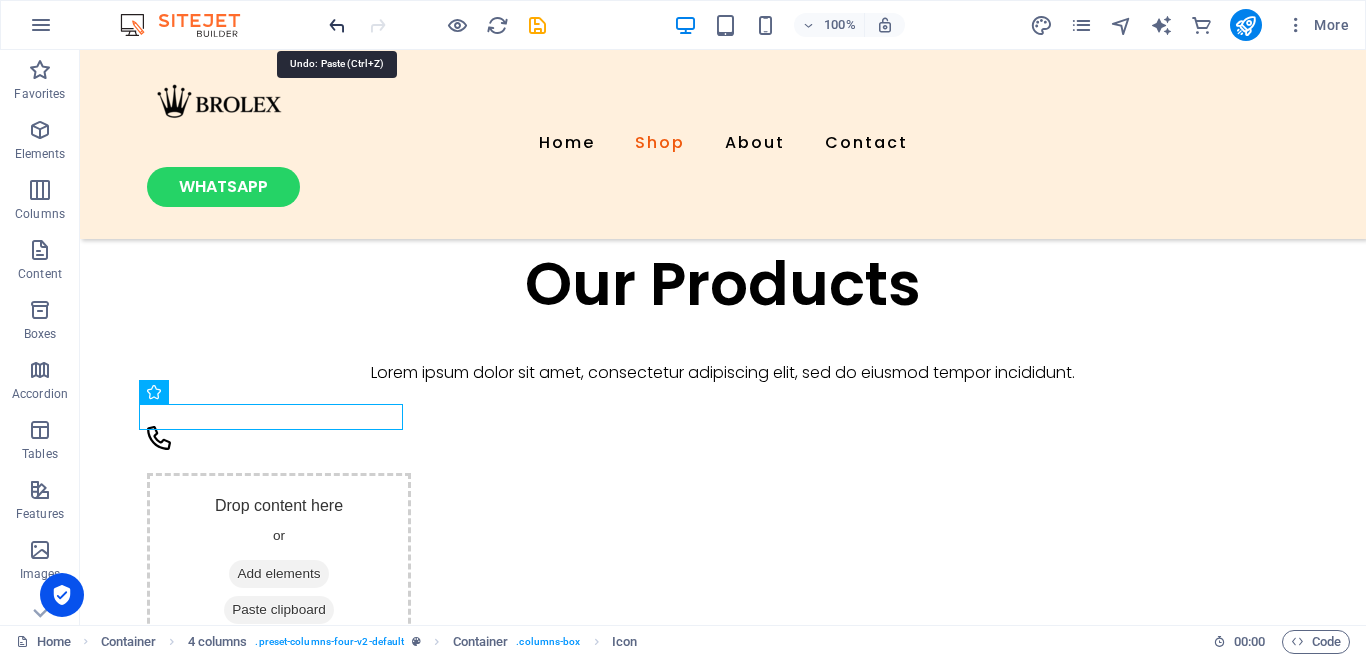 click at bounding box center [337, 25] 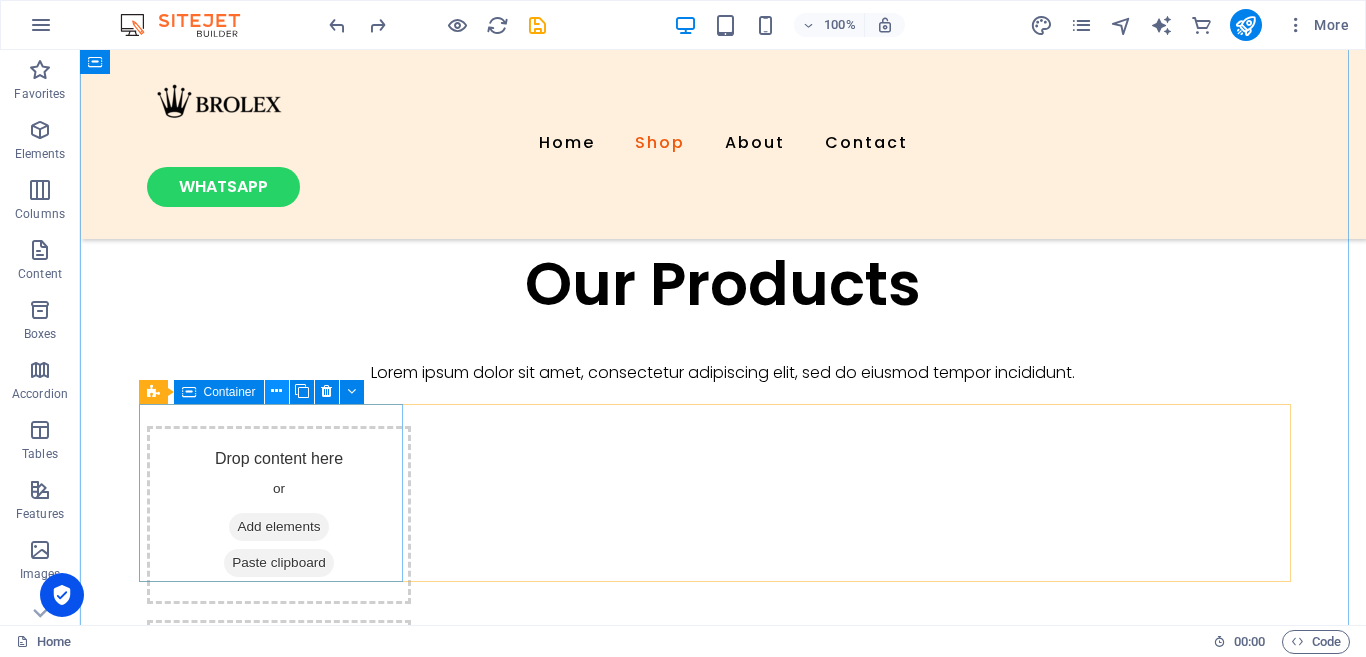 click at bounding box center [276, 391] 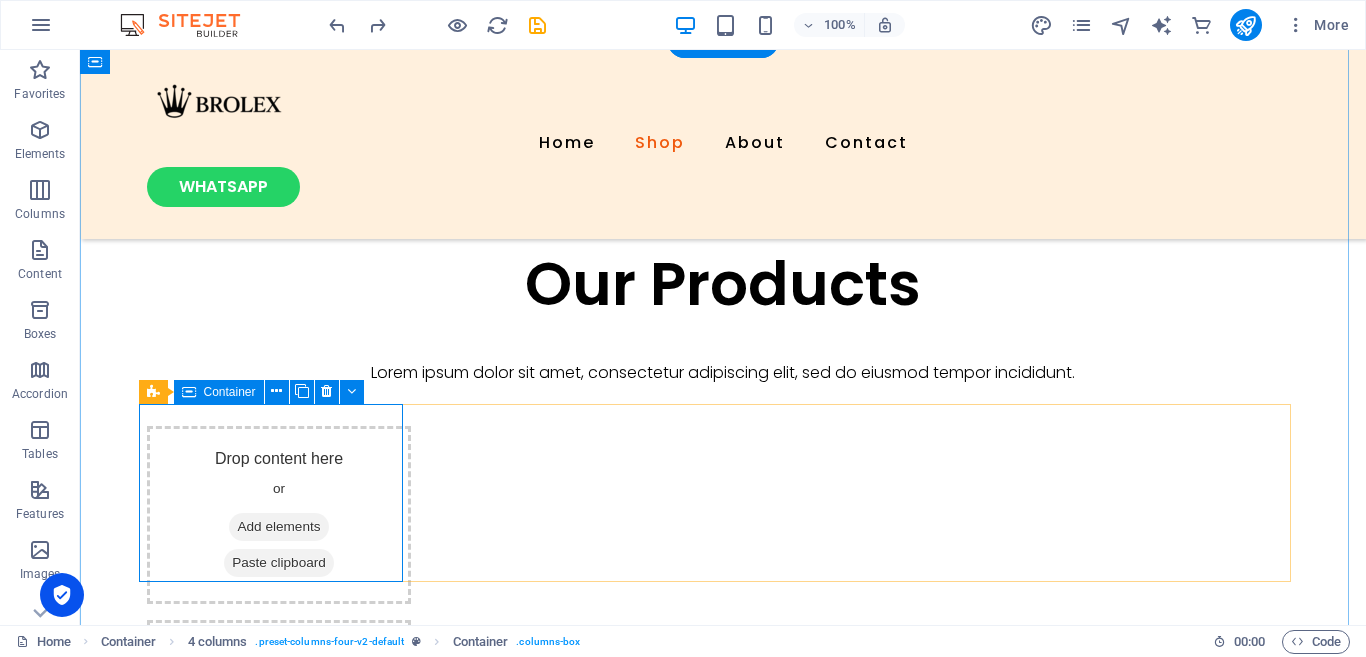 click on "Drop content here or  Add elements  Paste clipboard" at bounding box center [279, 515] 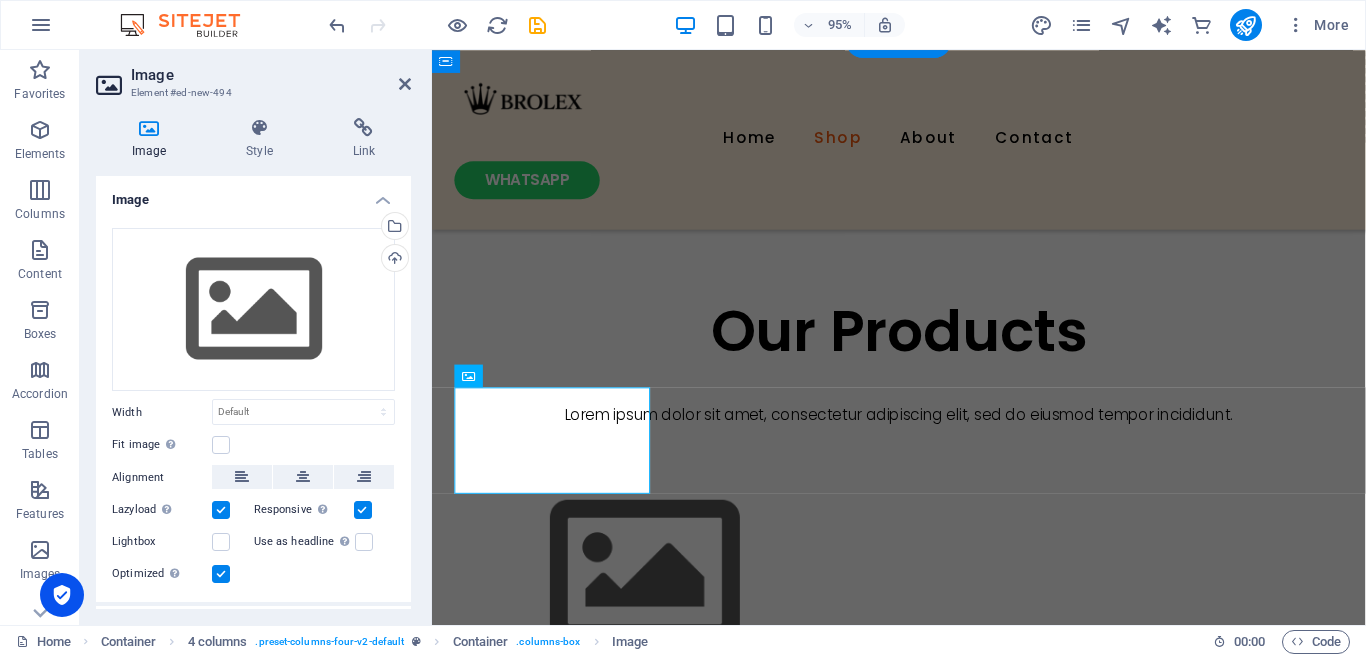 scroll, scrollTop: 998, scrollLeft: 0, axis: vertical 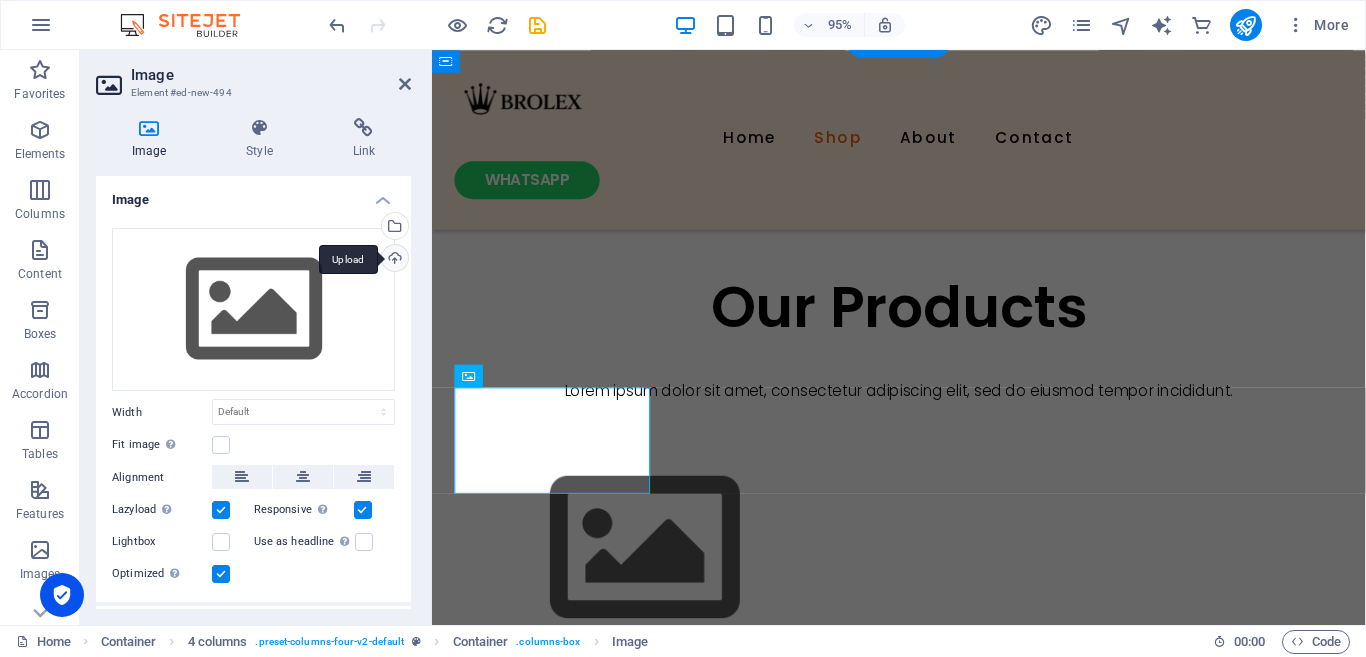 click on "Upload" at bounding box center (393, 260) 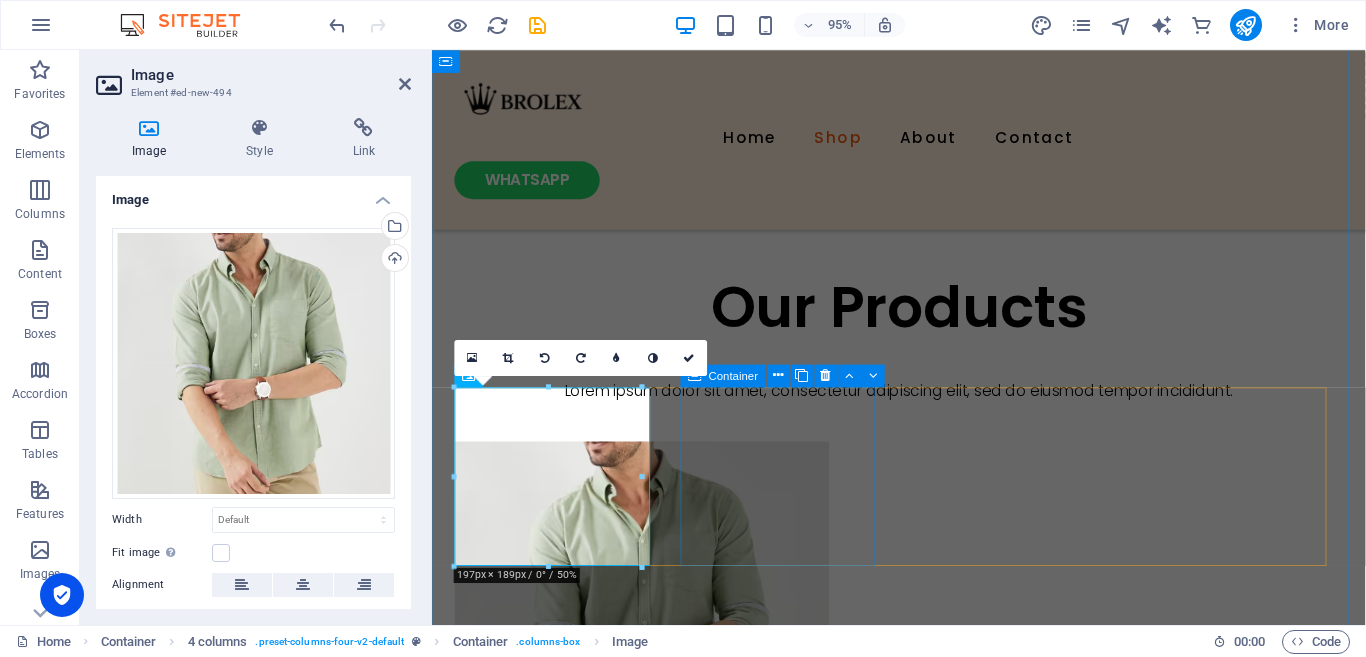 click on "Drop content here or  Add elements  Paste clipboard" at bounding box center (561, 944) 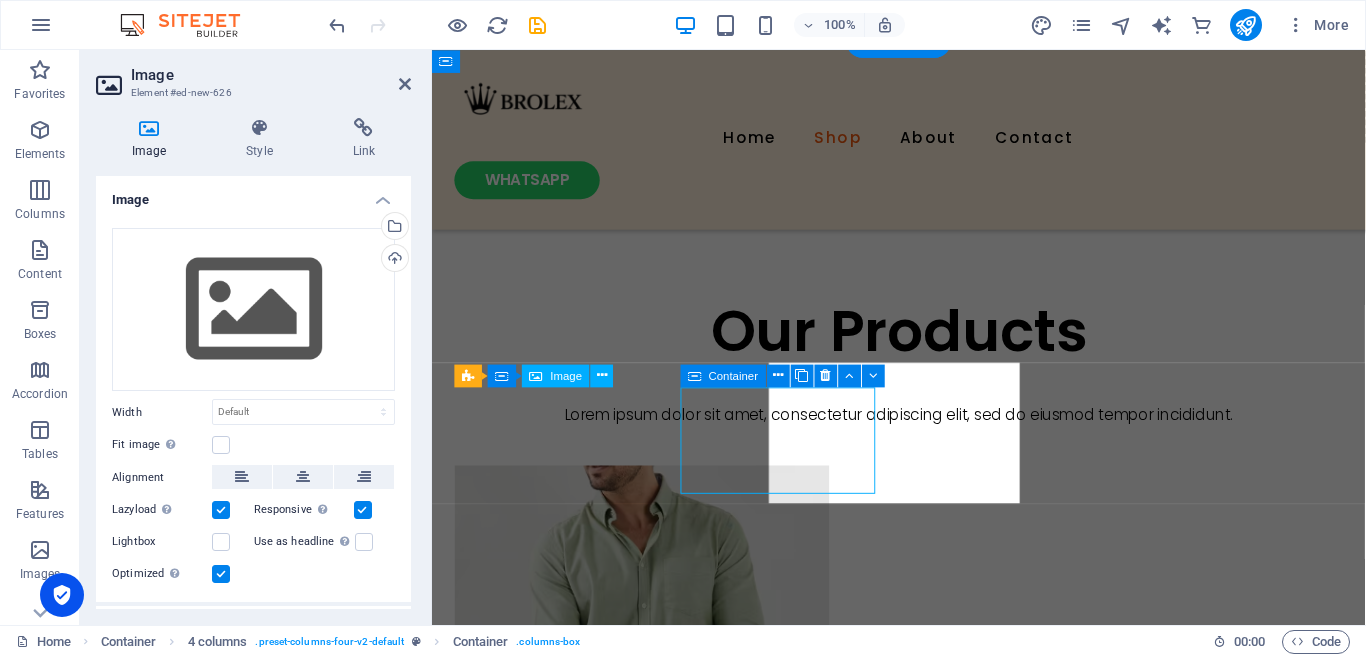 scroll, scrollTop: 998, scrollLeft: 0, axis: vertical 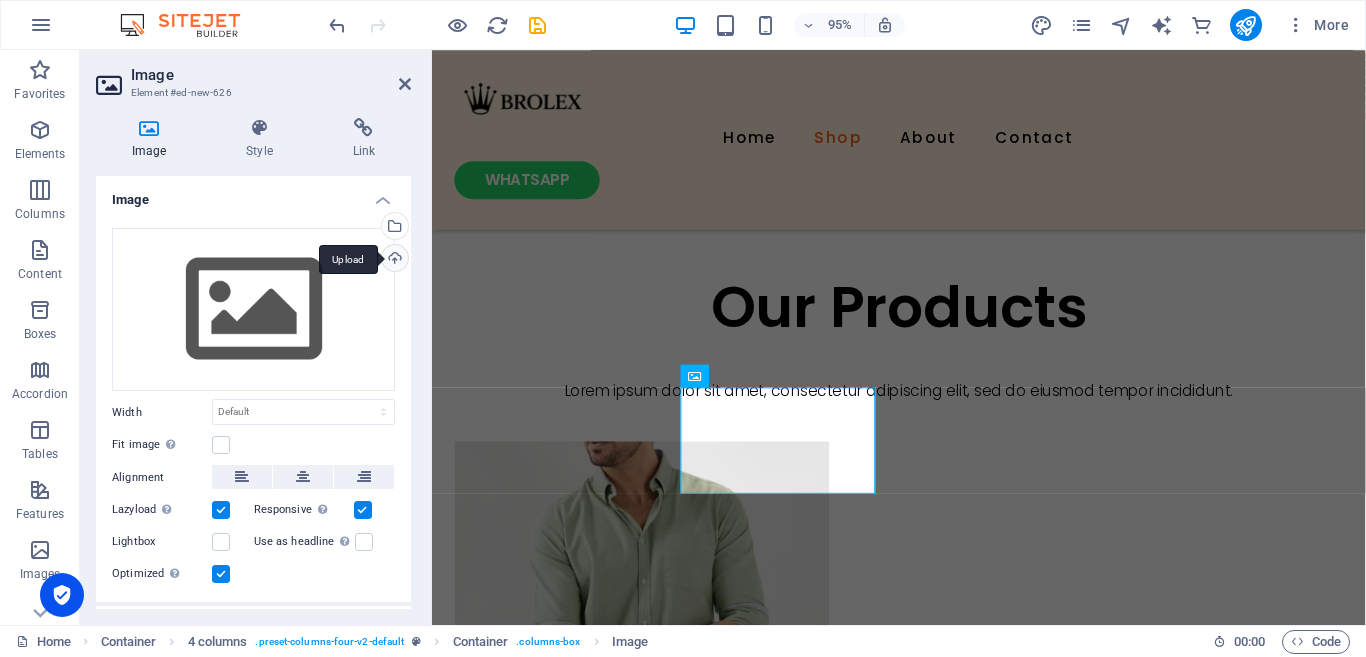 click on "Upload" at bounding box center (393, 260) 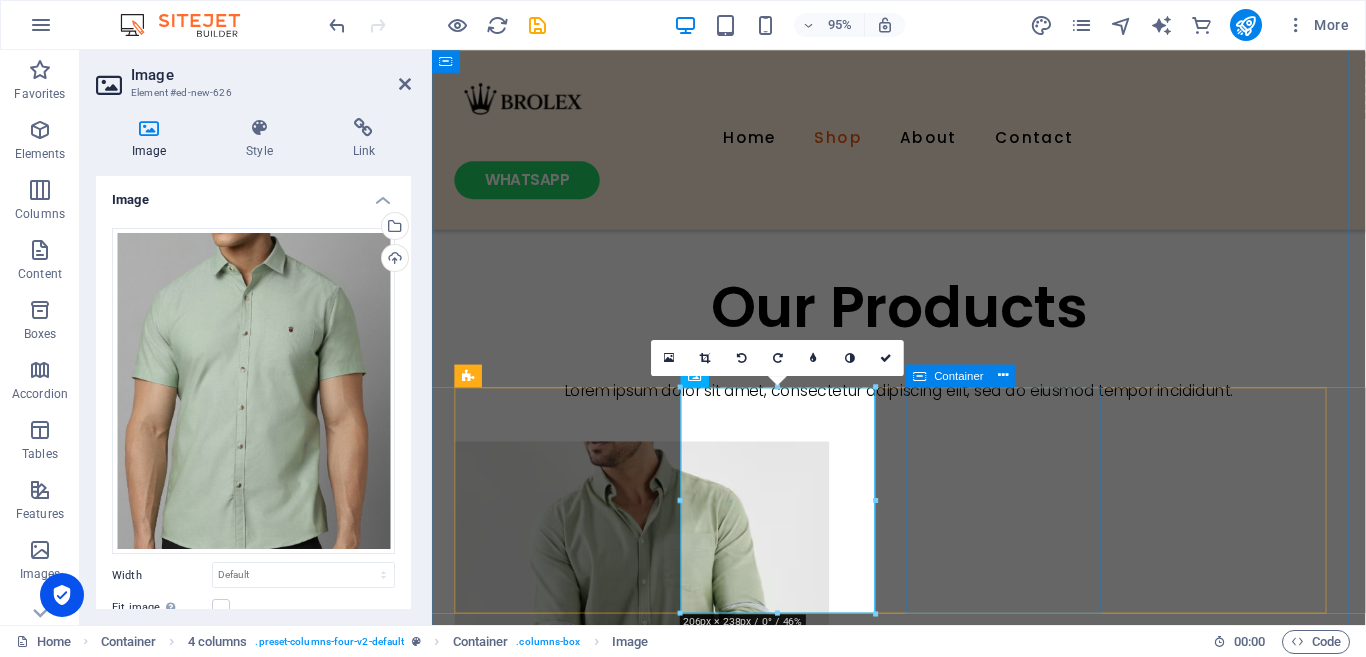 click on "Drop content here or  Add elements  Paste clipboard" at bounding box center [561, 1474] 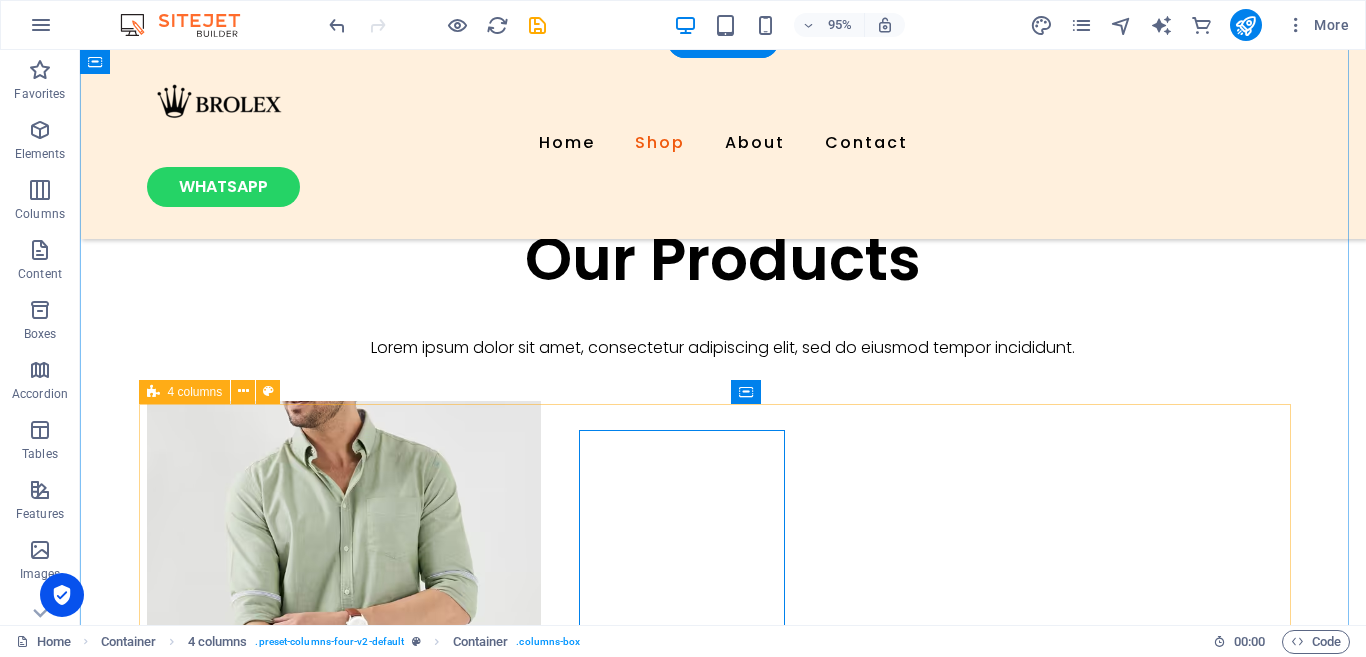 scroll, scrollTop: 973, scrollLeft: 0, axis: vertical 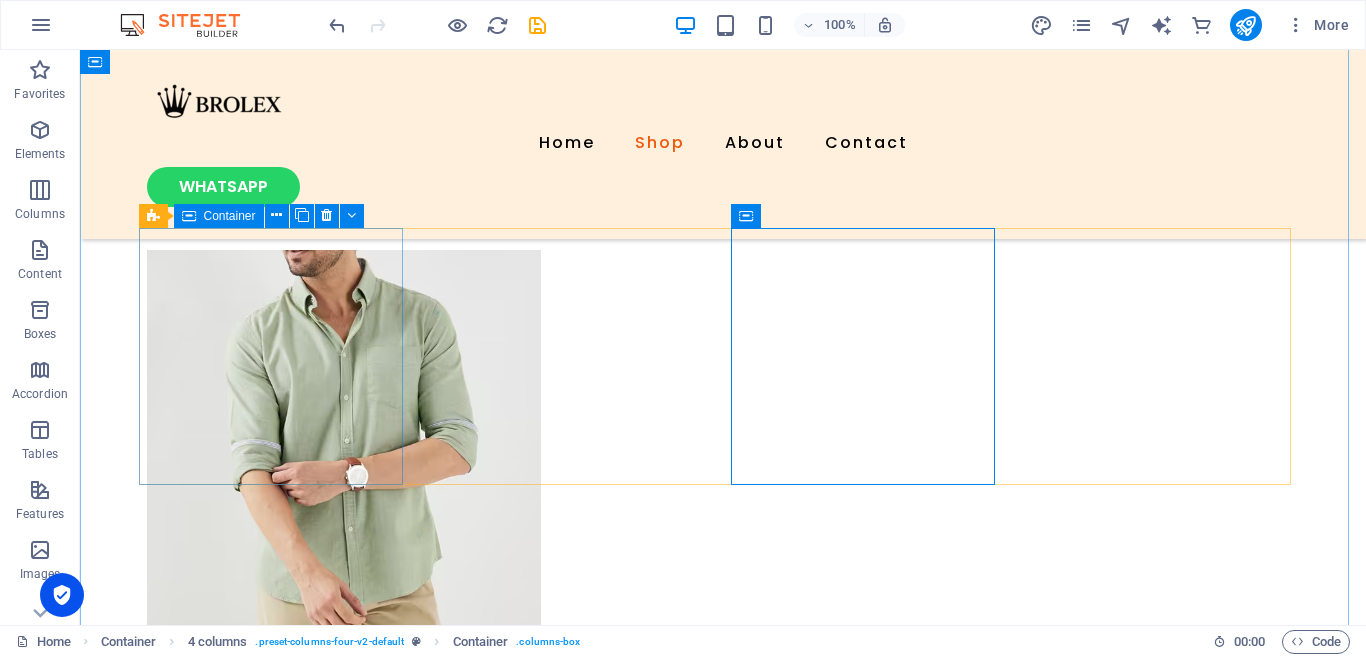 click at bounding box center [279, 438] 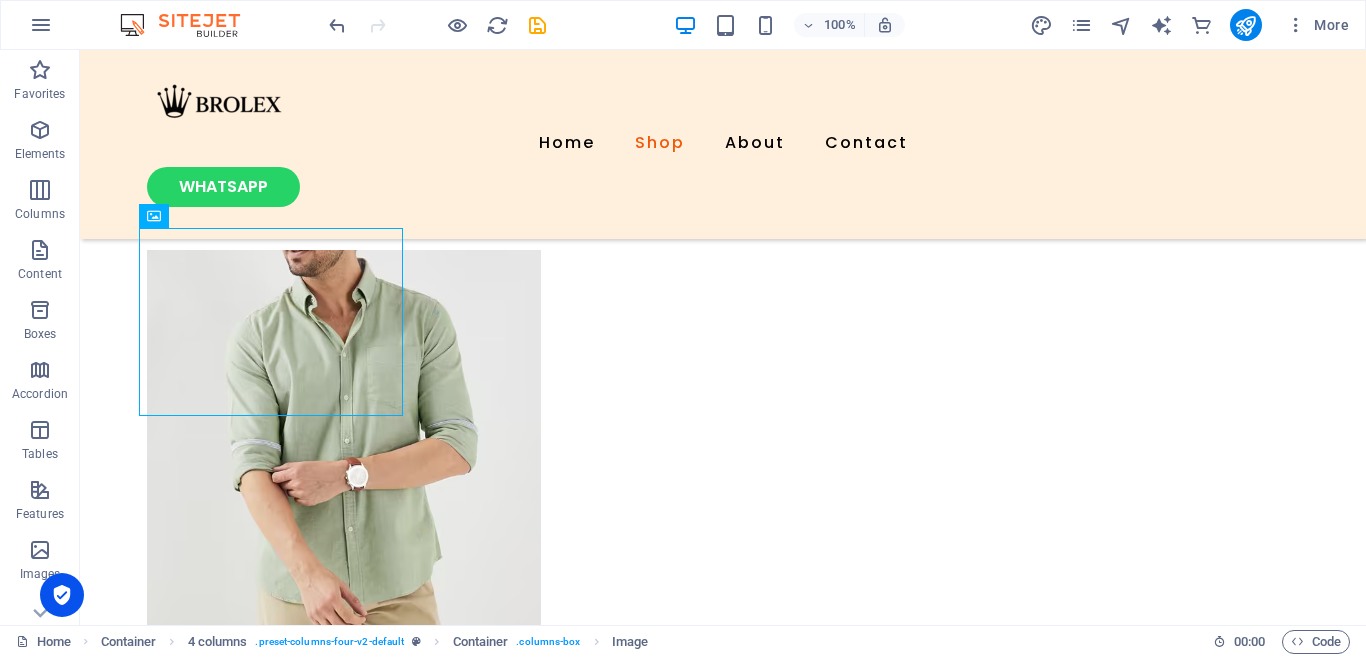 drag, startPoint x: 318, startPoint y: 412, endPoint x: 316, endPoint y: 442, distance: 30.066593 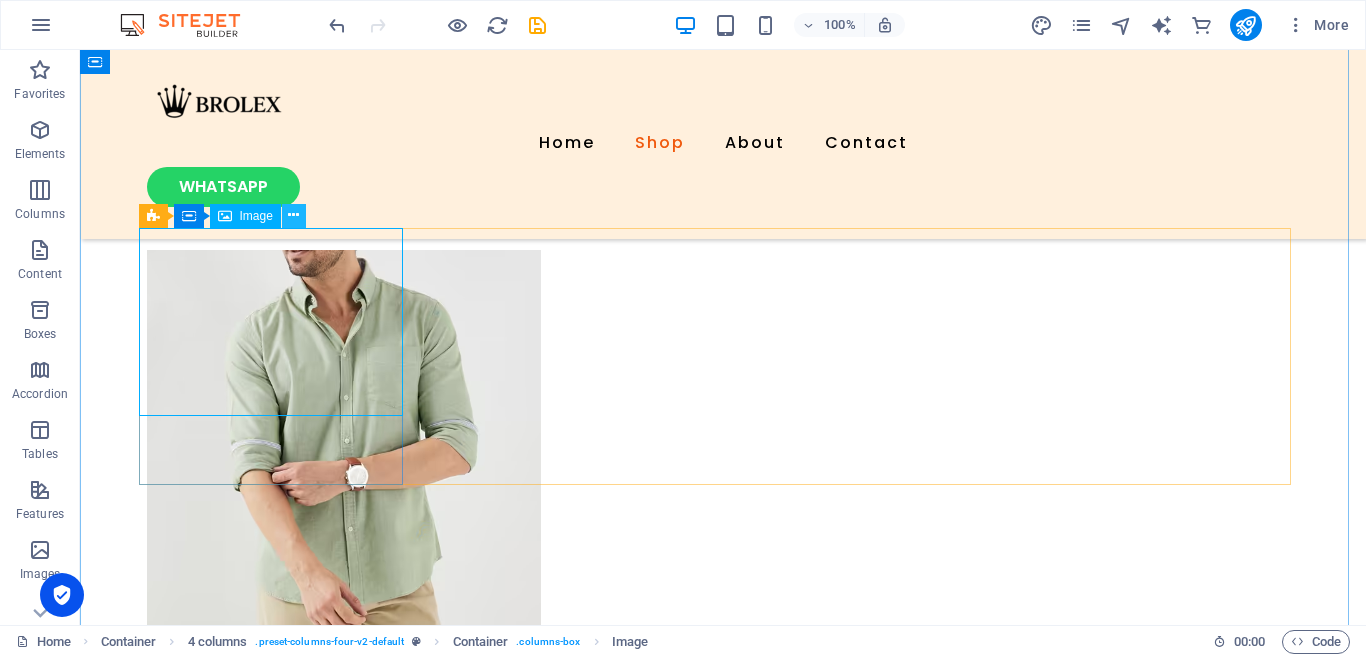 click at bounding box center (293, 215) 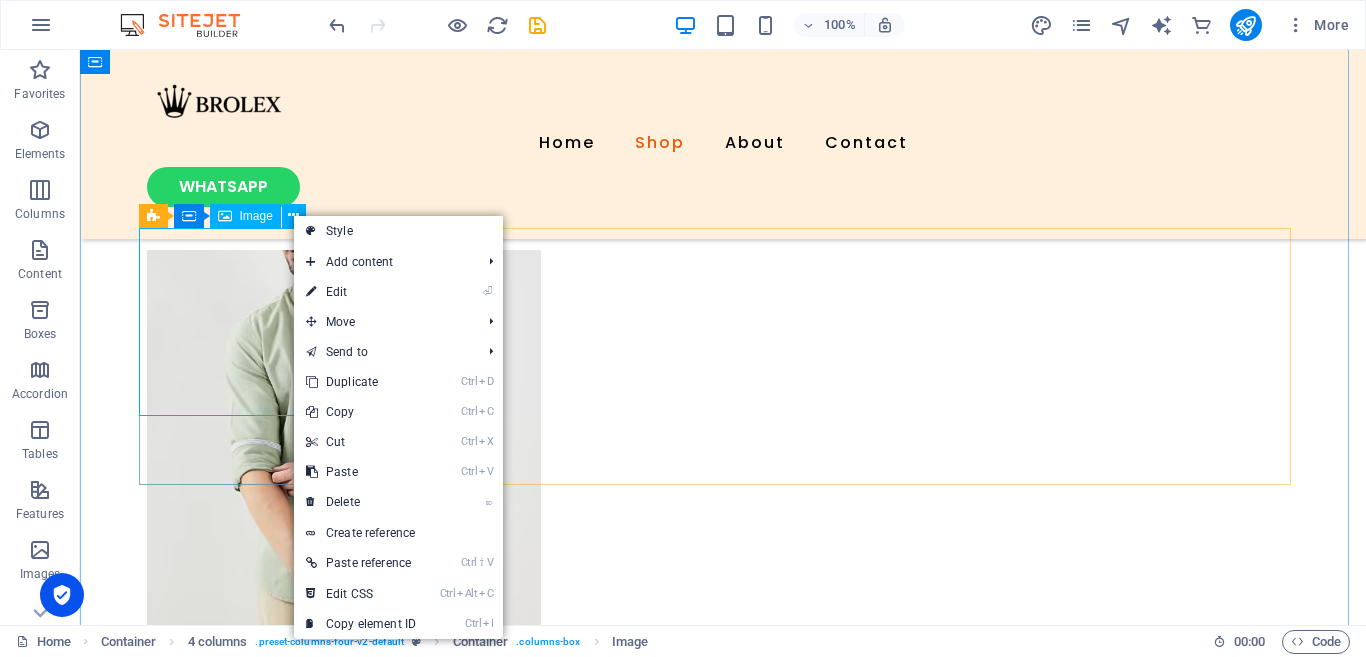 click on "Image" at bounding box center [256, 216] 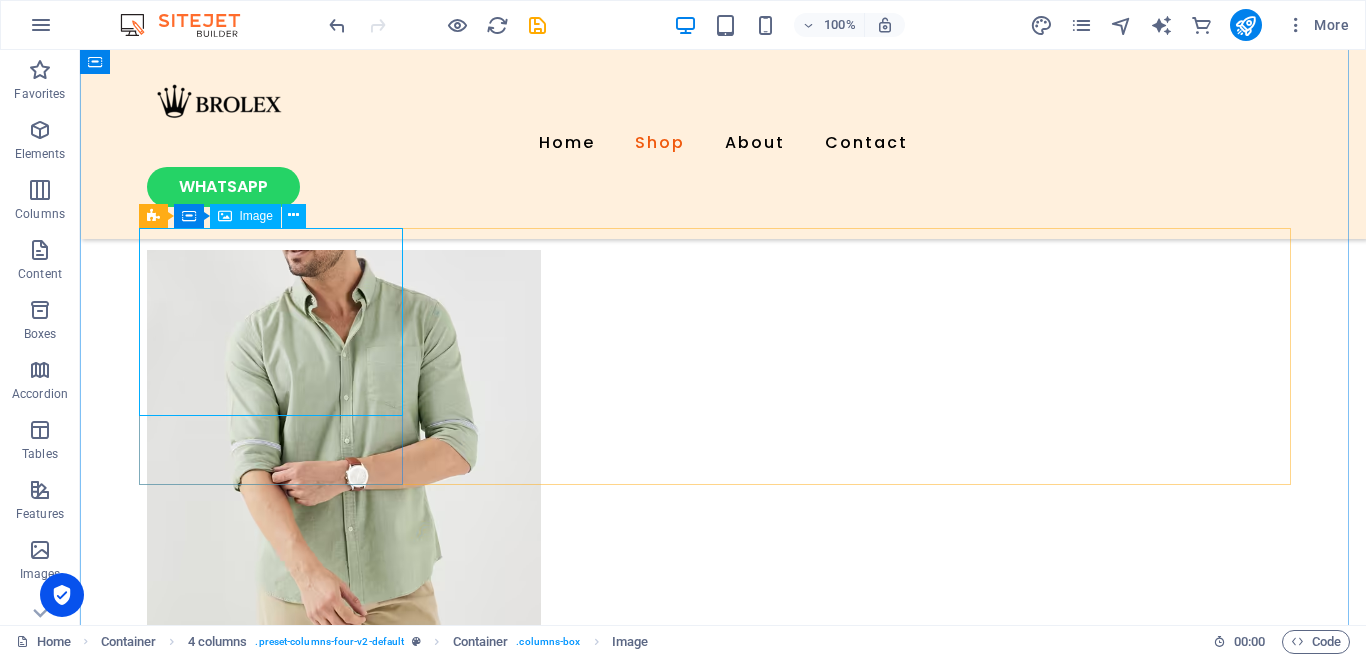 click on "Image" at bounding box center (256, 216) 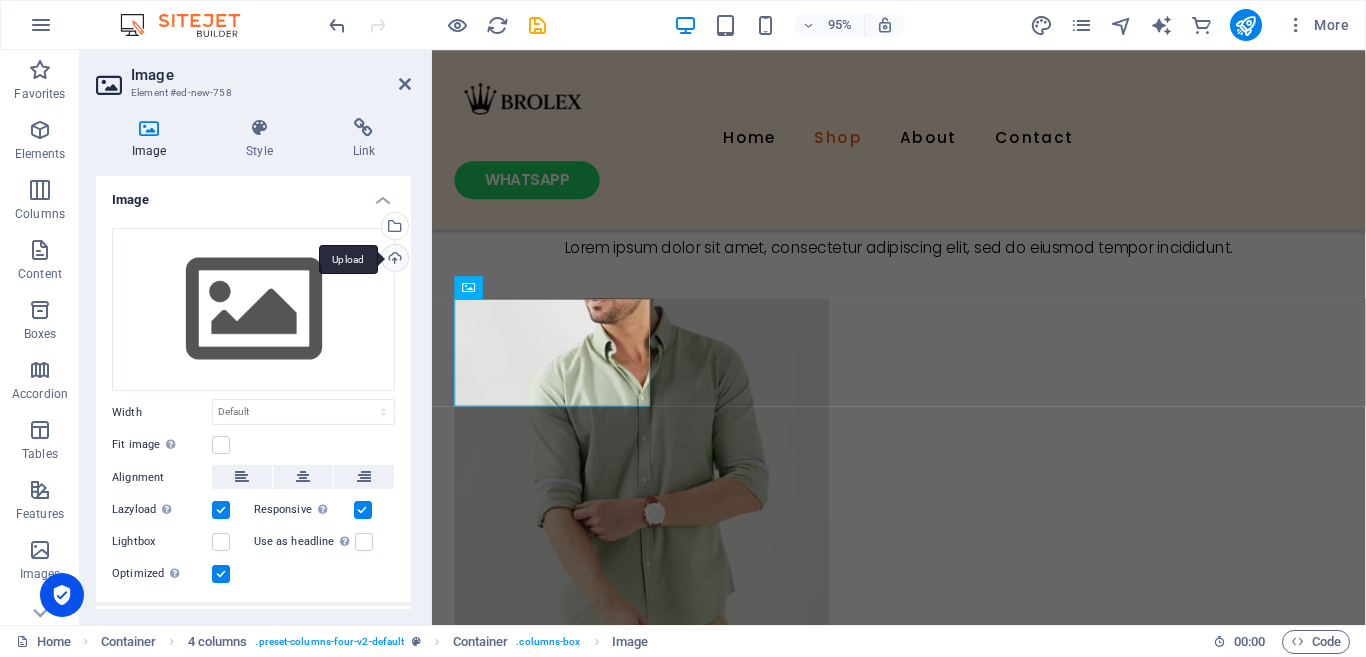 scroll, scrollTop: 1279, scrollLeft: 0, axis: vertical 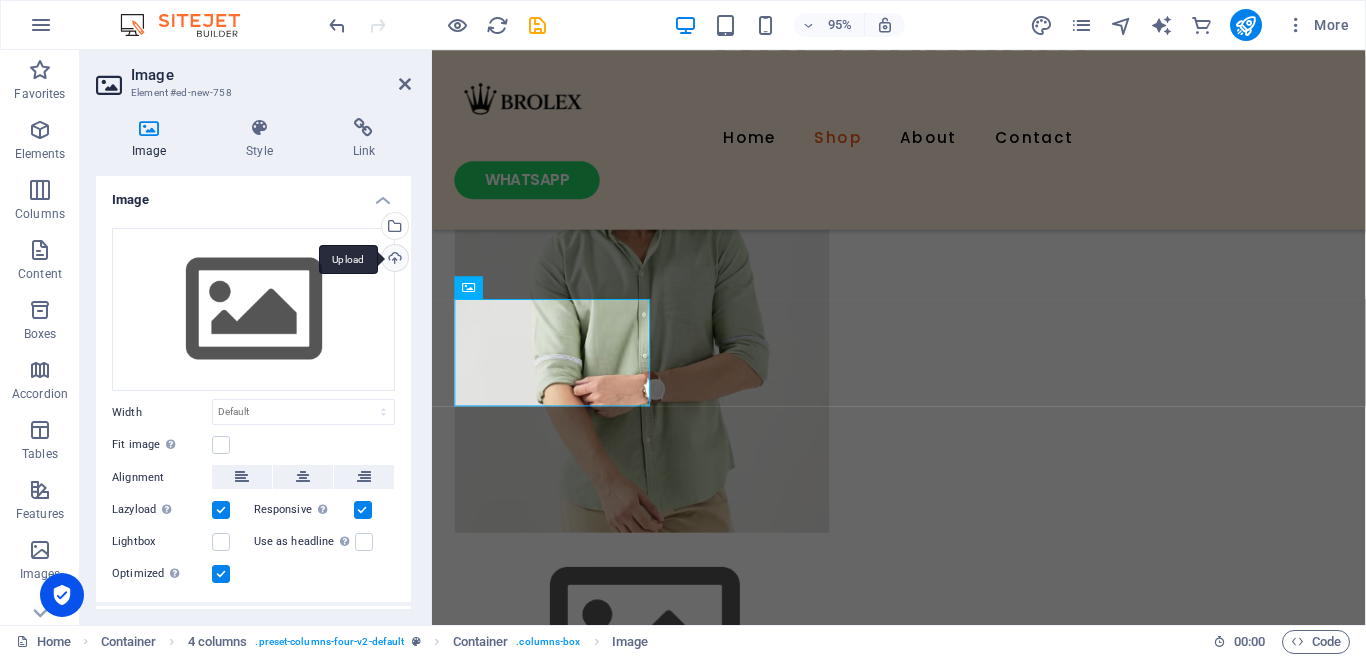 click on "Upload" at bounding box center (393, 260) 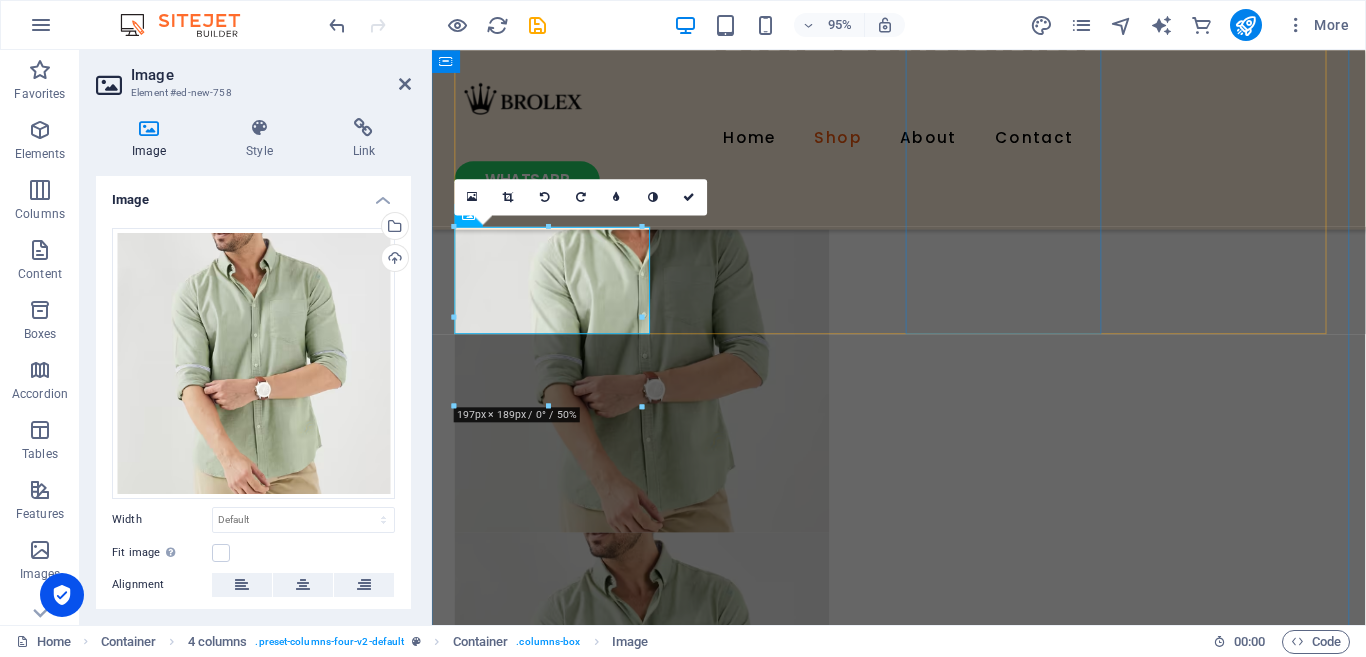 scroll, scrollTop: 1355, scrollLeft: 0, axis: vertical 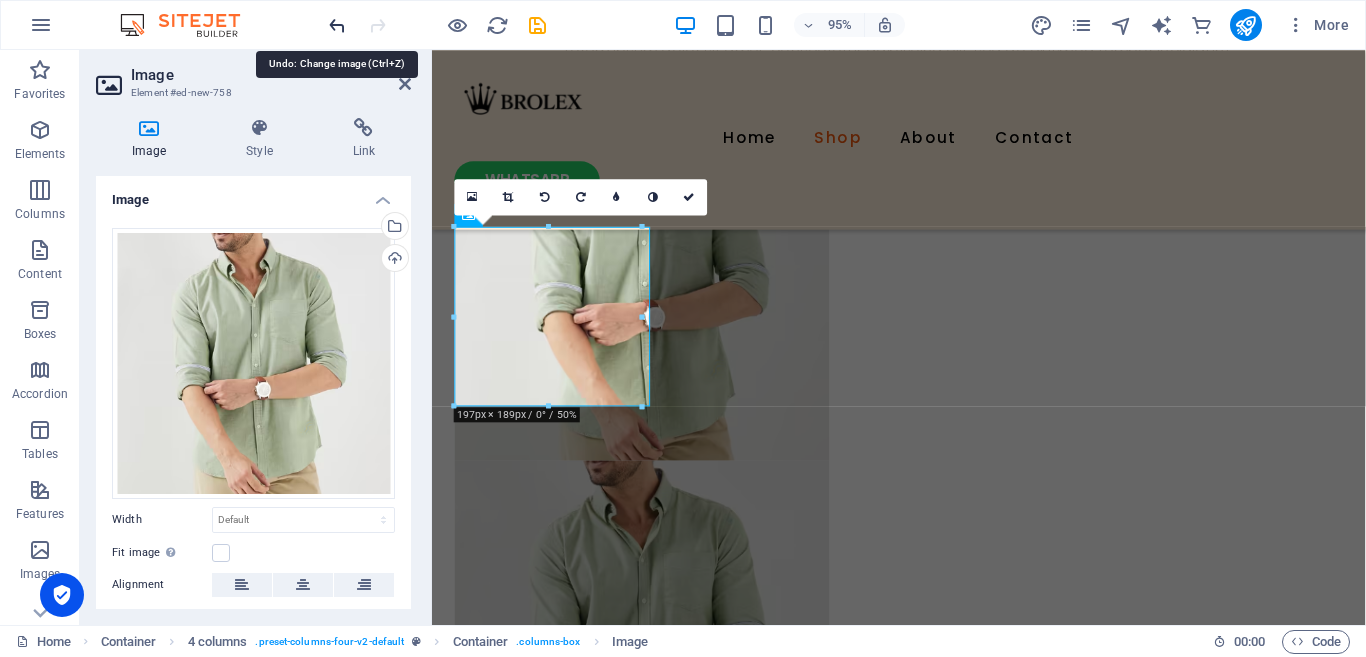 click at bounding box center (337, 25) 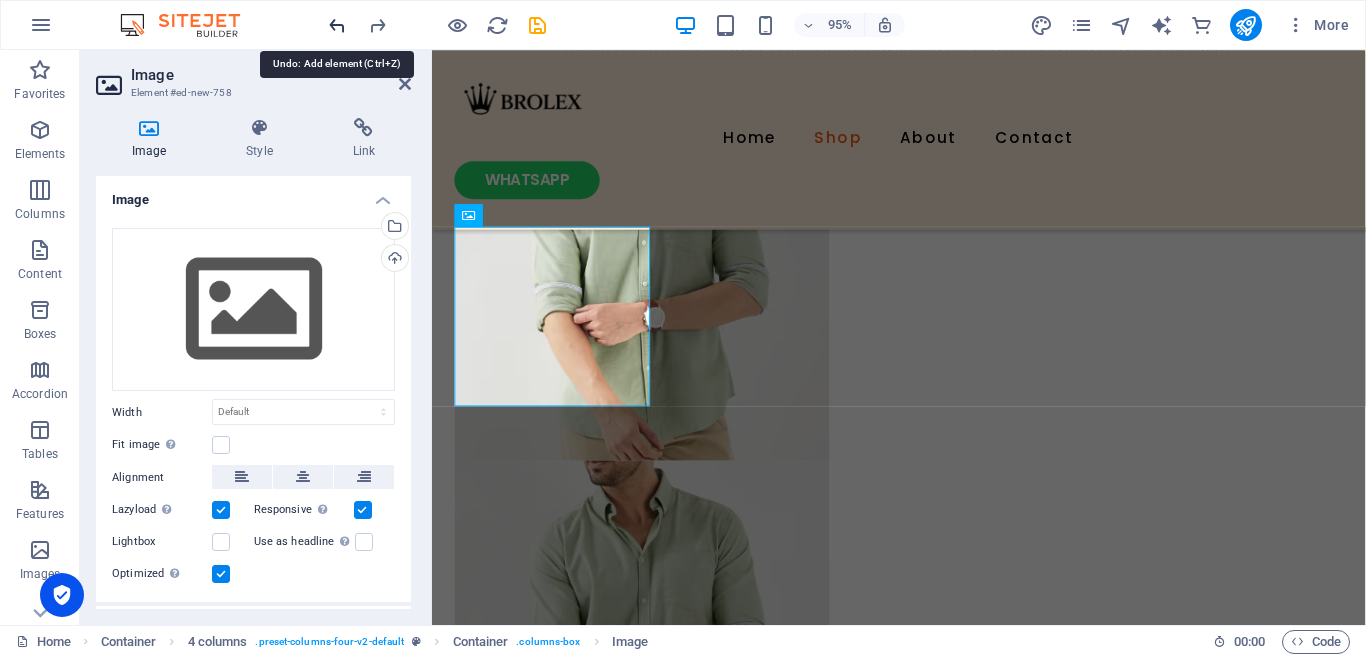 click at bounding box center (337, 25) 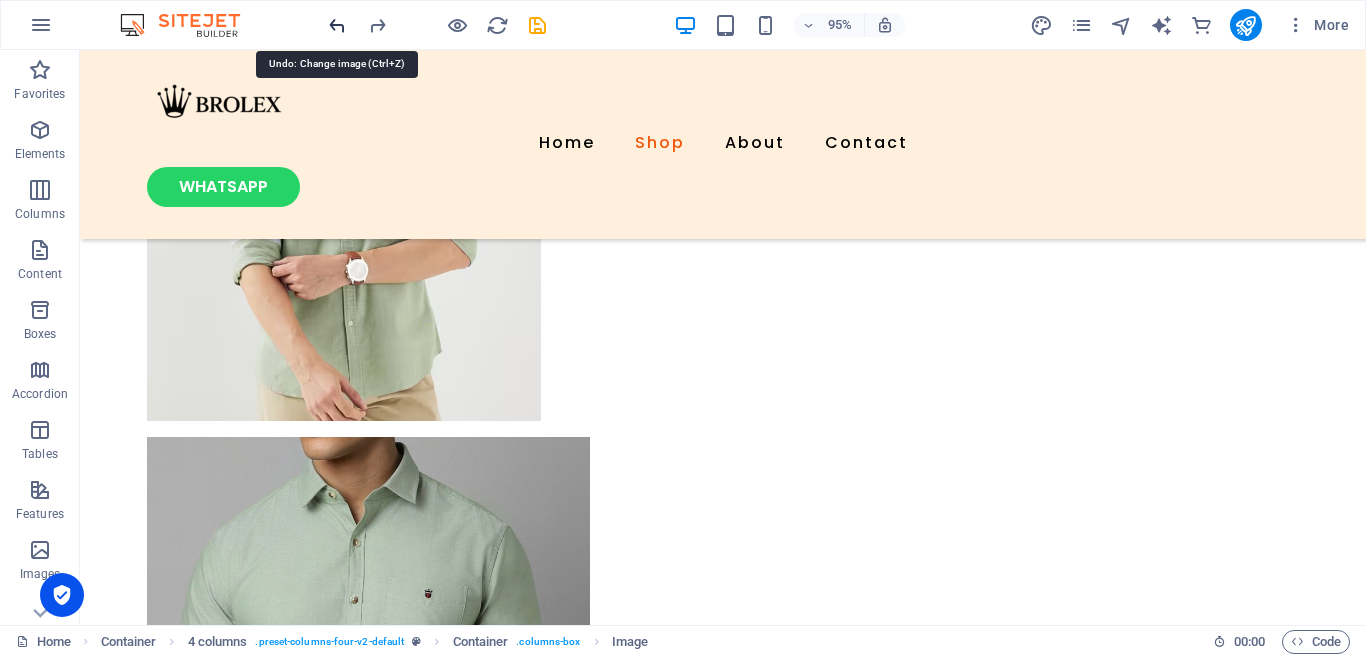 scroll, scrollTop: 1149, scrollLeft: 0, axis: vertical 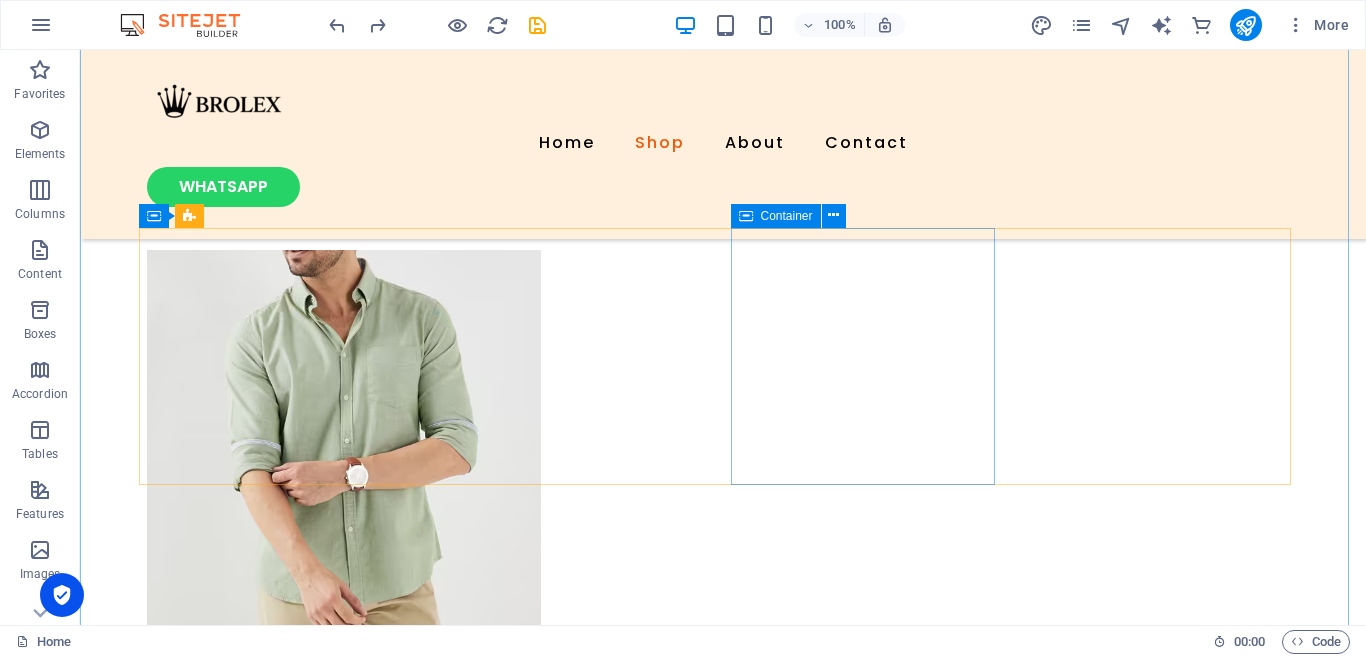 click on "Drop content here or  Add elements  Paste clipboard" at bounding box center (279, 1262) 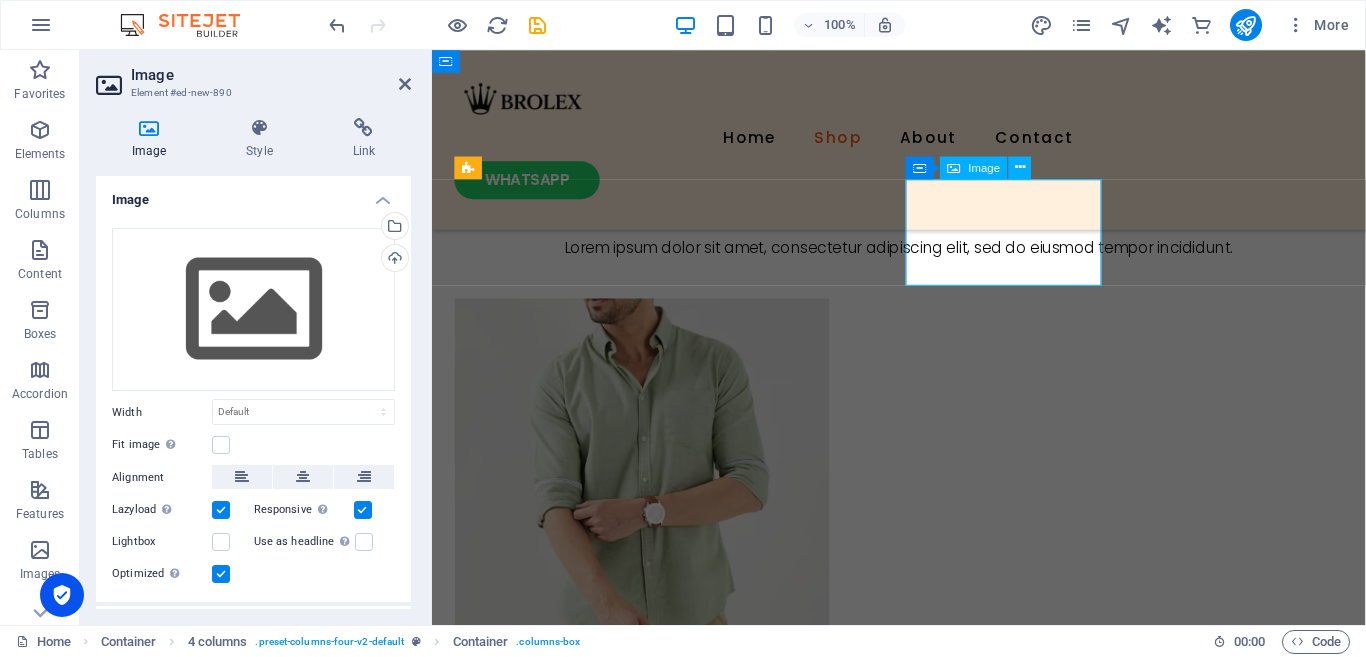 scroll, scrollTop: 1217, scrollLeft: 0, axis: vertical 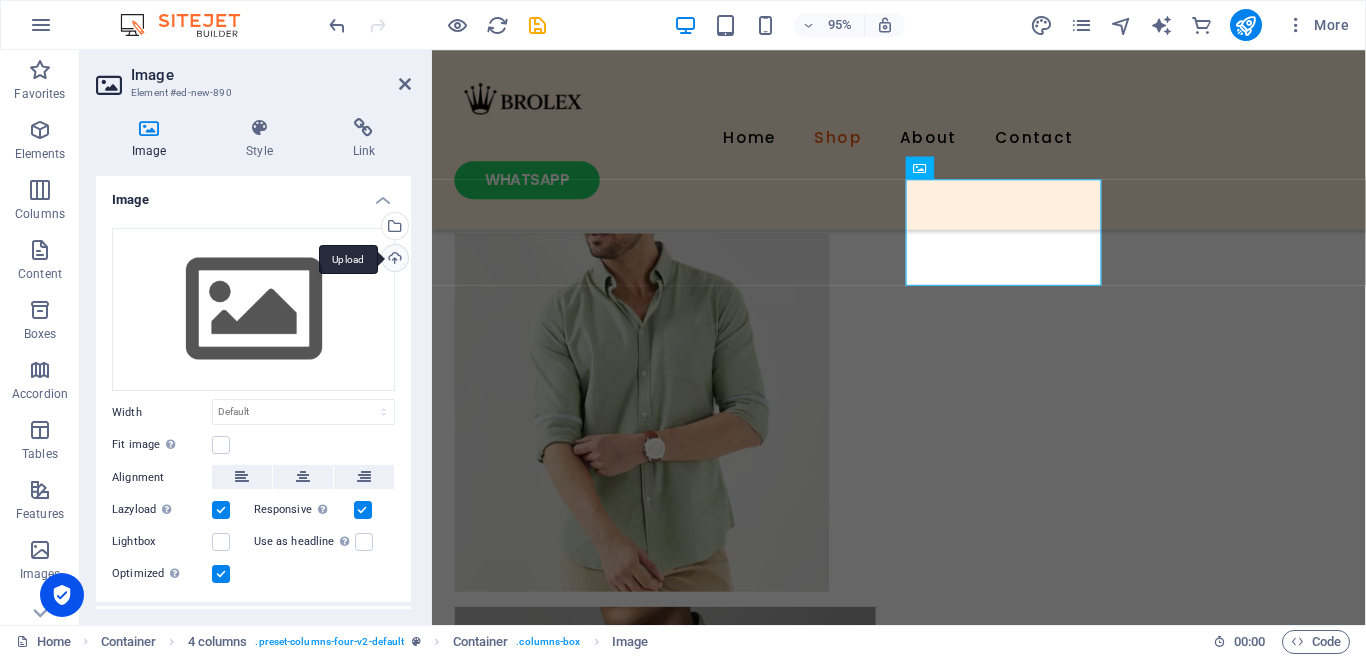 click on "Upload" at bounding box center [393, 260] 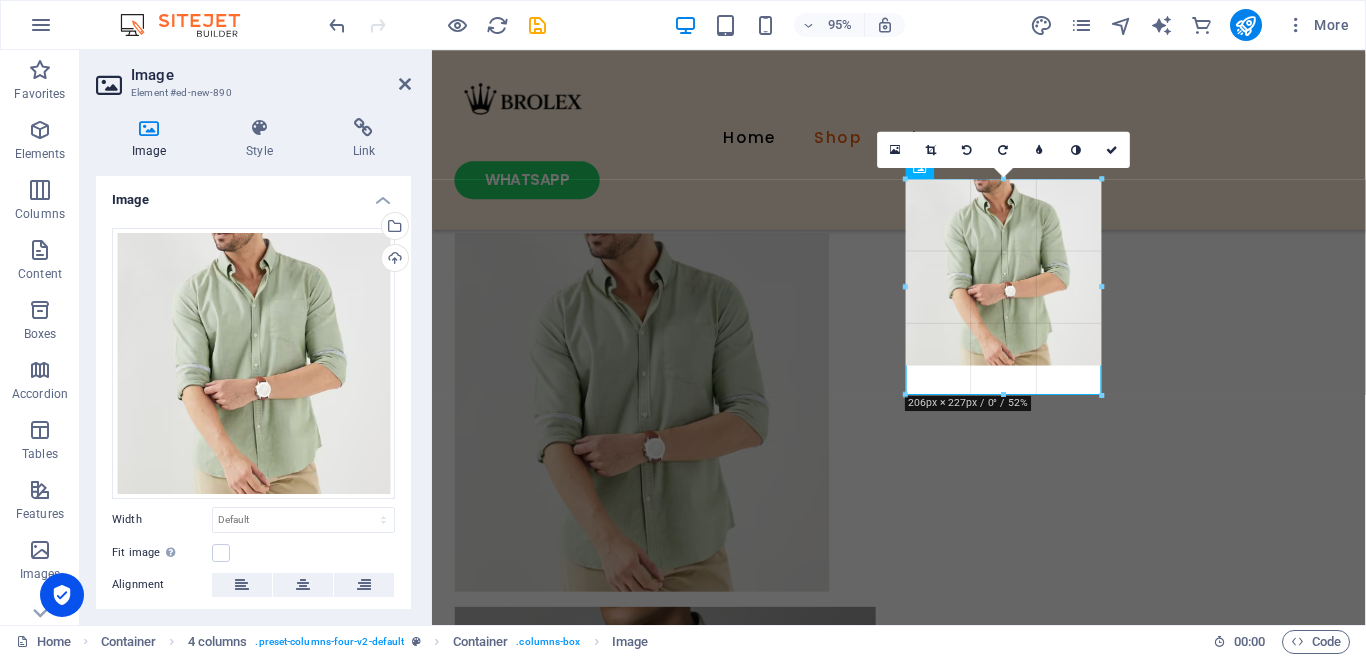 drag, startPoint x: 1093, startPoint y: 357, endPoint x: 711, endPoint y: 339, distance: 382.42386 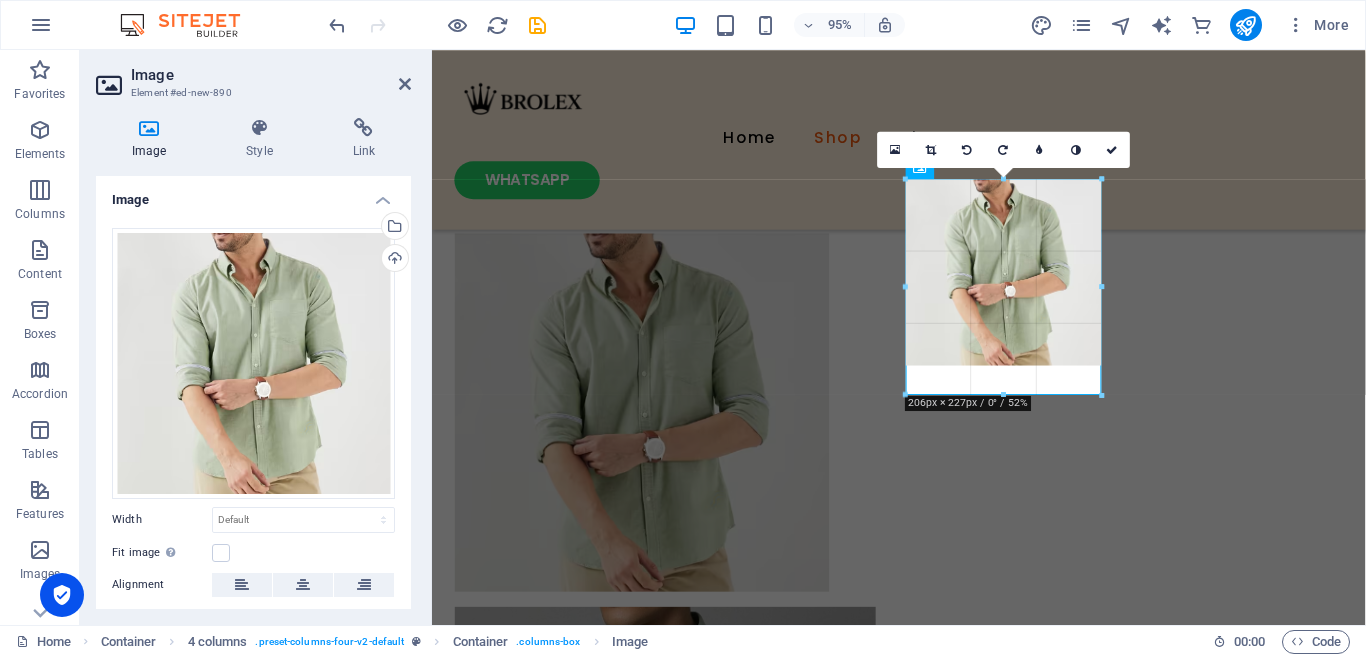 type on "205" 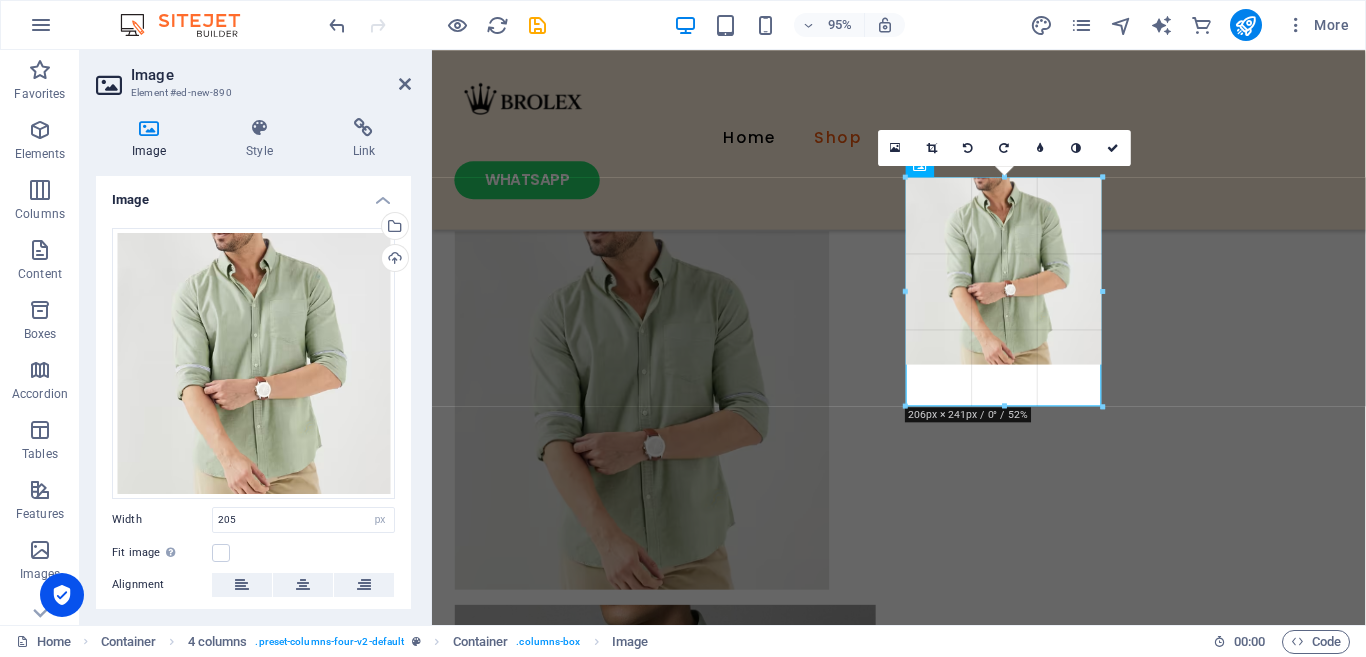 drag, startPoint x: 1006, startPoint y: 364, endPoint x: 774, endPoint y: 377, distance: 232.36394 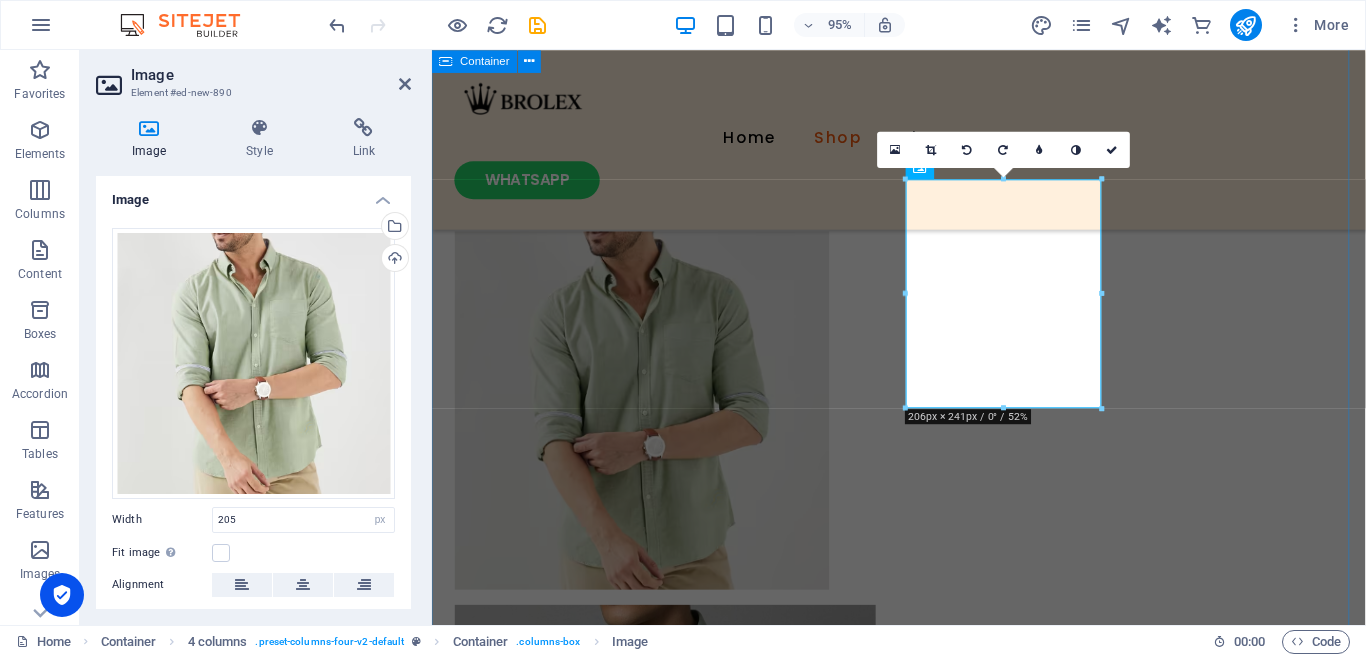 scroll, scrollTop: 1217, scrollLeft: 0, axis: vertical 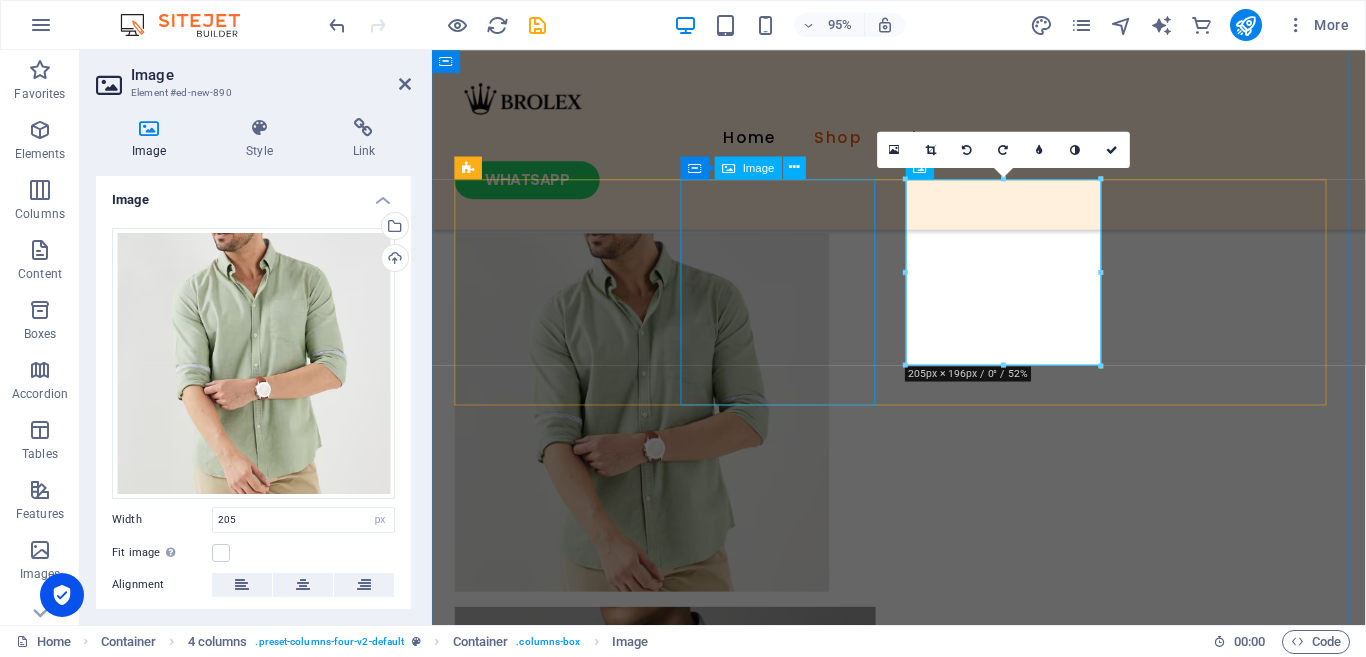 click at bounding box center [561, 893] 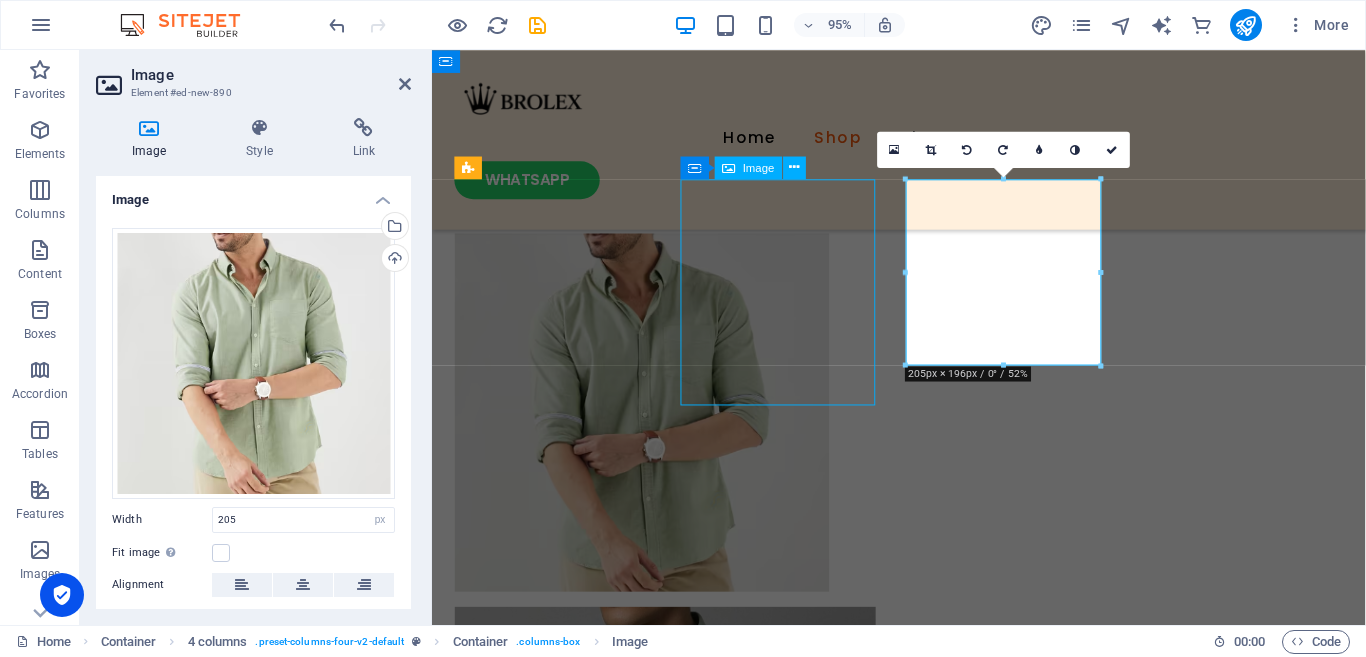 scroll, scrollTop: 1149, scrollLeft: 0, axis: vertical 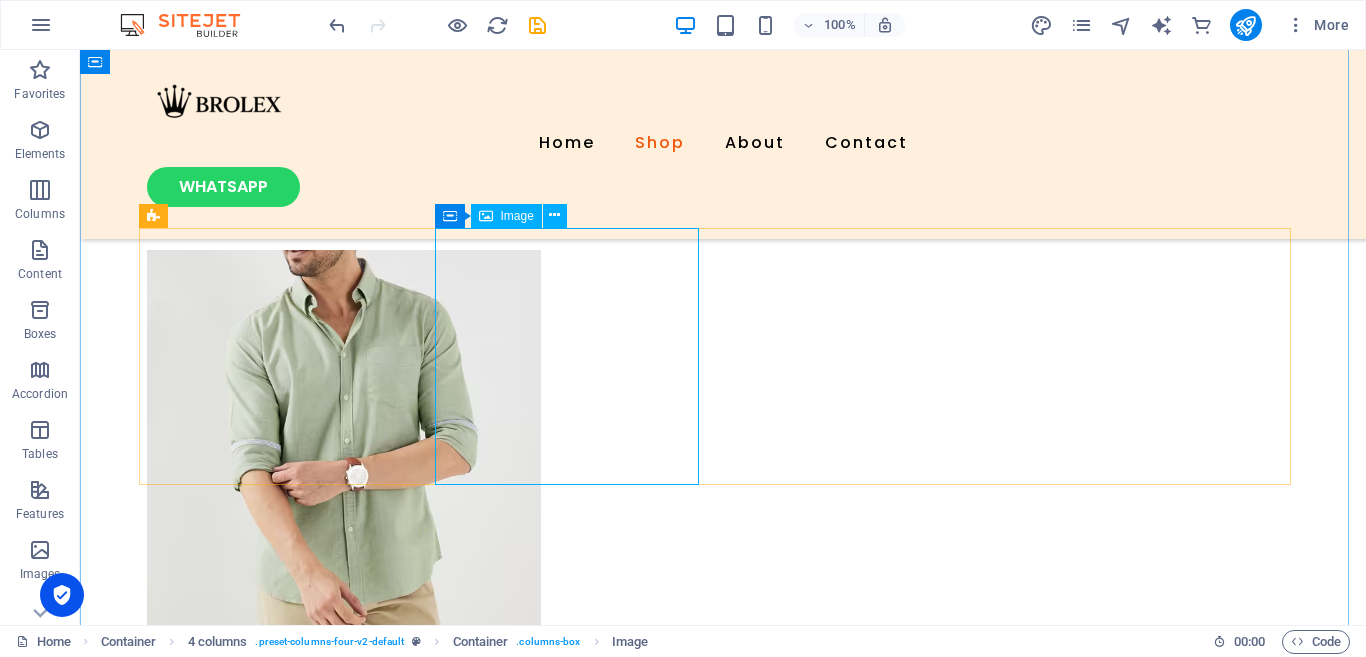 click at bounding box center [279, 900] 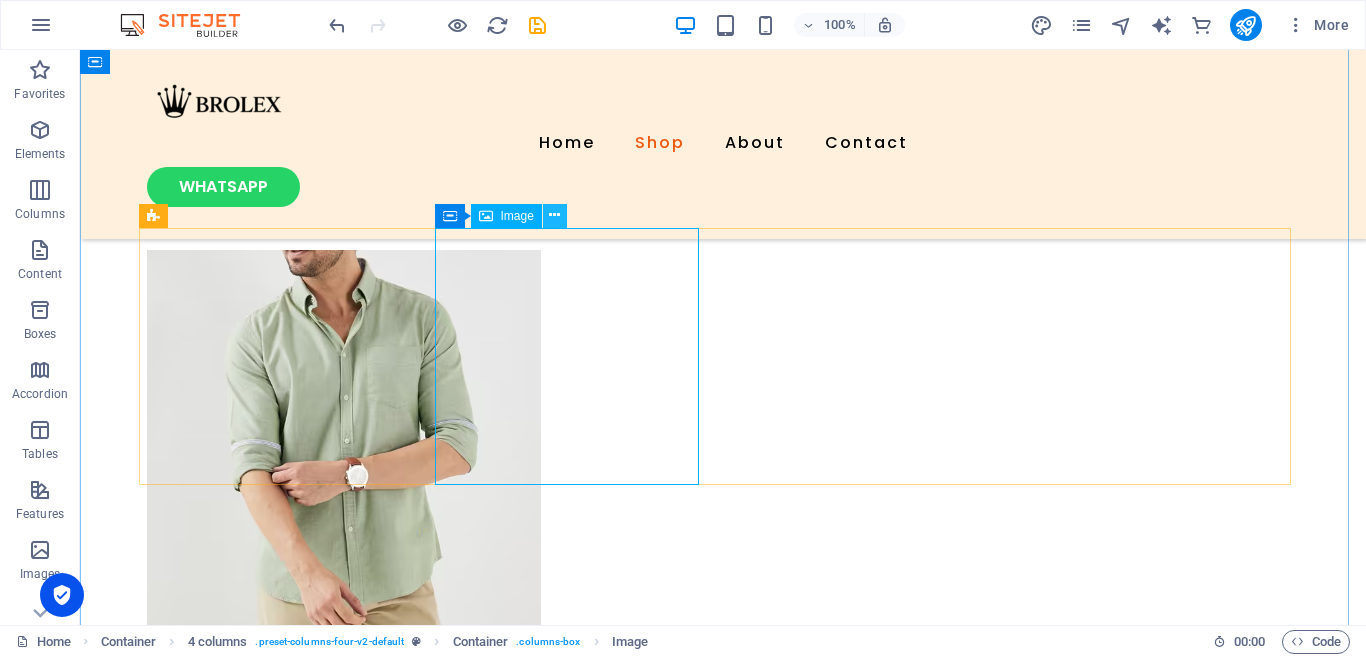 click at bounding box center (555, 216) 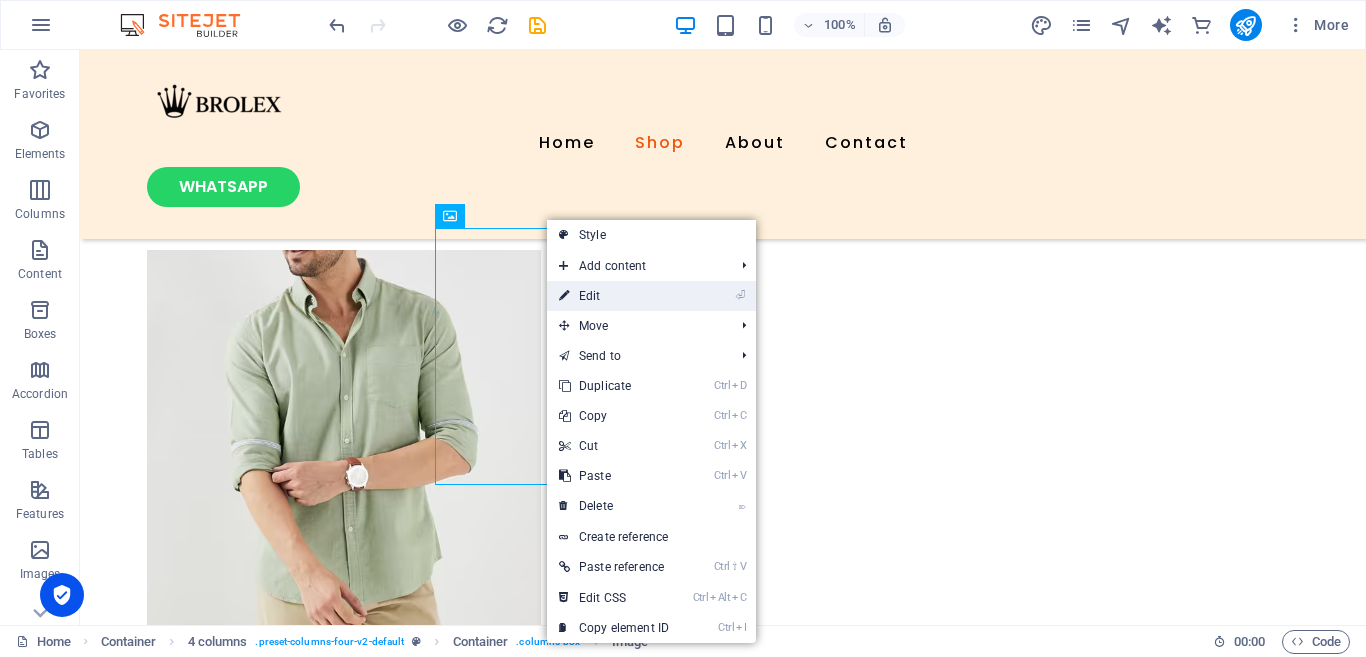 click on "⏎  Edit" at bounding box center (614, 296) 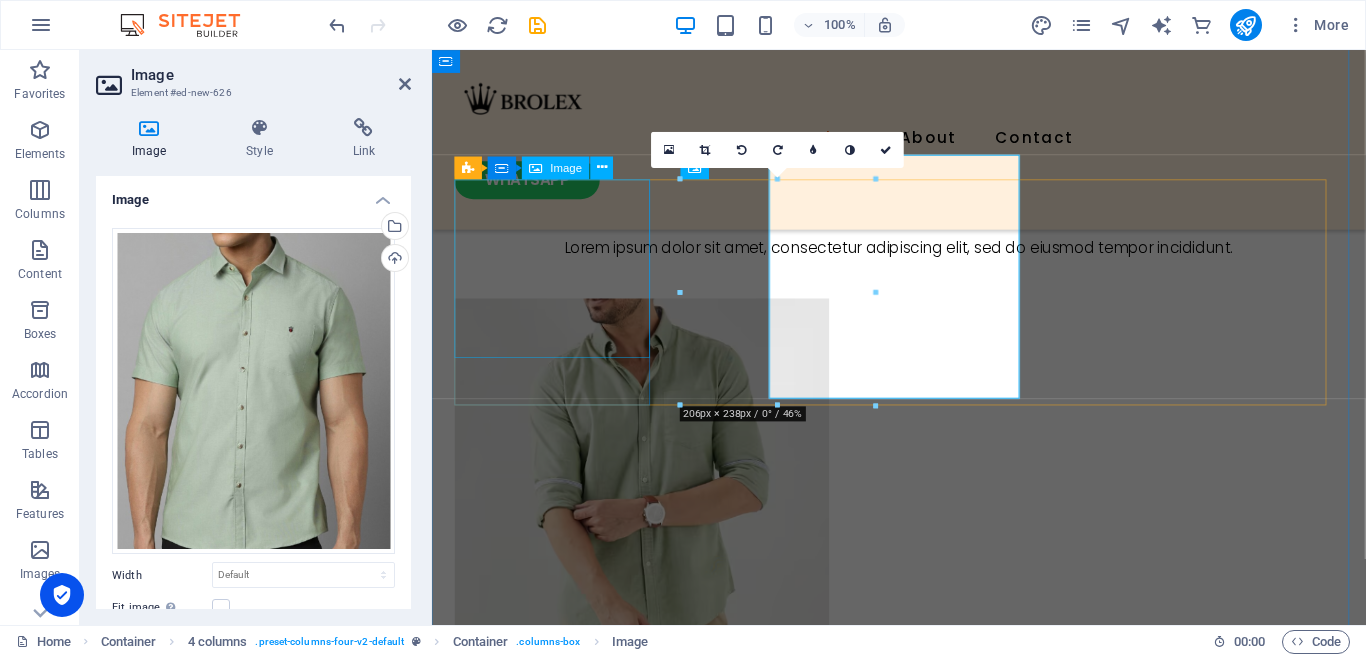 scroll, scrollTop: 1217, scrollLeft: 0, axis: vertical 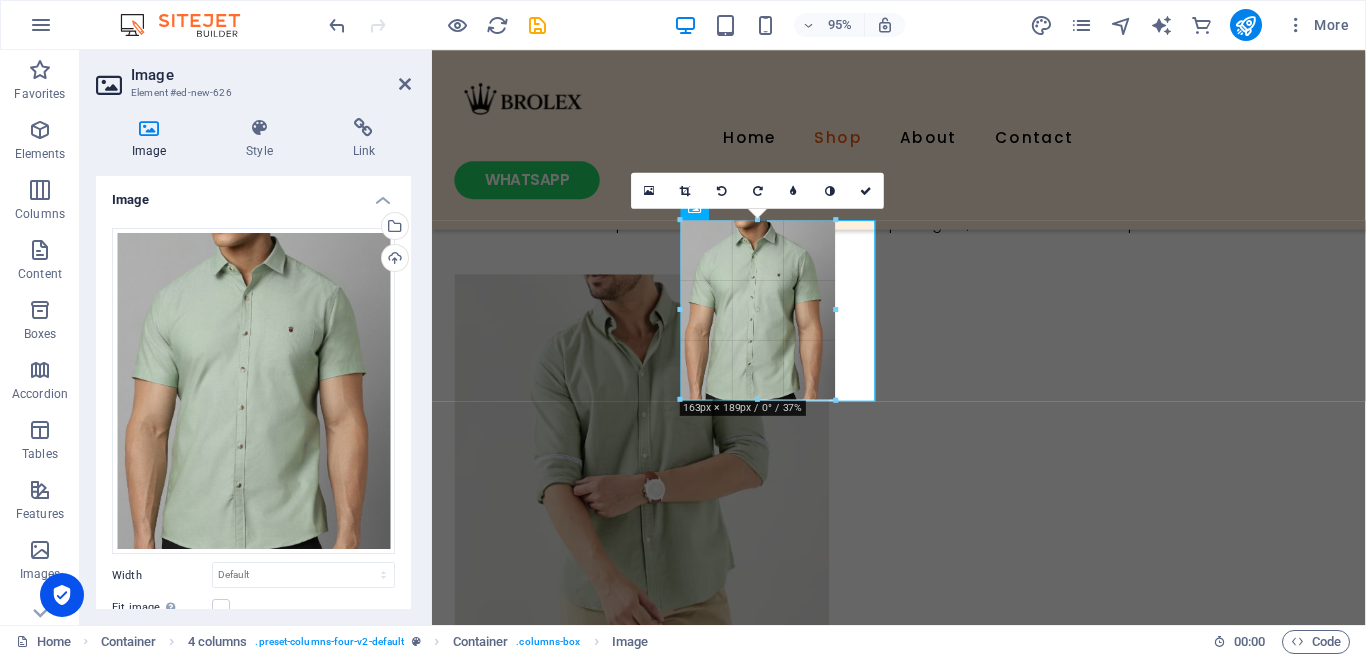 drag, startPoint x: 775, startPoint y: 404, endPoint x: 830, endPoint y: 356, distance: 73 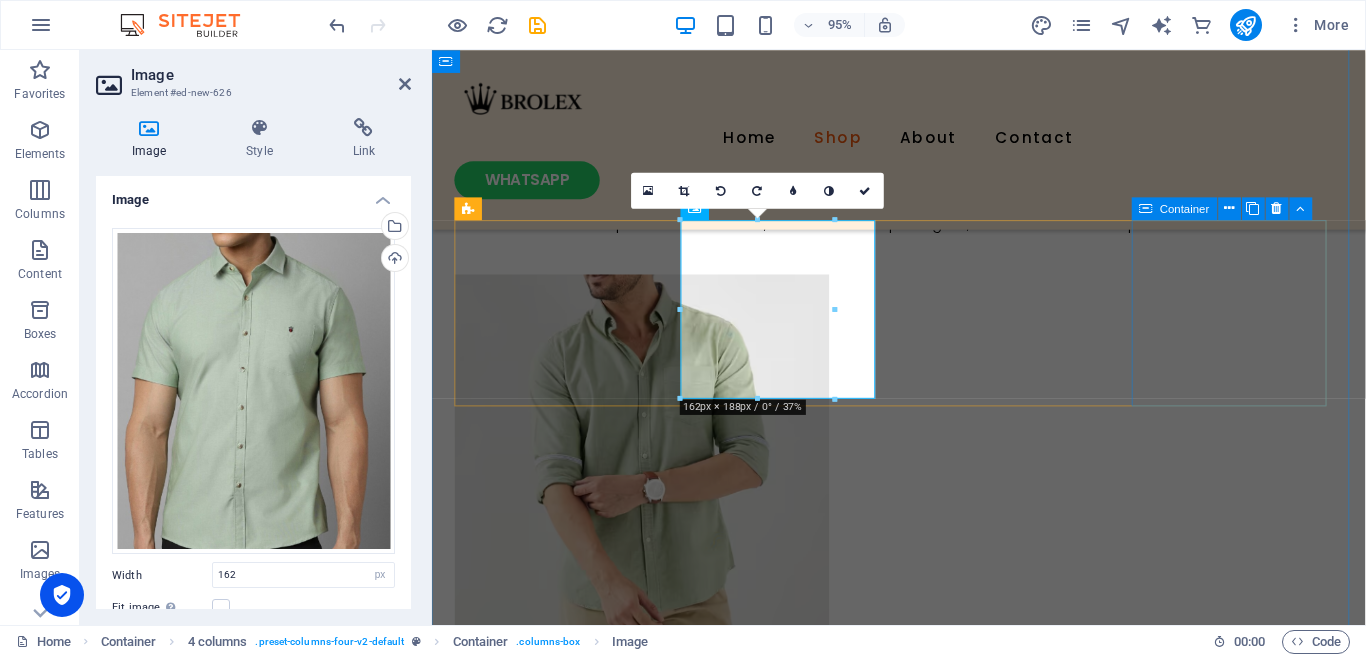 click on "Paste clipboard" at bounding box center [561, 1232] 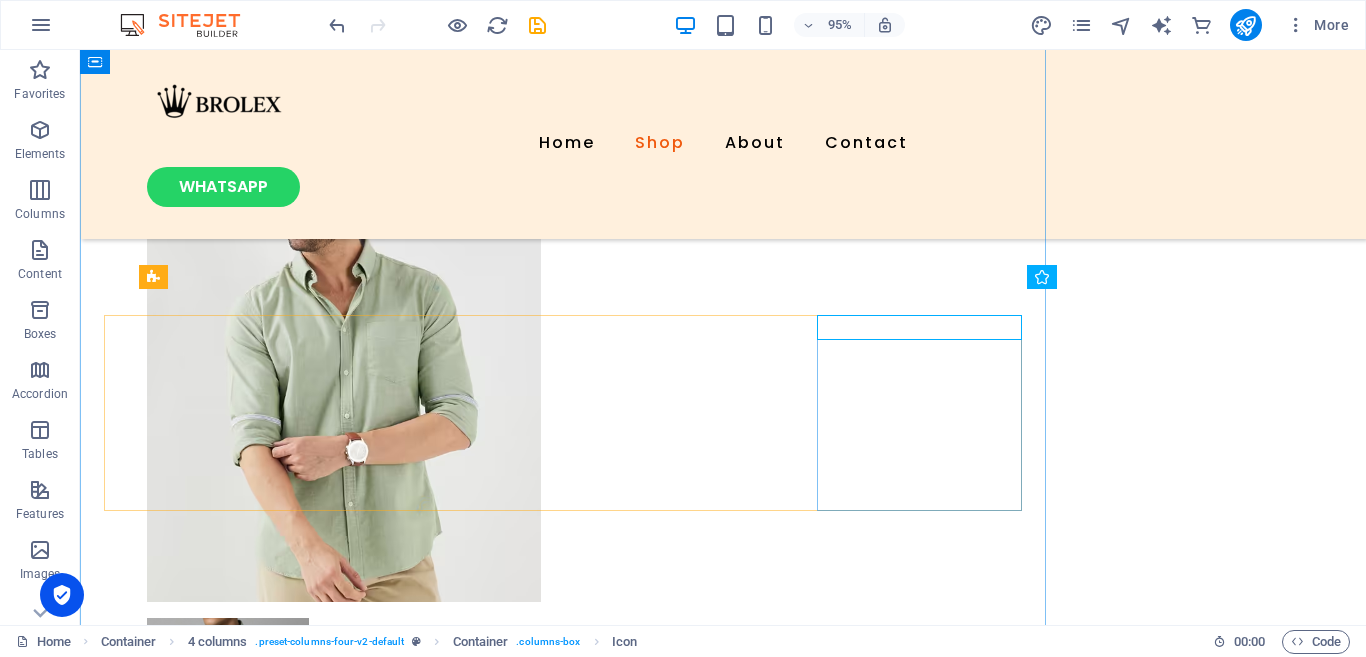 scroll, scrollTop: 1088, scrollLeft: 0, axis: vertical 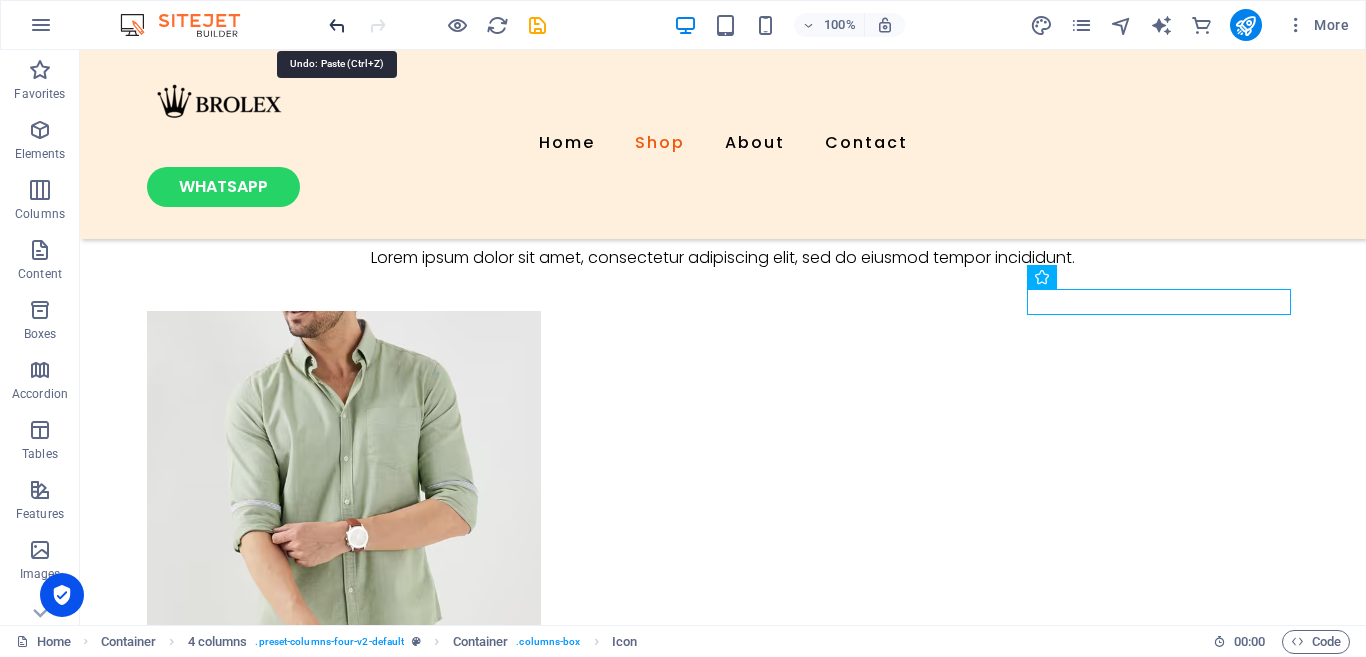 click at bounding box center [337, 25] 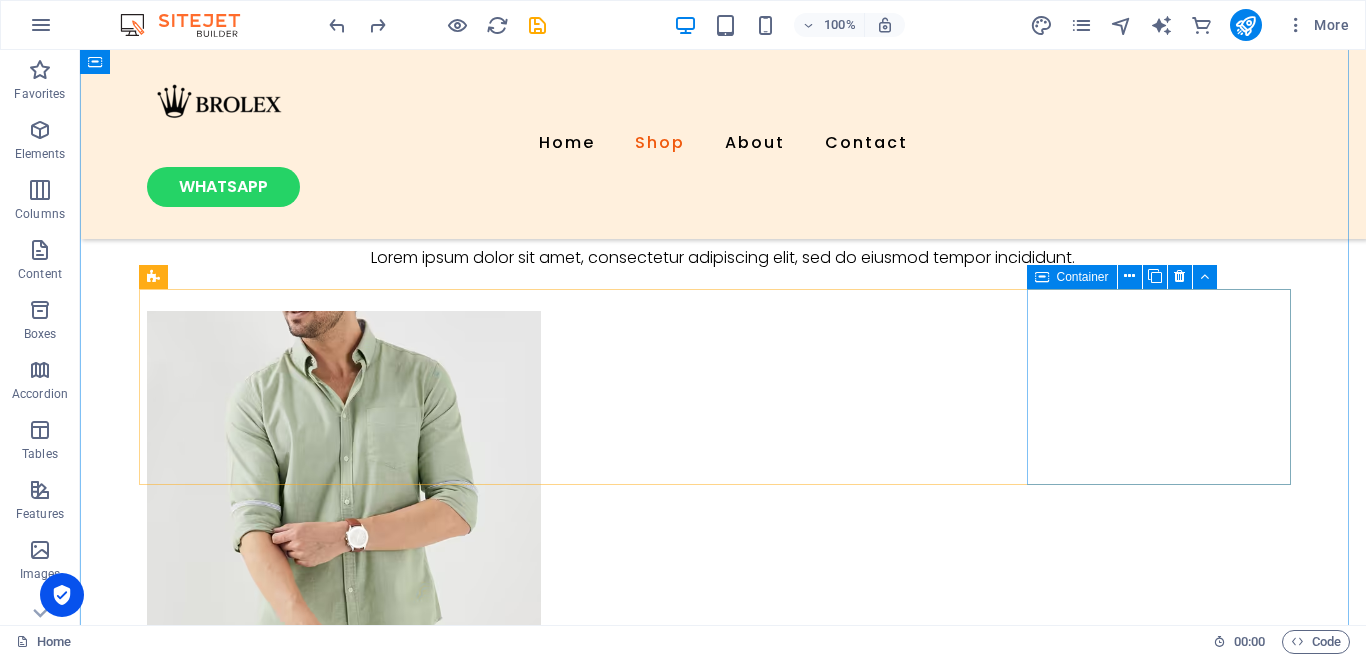 type 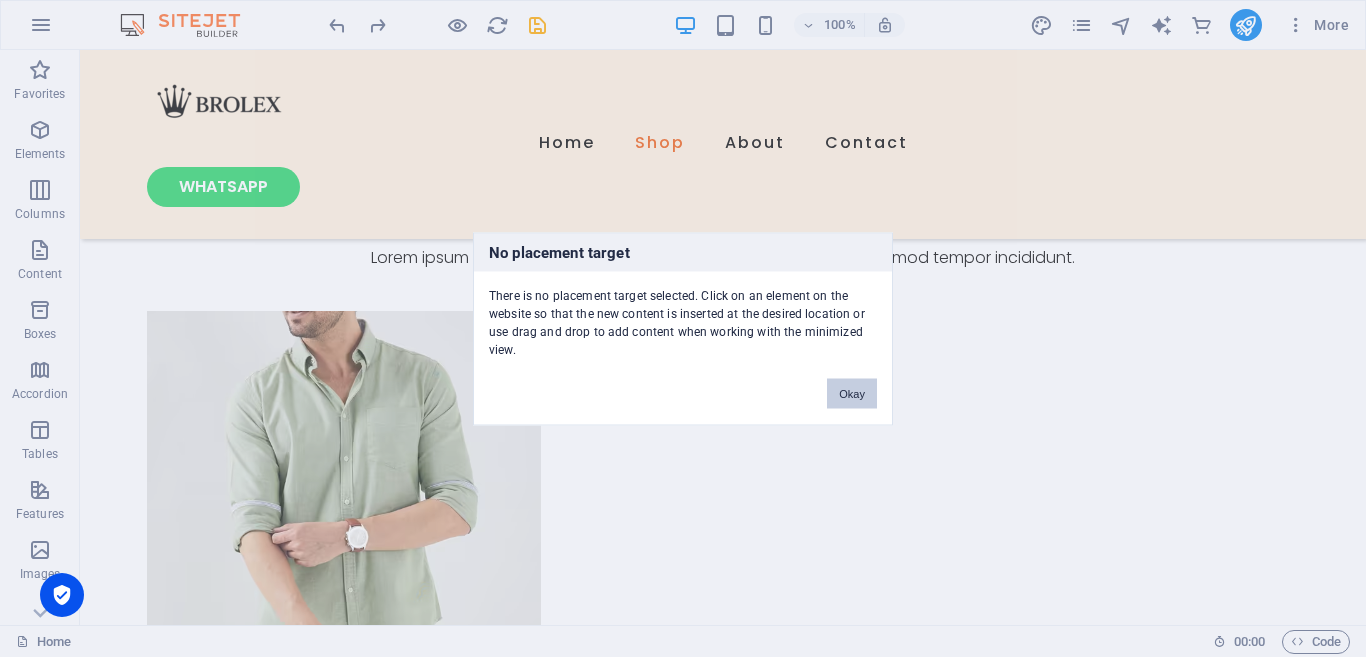 click on "Okay" at bounding box center [852, 393] 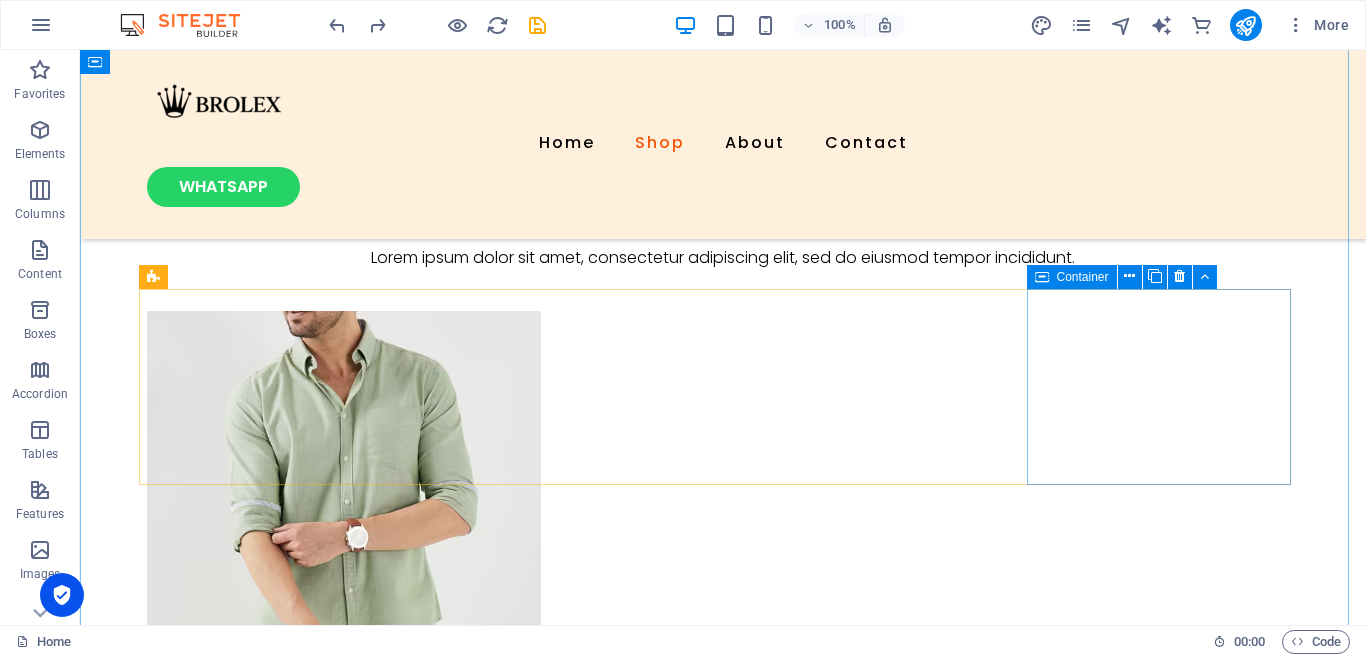 click on "Drop content here or  Add elements  Paste clipboard" at bounding box center (279, 1209) 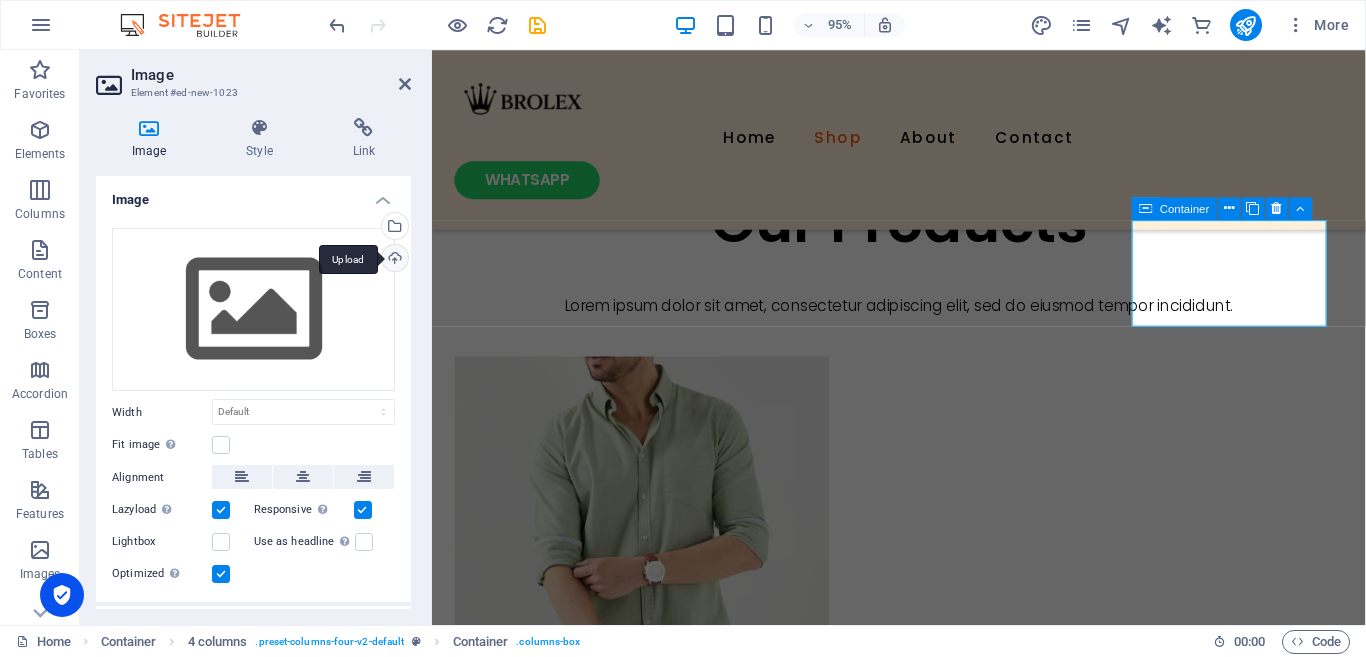 scroll, scrollTop: 1174, scrollLeft: 0, axis: vertical 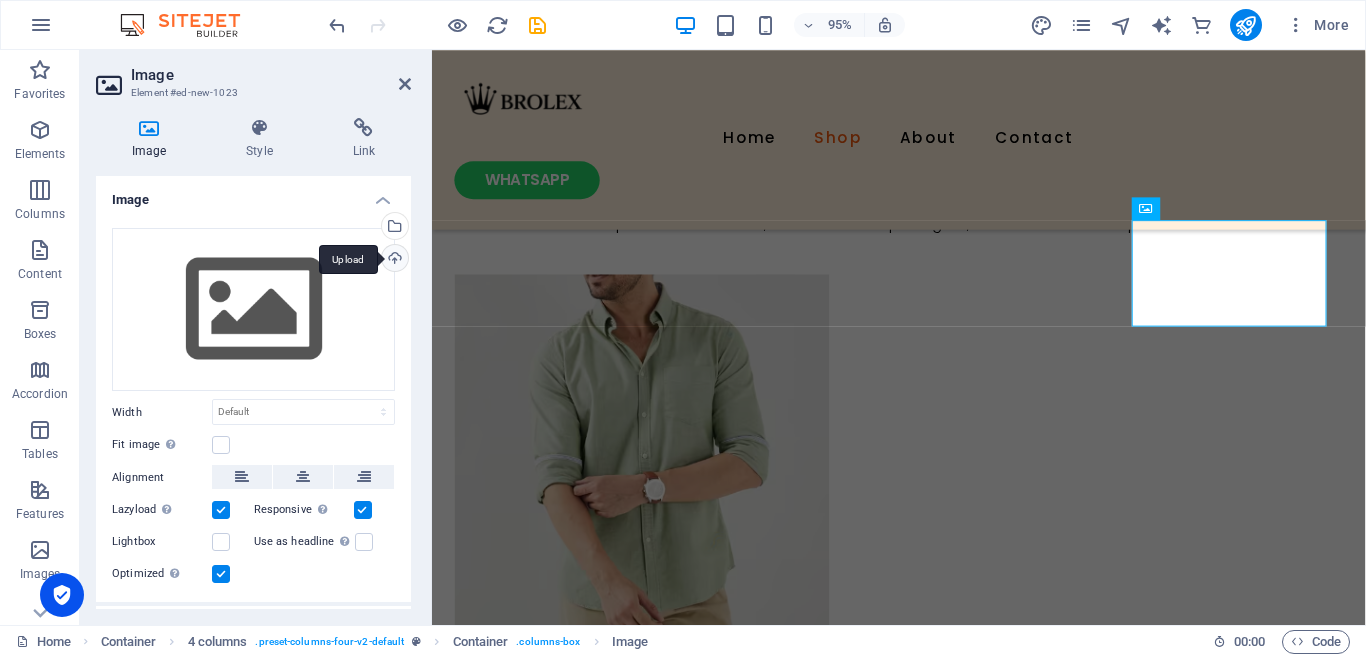 click on "Upload" at bounding box center [393, 260] 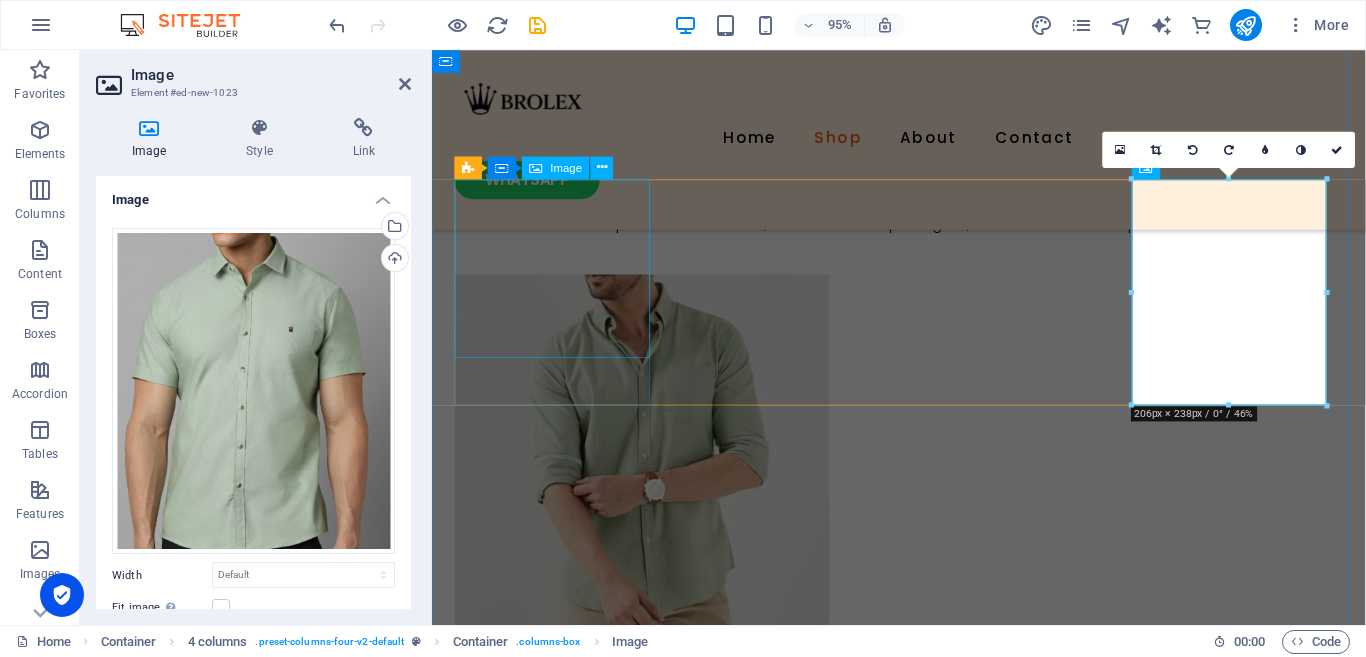 scroll, scrollTop: 1217, scrollLeft: 0, axis: vertical 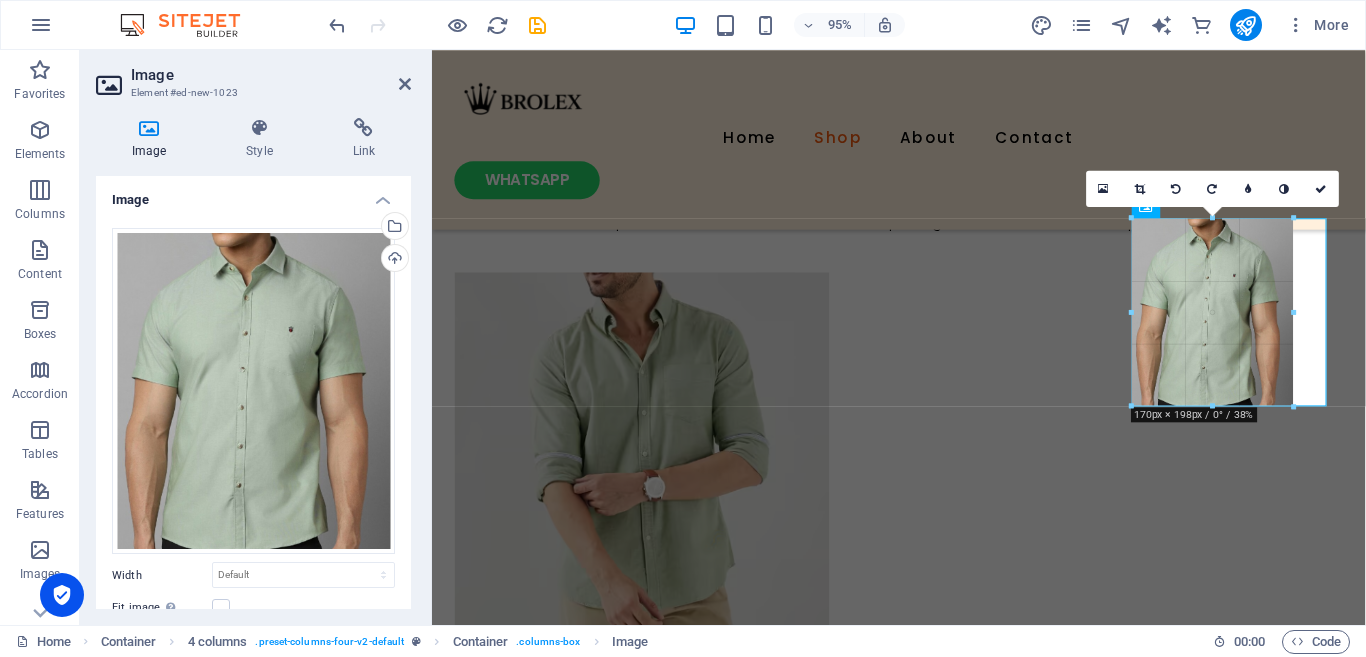 drag, startPoint x: 1227, startPoint y: 403, endPoint x: 1218, endPoint y: 359, distance: 44.911022 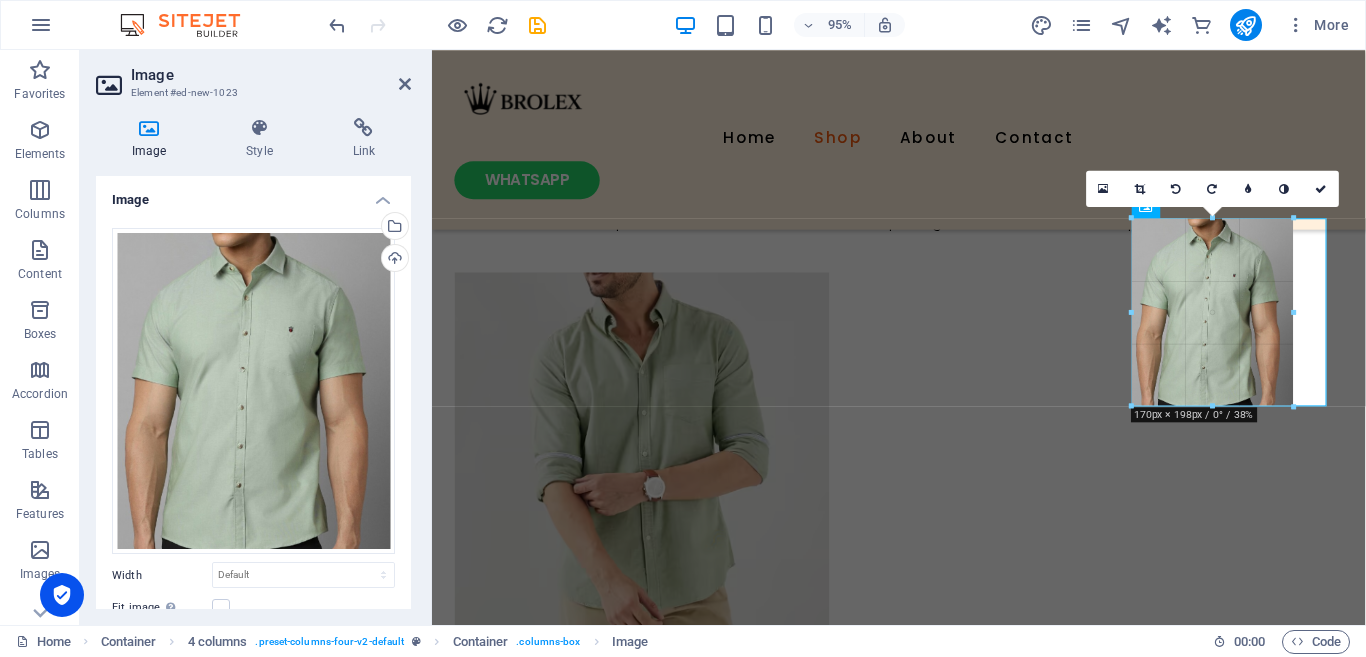 type on "169" 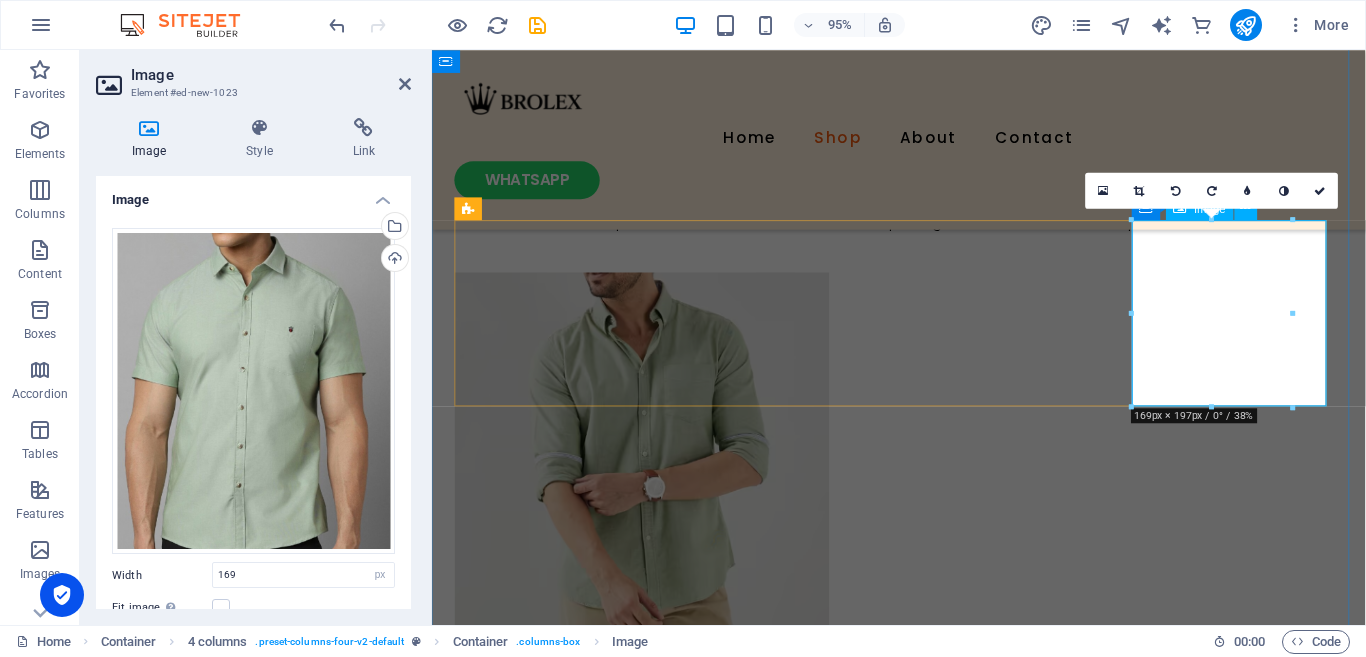scroll, scrollTop: 1174, scrollLeft: 0, axis: vertical 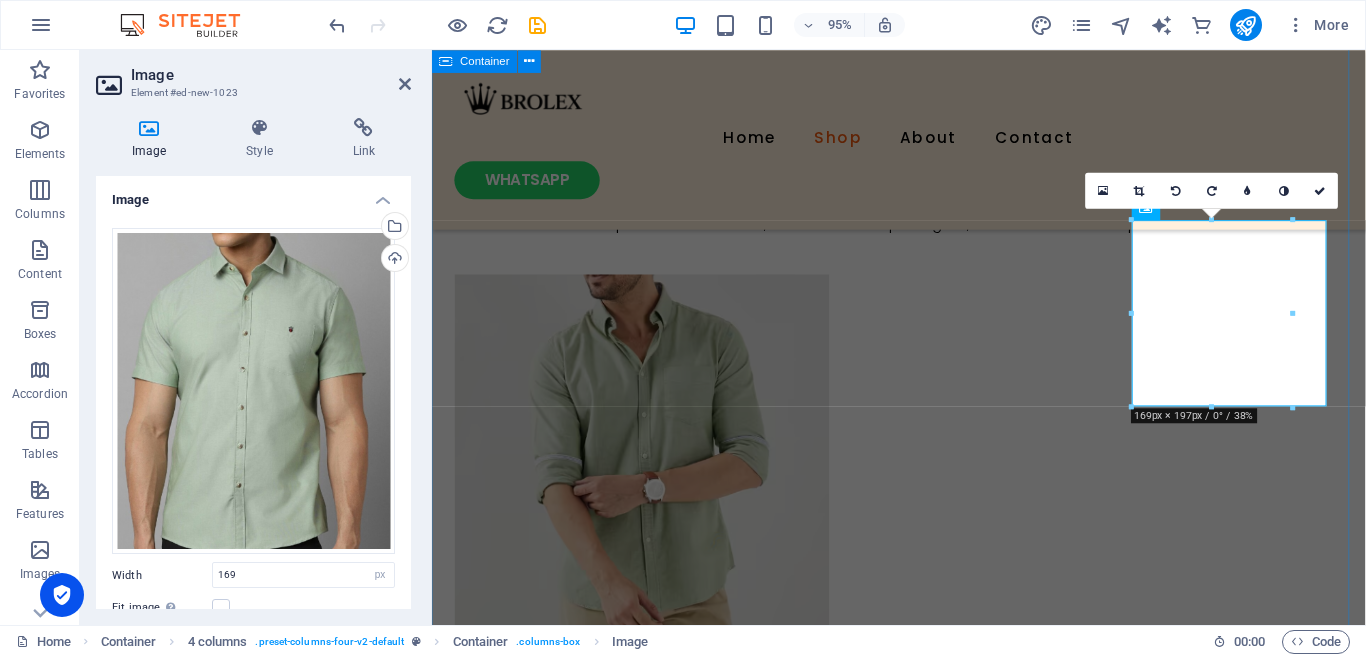 click on "Our Products Lorem ipsum dolor sit amet, consectetur adipiscing elit, sed do eiusmod tempor incididunt." at bounding box center [923, 677] 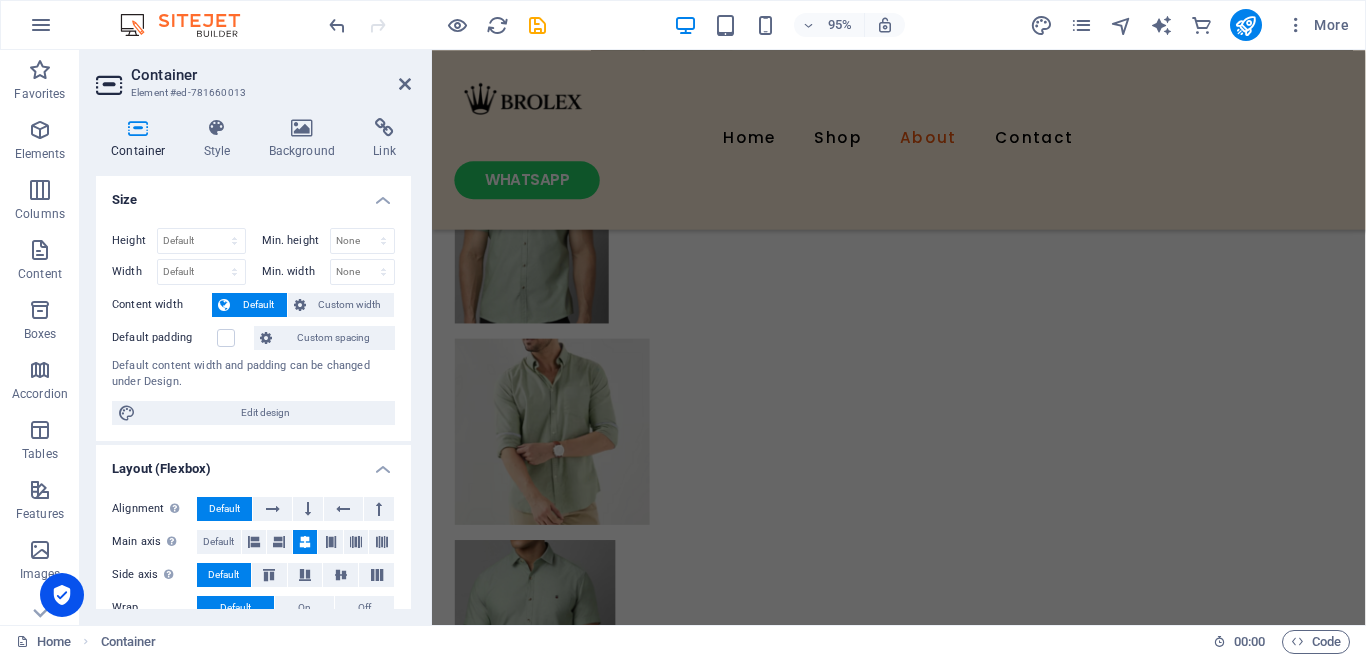 scroll, scrollTop: 4350, scrollLeft: 0, axis: vertical 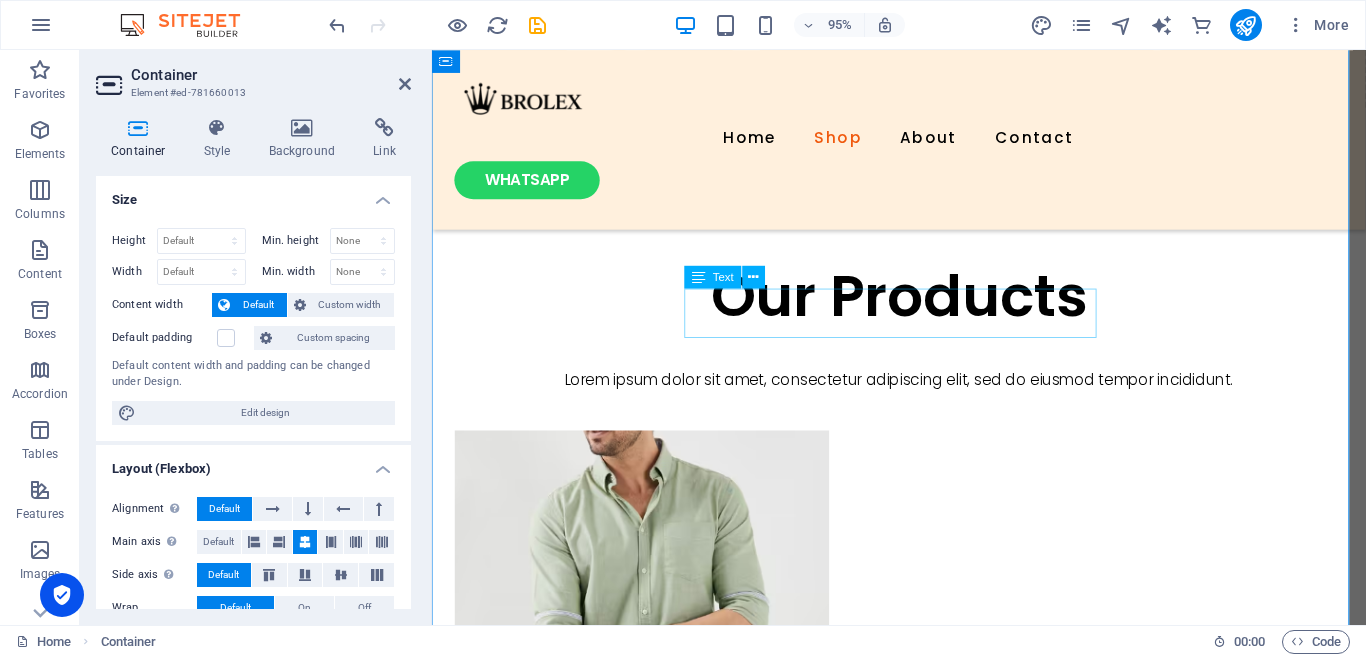 click on "Lorem ipsum dolor sit amet, consectetur adipiscing elit, sed do eiusmod tempor incididunt." at bounding box center (923, 397) 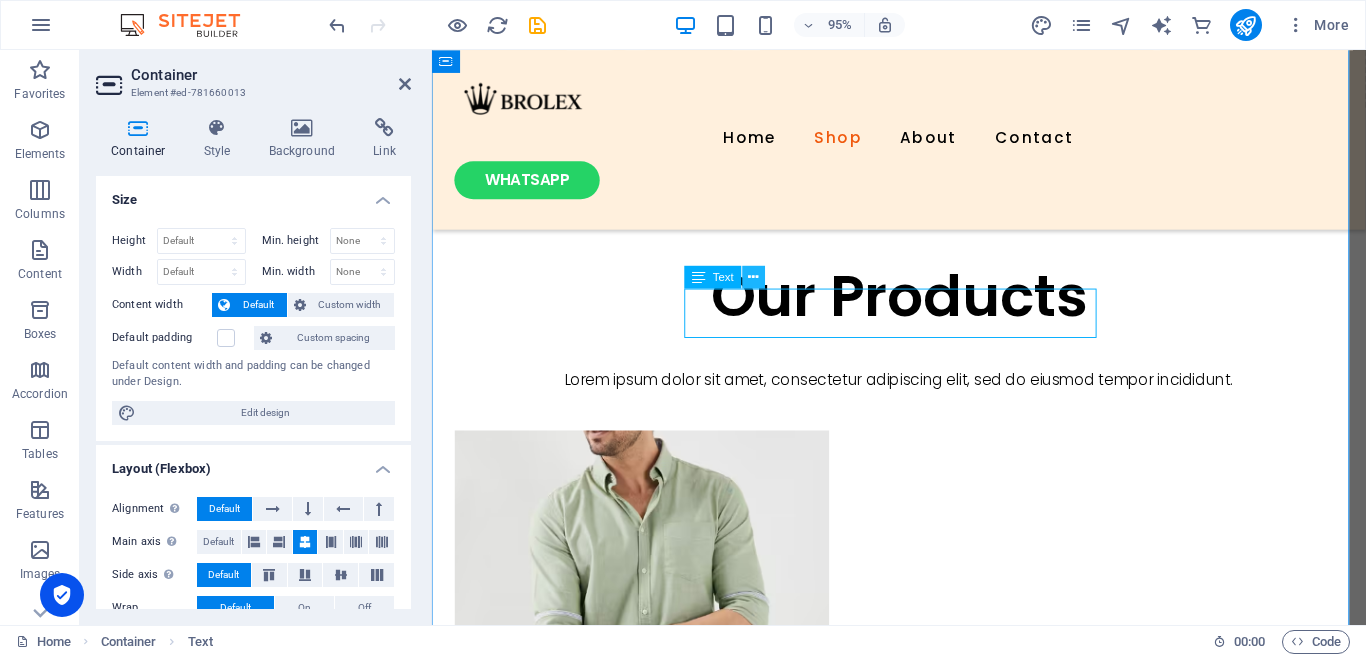 click at bounding box center (754, 277) 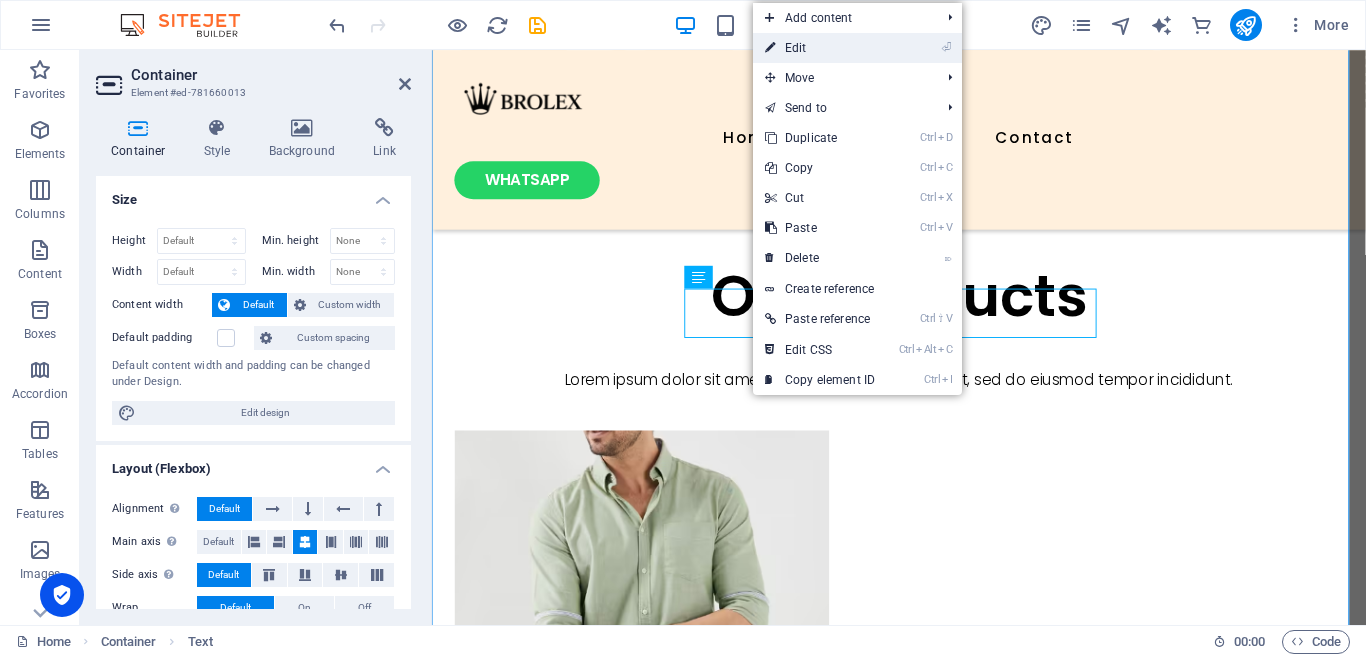 click on "⏎  Edit" at bounding box center (820, 48) 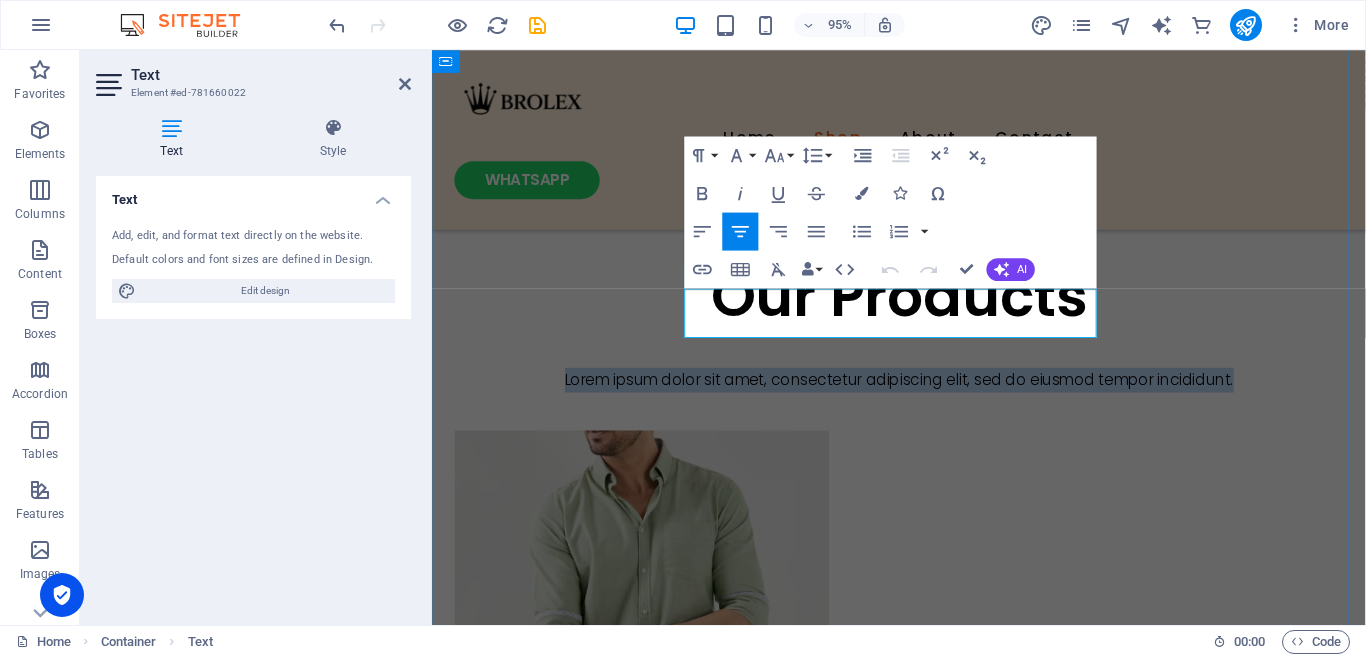drag, startPoint x: 1068, startPoint y: 343, endPoint x: 711, endPoint y: 307, distance: 358.81055 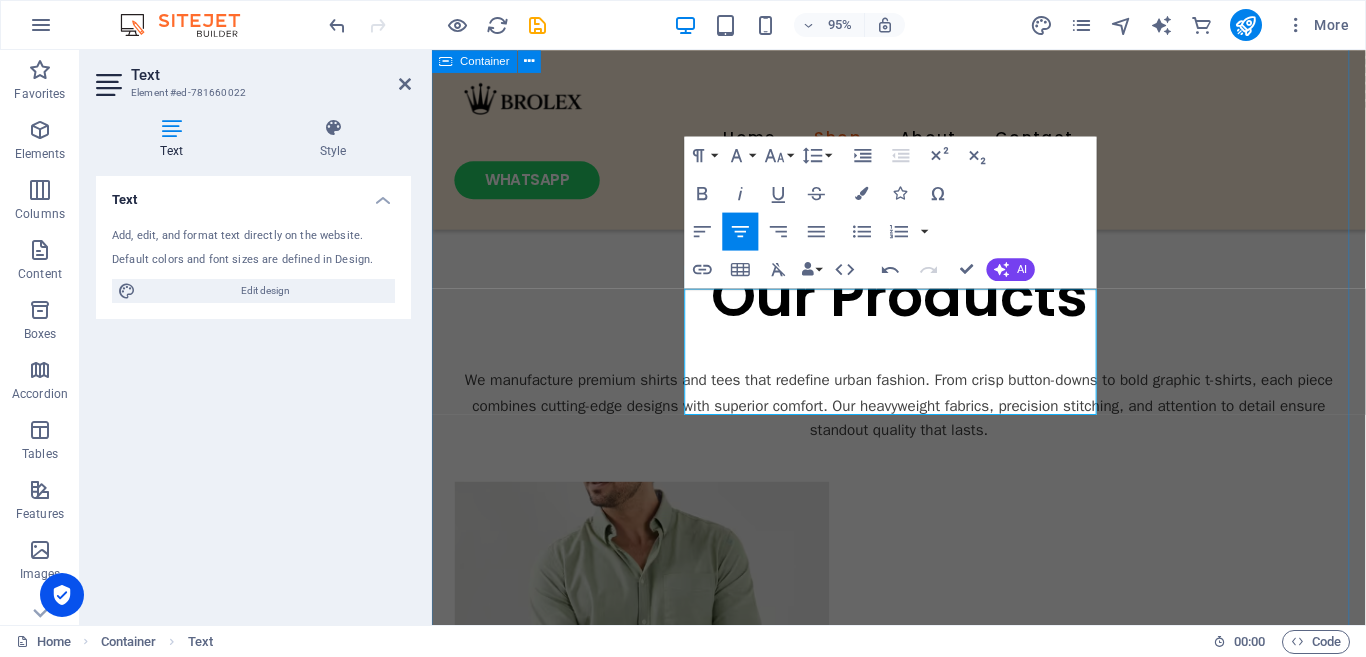click on "Our Products We manufacture premium shirts and tees that redefine urban fashion. From crisp button-downs to bold graphic t-shirts, each piece combines cutting-edge designs with superior comfort. Our heavyweight fabrics, precision stitching, and attention to detail ensure standout quality that lasts." at bounding box center [923, 868] 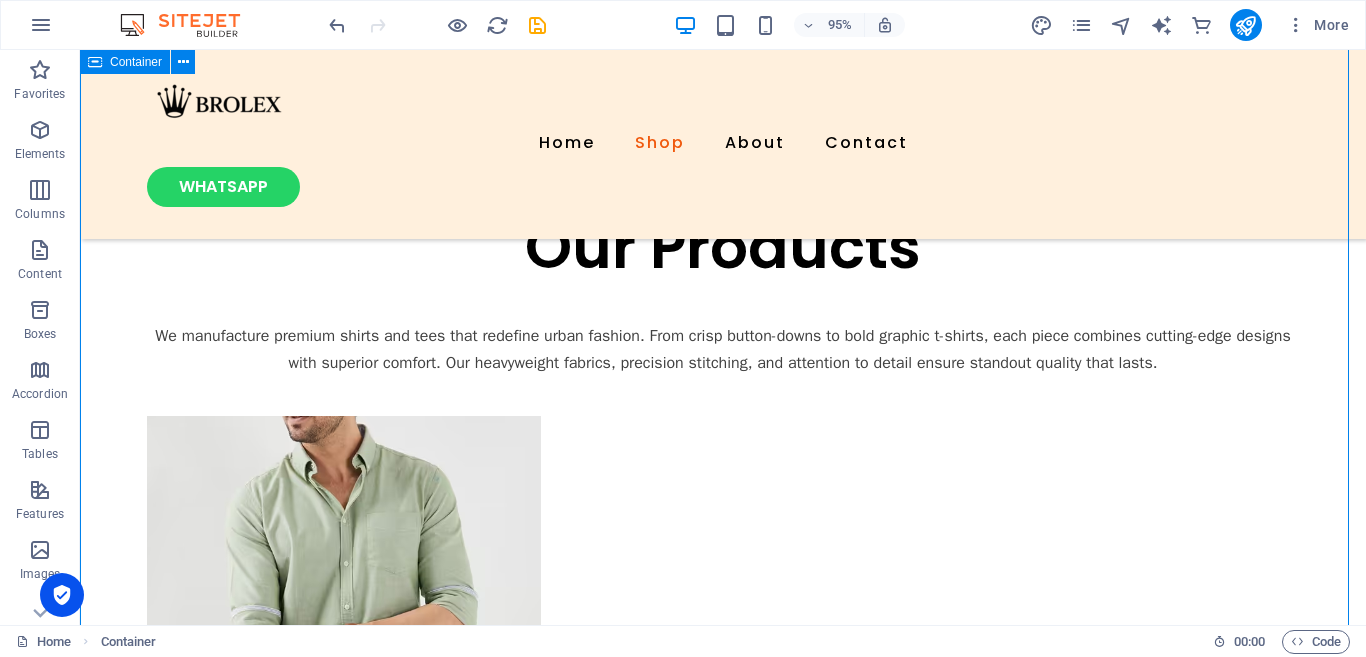 scroll, scrollTop: 985, scrollLeft: 0, axis: vertical 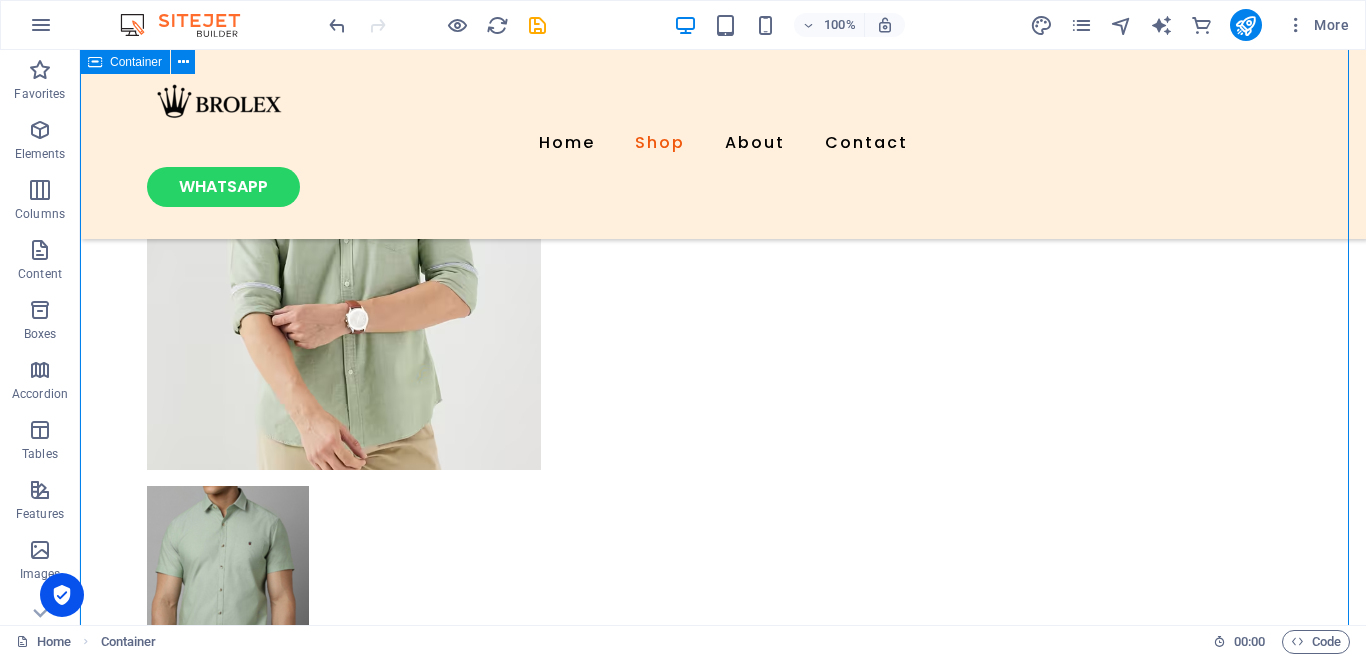 click on "Our Products We manufacture premium shirts and tees that redefine urban fashion. From crisp button-downs to bold graphic t-shirts, each piece combines cutting-edge designs with superior comfort. Our heavyweight fabrics, precision stitching, and attention to detail ensure standout quality that lasts." at bounding box center (723, 440) 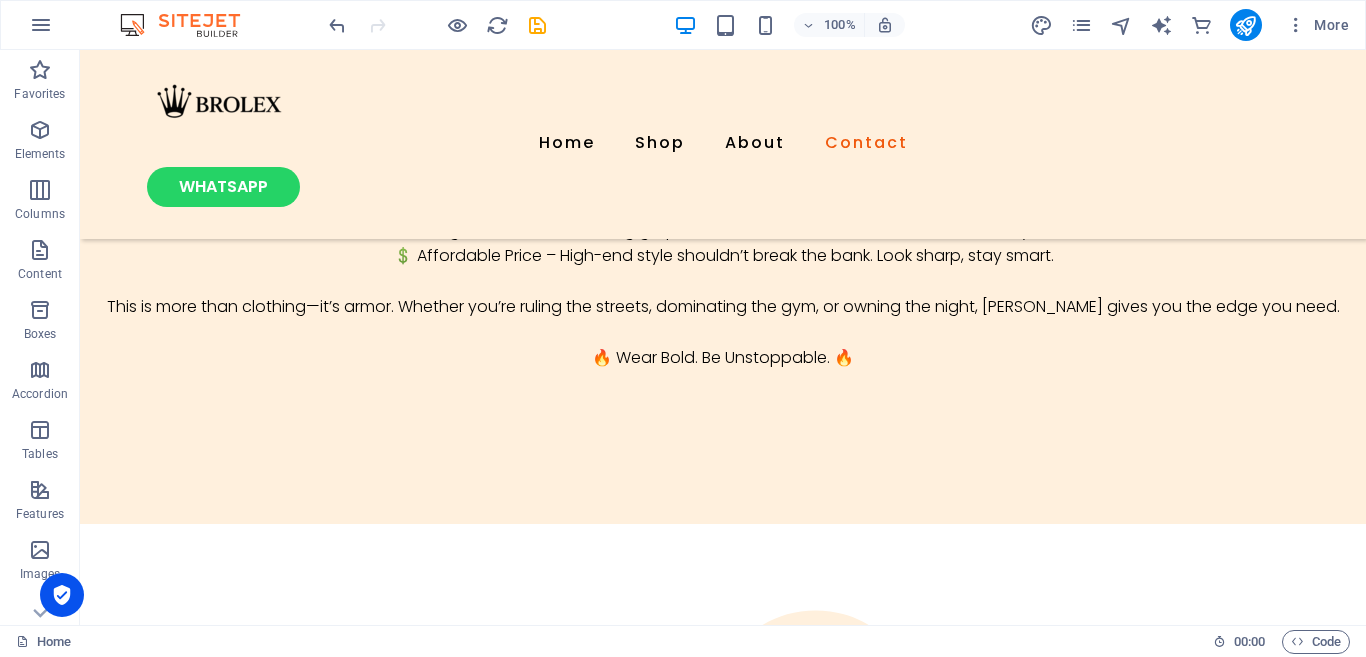 scroll, scrollTop: 2914, scrollLeft: 0, axis: vertical 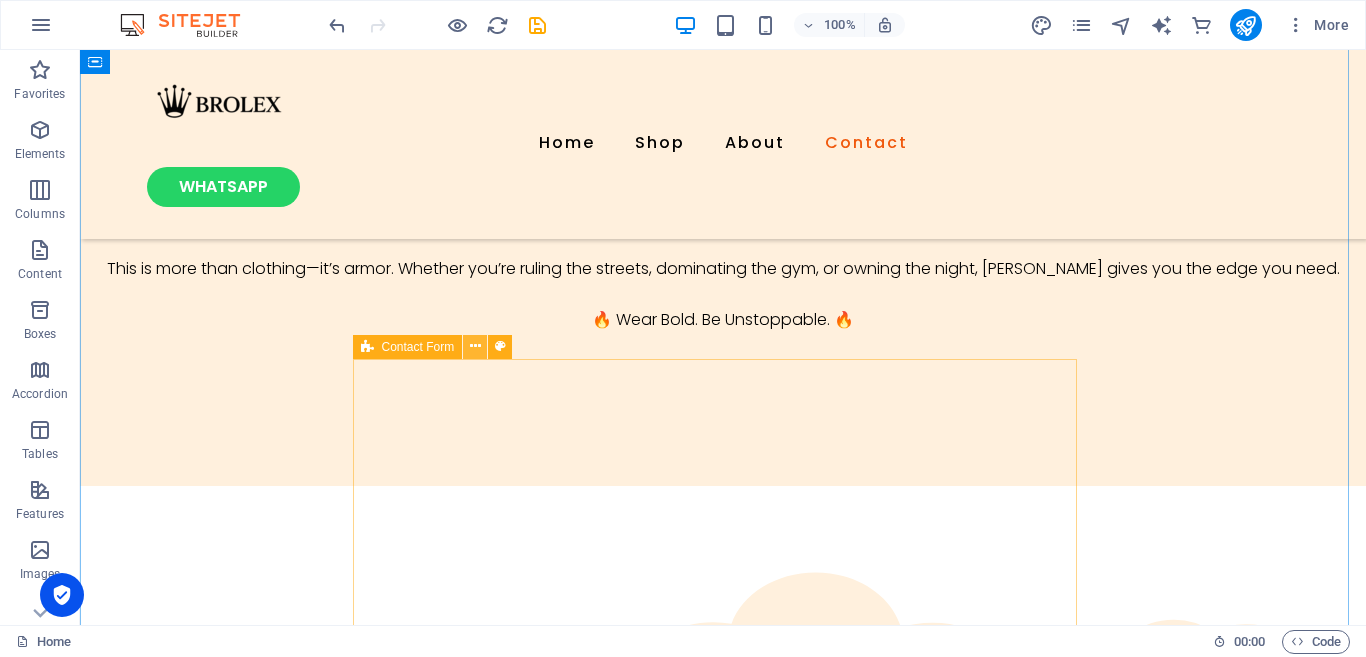 click at bounding box center (475, 346) 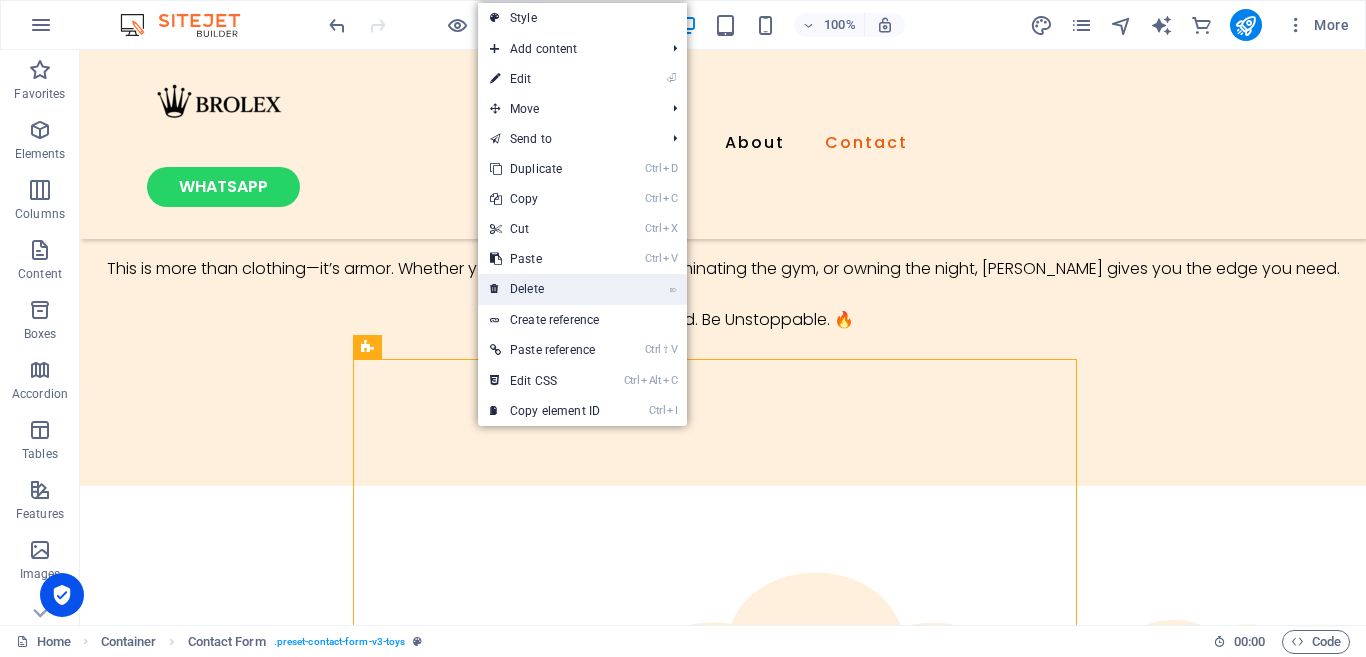click on "⌦  Delete" at bounding box center [545, 289] 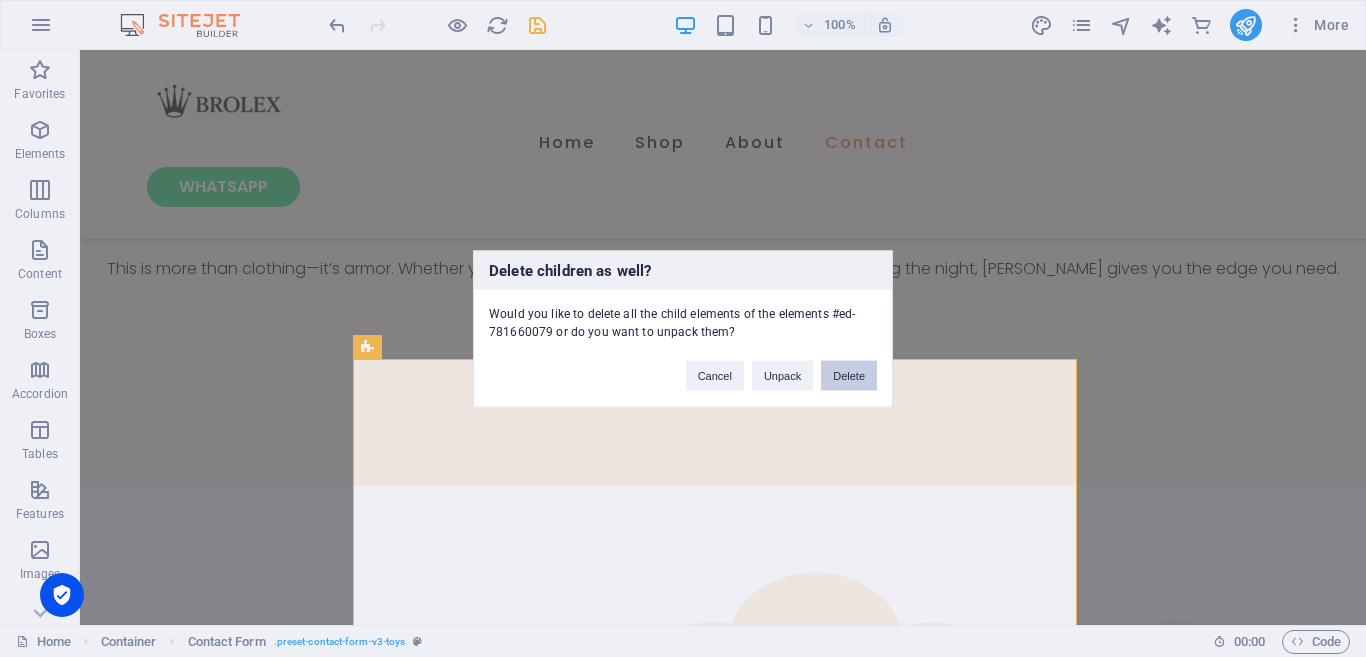 click on "Delete" at bounding box center (849, 375) 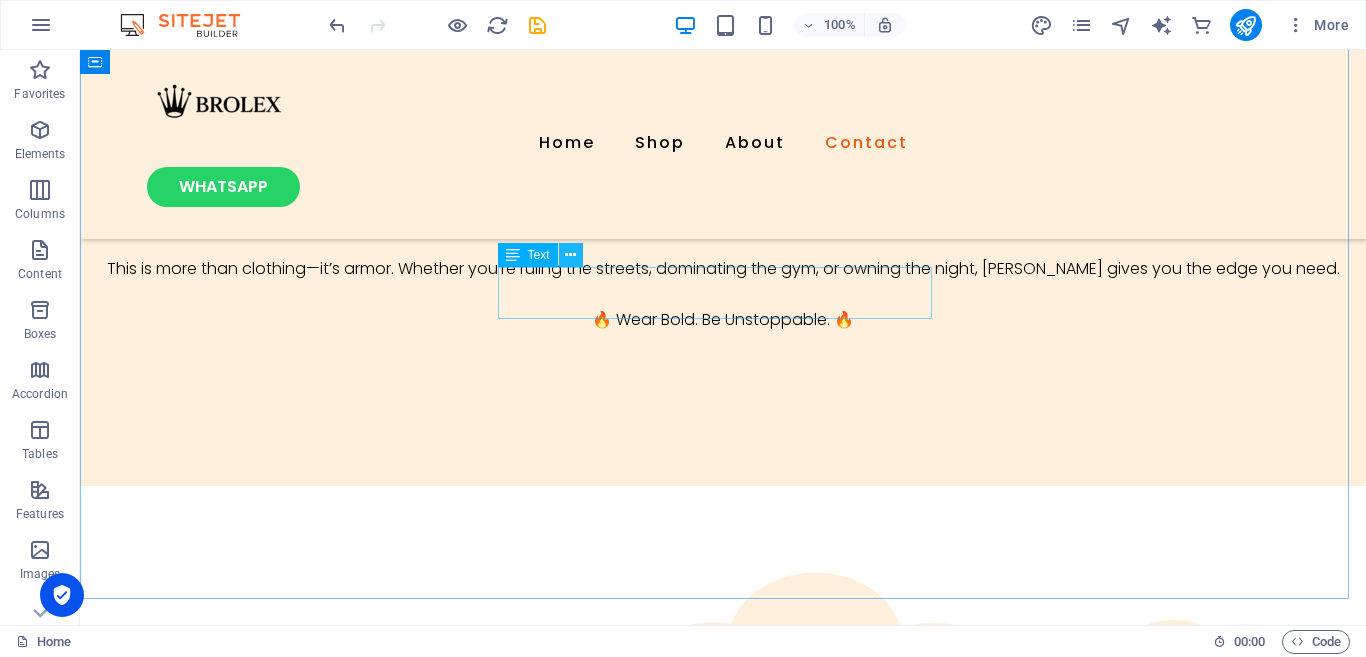 click at bounding box center (570, 255) 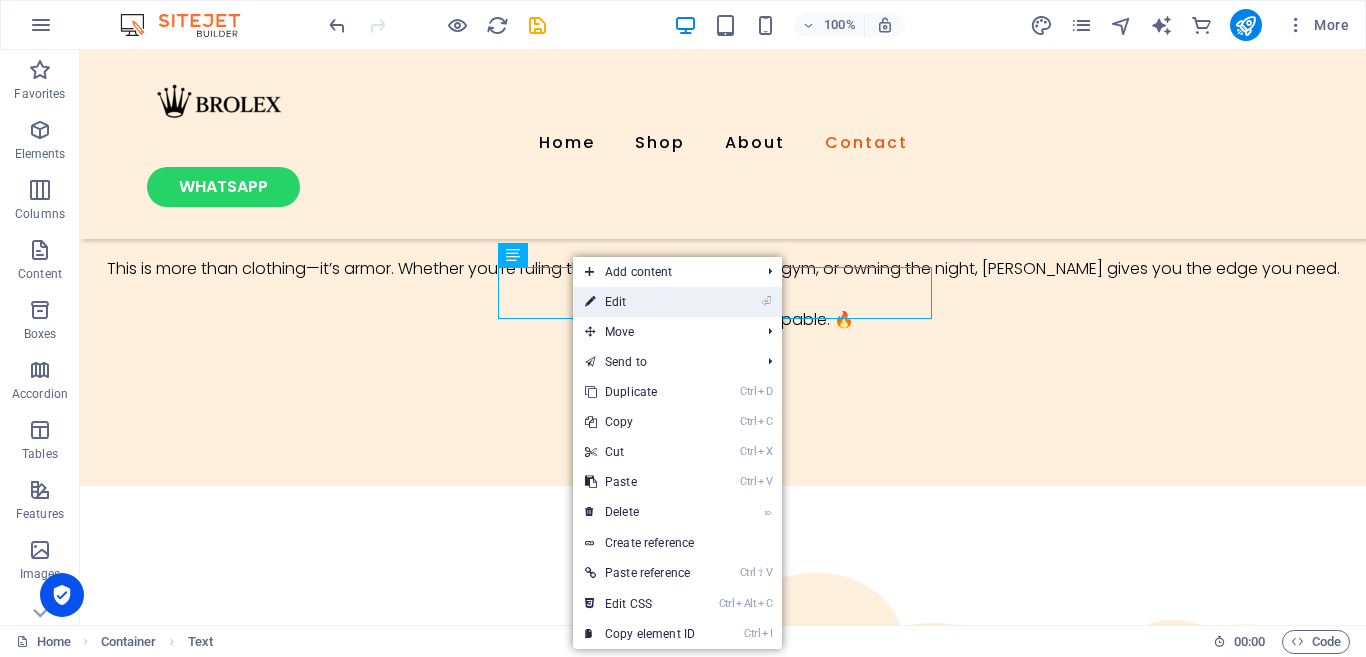 click at bounding box center [590, 302] 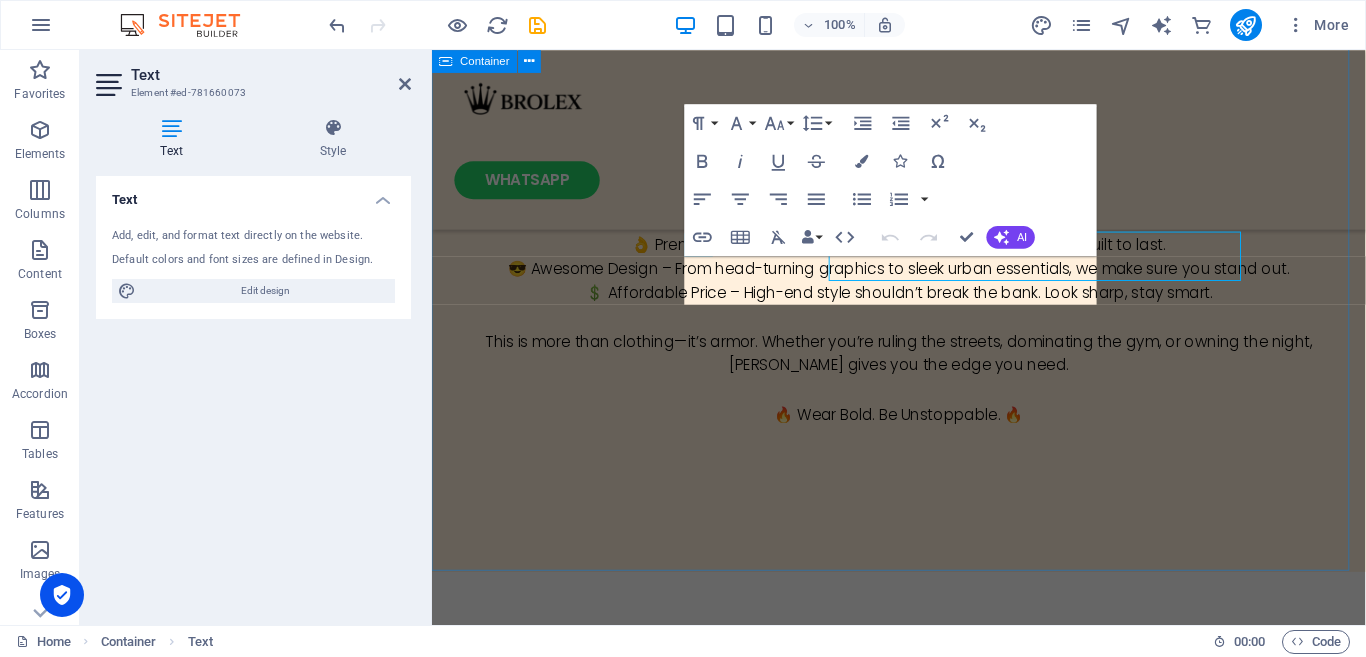 scroll, scrollTop: 2940, scrollLeft: 0, axis: vertical 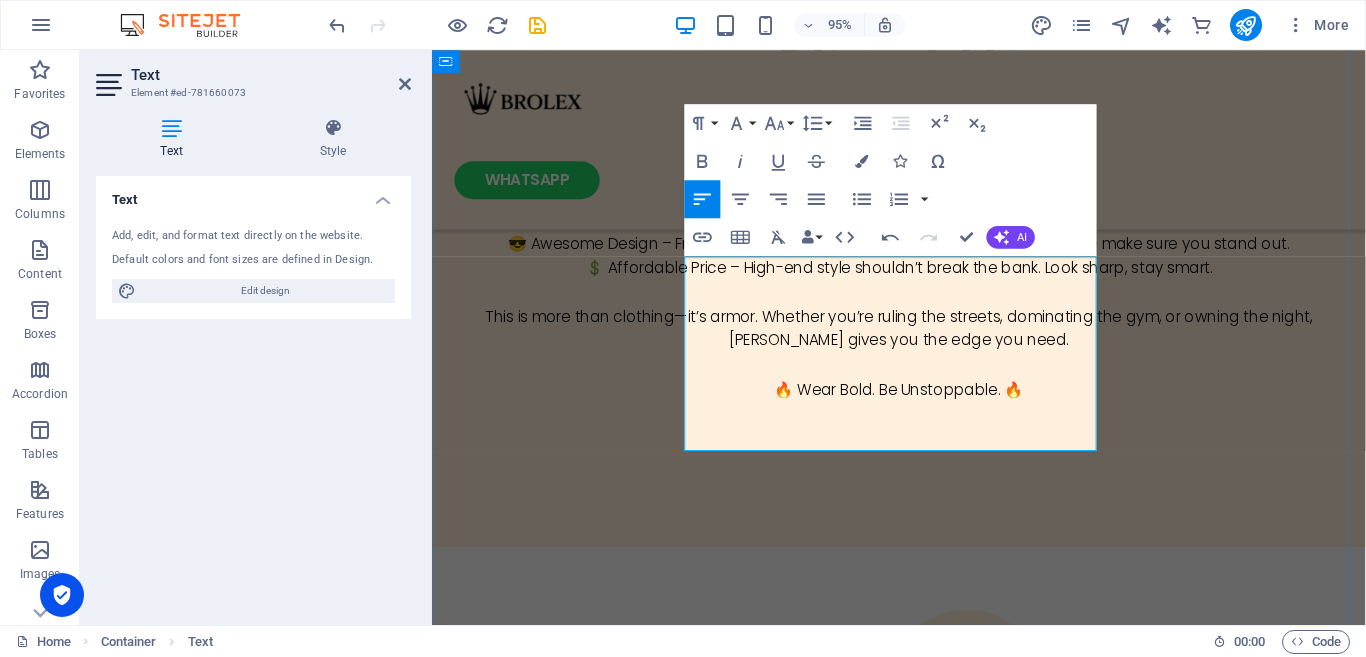 drag, startPoint x: 884, startPoint y: 303, endPoint x: 764, endPoint y: 309, distance: 120.14991 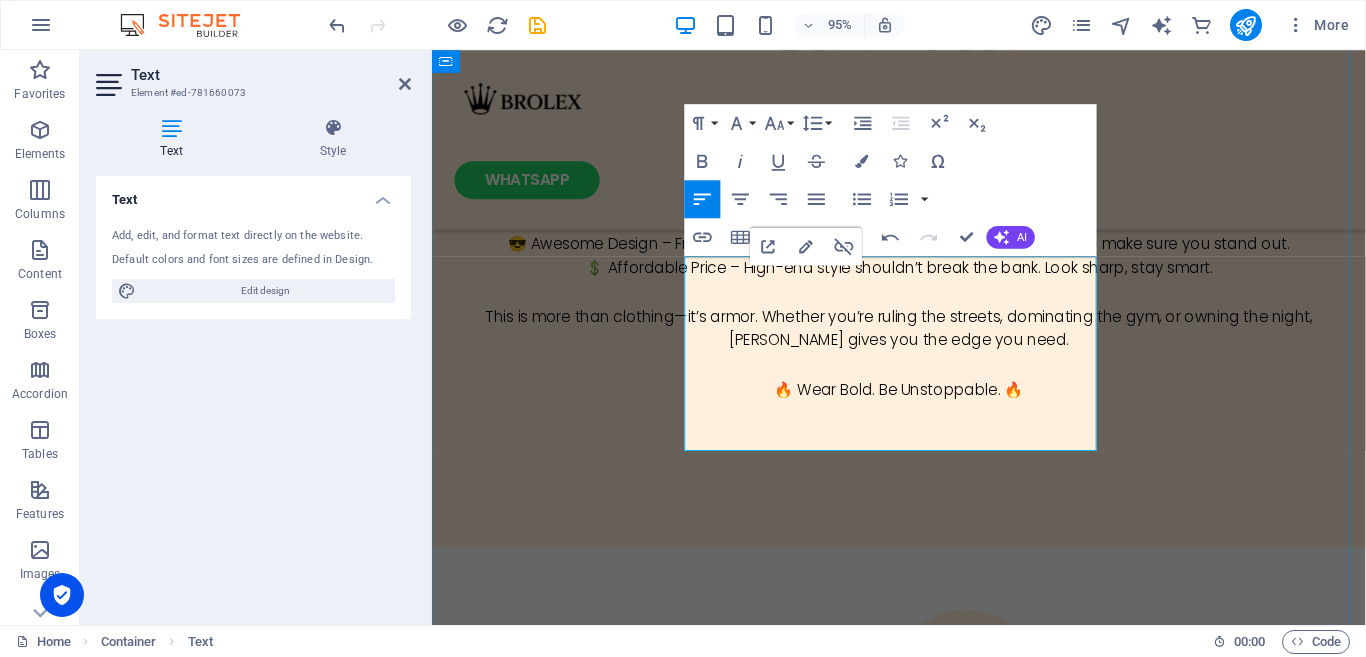 type 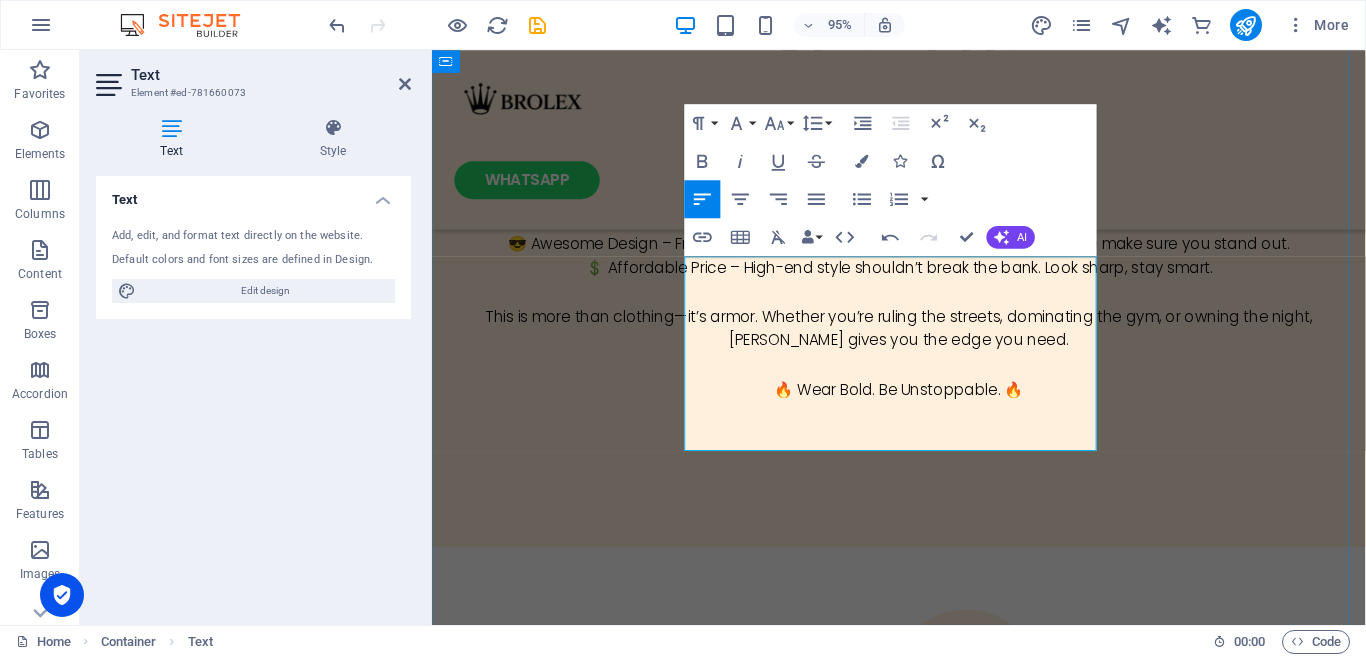 drag, startPoint x: 909, startPoint y: 329, endPoint x: 863, endPoint y: 334, distance: 46.270943 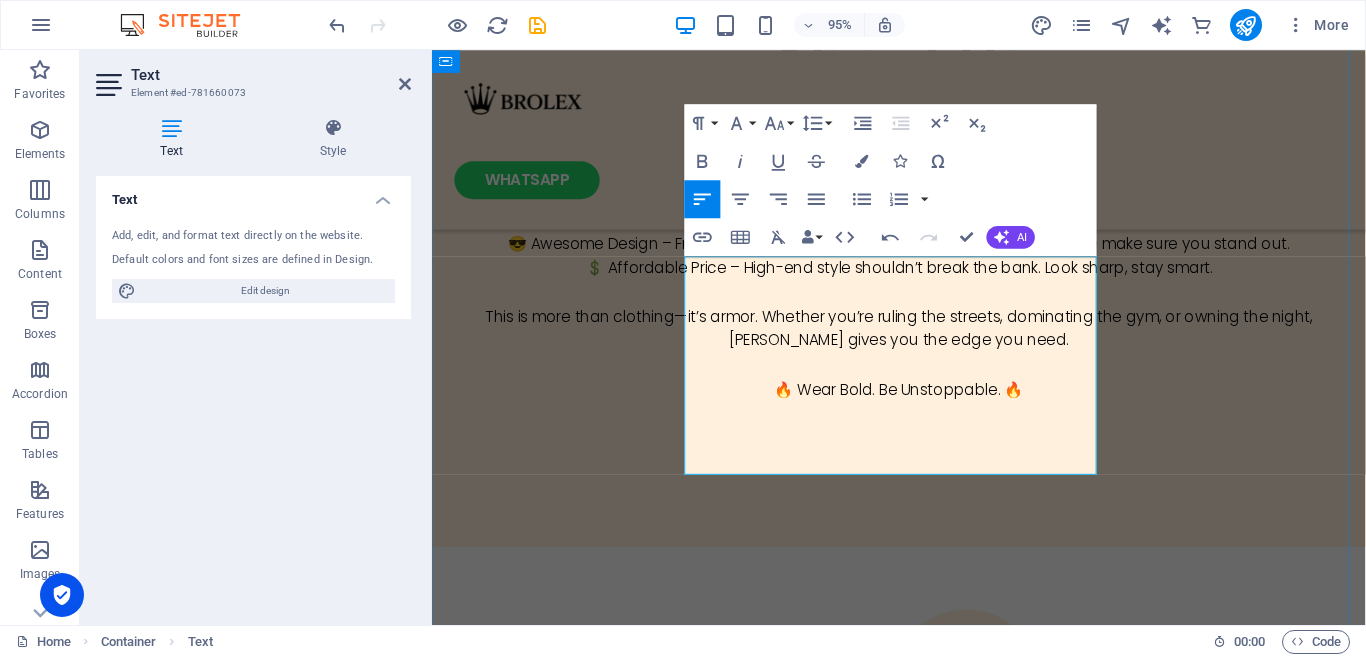 drag, startPoint x: 788, startPoint y: 380, endPoint x: 1047, endPoint y: 386, distance: 259.0695 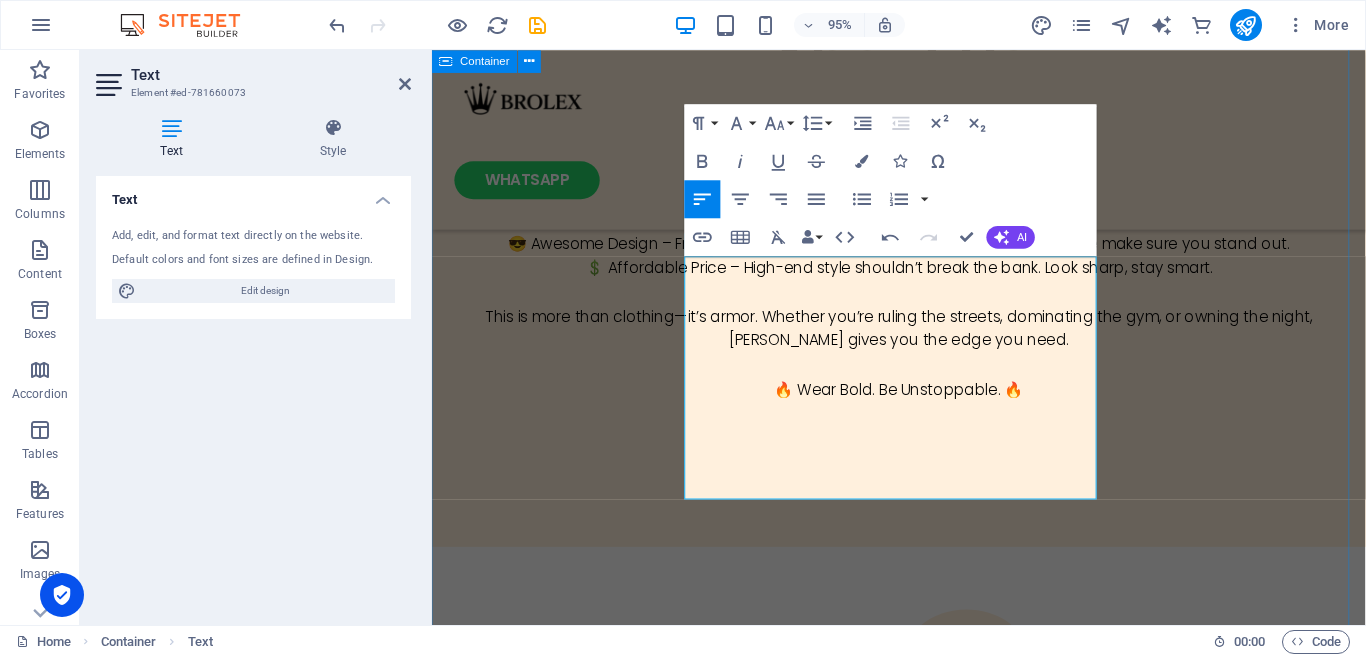 click on "Contact Us Got questions? Ready to stock up? We're here for you! 📧  Email:  brolexindia@gmail.com 📱  Instagram:  @Brolex.in 📞  Phone/WhatsApp:  +91 9163974829 📍  Address:  [G-407 Ramnagar lane, garden reach, kolkata 700024 ] Wholesale inquiries?  Email  brolexindia@gmail.com  for pricing and catalogs. We respond within 24 hours!" at bounding box center (923, 1170) 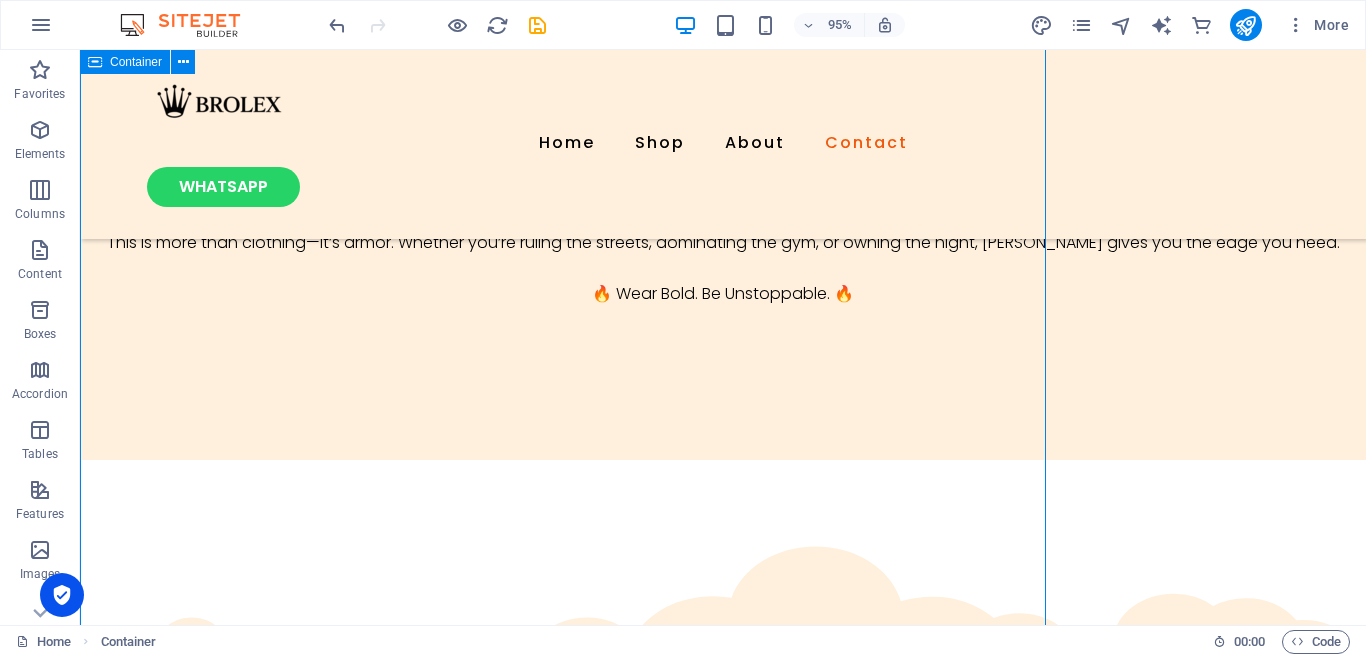 scroll, scrollTop: 2914, scrollLeft: 0, axis: vertical 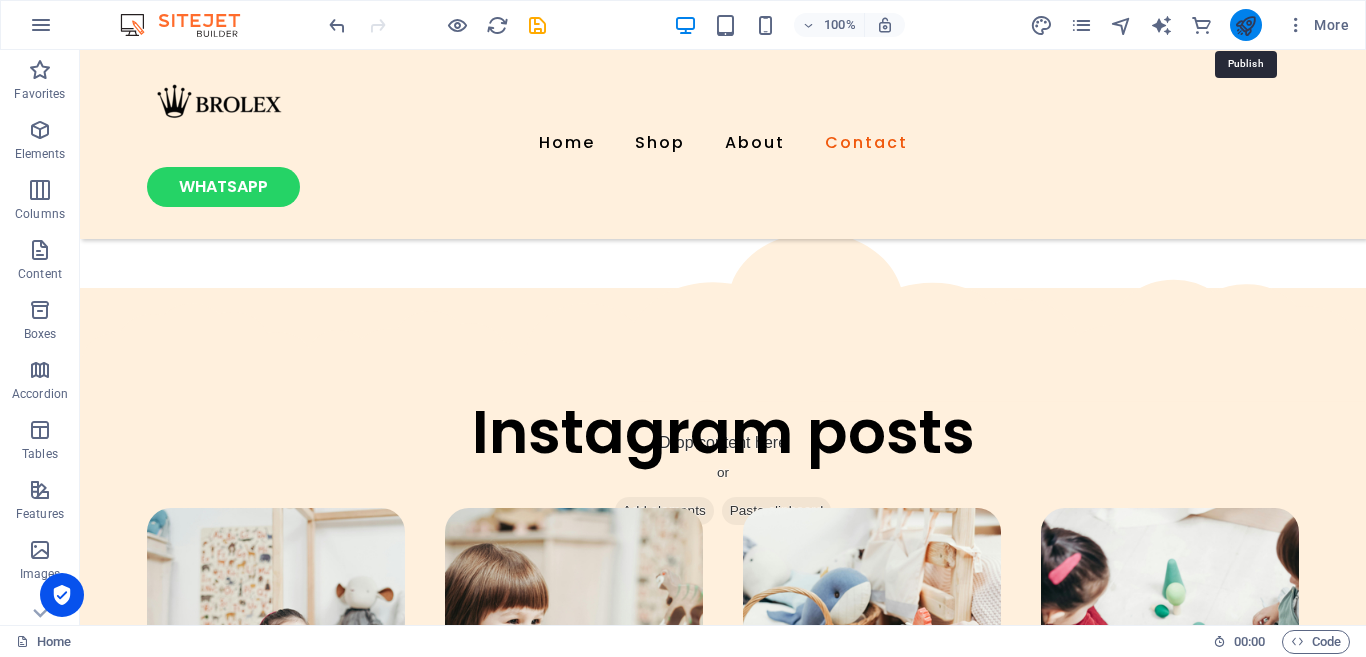 click at bounding box center (1245, 25) 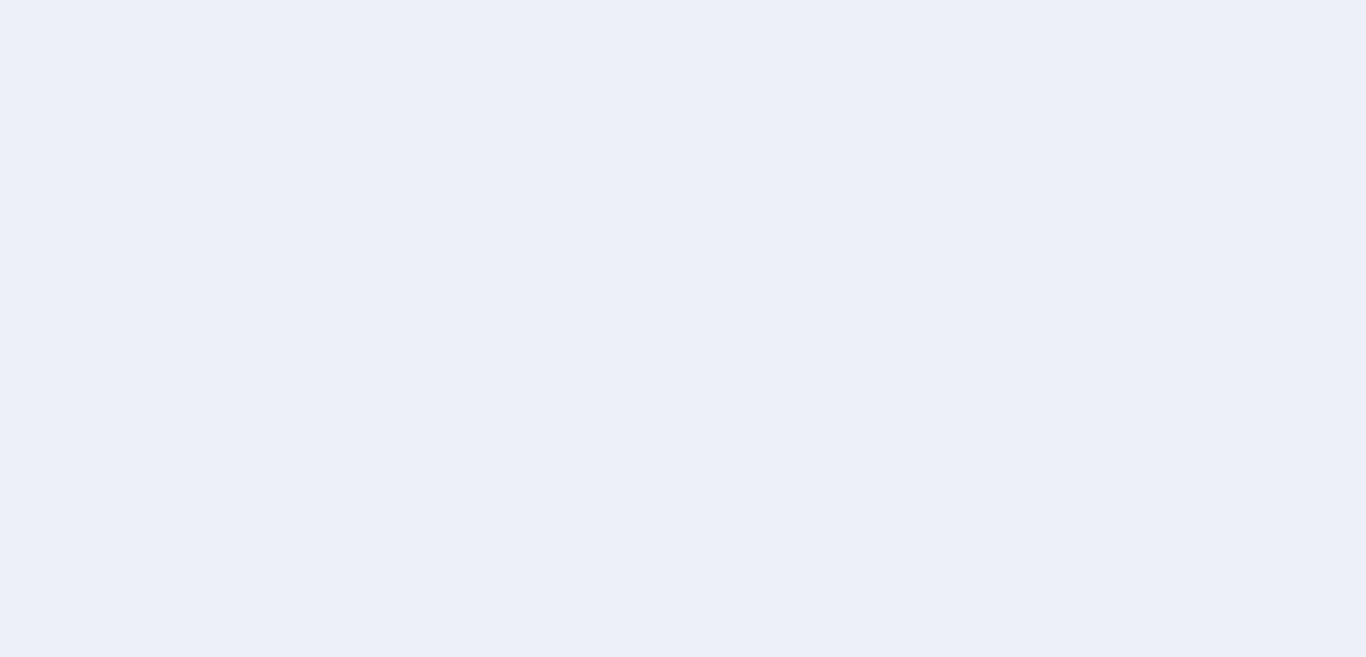 scroll, scrollTop: 0, scrollLeft: 0, axis: both 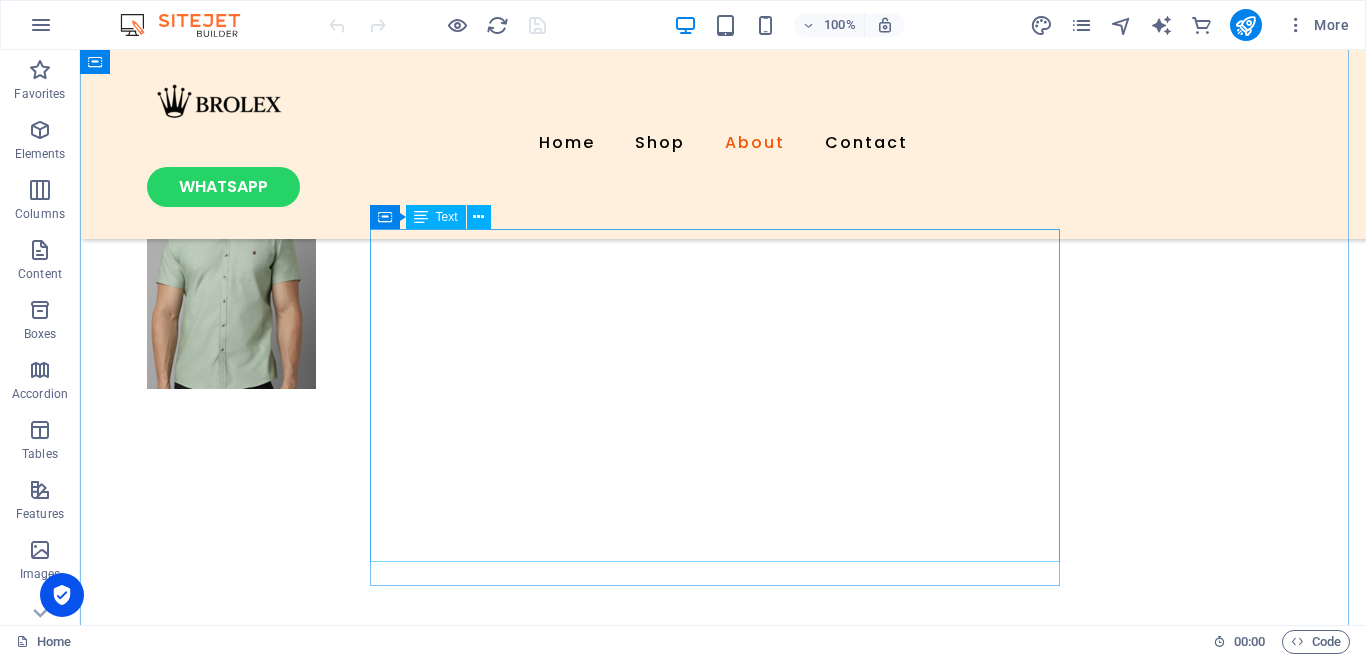 click on "Welcome to BROLEX – where we don’t just make clothes, we craft confidence. This is fashion with a backbone, designed for men who demand quality, style, and power without compromise.   👌 Premium Quality – Every stitch, every fabric, every detail is built to last.   😎 Awesome Design – From head-turning graphics to sleek urban essentials, we make sure you stand out.   💲 Affordable Price – High-end style shouldn’t break the bank. Look sharp, stay smart.   This is more than clothing—it’s armor. Whether you’re ruling the streets, dominating the gym, or owning the night, Brolex gives you the edge you need.   🔥 Wear Bold. Be Unstoppable. 🔥" at bounding box center [723, 1077] 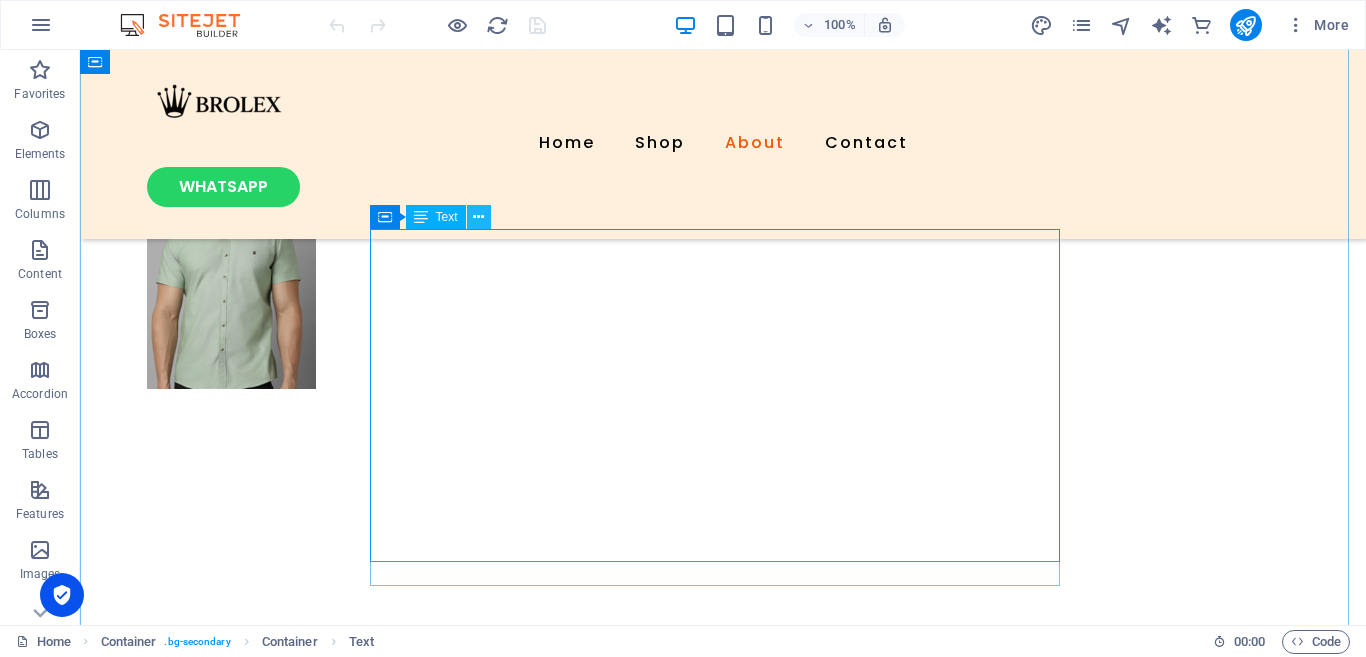 click at bounding box center [479, 217] 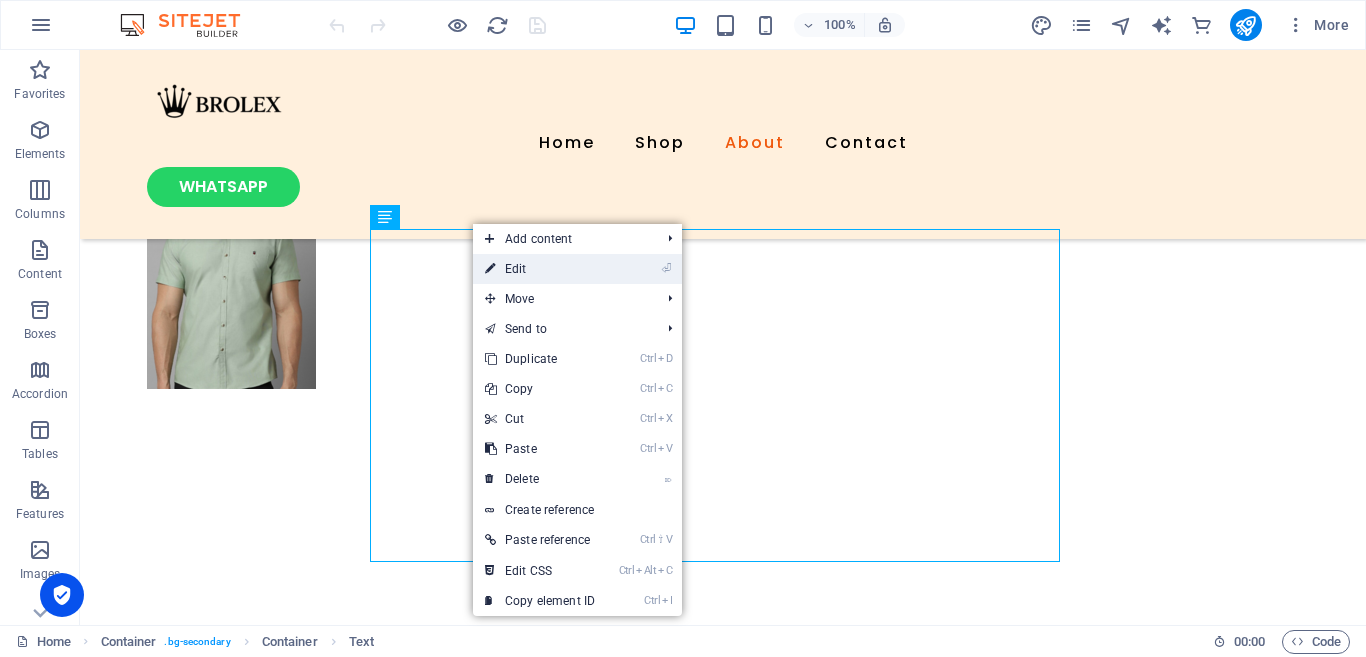 click on "⏎  Edit" at bounding box center (540, 269) 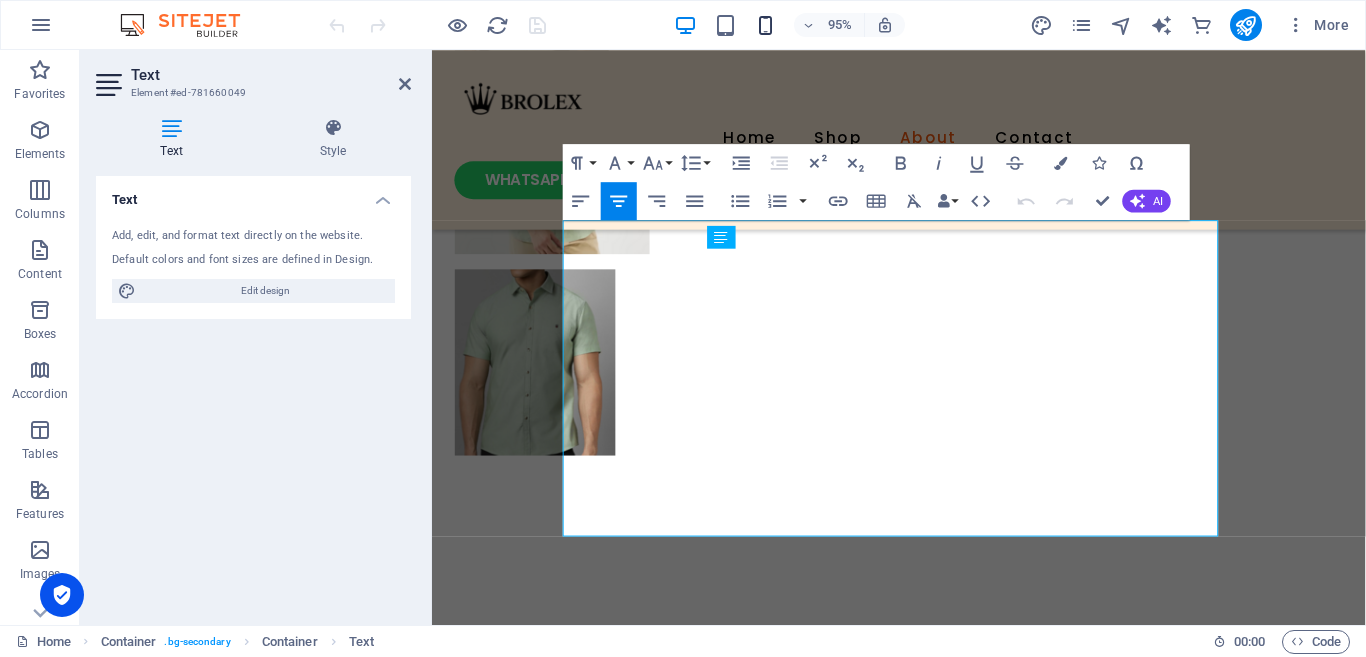 scroll, scrollTop: 2012, scrollLeft: 0, axis: vertical 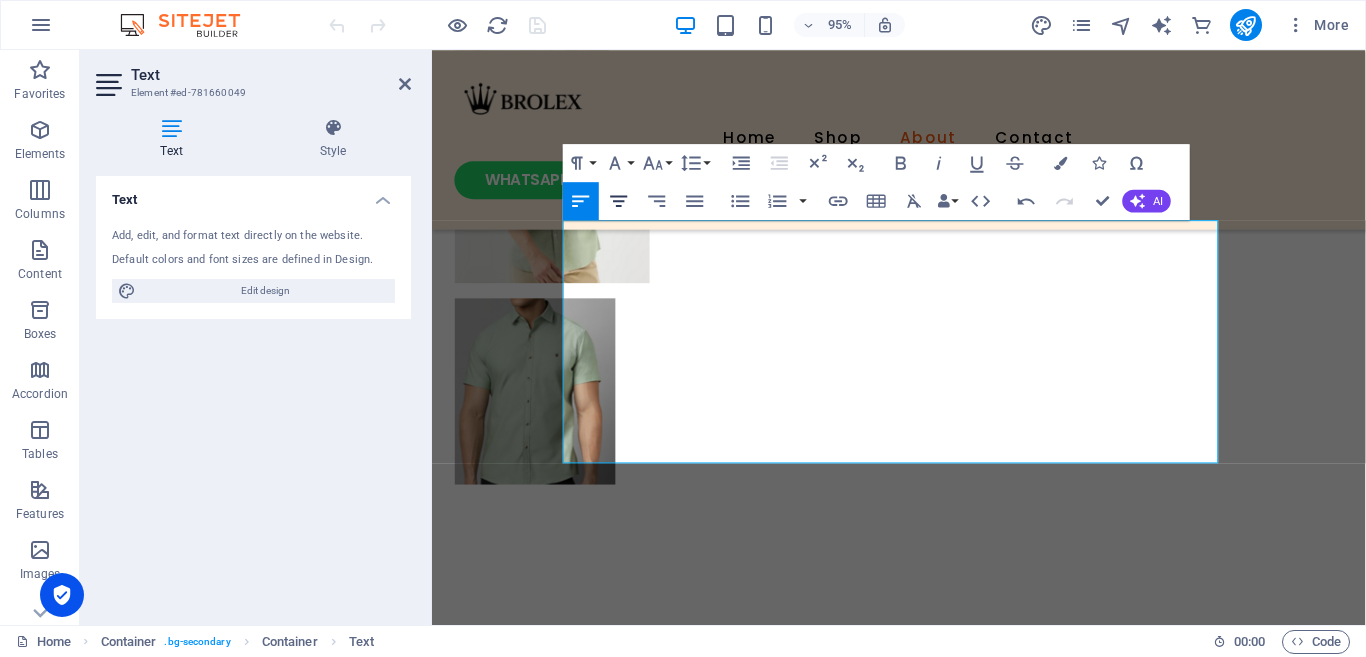 click 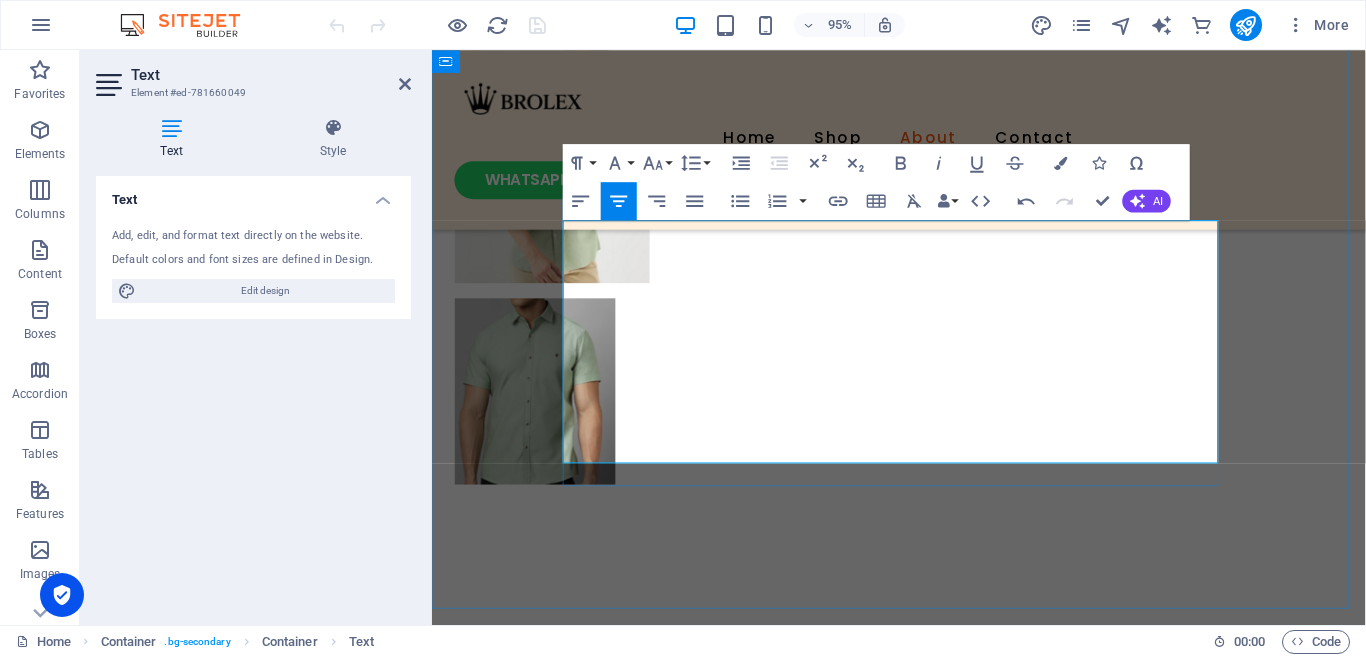 click on "Premium Quality" at bounding box center [508, 1130] 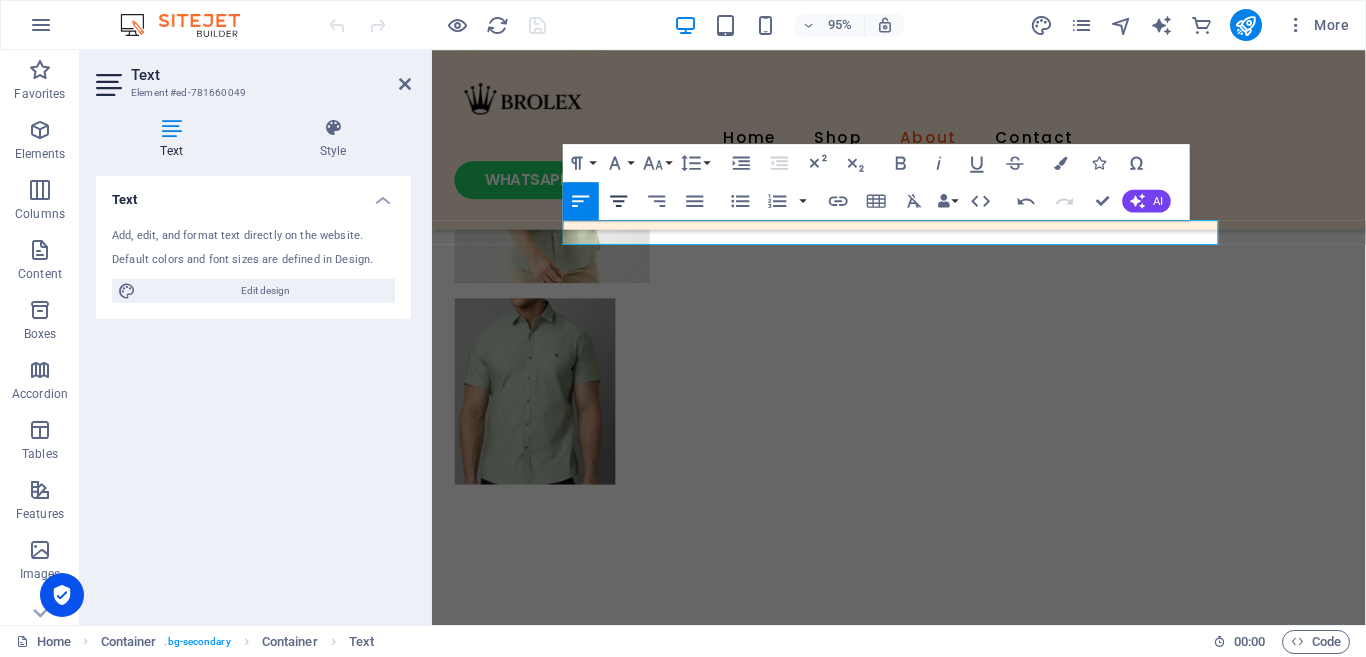 click 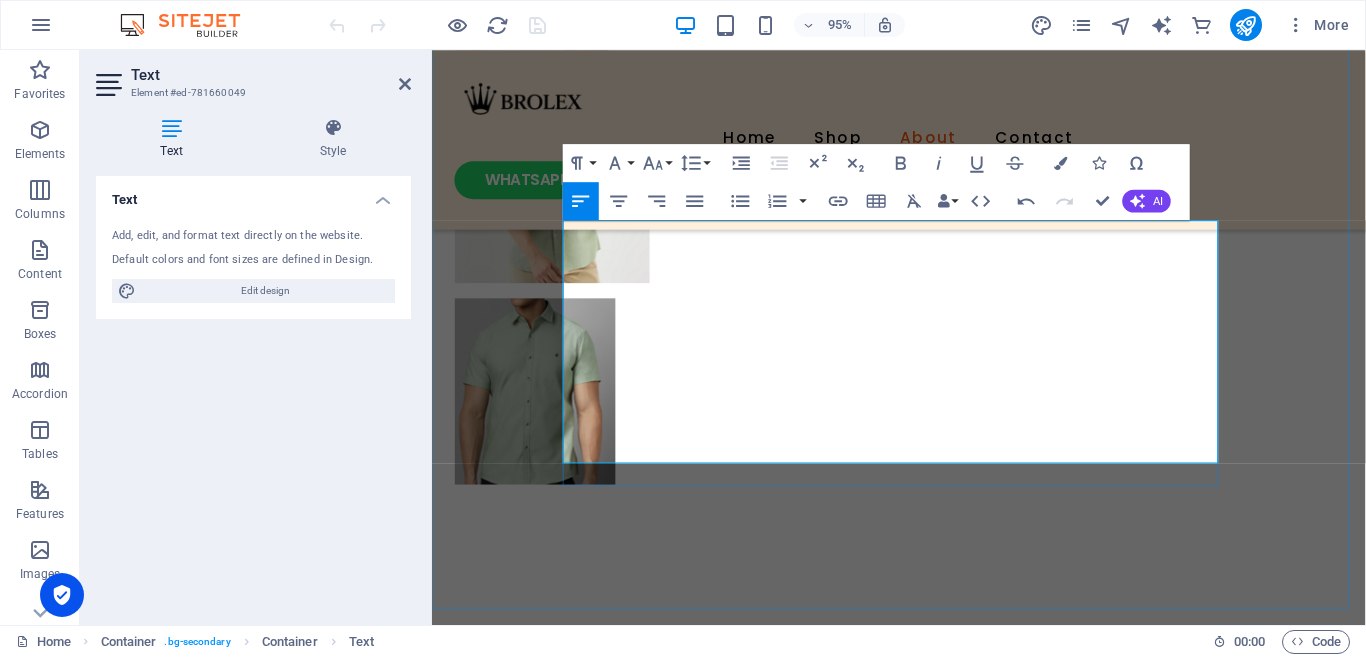 drag, startPoint x: 824, startPoint y: 468, endPoint x: 573, endPoint y: 241, distance: 338.42282 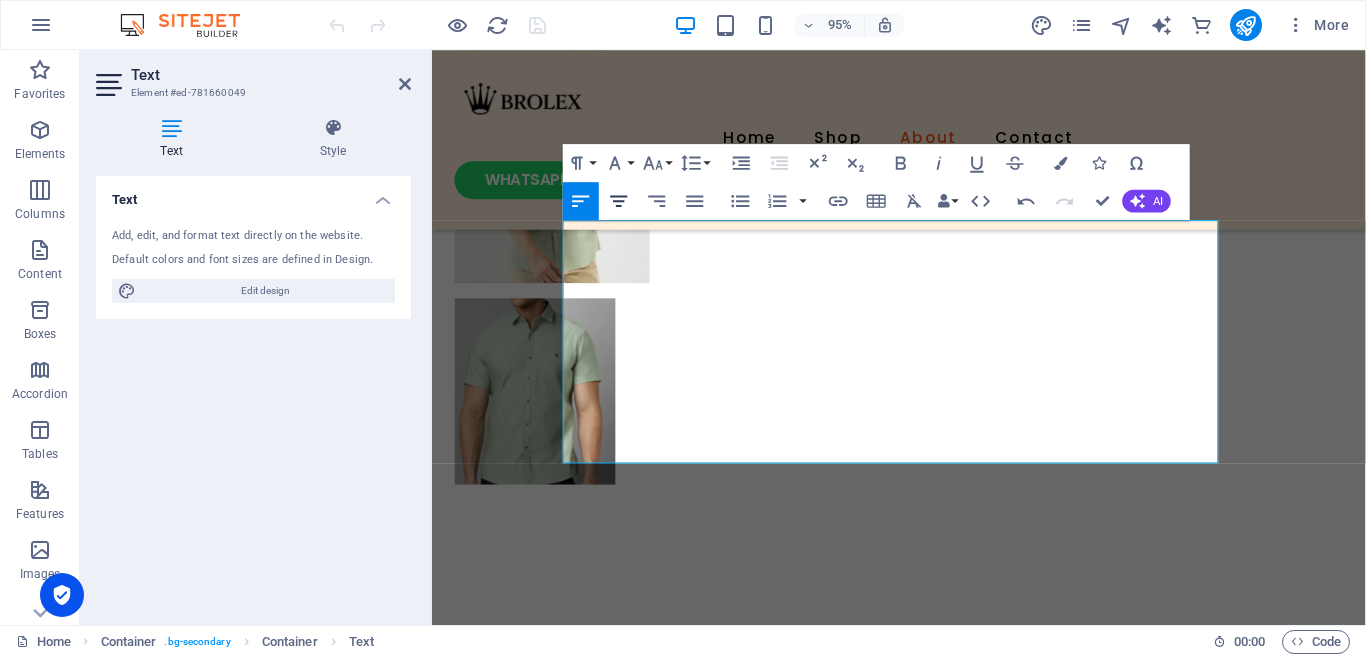 click 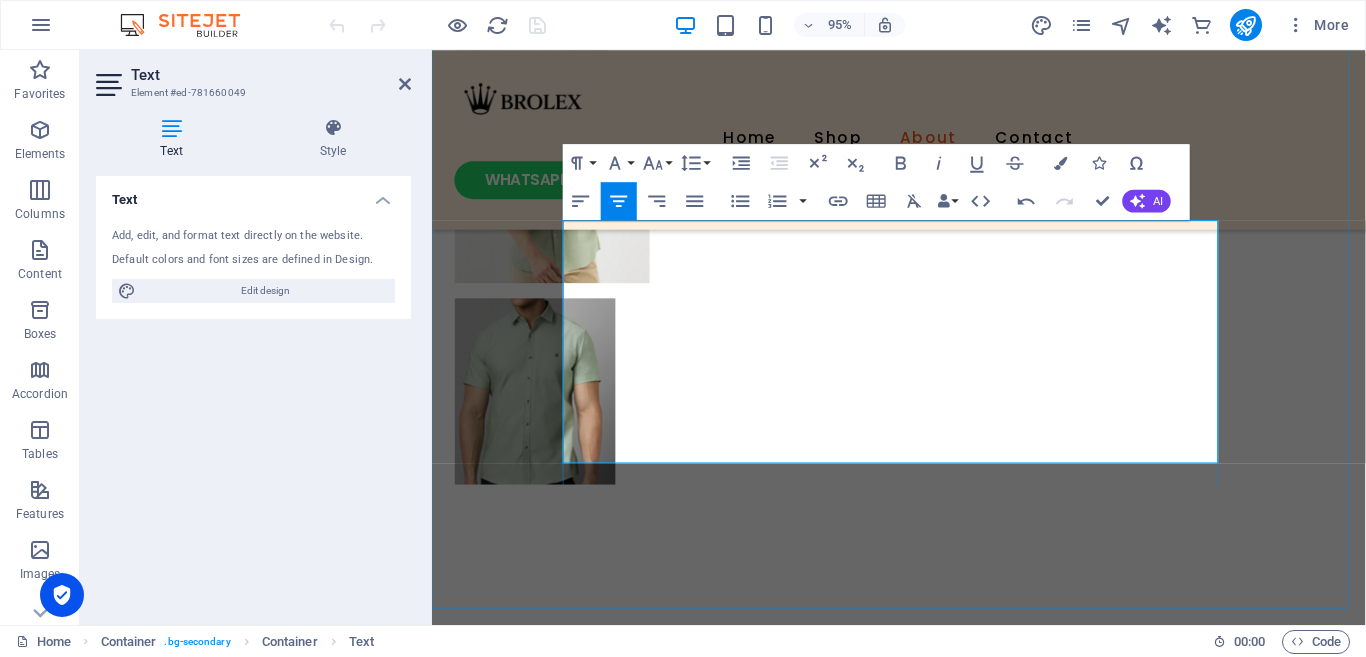 click on "👌  Premium Quality  – Every stitch, every fabric, every detail is  built to last . 😎  Awesome Design  – From  head-turning graphics  to  sleek urban essentials , we make sure you  stand out . 💲  Affordable Price  – High-end style  shouldn’t break the bank . Look sharp, stay smart." at bounding box center [923, 1156] 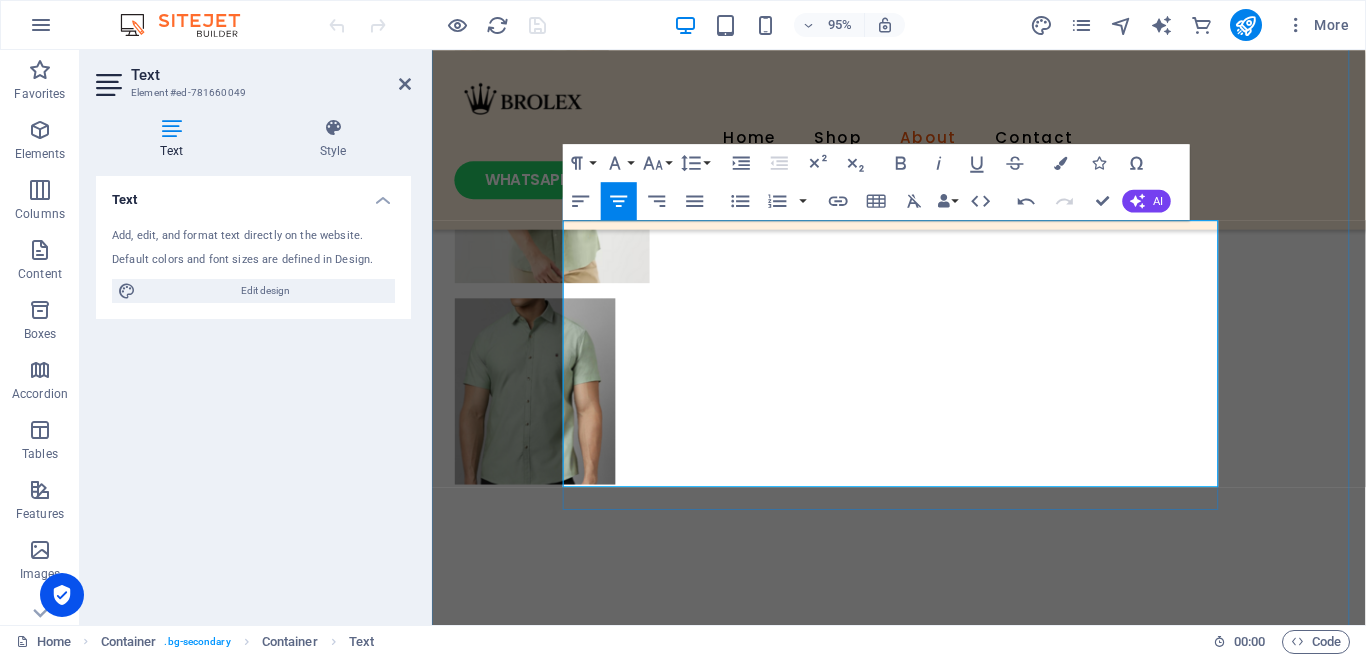click on "👌  Premium Quality  – Every stitch, every fabric, every detail is  built to last . 😎  Awesome Design  – From  head-turning graphics  to  sleek urban essentials , we make sure you  stand out . 💲  Affordable Price  – High-end style  shouldn’t break the bank . Look sharp, stay smart." at bounding box center (923, 1182) 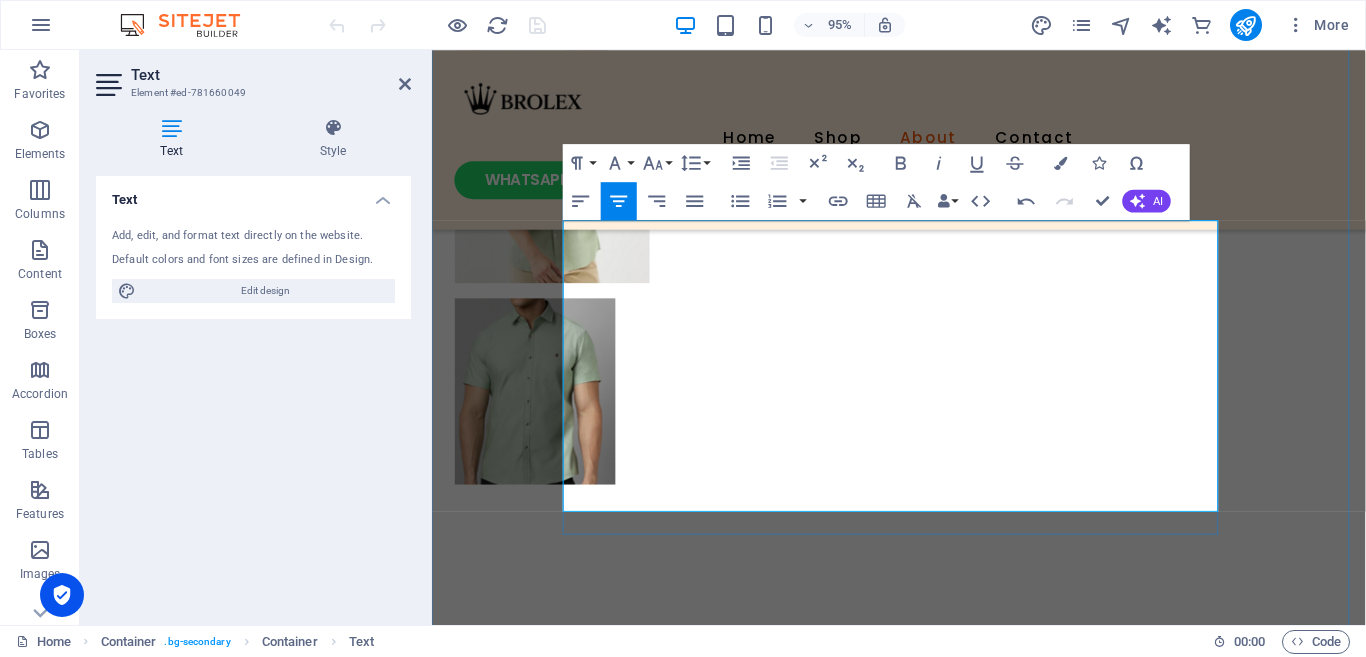 click on "This is  more than clothing—it’s armor . Whether you’re  ruling the streets, dominating the gym, or owning the night , Brolex gives you the  edge you need ." at bounding box center [923, 1271] 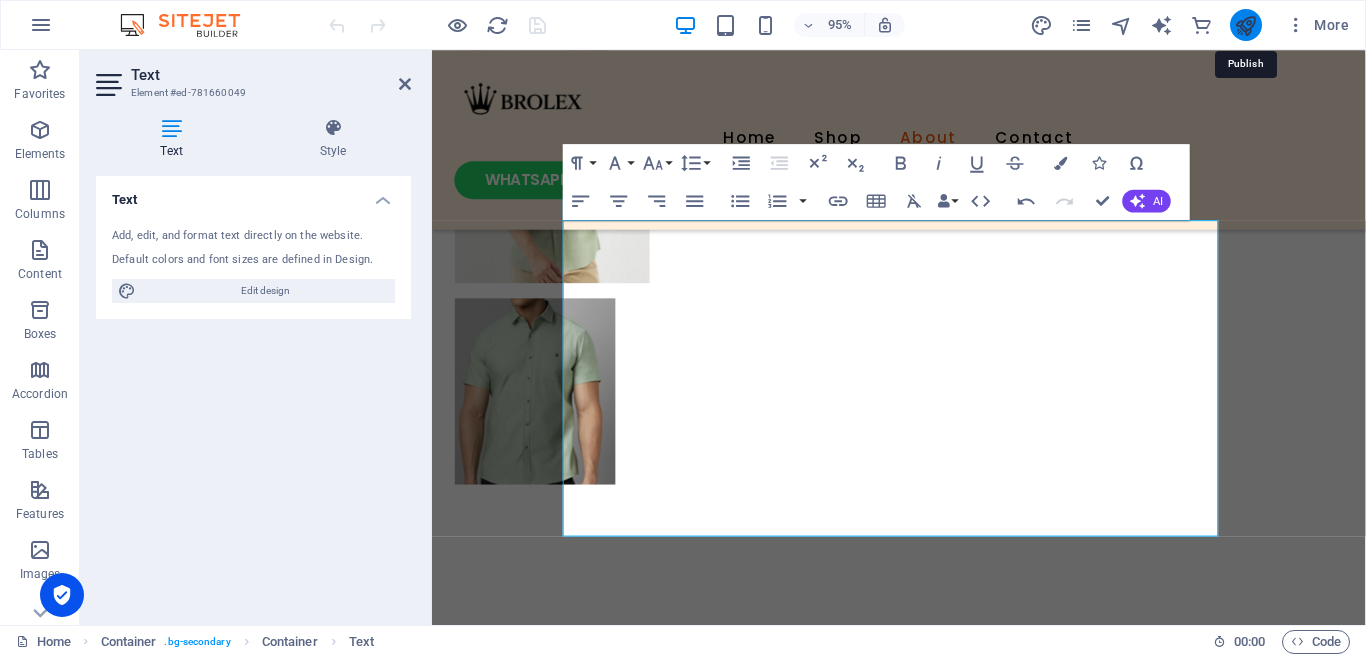 click at bounding box center [1245, 25] 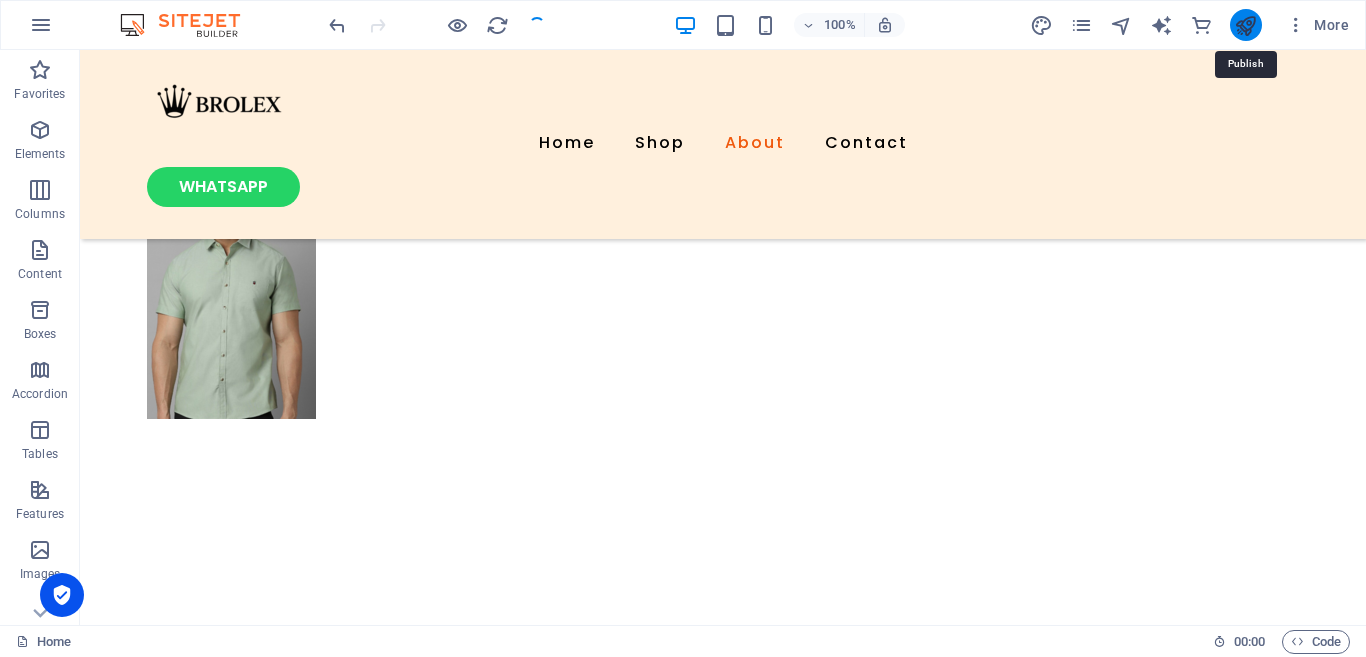 scroll, scrollTop: 2042, scrollLeft: 0, axis: vertical 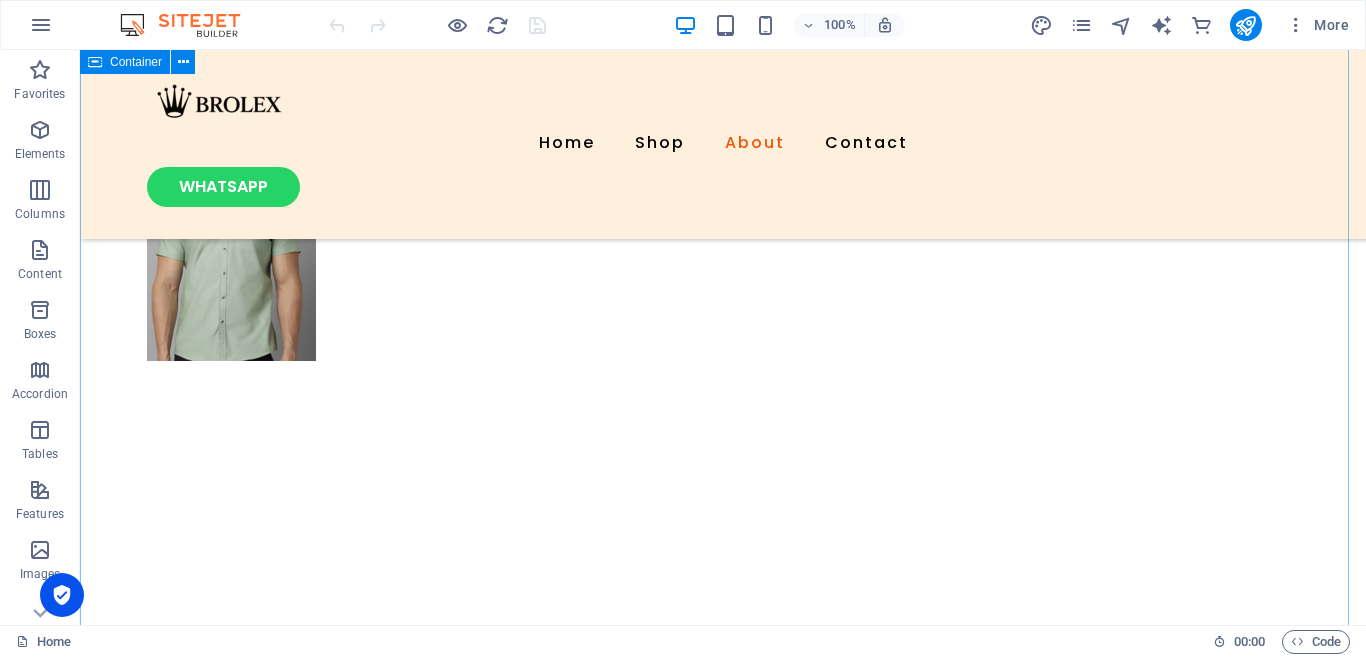 click on "About Us Welcome to  BROLEX  – where  premium streetwear meets unbeatable attitude . We don’t just make clothes—we craft  confidence . This is  fashion with a backbone , designed for men who demand  quality, style, and power  without compromise. 👌  Premium Quality  – Every stitch, every fabric, every detail is  built to last . 😎  Awesome Design  – From  head-turning graphics  to  sleek urban essentials , we make sure you  stand out . 💲  Affordable Price  – High-end style  shouldn’t break the bank . Look sharp, stay smart. This is  more than clothing—it’s armor . Whether you’re  ruling the streets, dominating the gym, or owning the night , [PERSON_NAME] gives you the  edge you need . 🔥  Wear Bold. Be Unstoppable.  🔥" at bounding box center [723, 1005] 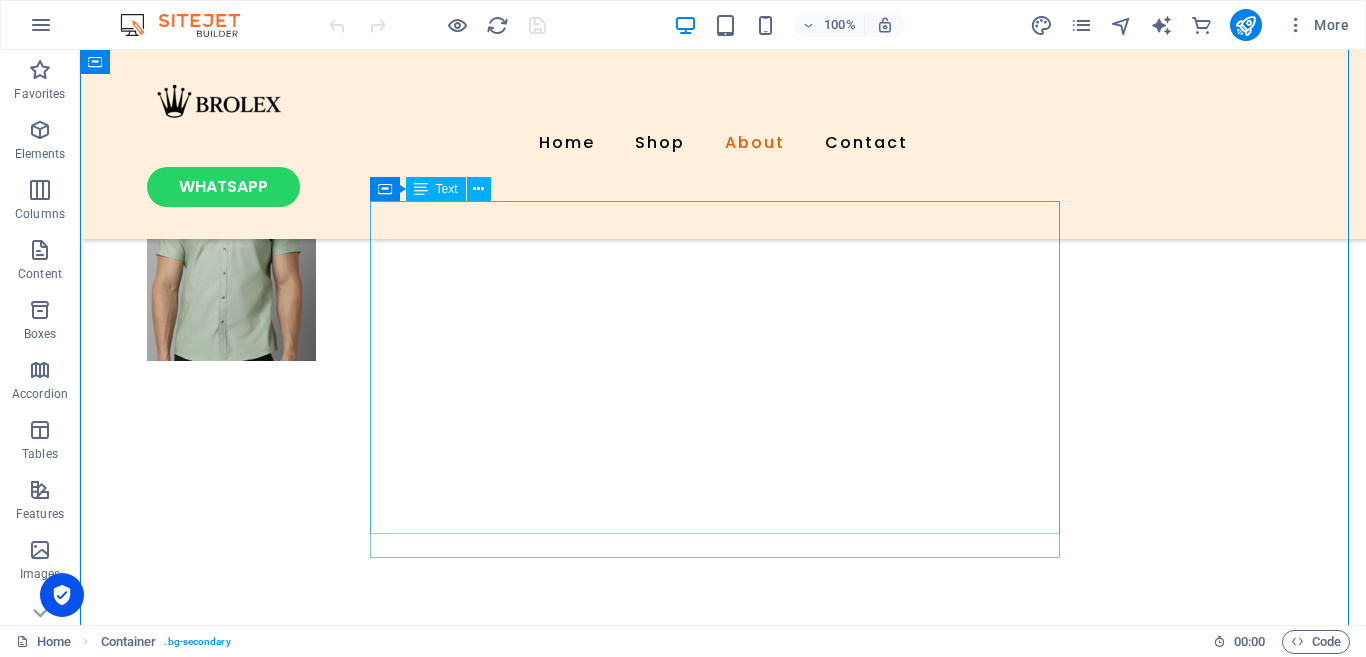 click on "Welcome to  BROLEX  – where  premium streetwear meets unbeatable attitude . We don’t just make clothes—we craft  confidence . This is  fashion with a backbone , designed for men who demand  quality, style, and power  without compromise. 👌  Premium Quality  – Every stitch, every fabric, every detail is  built to last . 😎  Awesome Design  – From  head-turning graphics  to  sleek urban essentials , we make sure you  stand out . 💲  Affordable Price  – High-end style  shouldn’t break the bank . Look sharp, stay smart. This is  more than clothing—it’s armor . Whether you’re  ruling the streets, dominating the gym, or owning the night , Brolex gives you the  edge you need . 🔥  Wear Bold. Be Unstoppable.  🔥" at bounding box center (723, 1049) 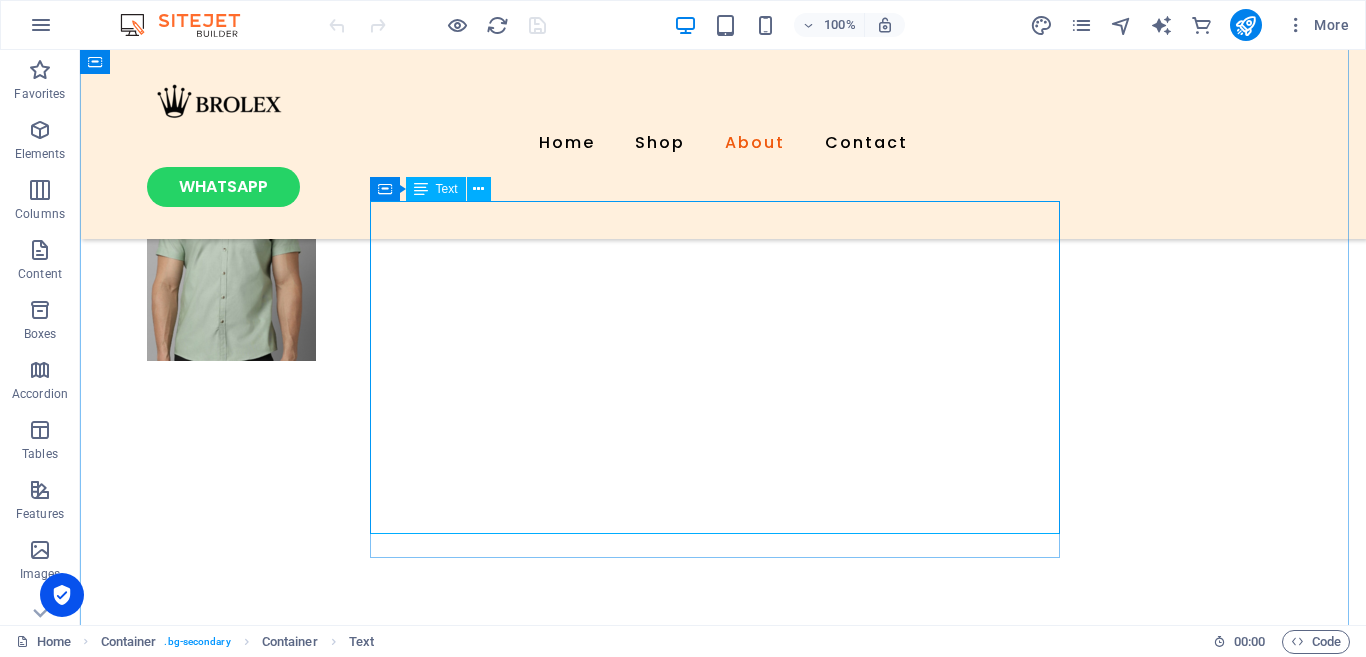 click on "Welcome to  BROLEX  – where  premium streetwear meets unbeatable attitude . We don’t just make clothes—we craft  confidence . This is  fashion with a backbone , designed for men who demand  quality, style, and power  without compromise. 👌  Premium Quality  – Every stitch, every fabric, every detail is  built to last . 😎  Awesome Design  – From  head-turning graphics  to  sleek urban essentials , we make sure you  stand out . 💲  Affordable Price  – High-end style  shouldn’t break the bank . Look sharp, stay smart. This is  more than clothing—it’s armor . Whether you’re  ruling the streets, dominating the gym, or owning the night , Brolex gives you the  edge you need . 🔥  Wear Bold. Be Unstoppable.  🔥" at bounding box center (723, 1049) 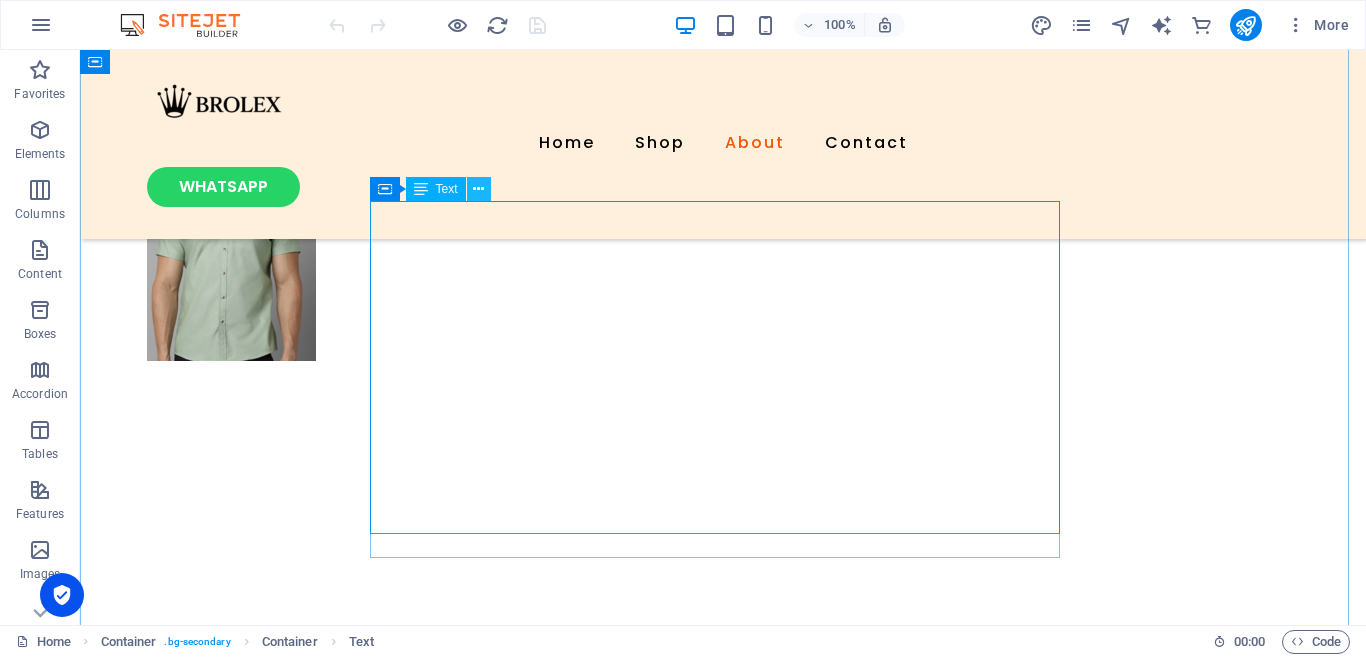 click at bounding box center (478, 189) 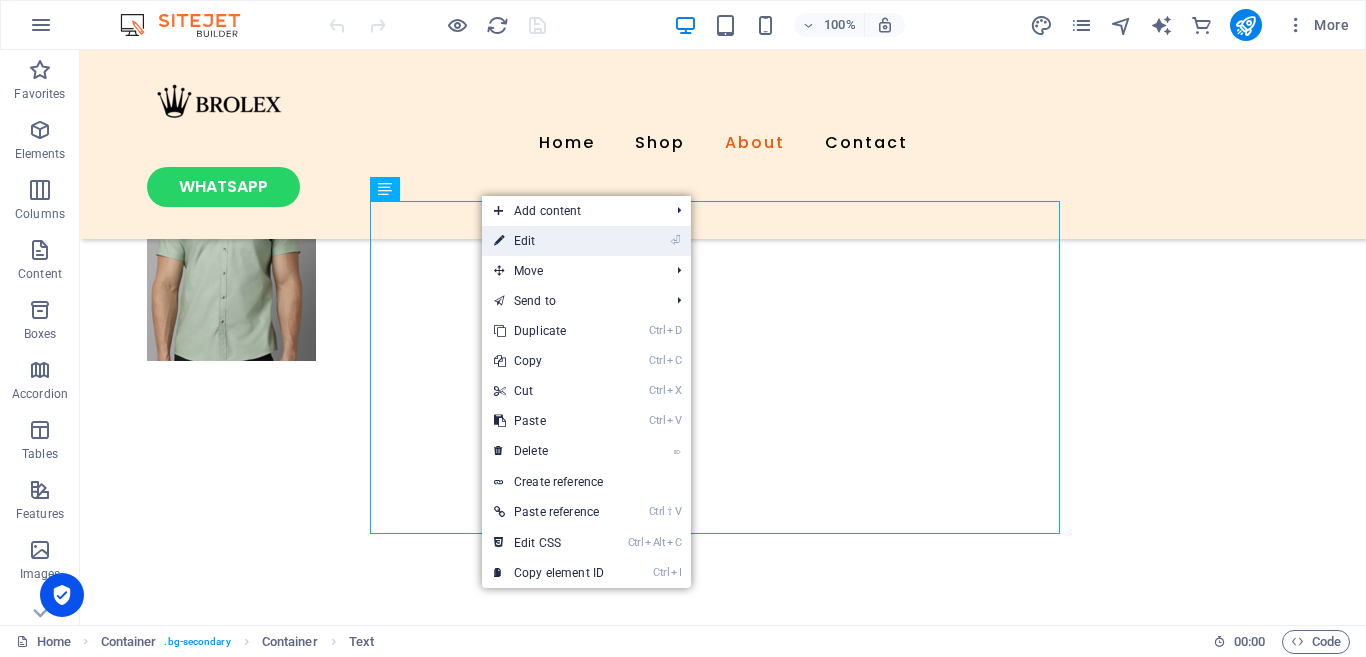 click on "⏎  Edit" at bounding box center (549, 241) 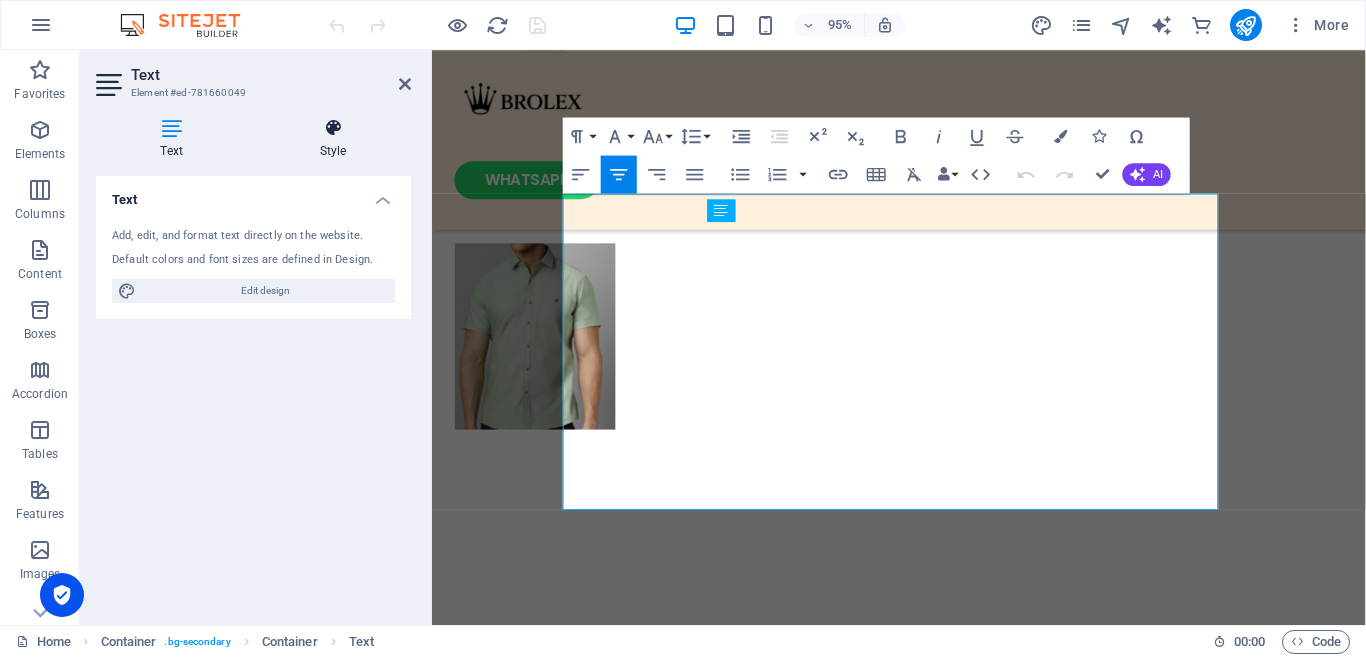scroll, scrollTop: 2040, scrollLeft: 0, axis: vertical 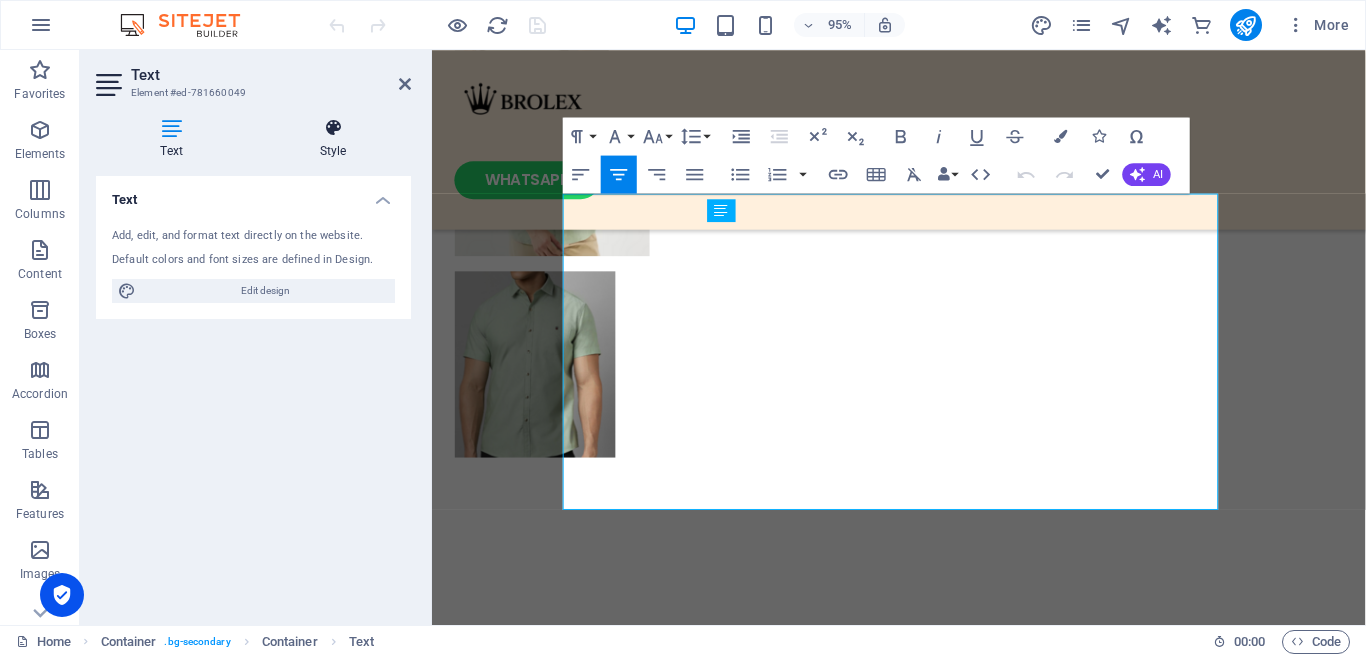 click at bounding box center (333, 128) 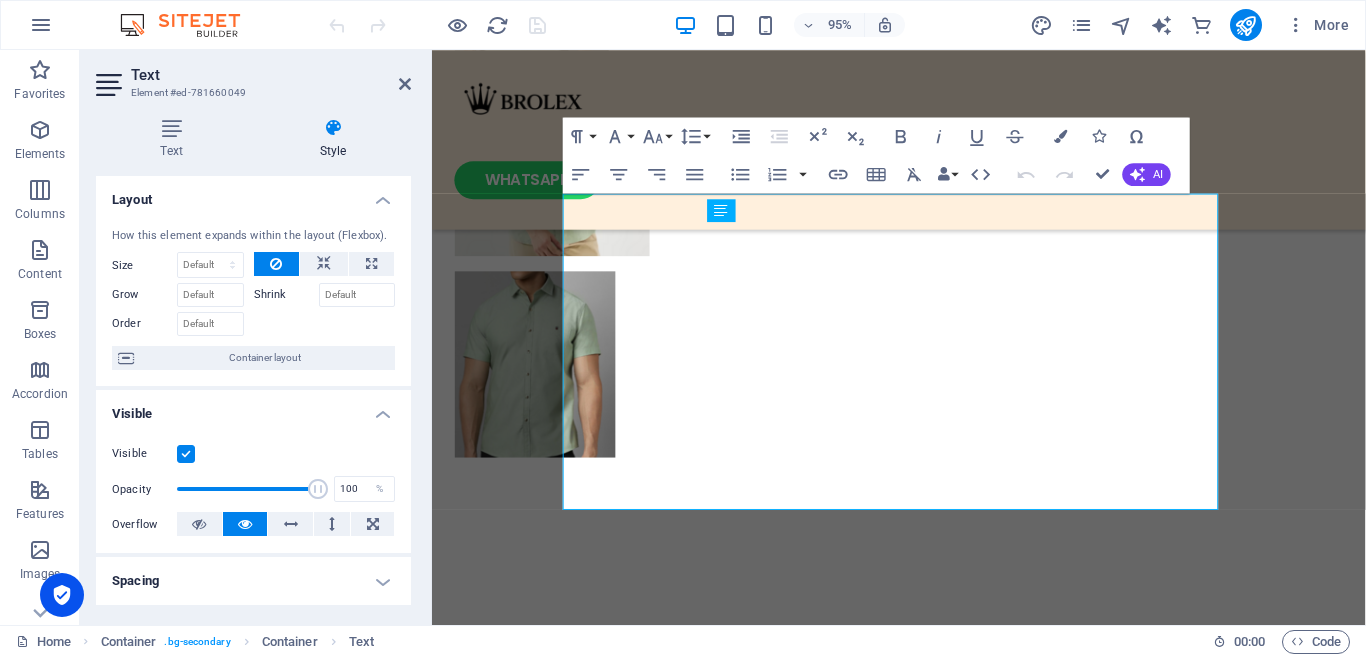 click at bounding box center [186, 454] 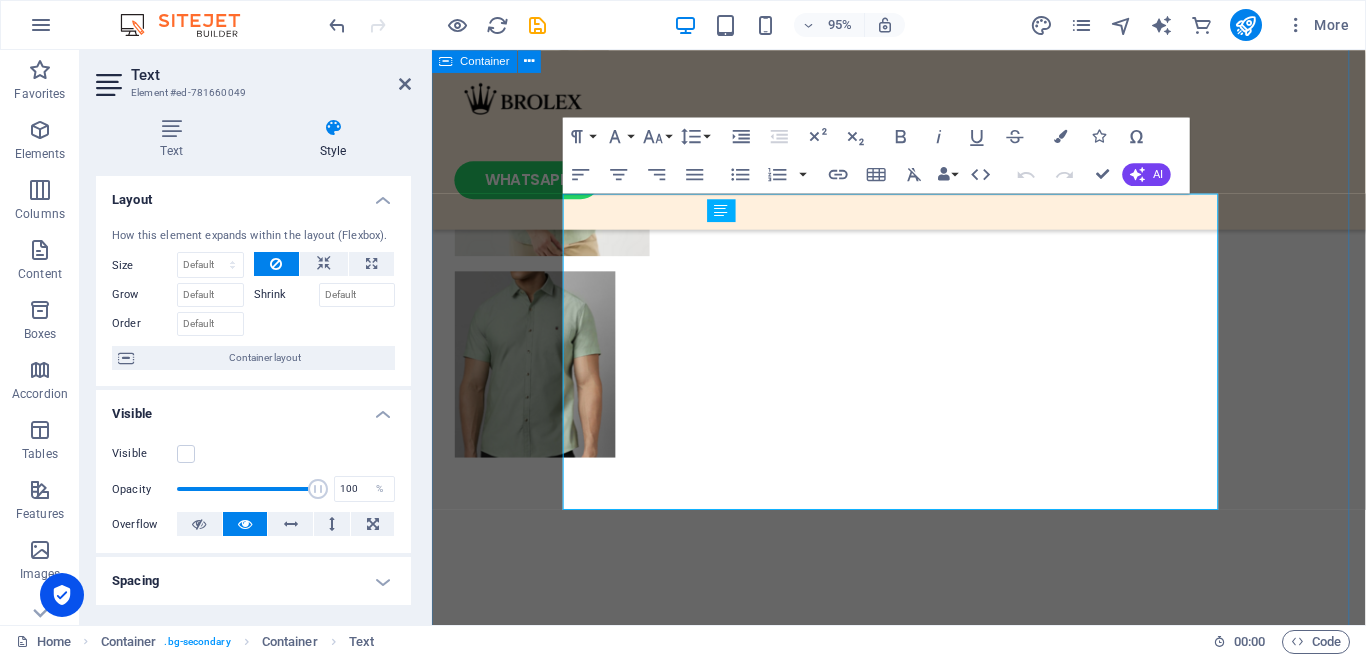 click on "About Us Welcome to  BROLEX  – where  premium streetwear meets unbeatable attitude . We don’t just make clothes—we craft  confidence . This is  fashion with a backbone , designed for men who demand  quality, style, and power  without compromise. 👌  Premium Quality  – Every stitch, every fabric, every detail is  built to last . 😎  Awesome Design  – From  head-turning graphics  to  sleek urban essentials , we make sure you  stand out . 💲  Affordable Price  – High-end style  shouldn’t break the bank . Look sharp, stay smart. This is  more than clothing—it’s armor . Whether you’re  ruling the streets, dominating the gym, or owning the night , [PERSON_NAME] gives you the  edge you need . 🔥  Wear Bold. Be Unstoppable.  🔥" at bounding box center [923, 1136] 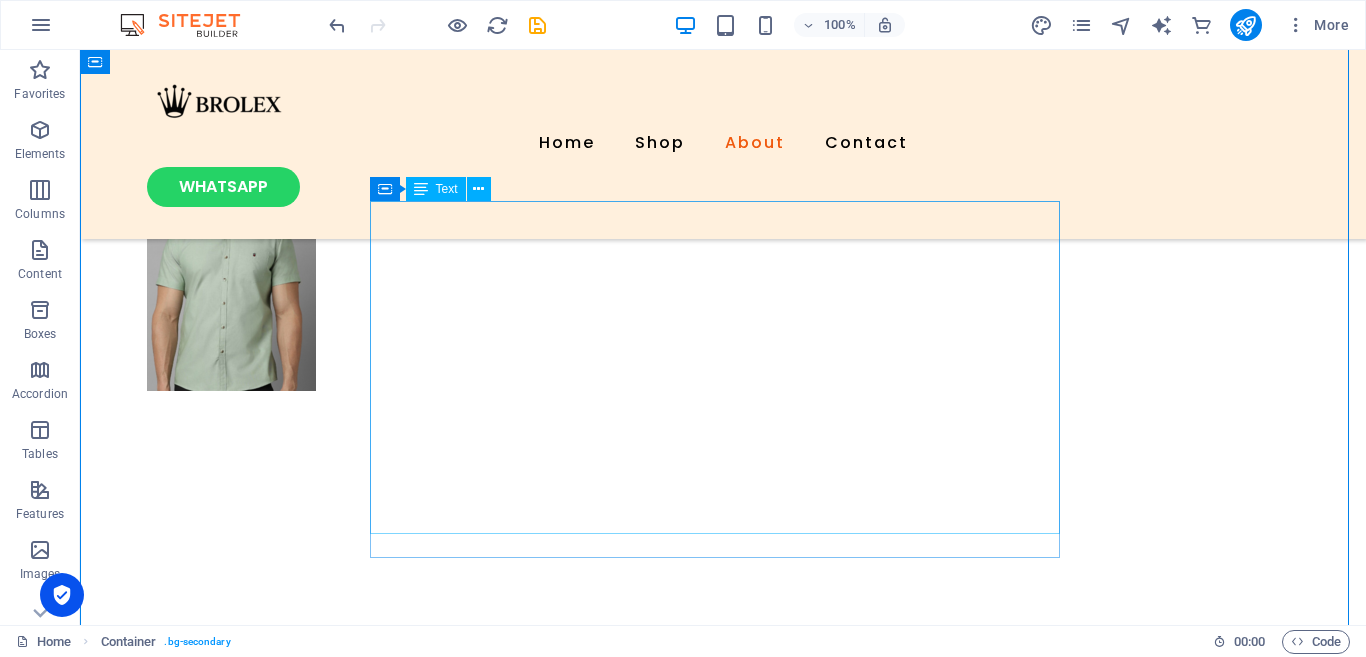 scroll, scrollTop: 2070, scrollLeft: 0, axis: vertical 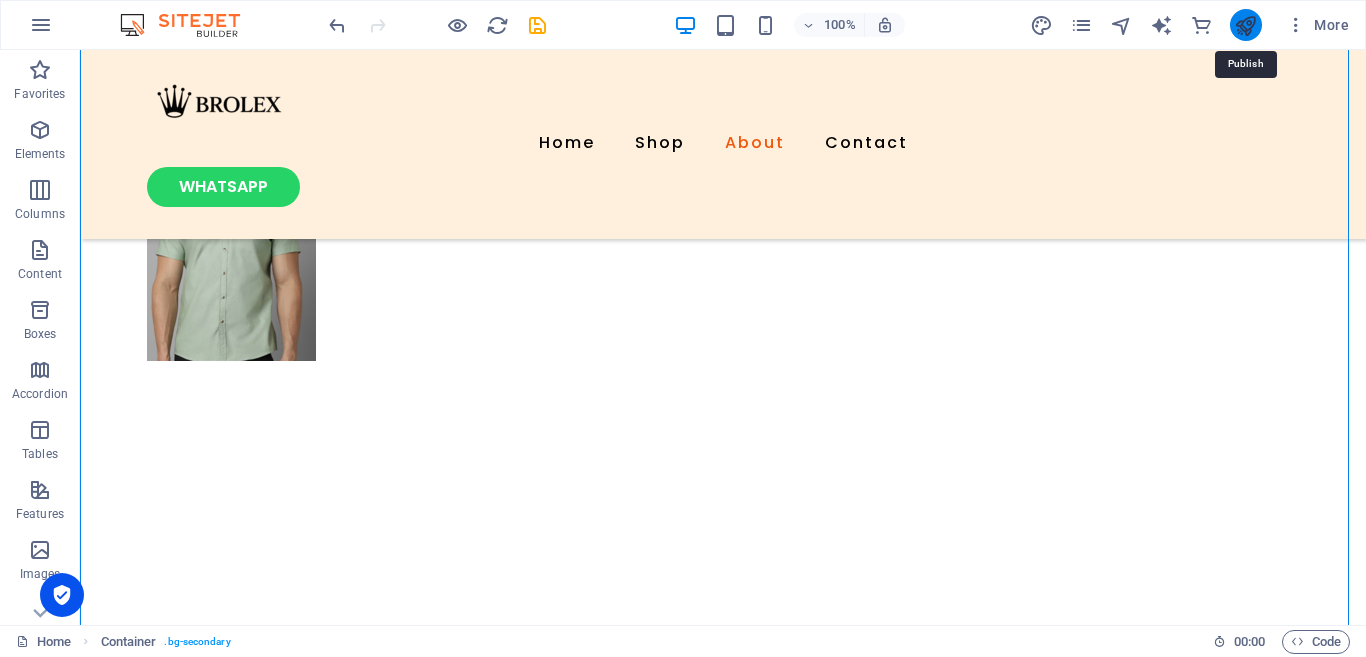 click at bounding box center [1245, 25] 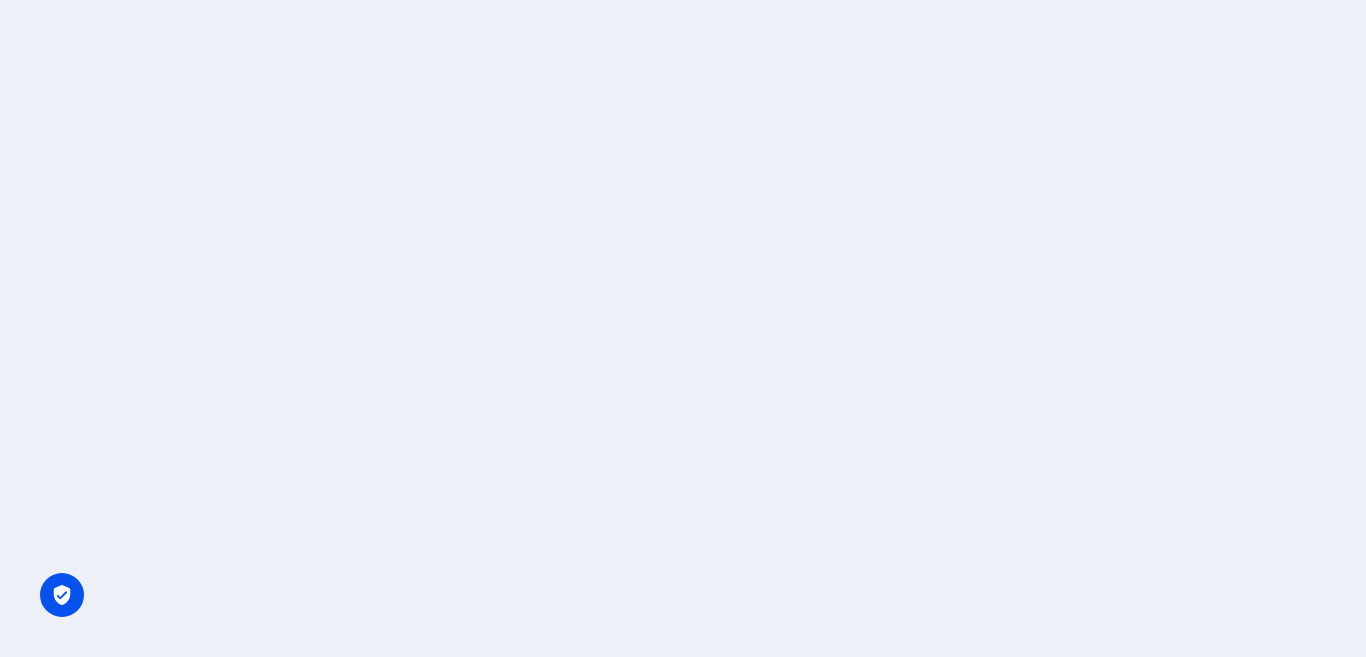 scroll, scrollTop: 0, scrollLeft: 0, axis: both 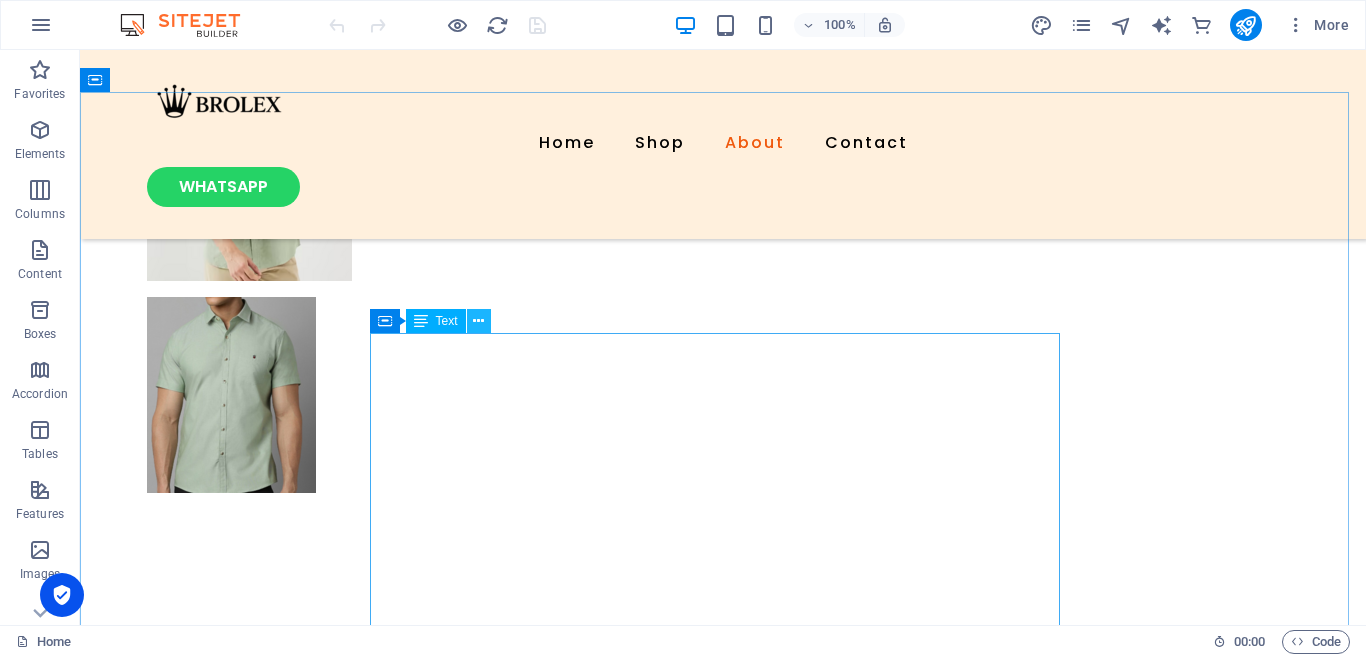 click at bounding box center (478, 321) 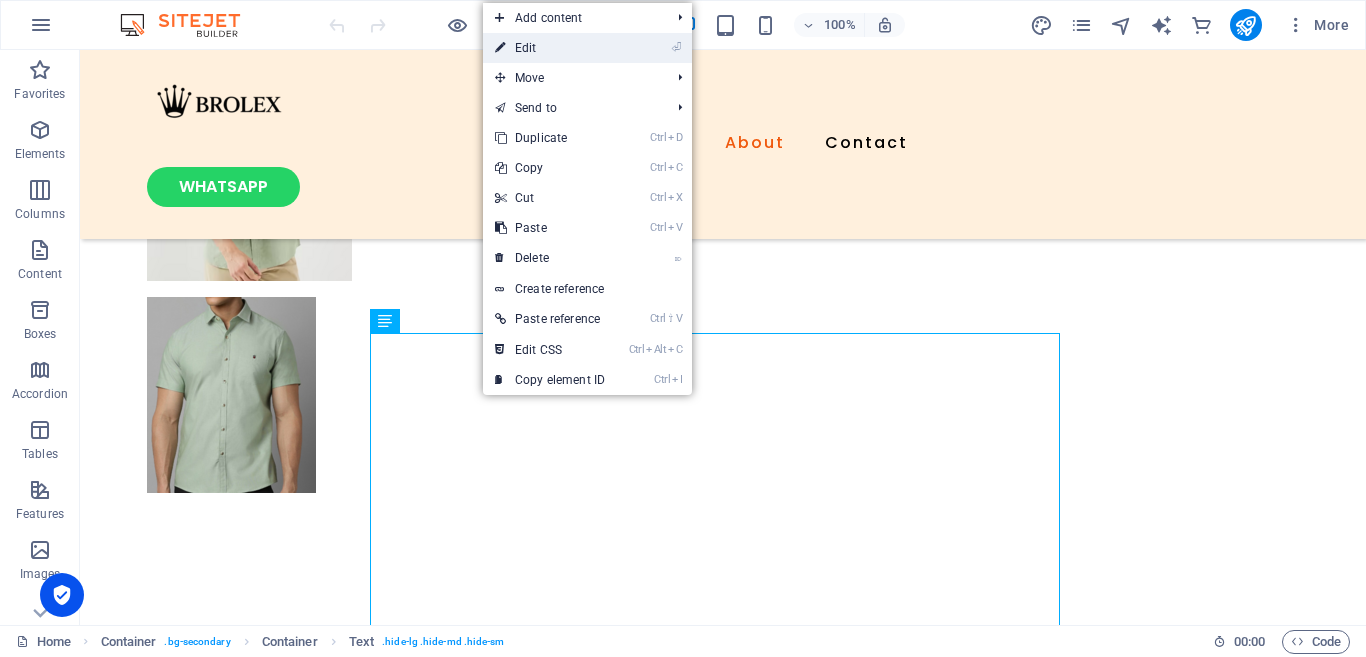 click on "⏎  Edit" at bounding box center [550, 48] 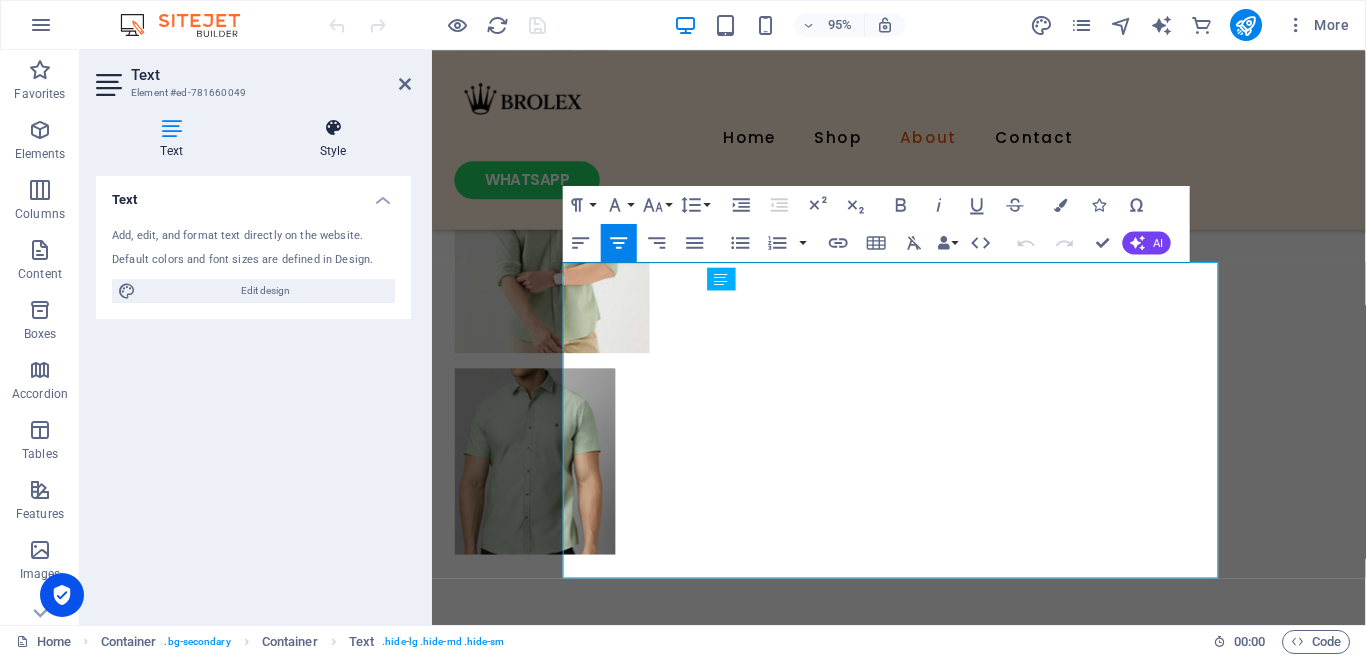 scroll, scrollTop: 1968, scrollLeft: 0, axis: vertical 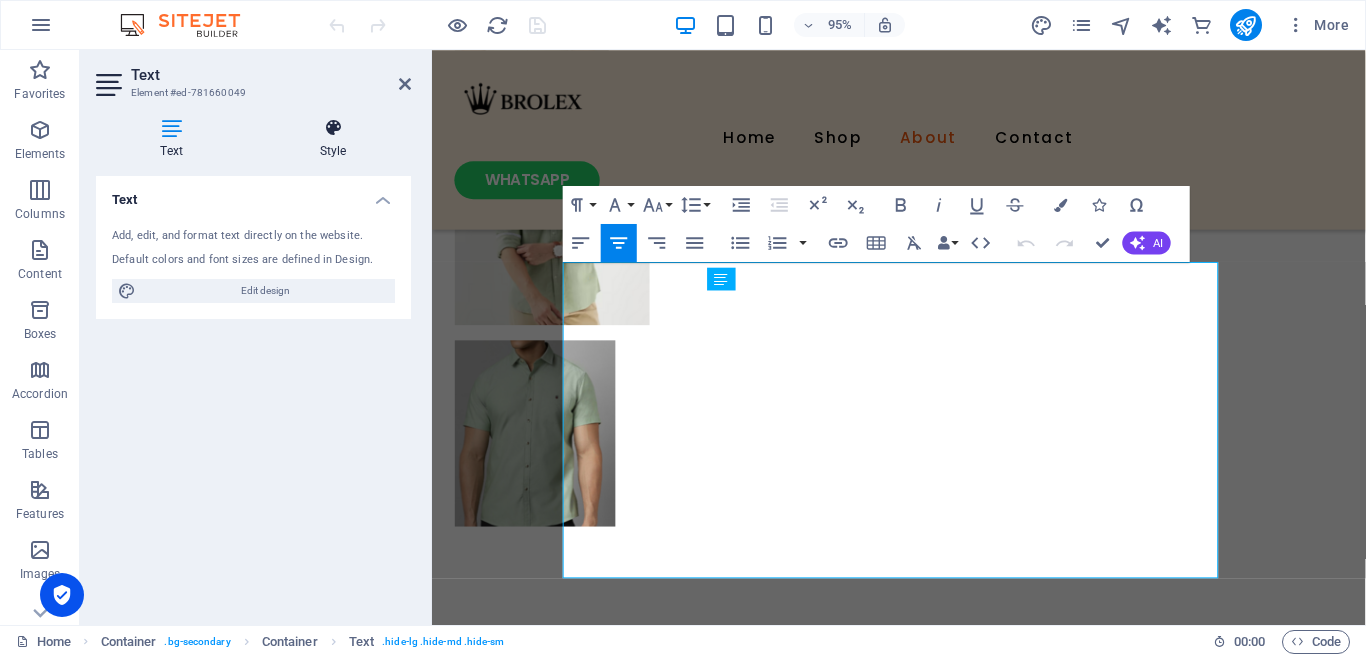 click at bounding box center [333, 128] 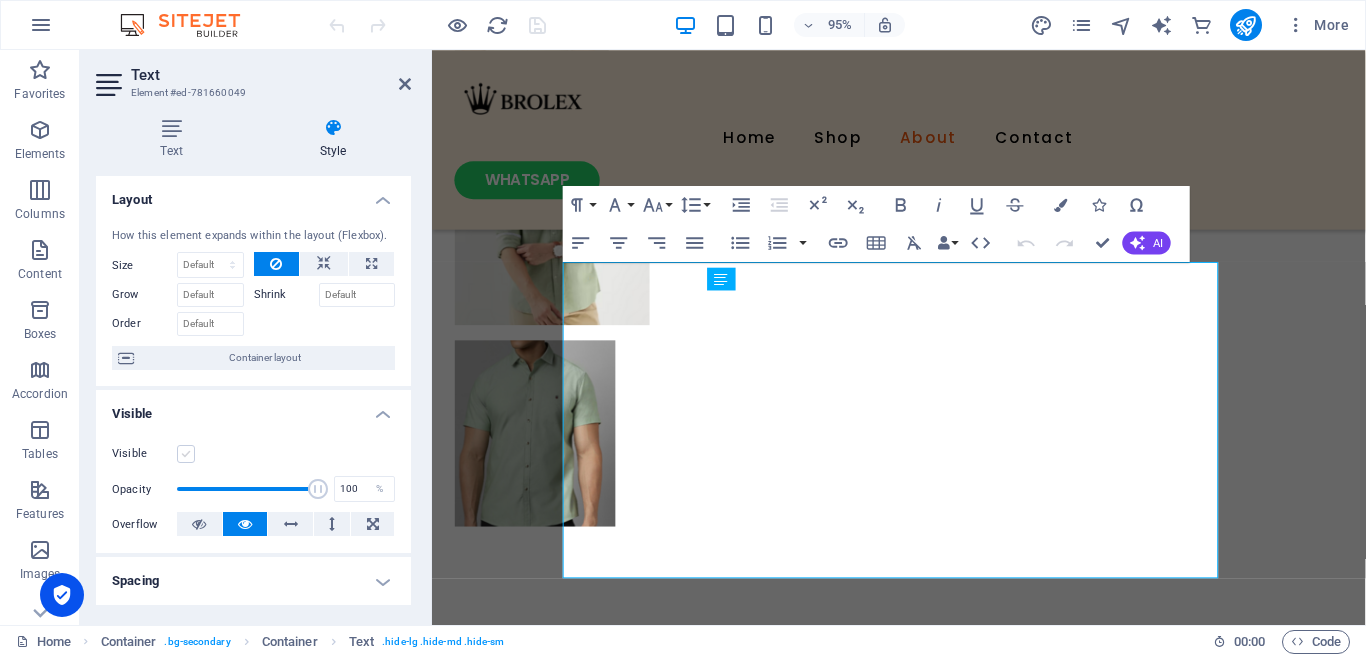 click at bounding box center [186, 454] 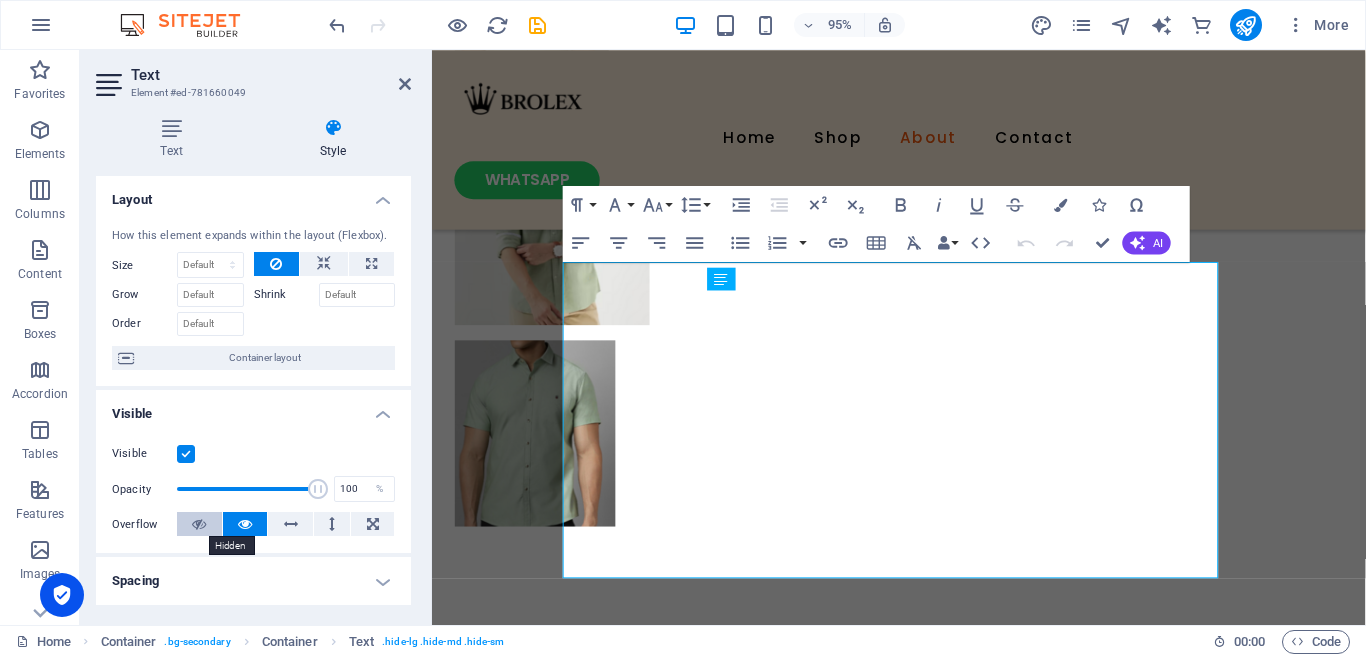 click at bounding box center (199, 524) 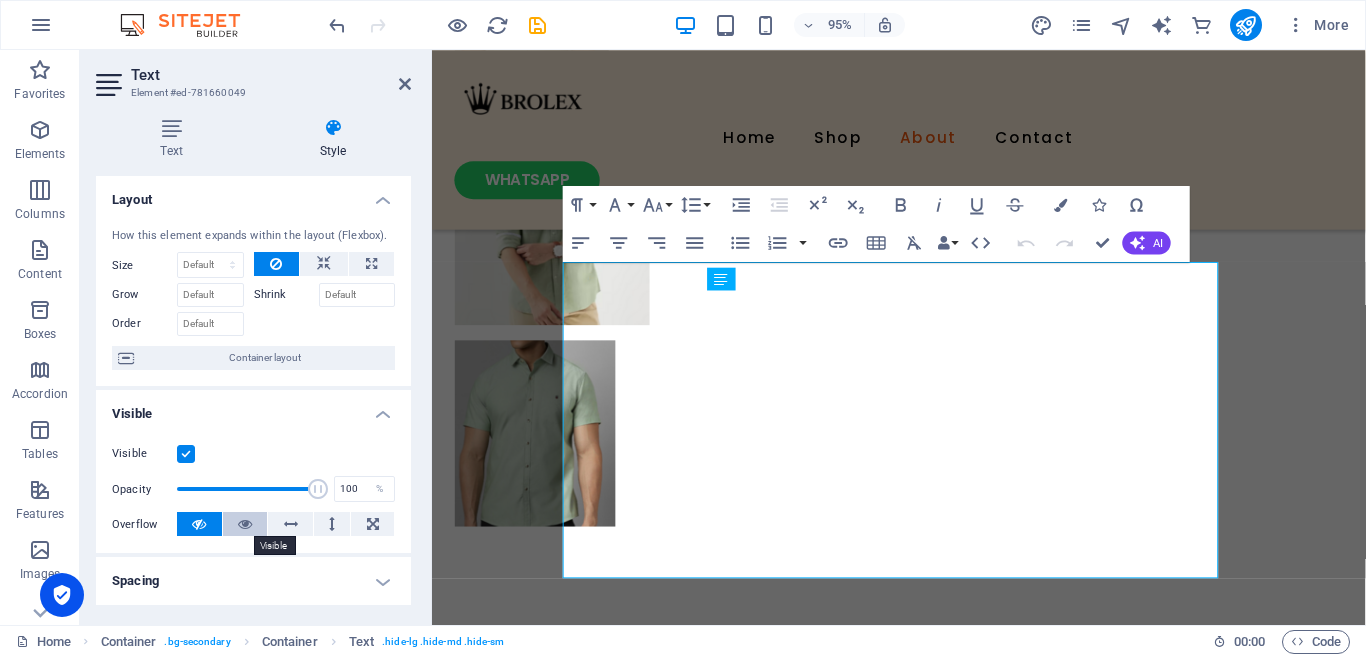 click at bounding box center (245, 524) 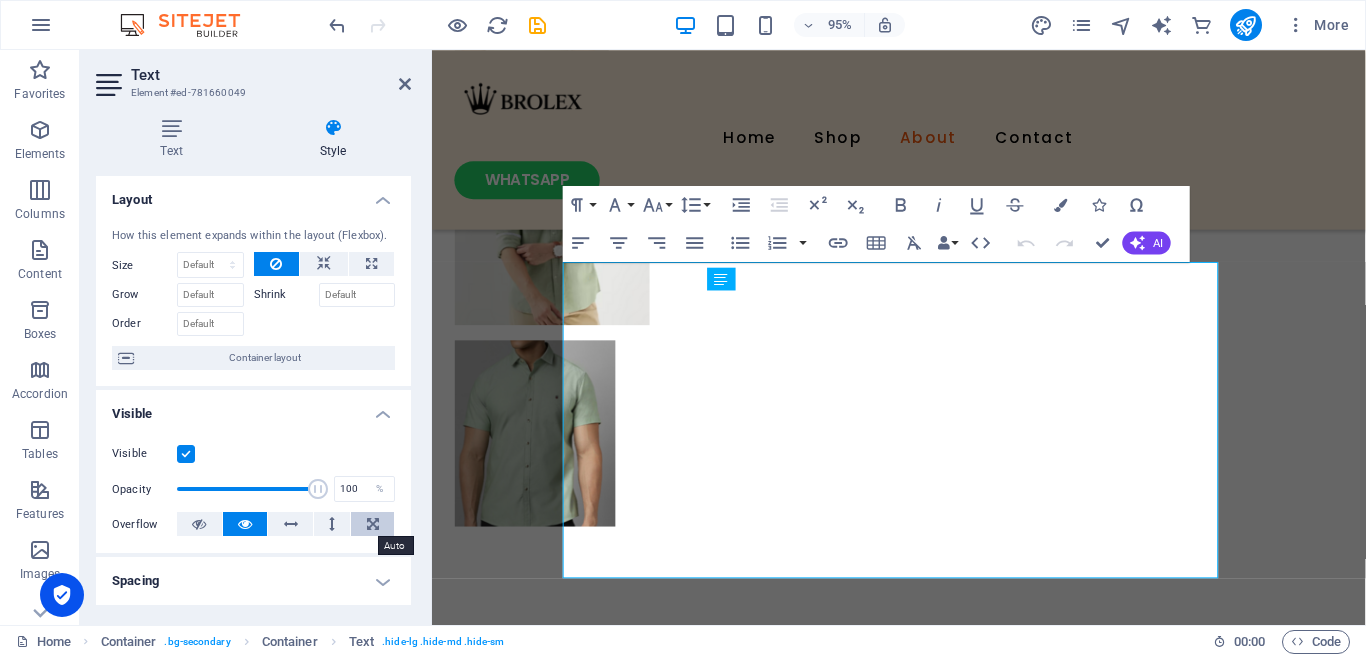 click at bounding box center [372, 524] 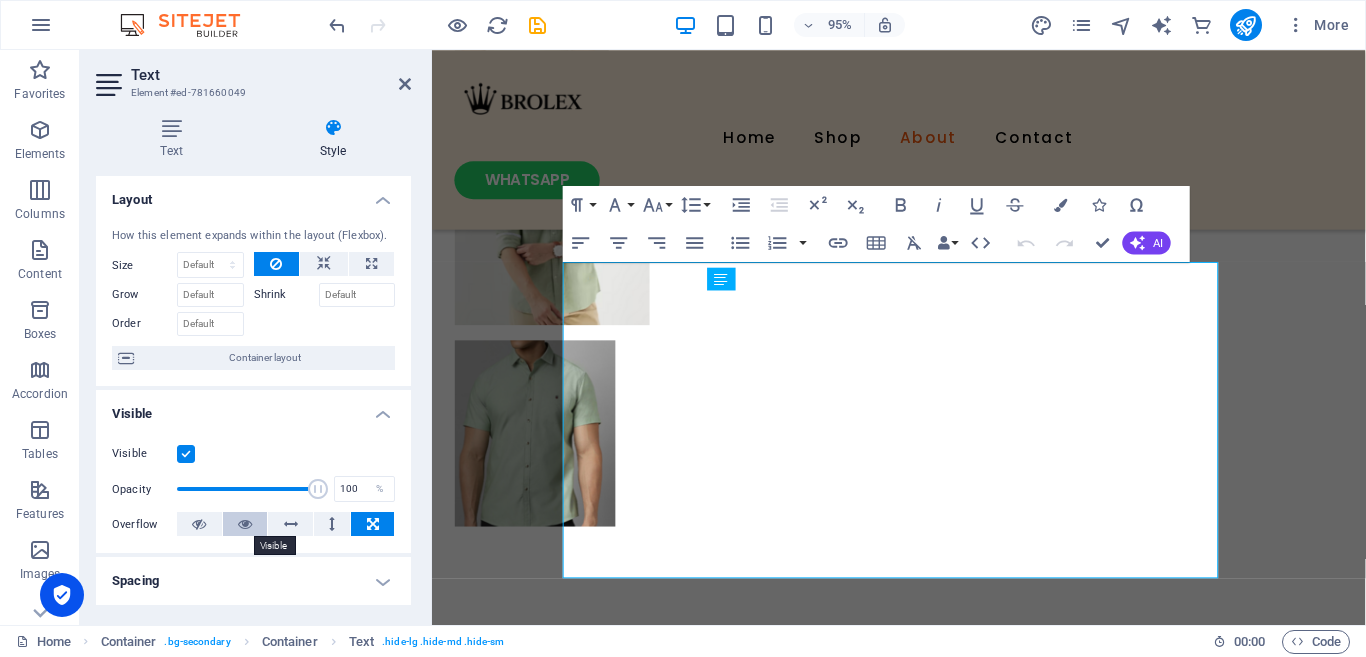 click at bounding box center [245, 524] 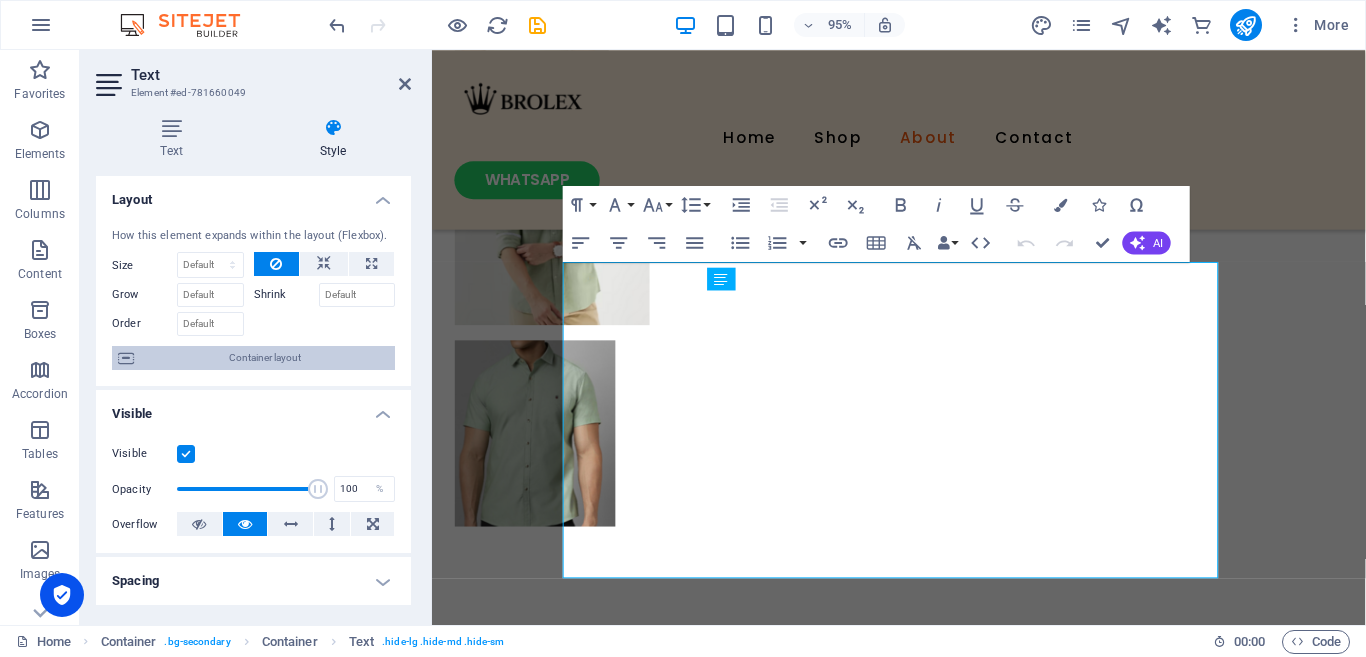 click on "Container layout" at bounding box center (264, 358) 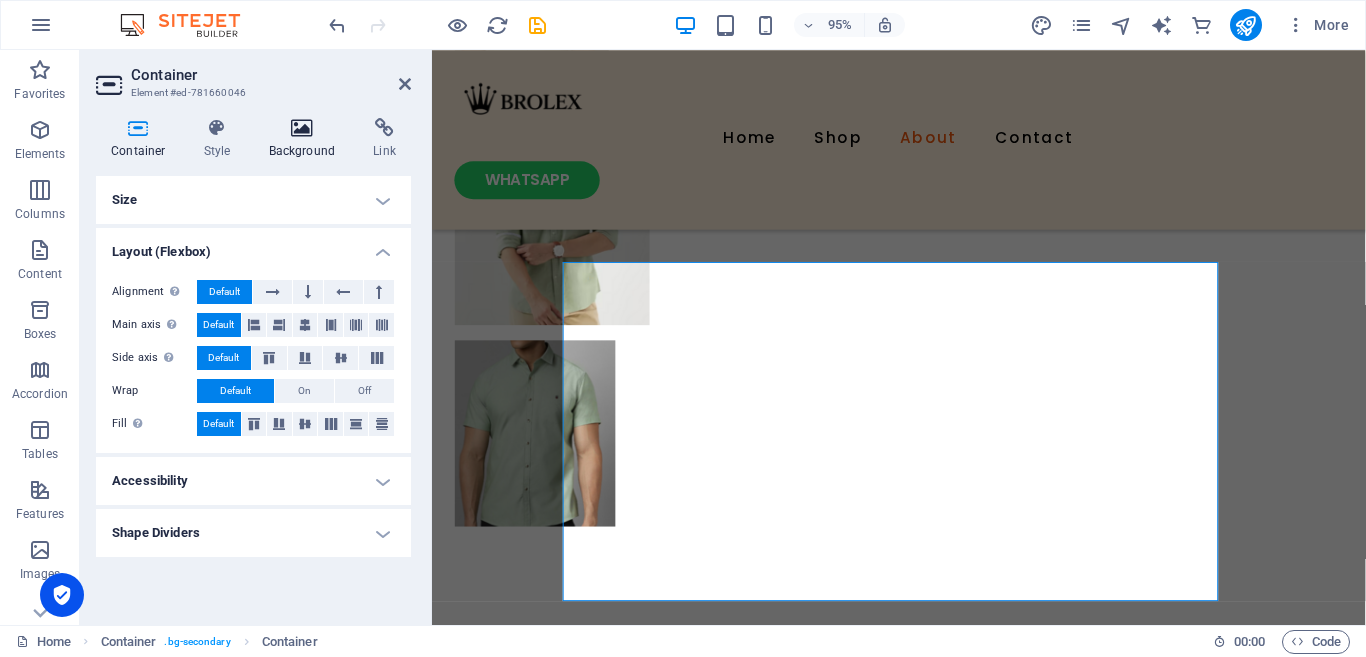 click on "Background" at bounding box center [306, 139] 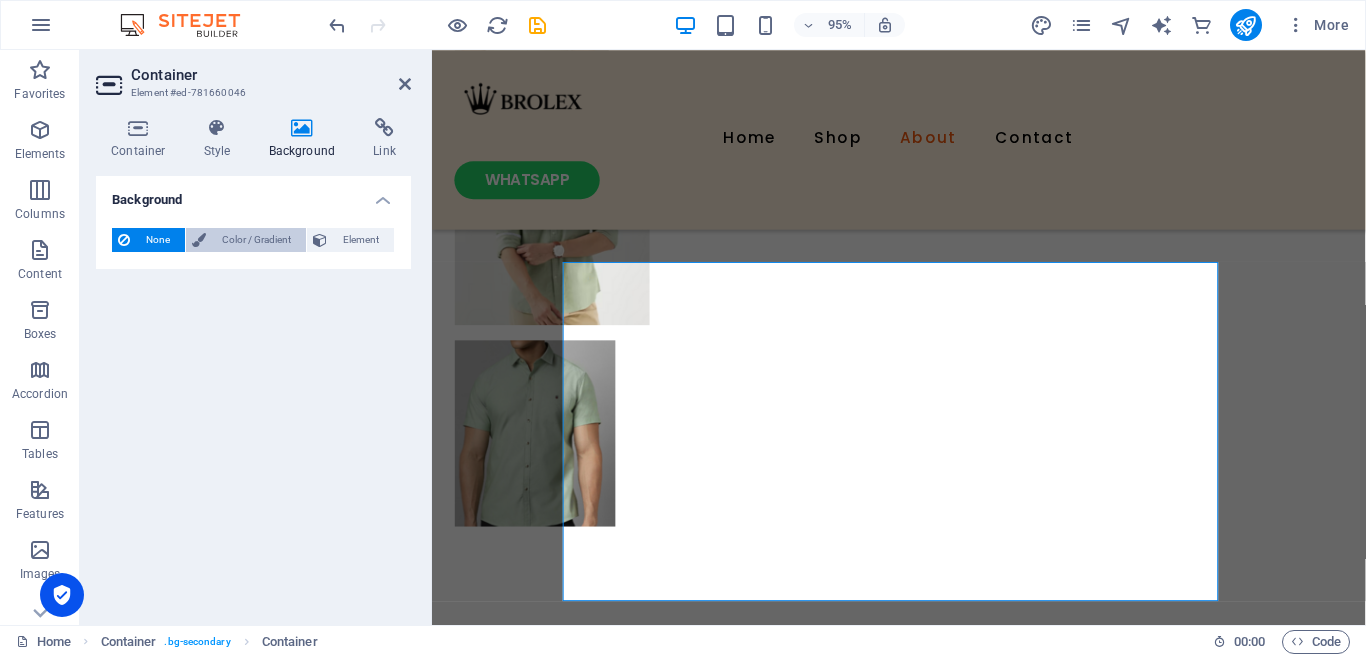 click on "Color / Gradient" at bounding box center (256, 240) 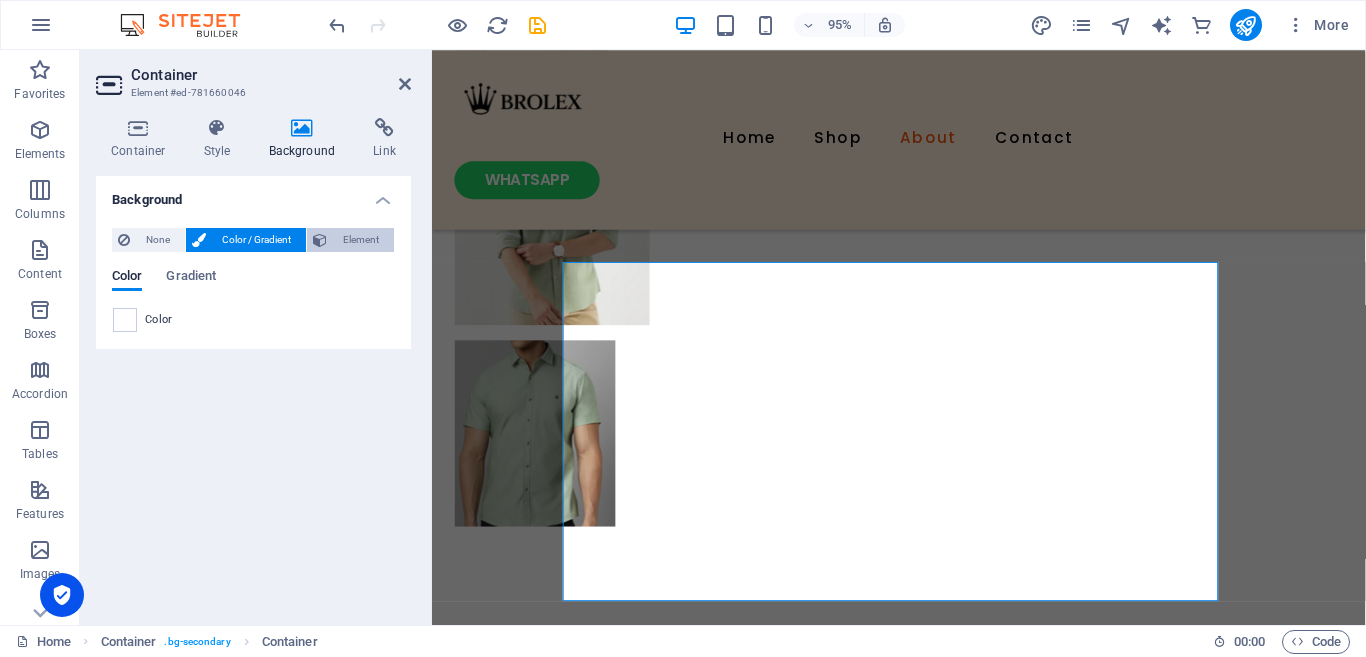 click at bounding box center [320, 240] 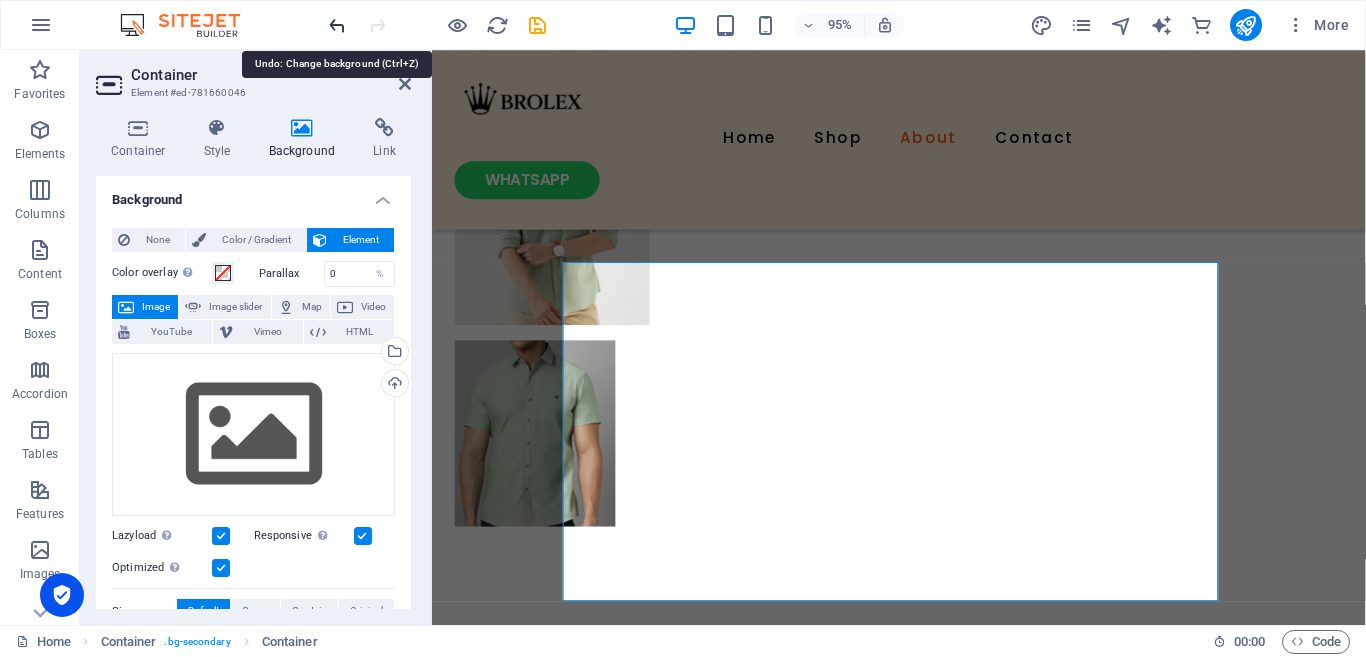 click at bounding box center (337, 25) 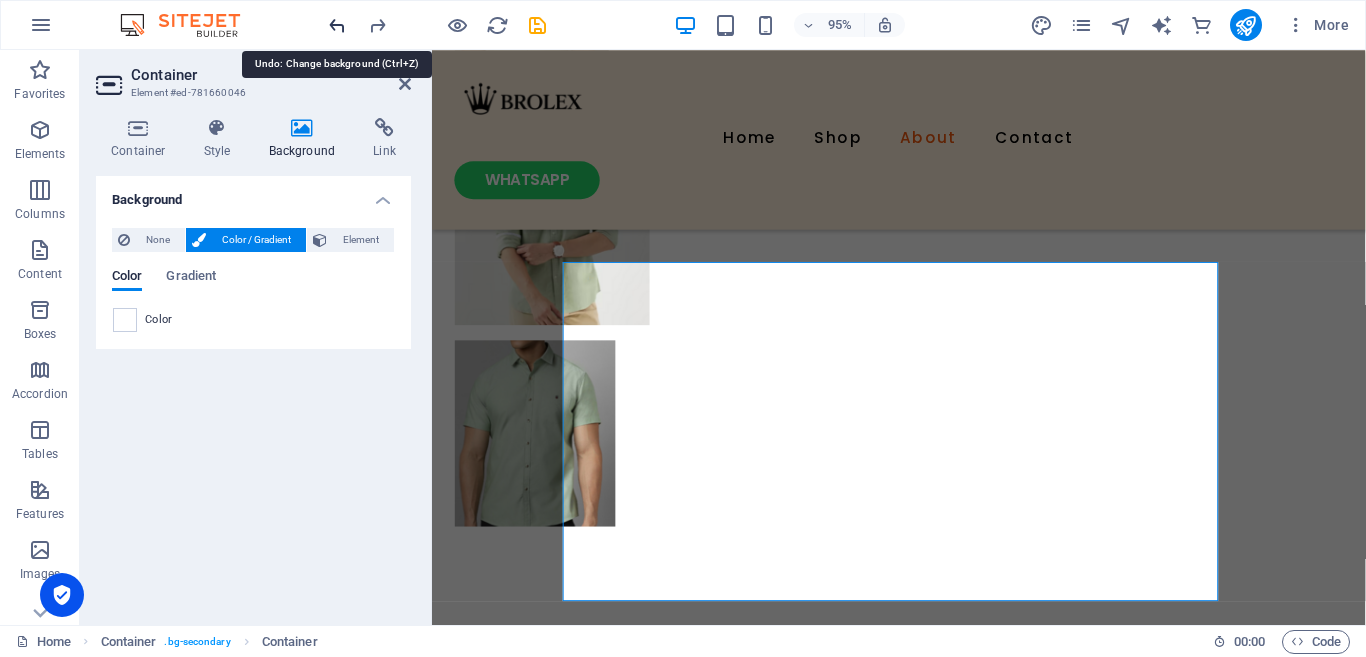 click at bounding box center [337, 25] 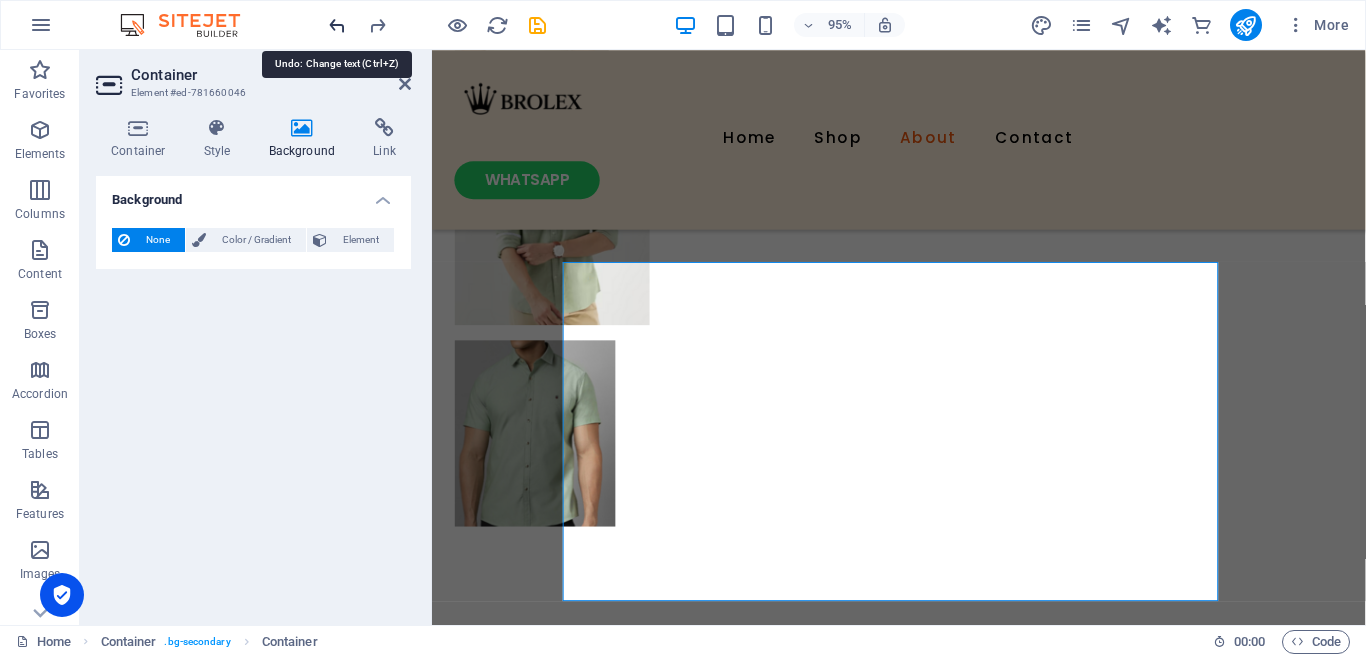 click at bounding box center [337, 25] 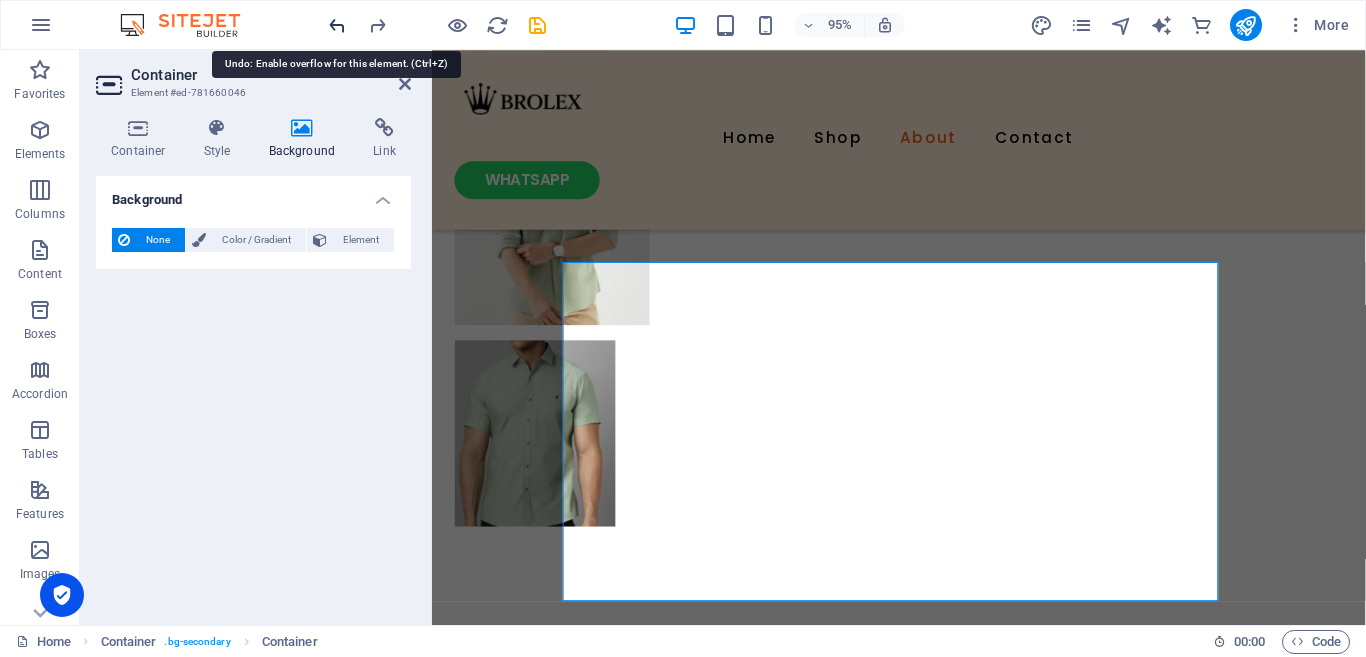 click at bounding box center (337, 25) 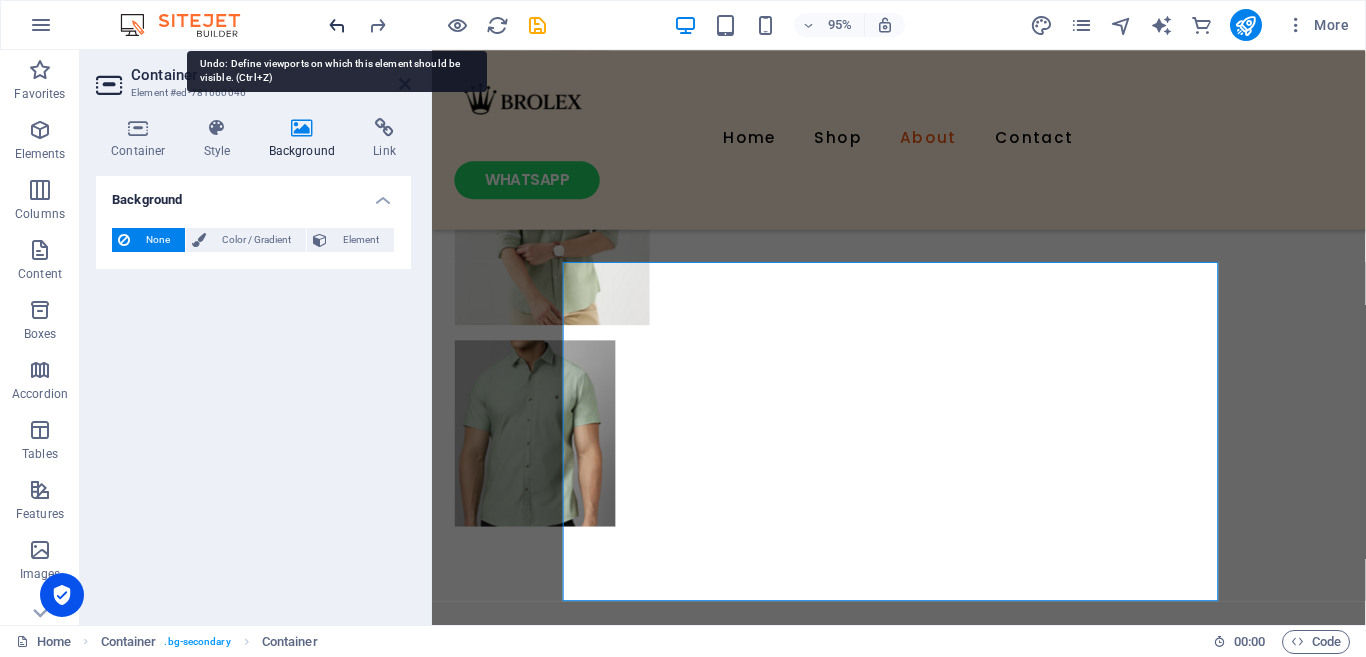 click at bounding box center [337, 25] 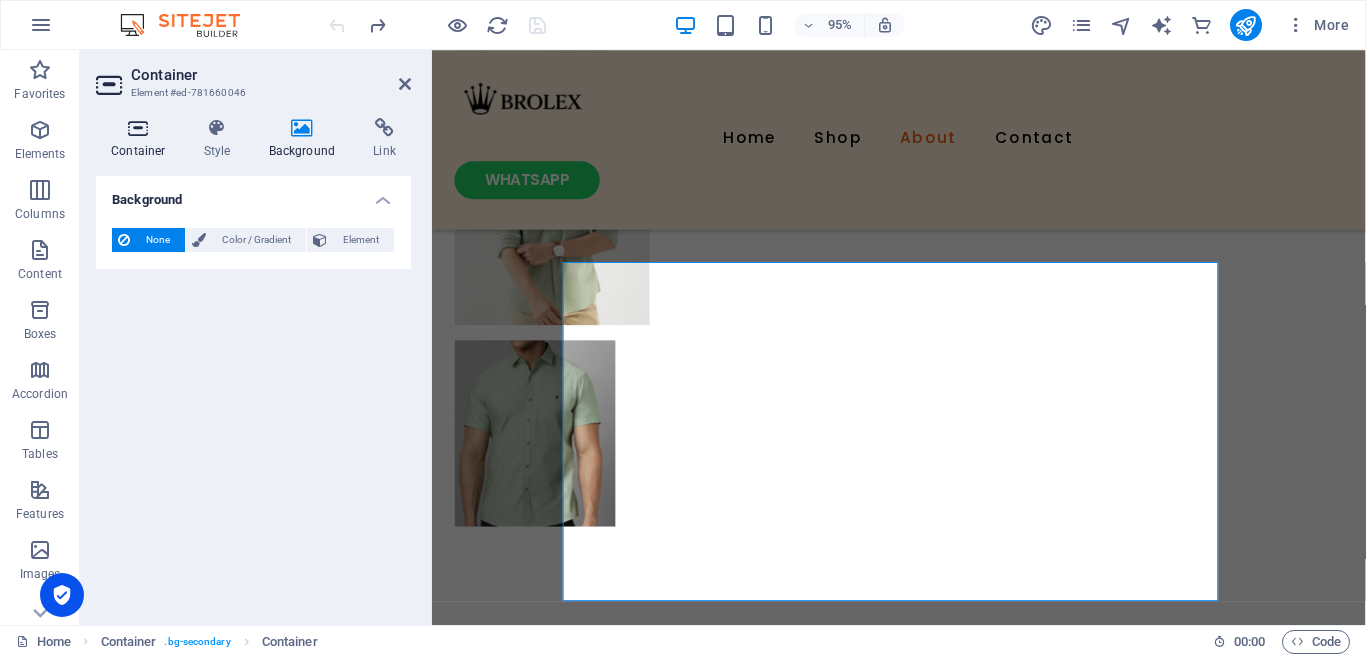 click at bounding box center (138, 128) 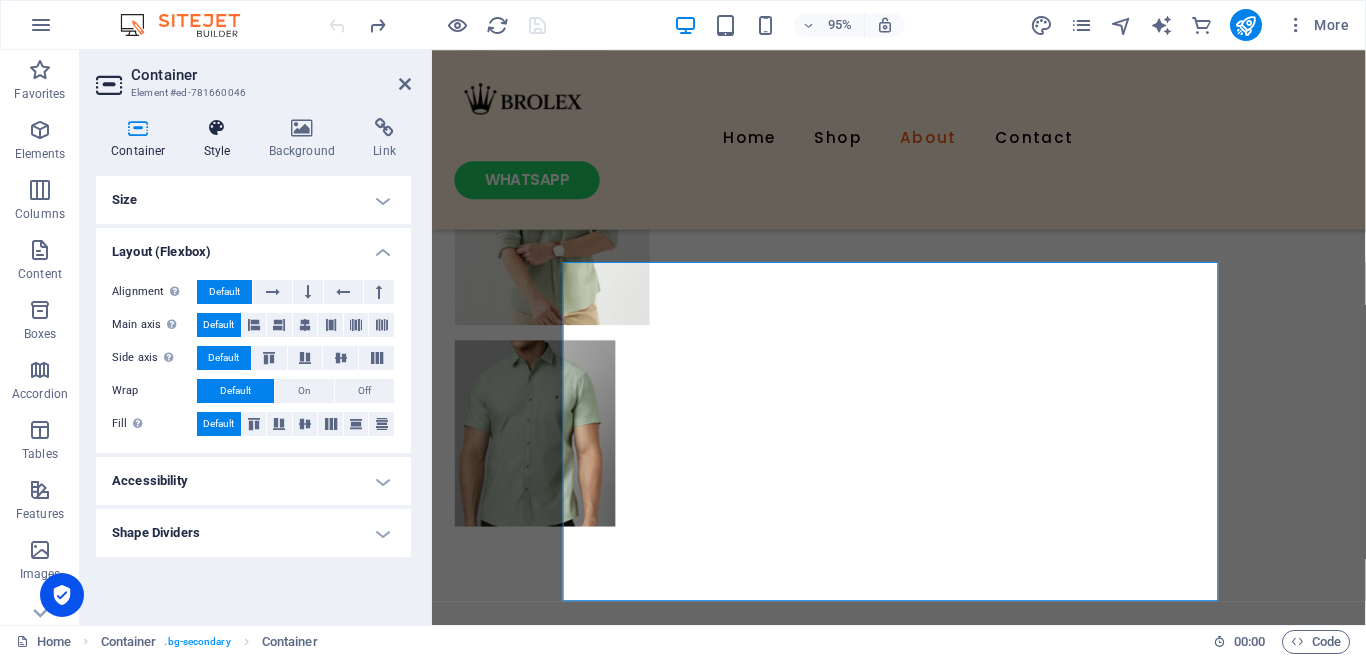 click on "Style" at bounding box center [221, 139] 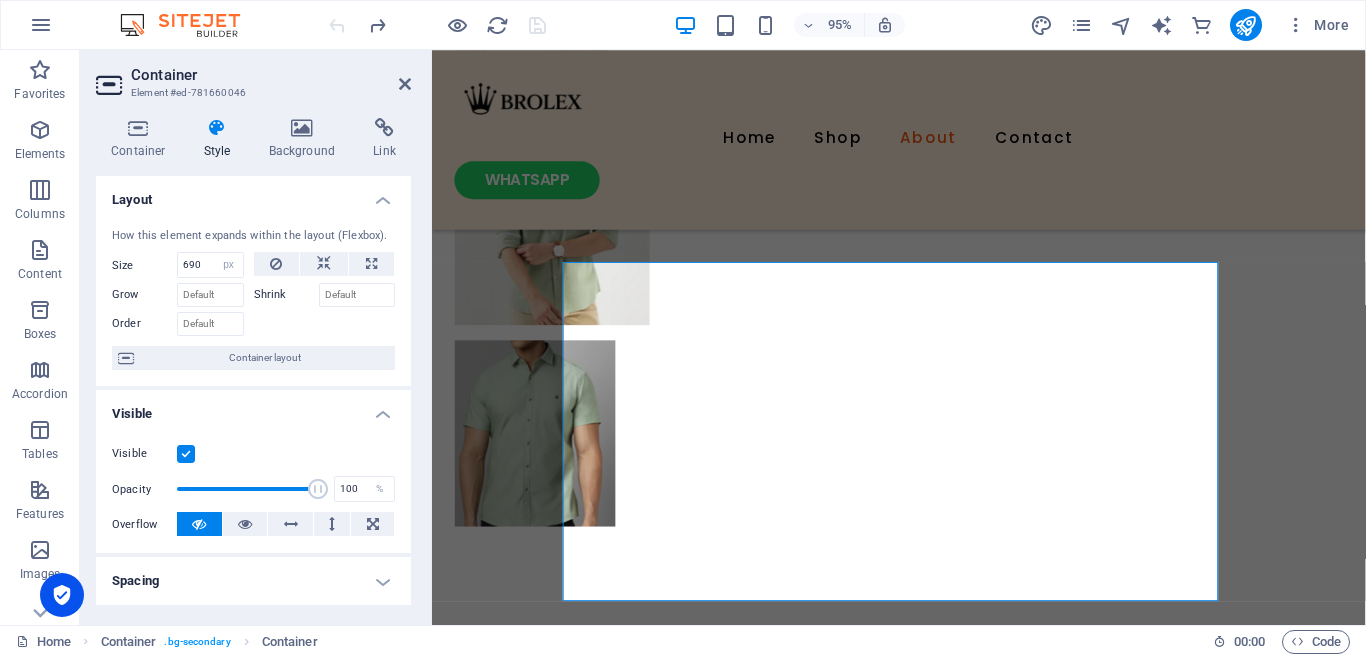 click at bounding box center [186, 454] 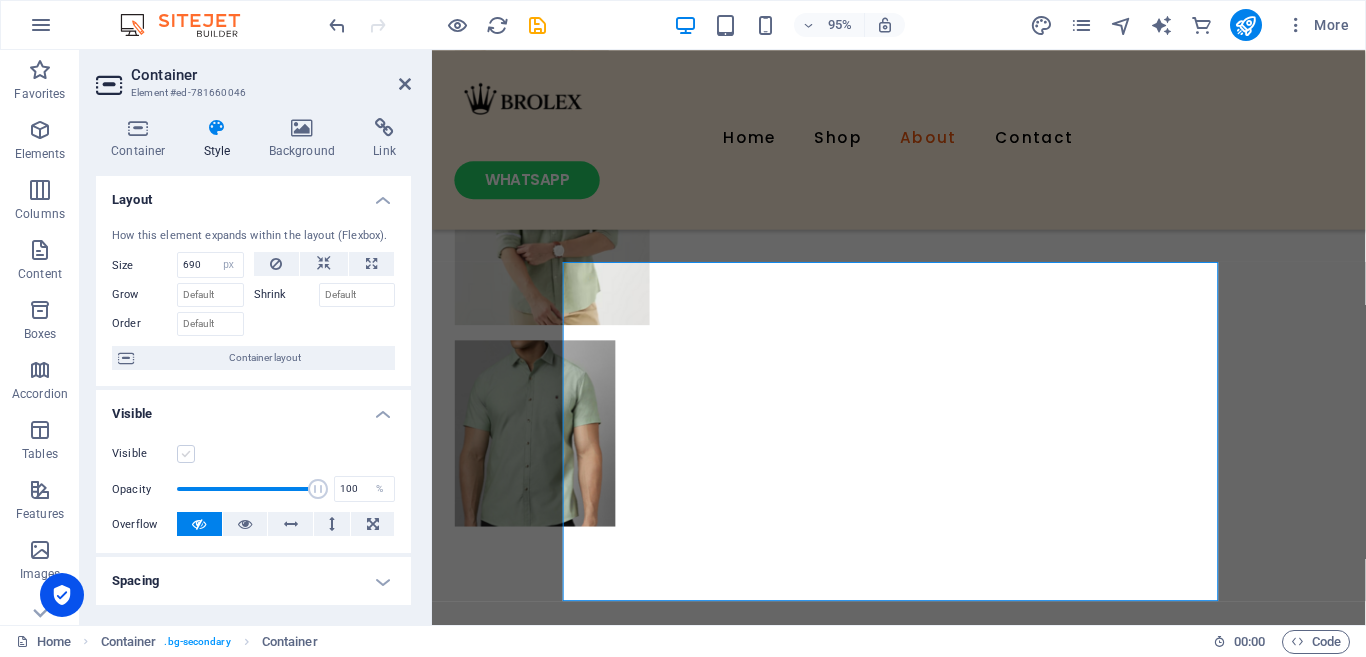 click at bounding box center [186, 454] 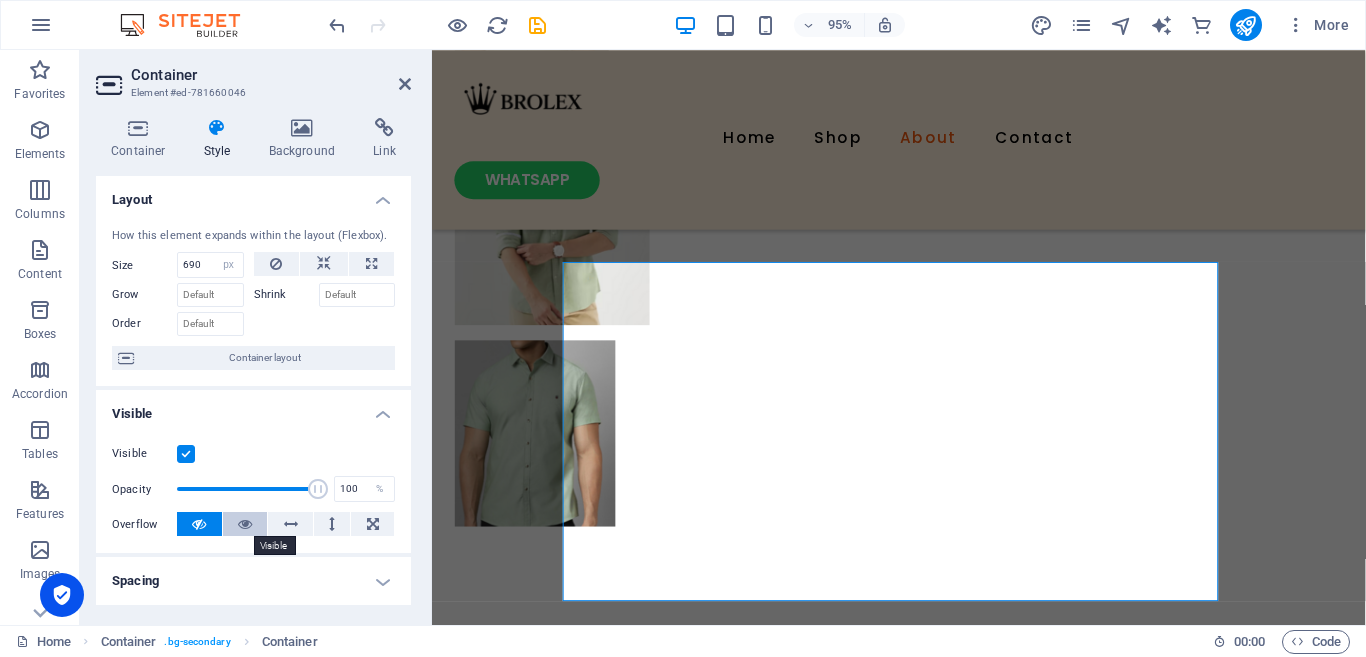 click at bounding box center (245, 524) 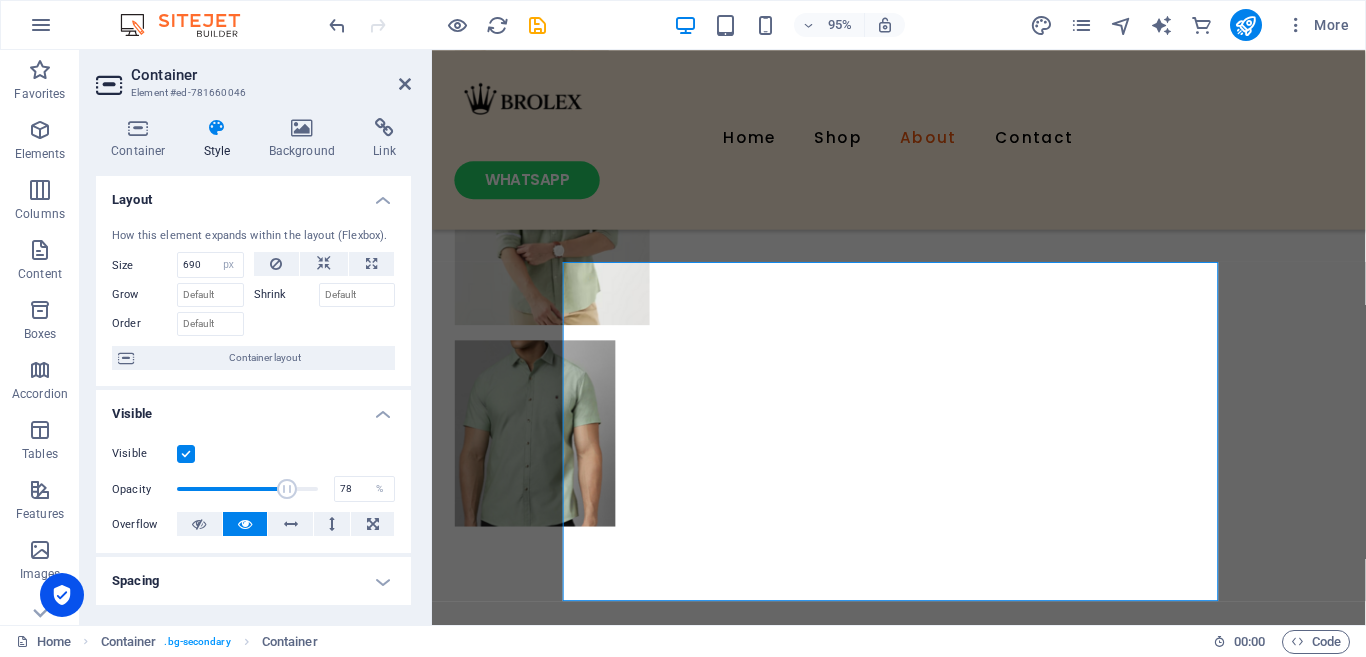 drag, startPoint x: 741, startPoint y: 536, endPoint x: 540, endPoint y: 514, distance: 202.2004 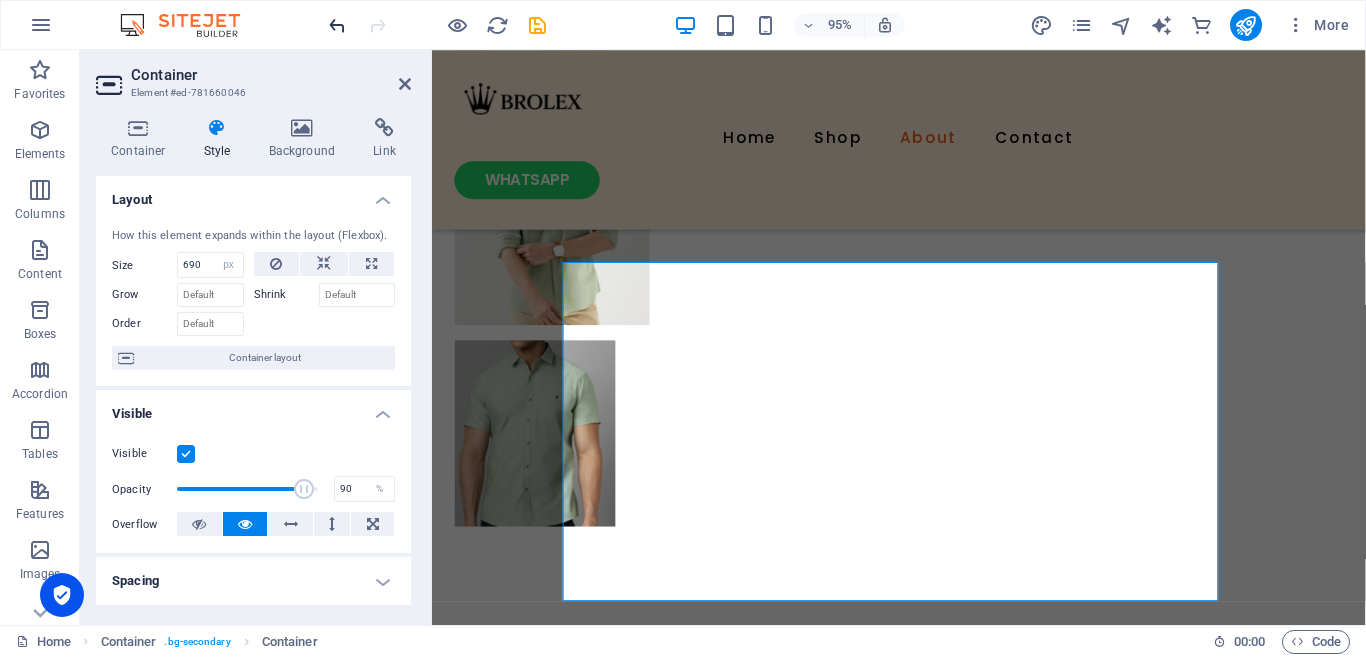 type on "100" 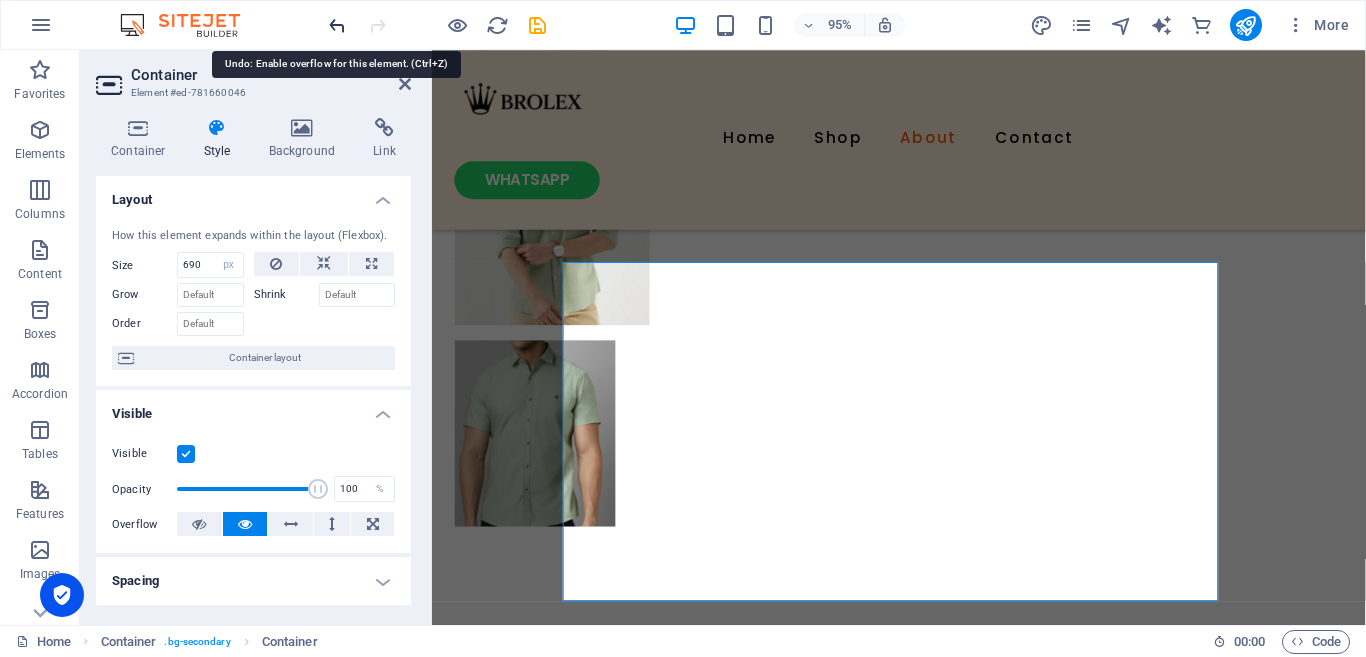 click at bounding box center (337, 25) 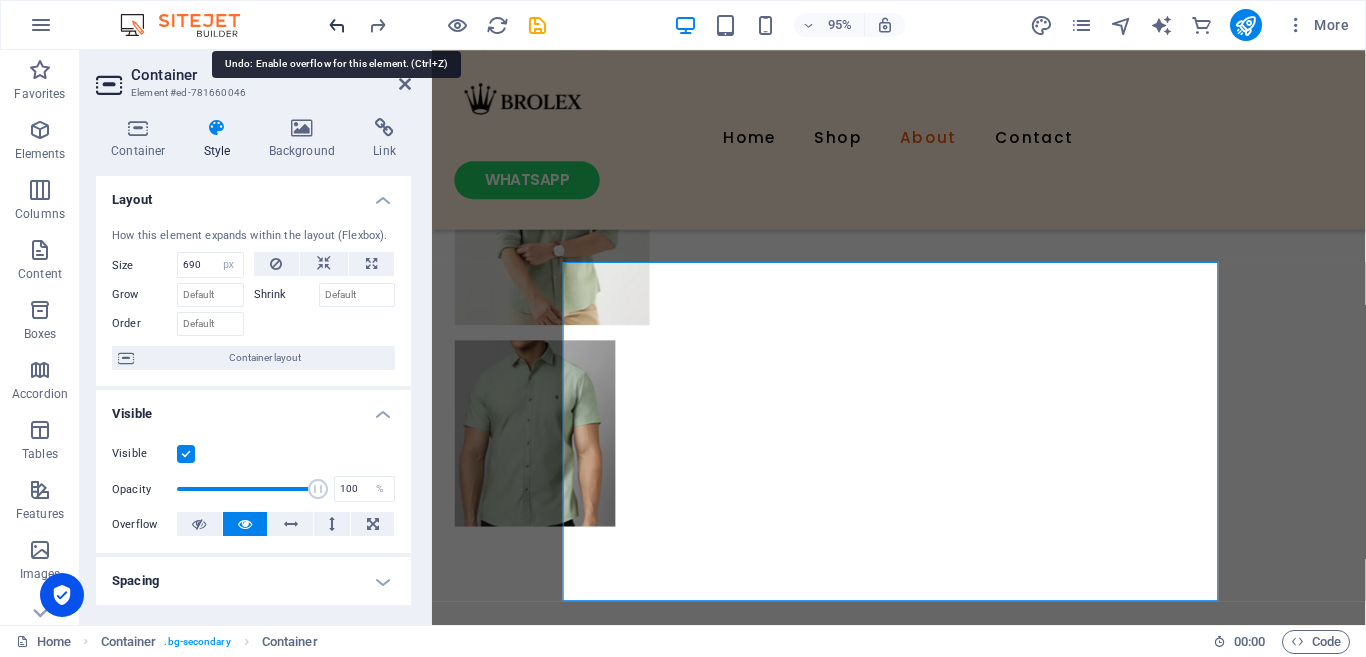 click at bounding box center (337, 25) 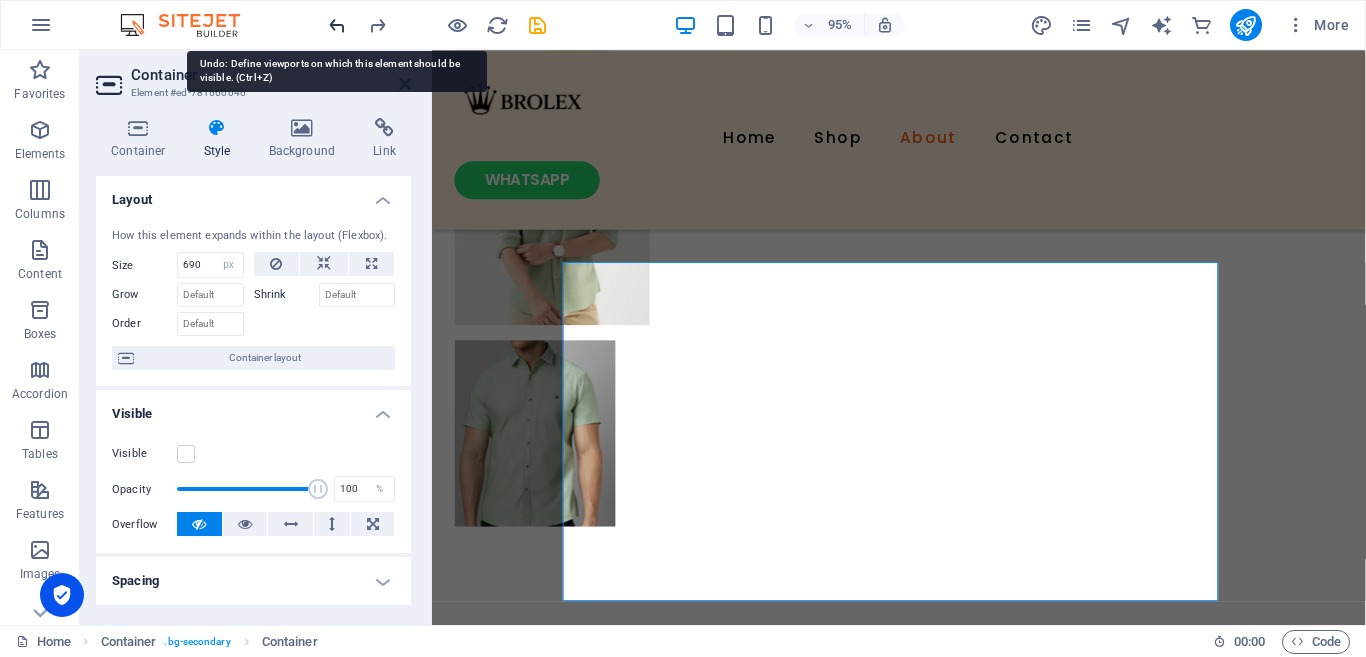 click at bounding box center [337, 25] 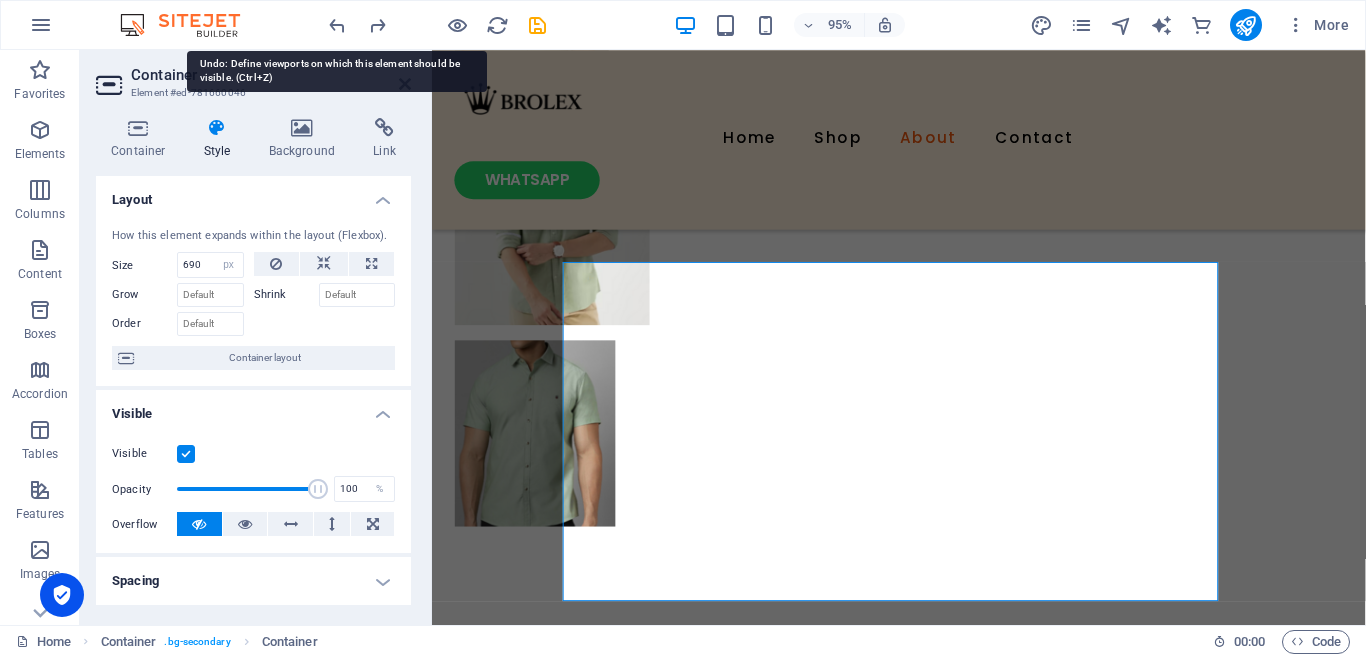 click at bounding box center [437, 25] 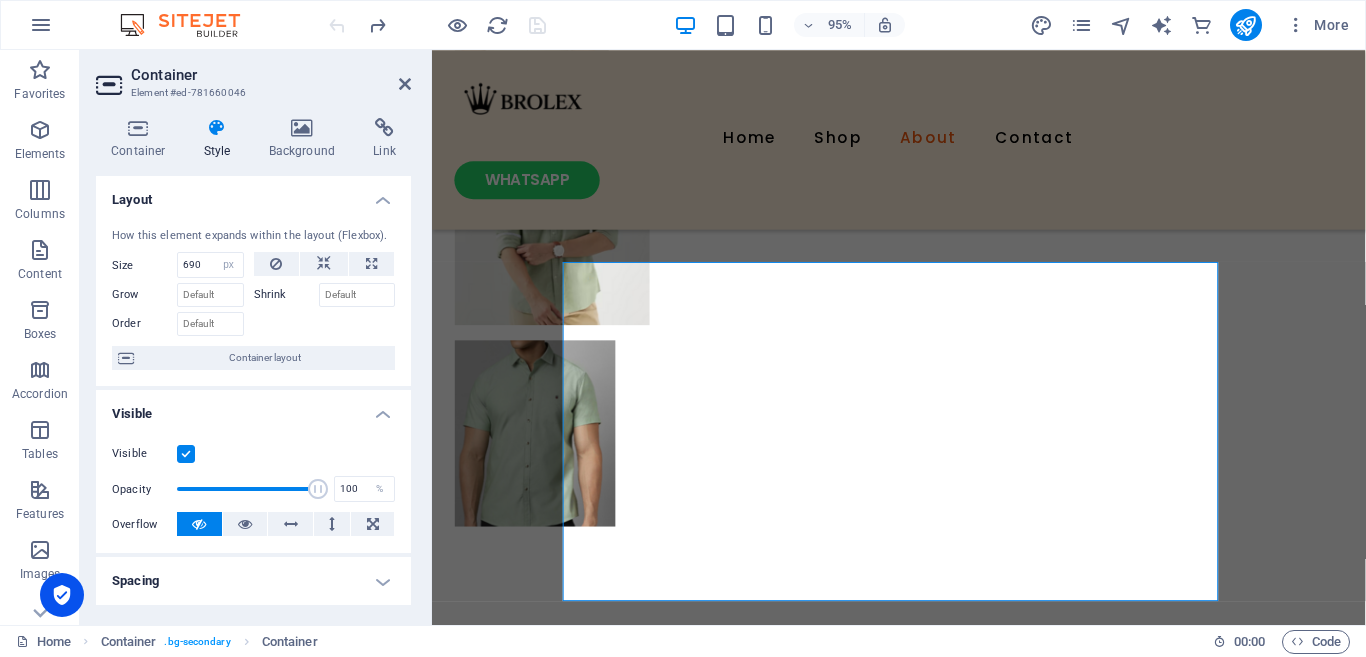 click at bounding box center [437, 25] 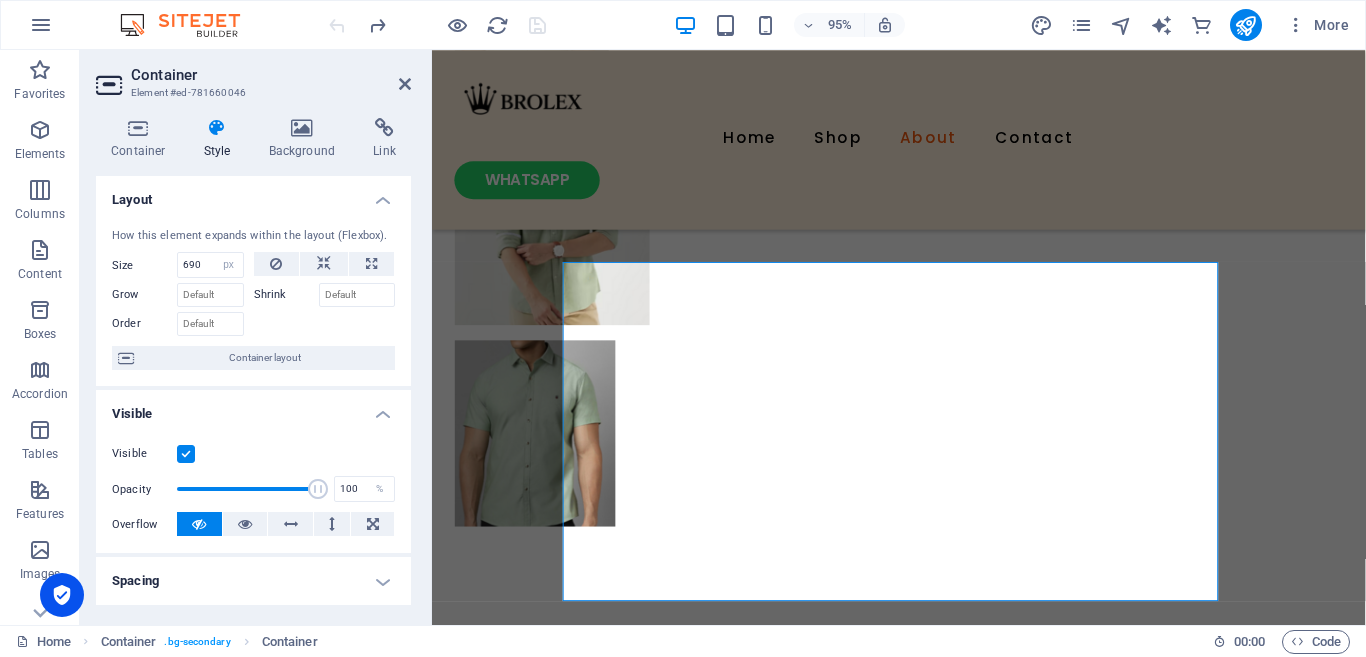 click at bounding box center [437, 25] 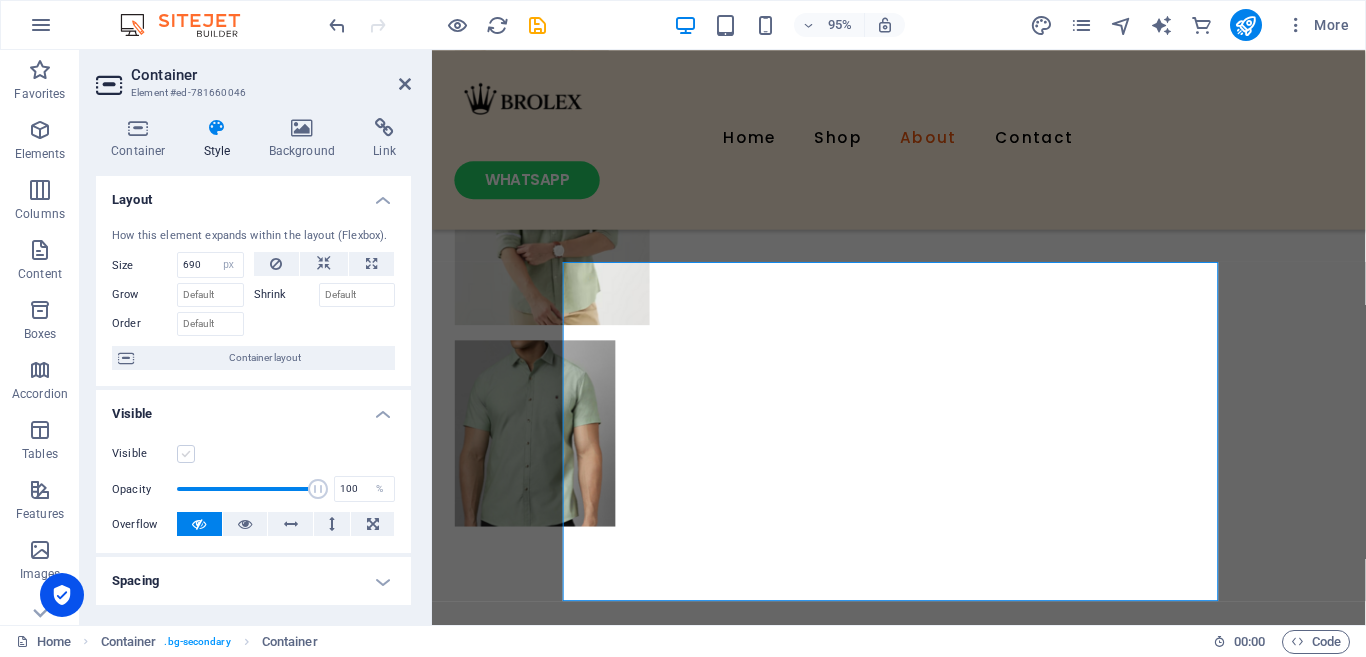 click at bounding box center [186, 454] 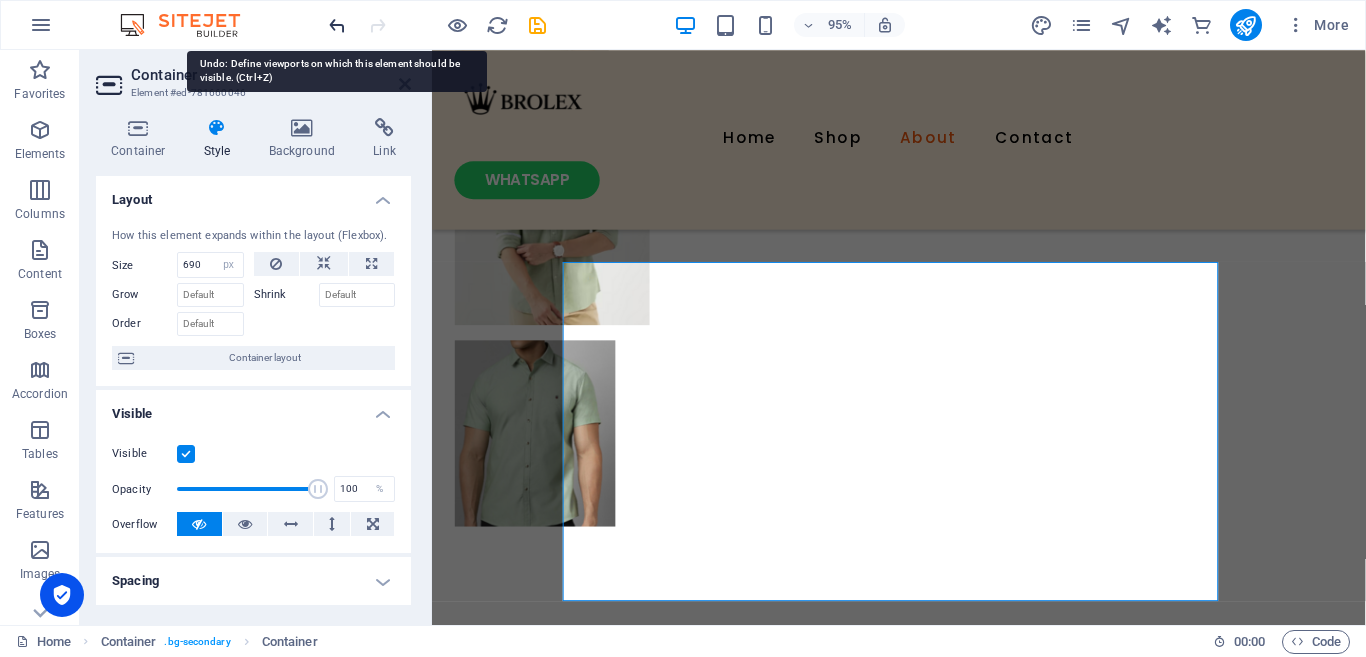 click at bounding box center [337, 25] 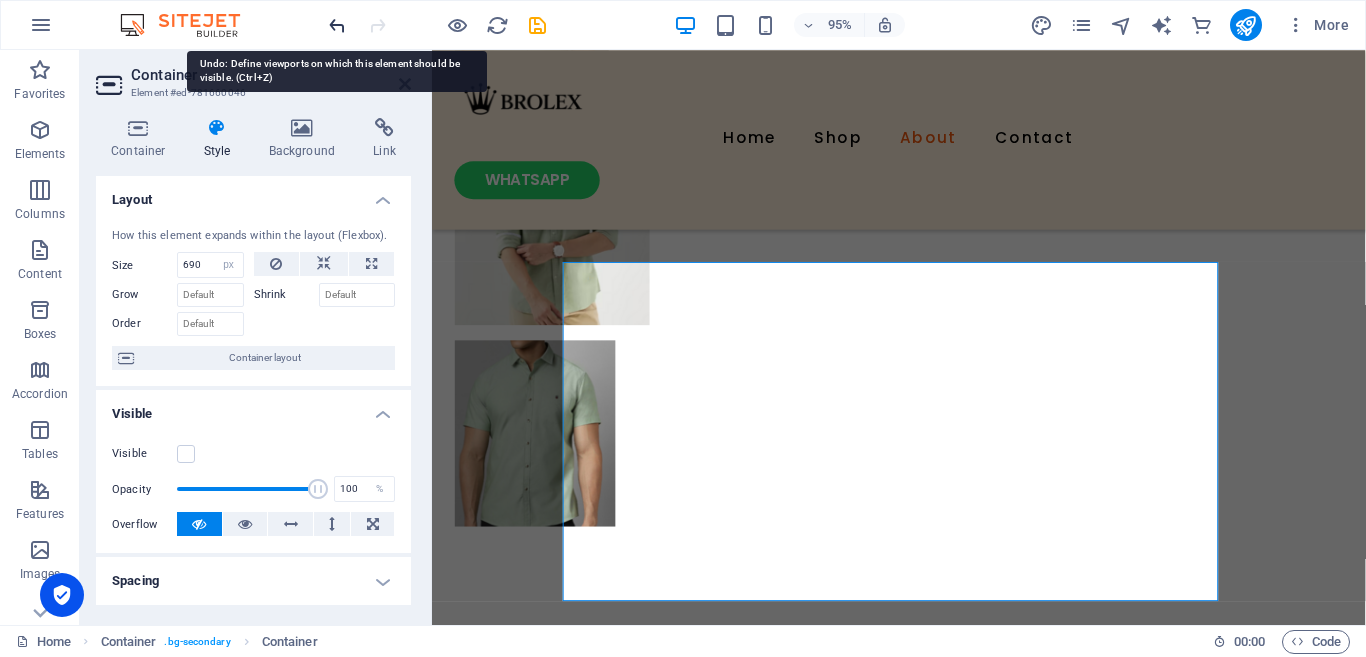 click at bounding box center (337, 25) 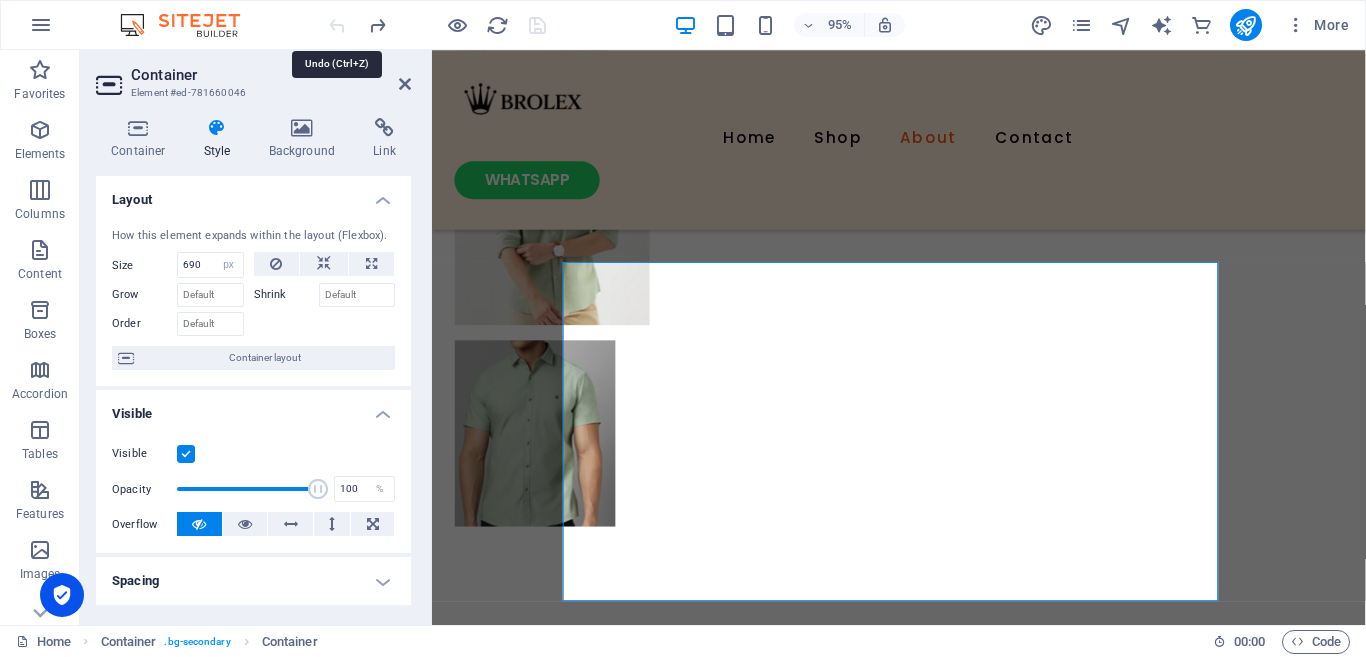 click at bounding box center (437, 25) 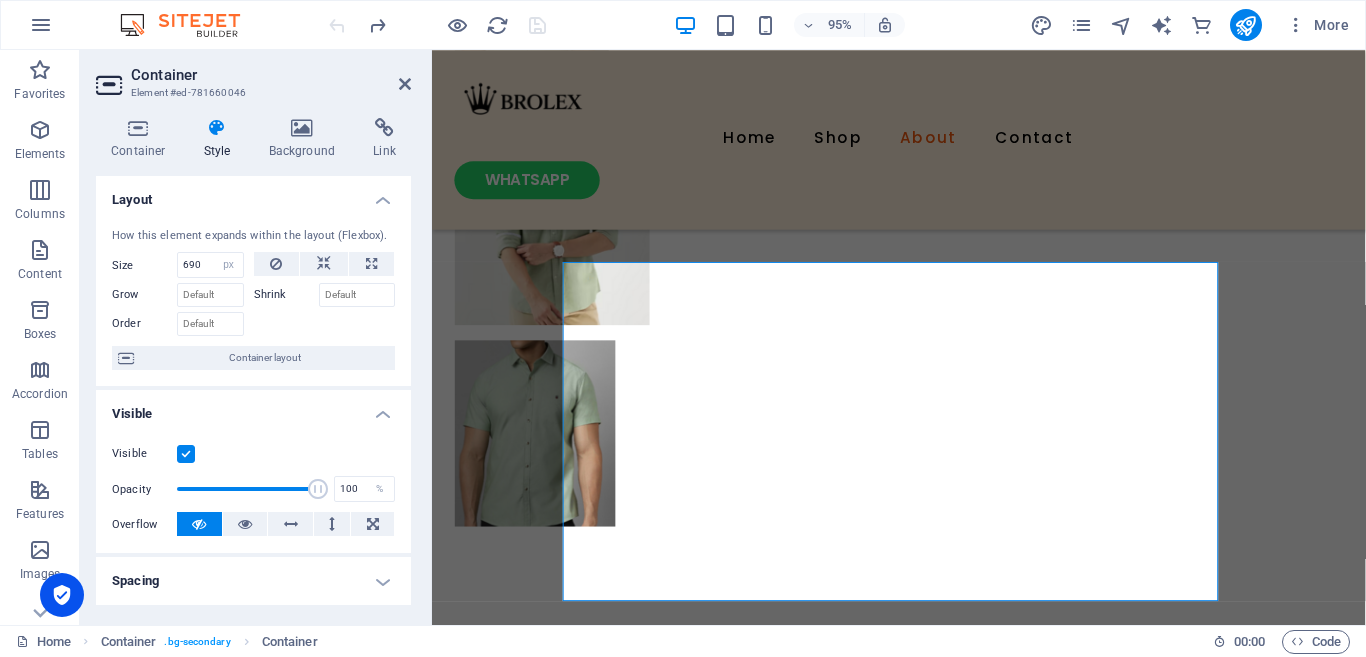 click at bounding box center [437, 25] 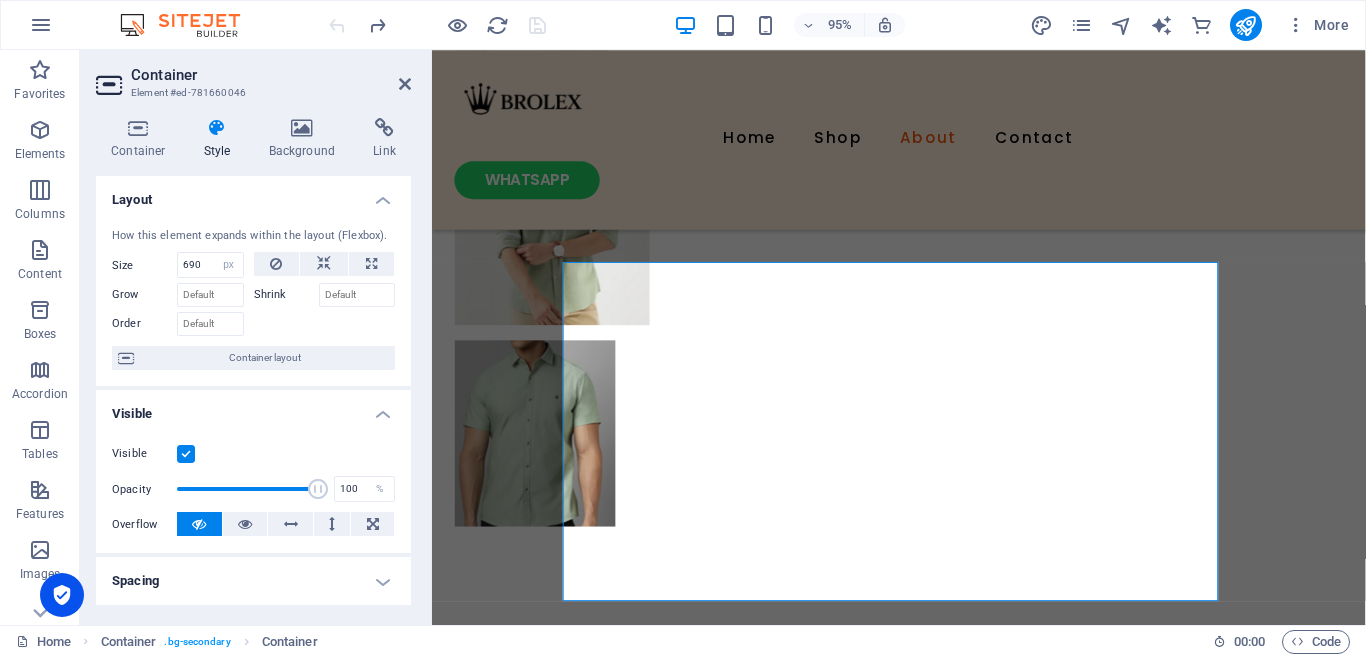 click on "95% More" at bounding box center [683, 25] 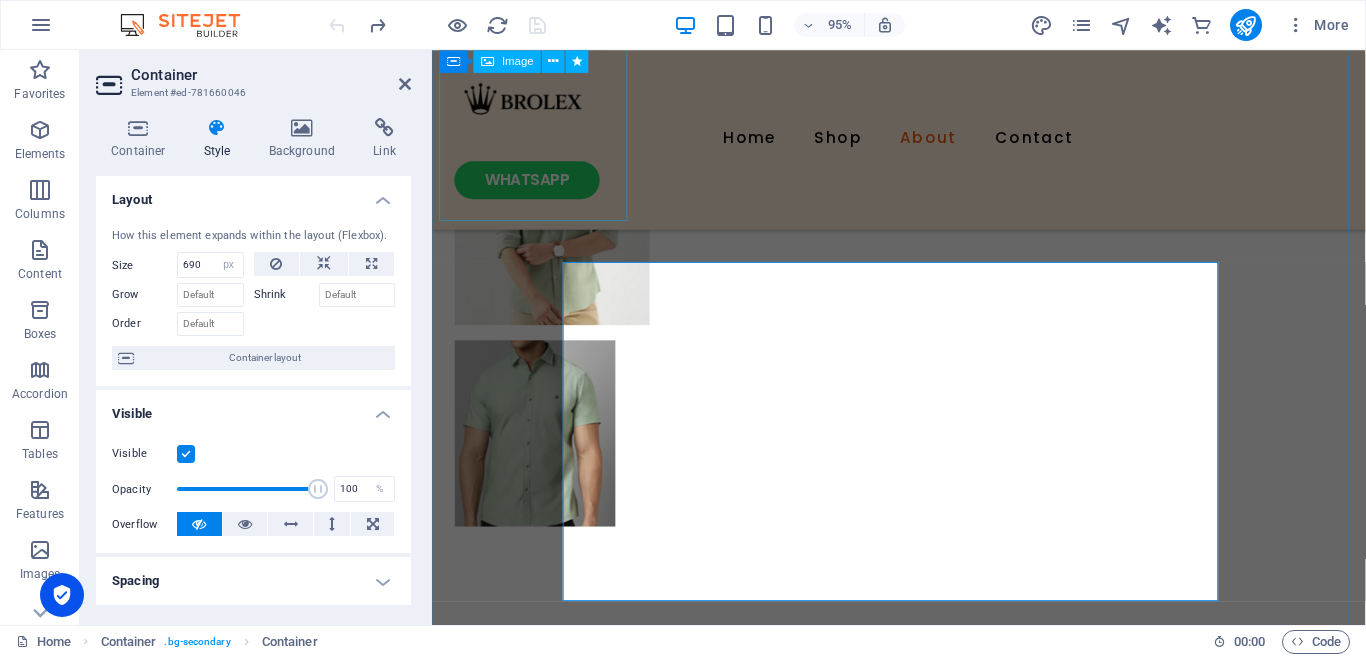 click at bounding box center (539, -1819) 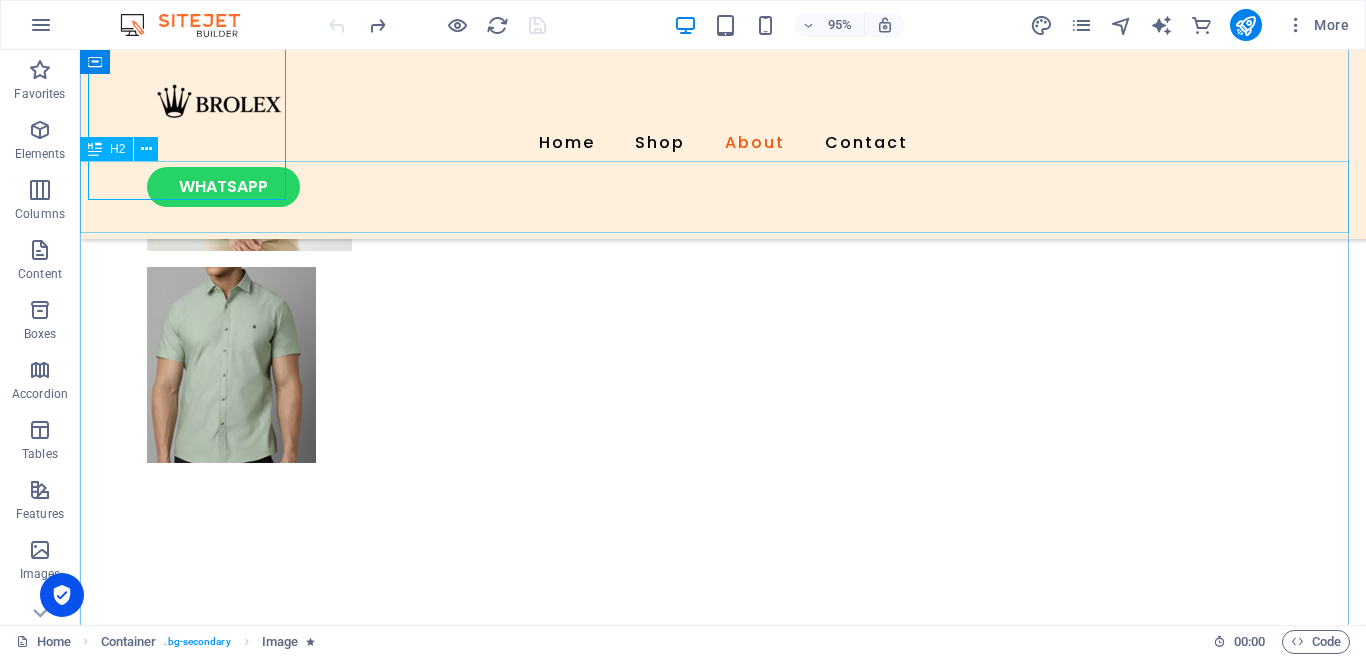 scroll, scrollTop: 1998, scrollLeft: 0, axis: vertical 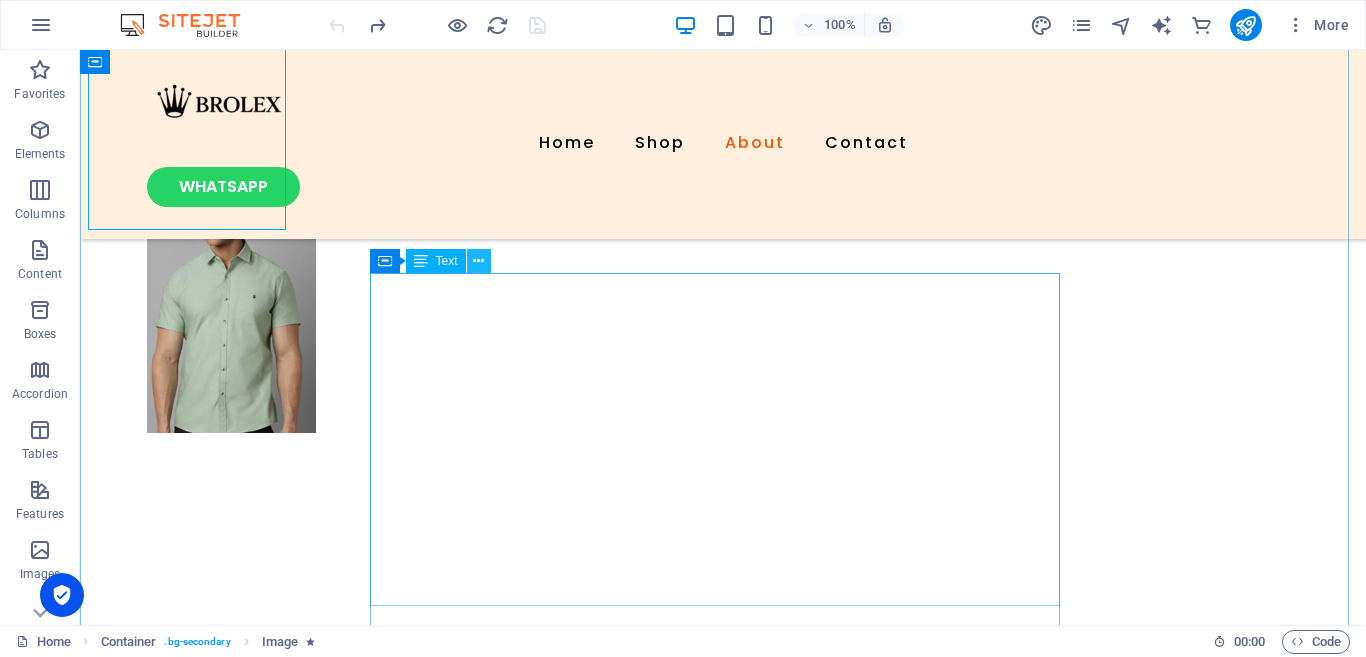 click at bounding box center (478, 261) 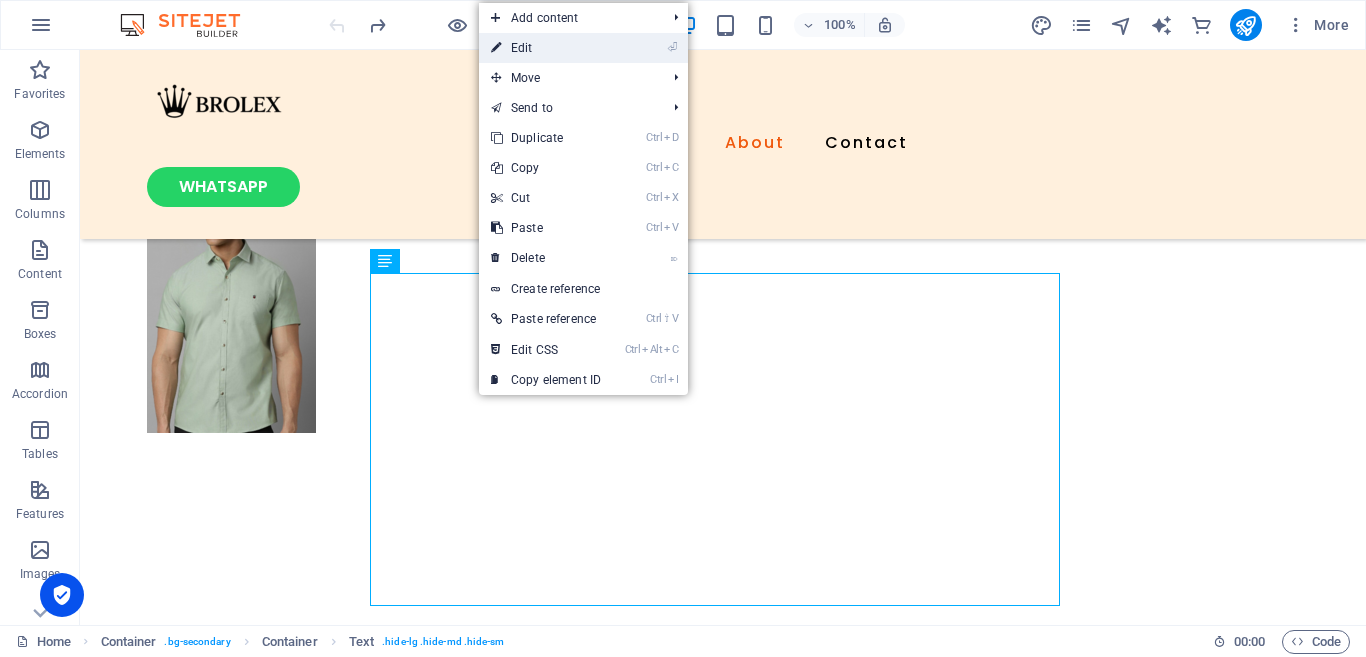 click on "⏎  Edit" at bounding box center [546, 48] 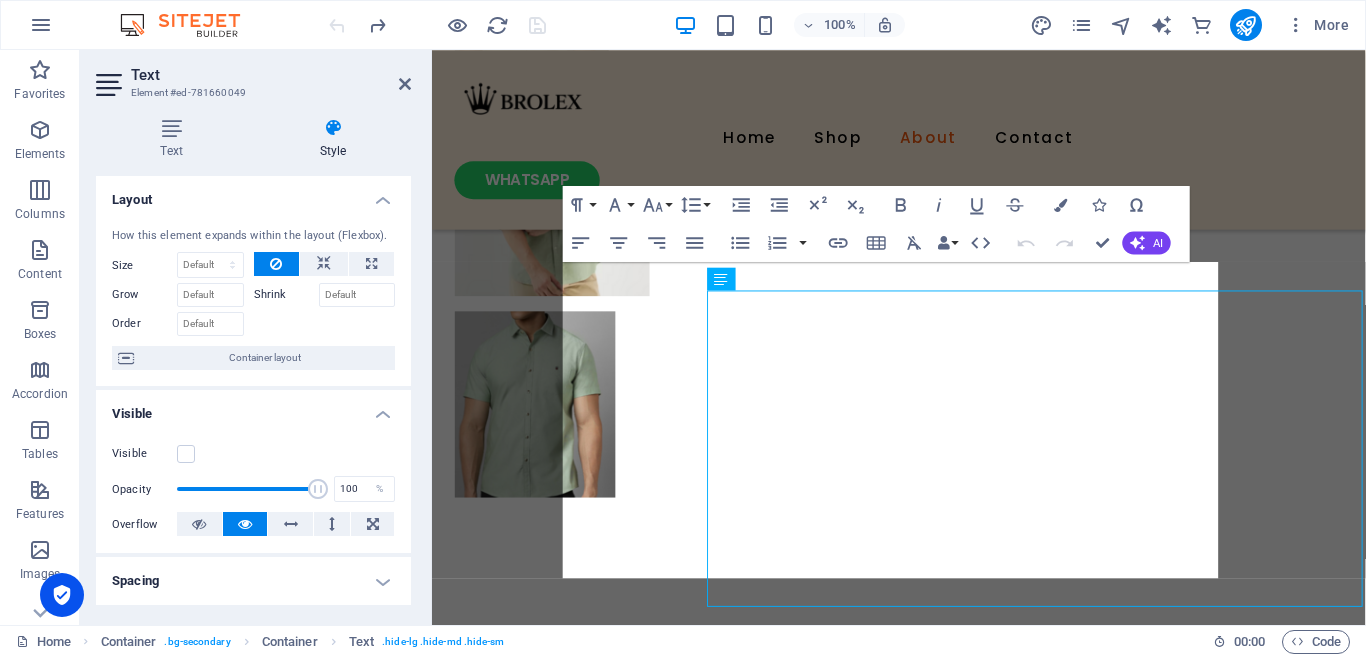 scroll, scrollTop: 1968, scrollLeft: 0, axis: vertical 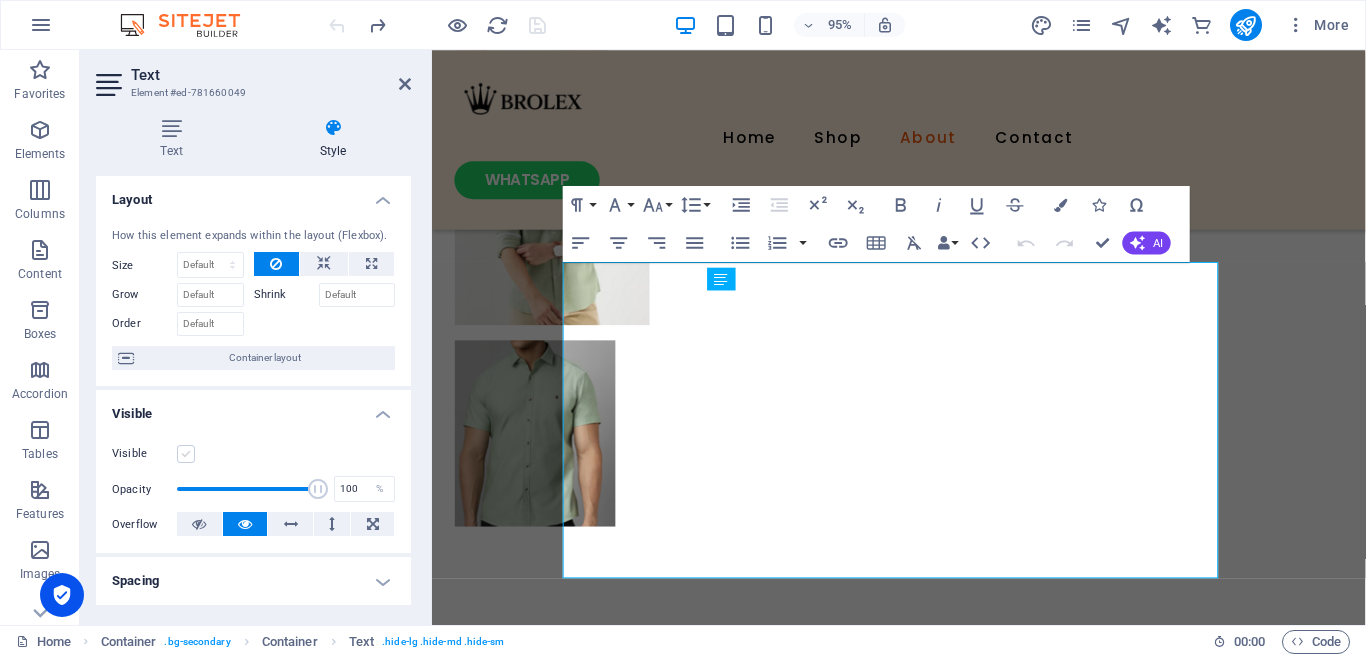 click at bounding box center [186, 454] 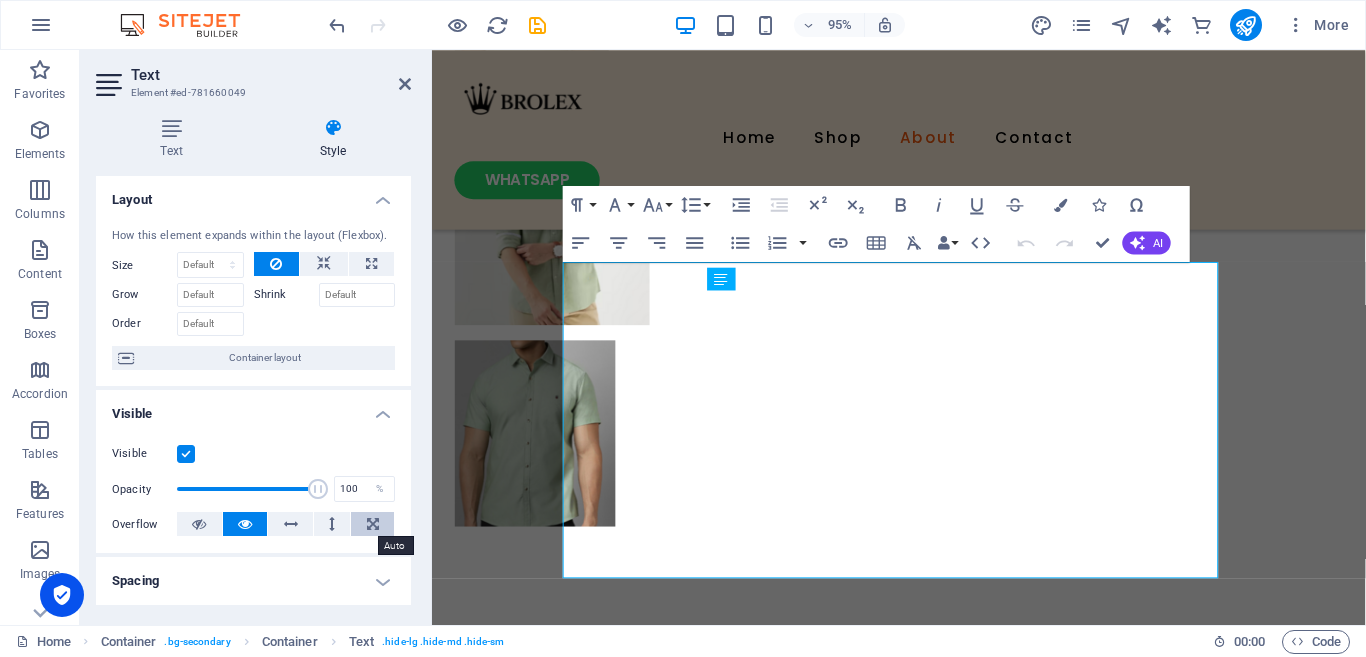 click at bounding box center (372, 524) 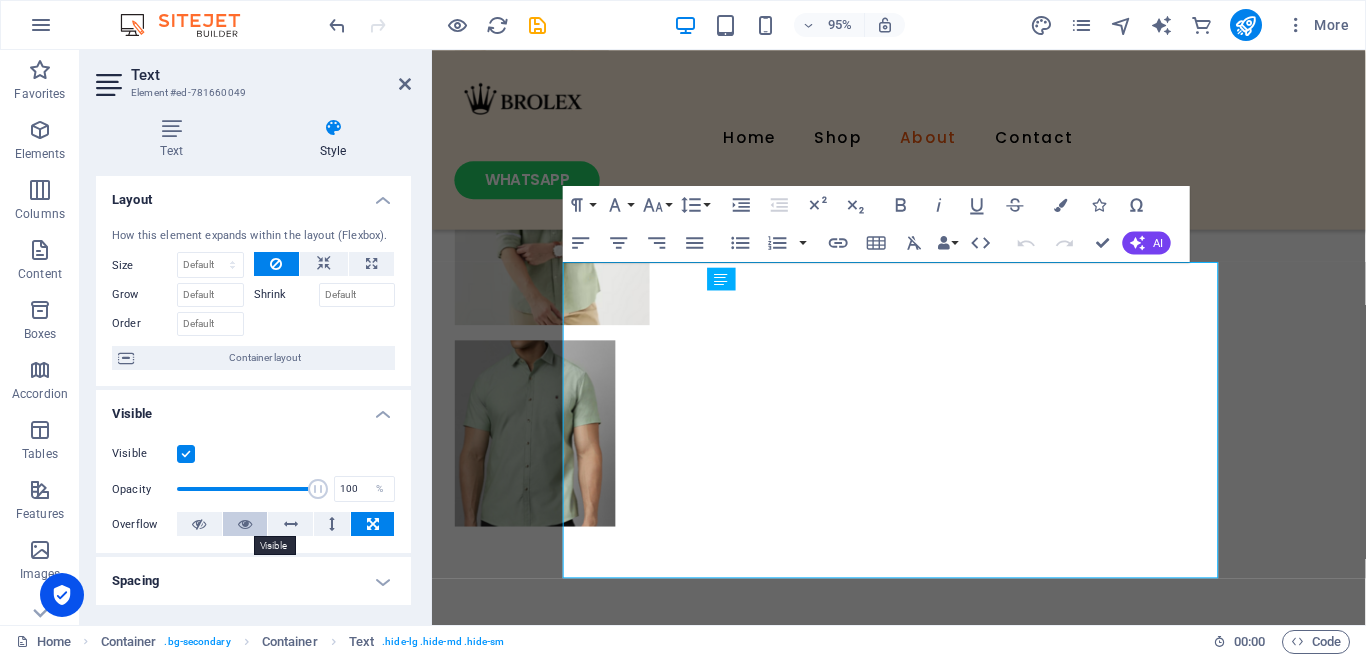 click at bounding box center (245, 524) 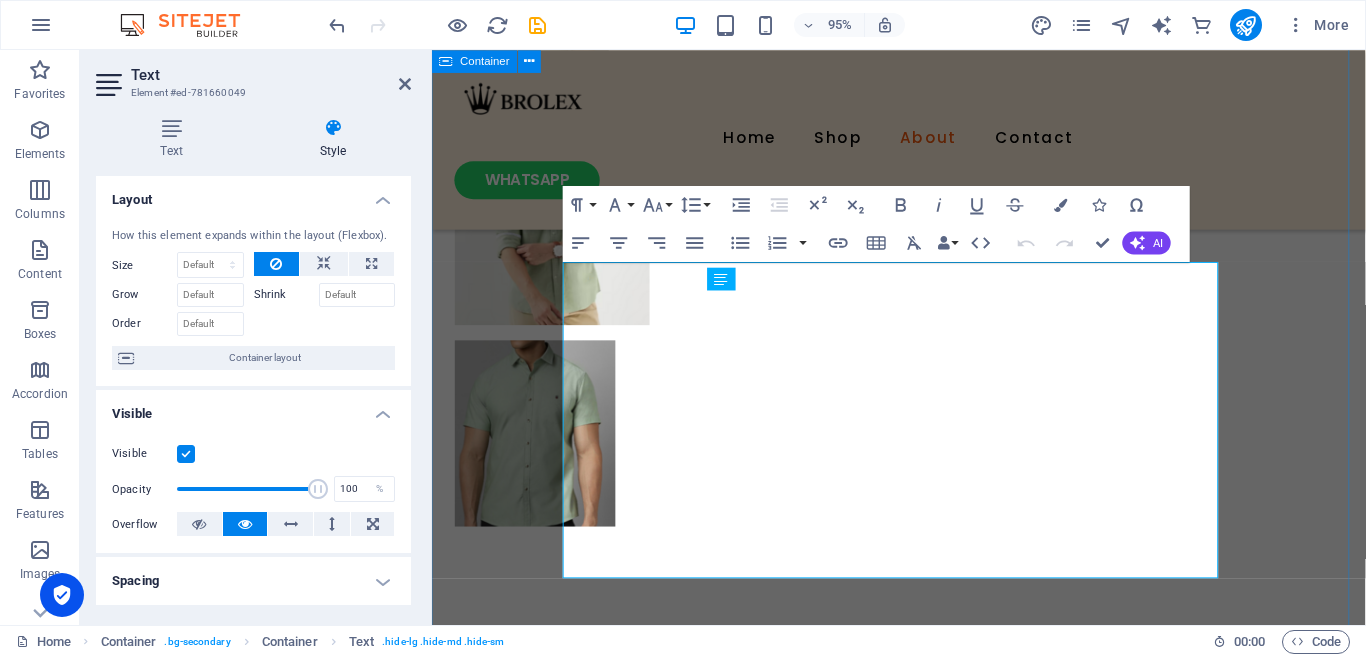 click on "About Us Welcome to  BROLEX  – where  premium streetwear meets unbeatable attitude . We don’t just make clothes—we craft  confidence . This is  fashion with a backbone , designed for men who demand  quality, style, and power  without compromise. 👌  Premium Quality  – Every stitch, every fabric, every detail is  built to last . 😎  Awesome Design  – From  head-turning graphics  to  sleek urban essentials , we make sure you  stand out . 💲  Affordable Price  – High-end style  shouldn’t break the bank . Look sharp, stay smart. This is  more than clothing—it’s armor . Whether you’re  ruling the streets, dominating the gym, or owning the night , Brolex gives you the  edge you need . 🔥  Wear Bold. Be Unstoppable.  🔥" at bounding box center (923, 1208) 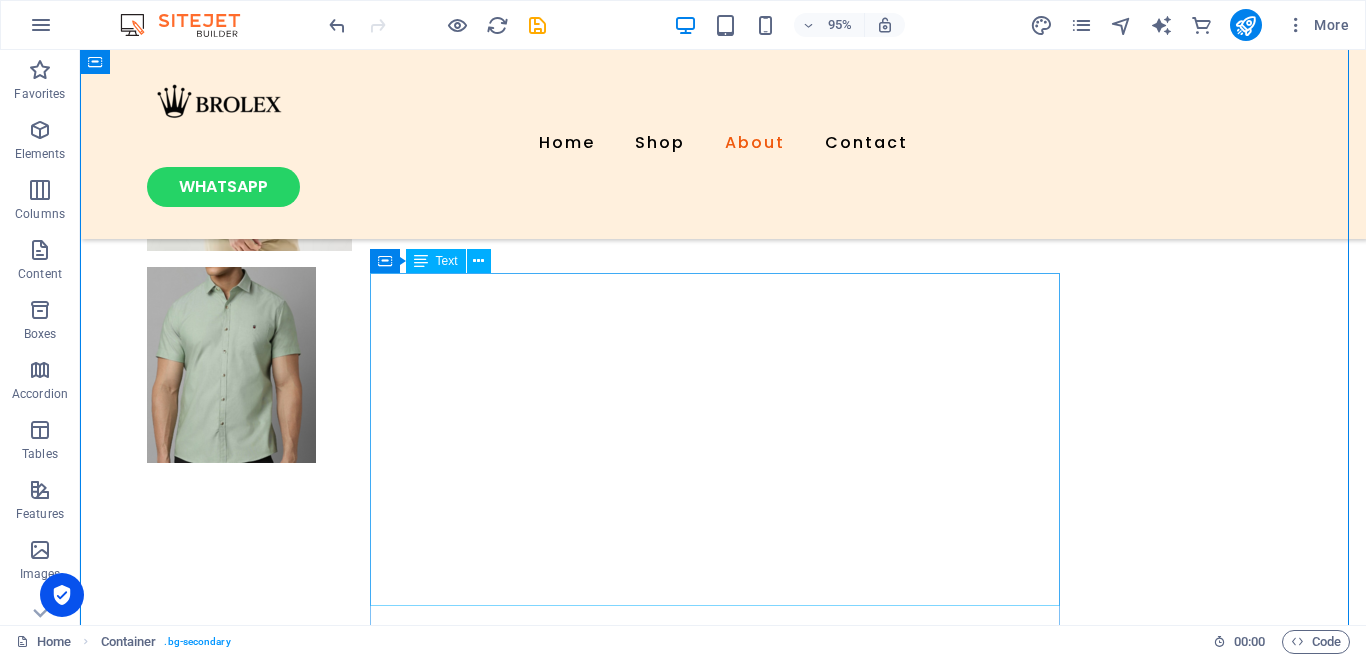 scroll, scrollTop: 1998, scrollLeft: 0, axis: vertical 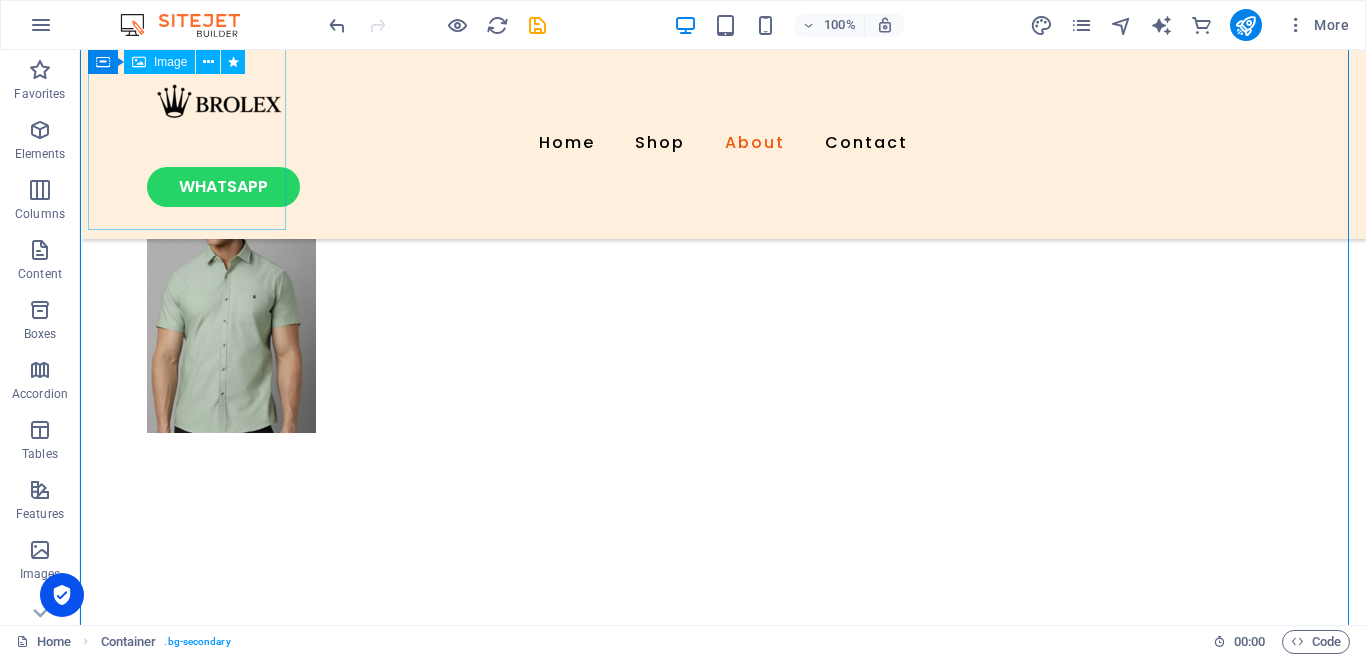 click at bounding box center (187, -1849) 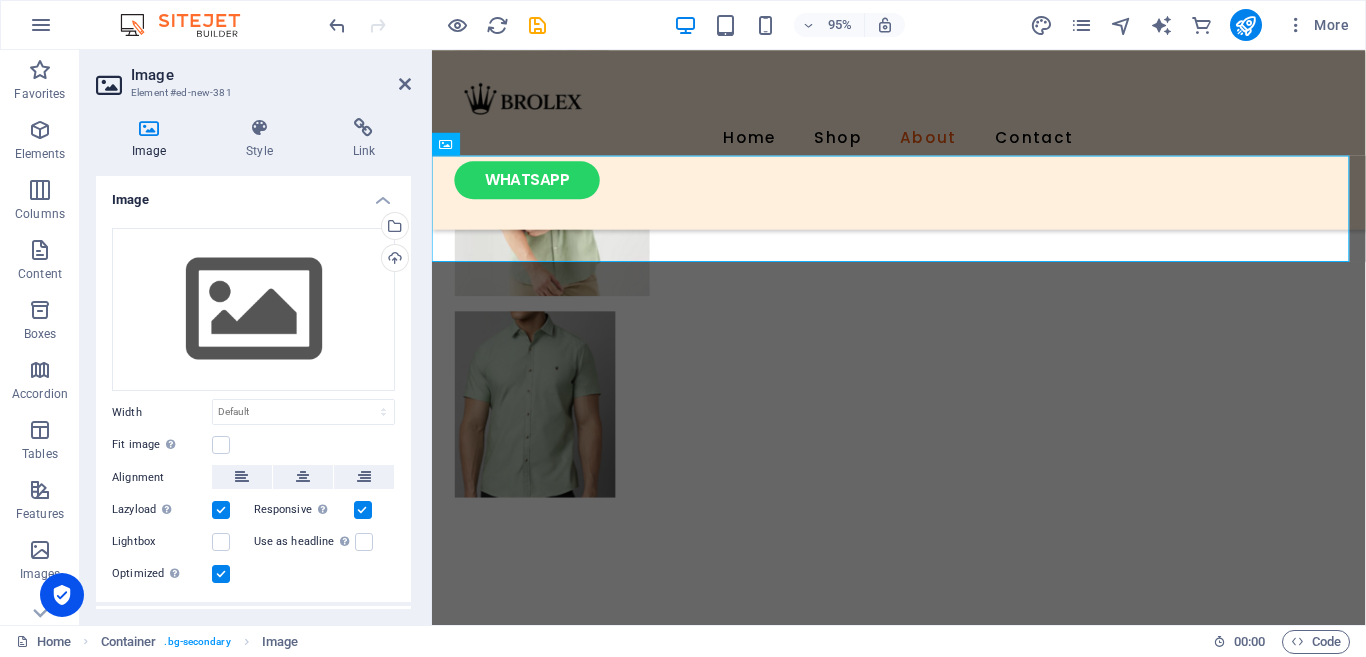scroll, scrollTop: 1968, scrollLeft: 0, axis: vertical 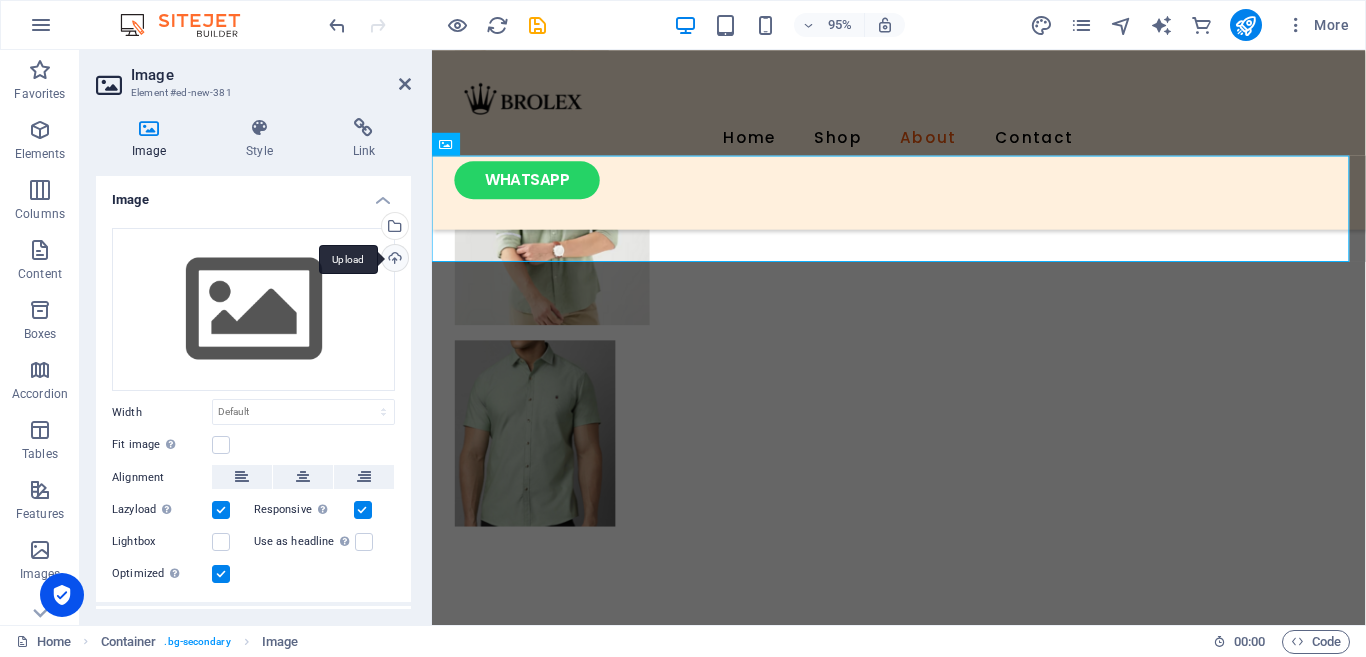 click on "Upload" at bounding box center [393, 260] 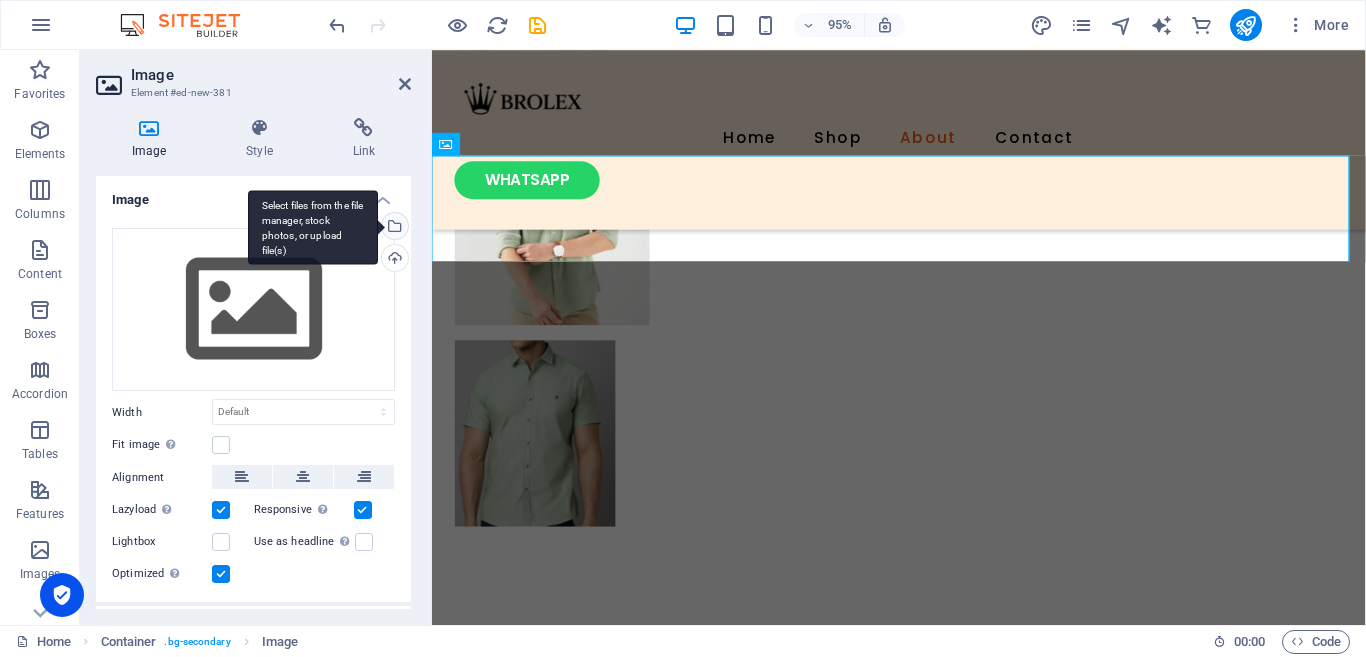 click on "Select files from the file manager, stock photos, or upload file(s)" at bounding box center [313, 227] 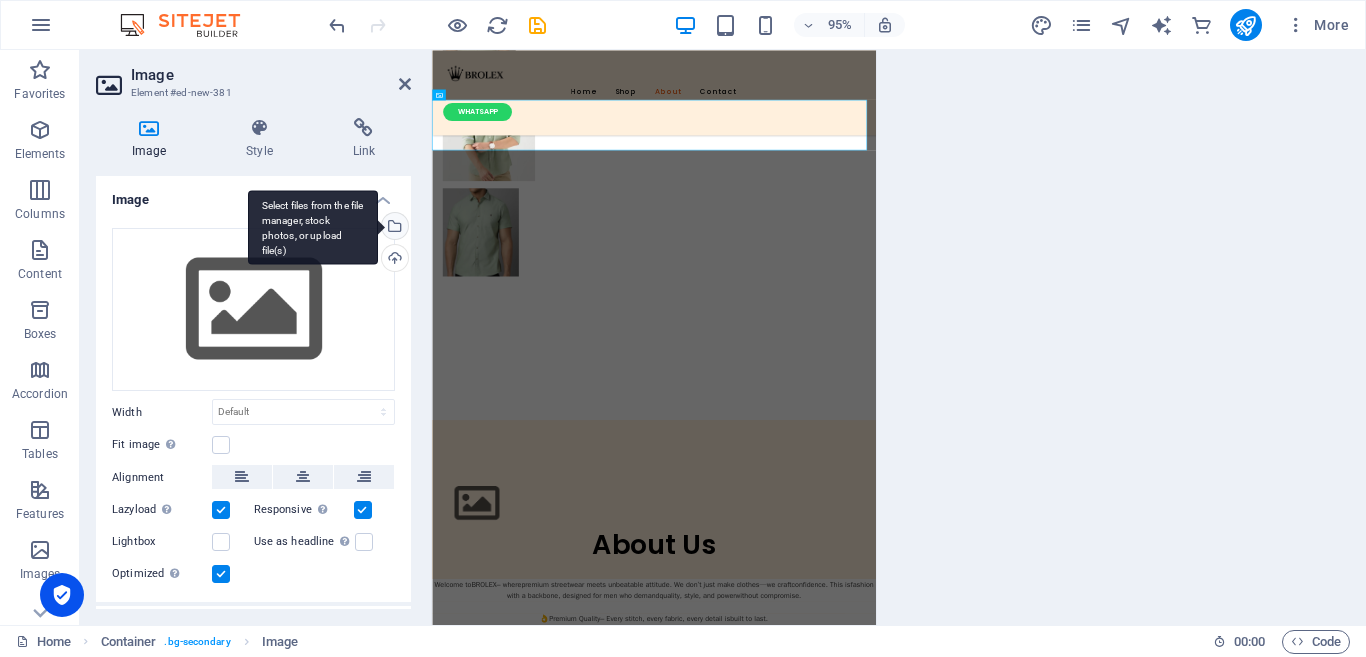 scroll, scrollTop: 1969, scrollLeft: 0, axis: vertical 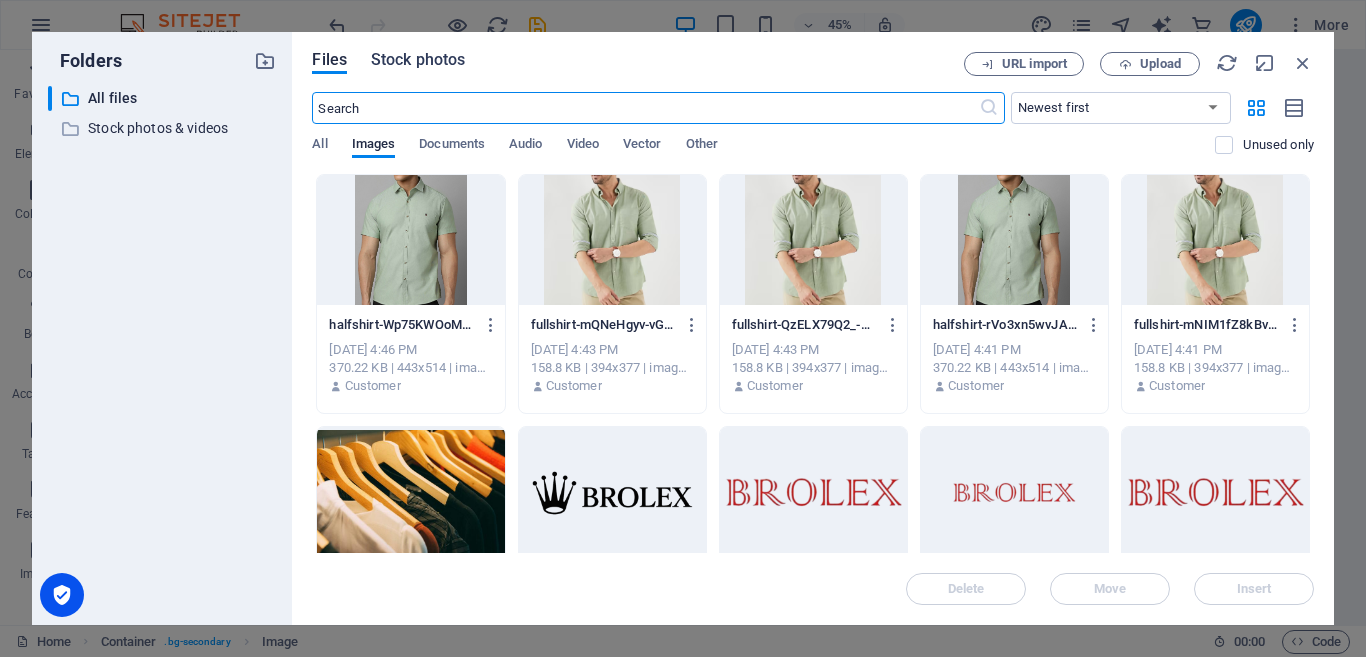 click on "Stock photos" at bounding box center [418, 60] 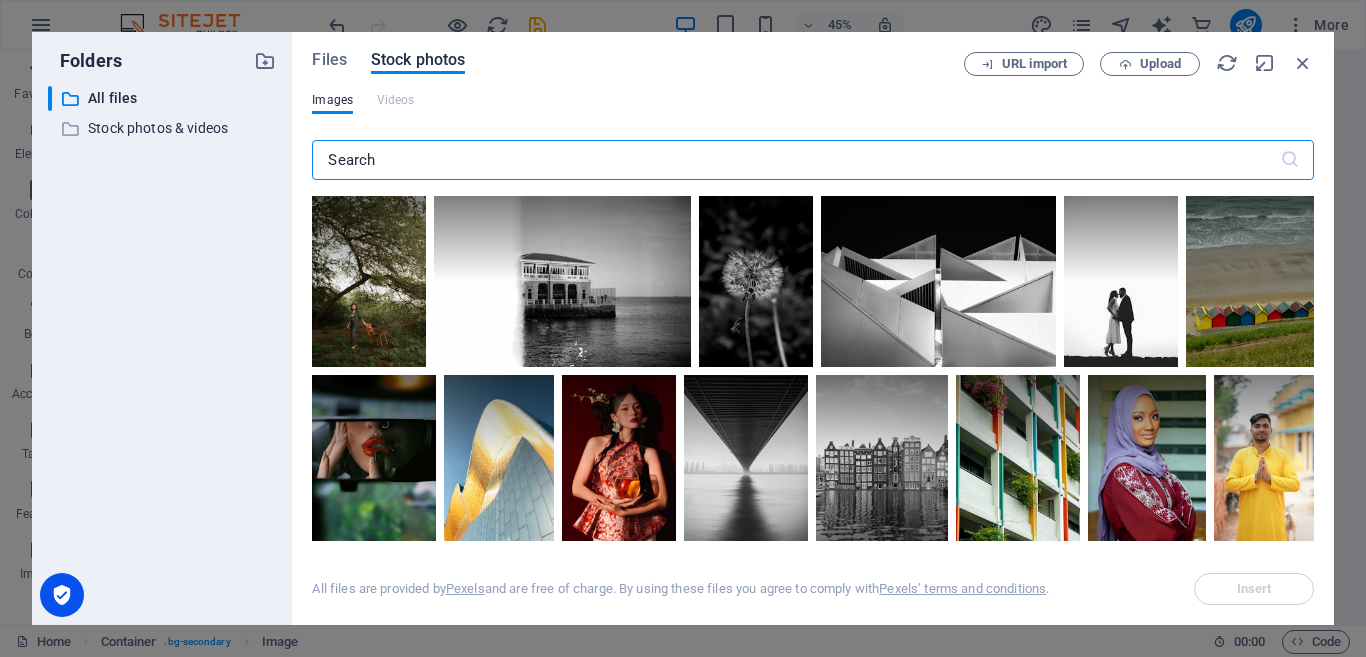 click at bounding box center (795, 160) 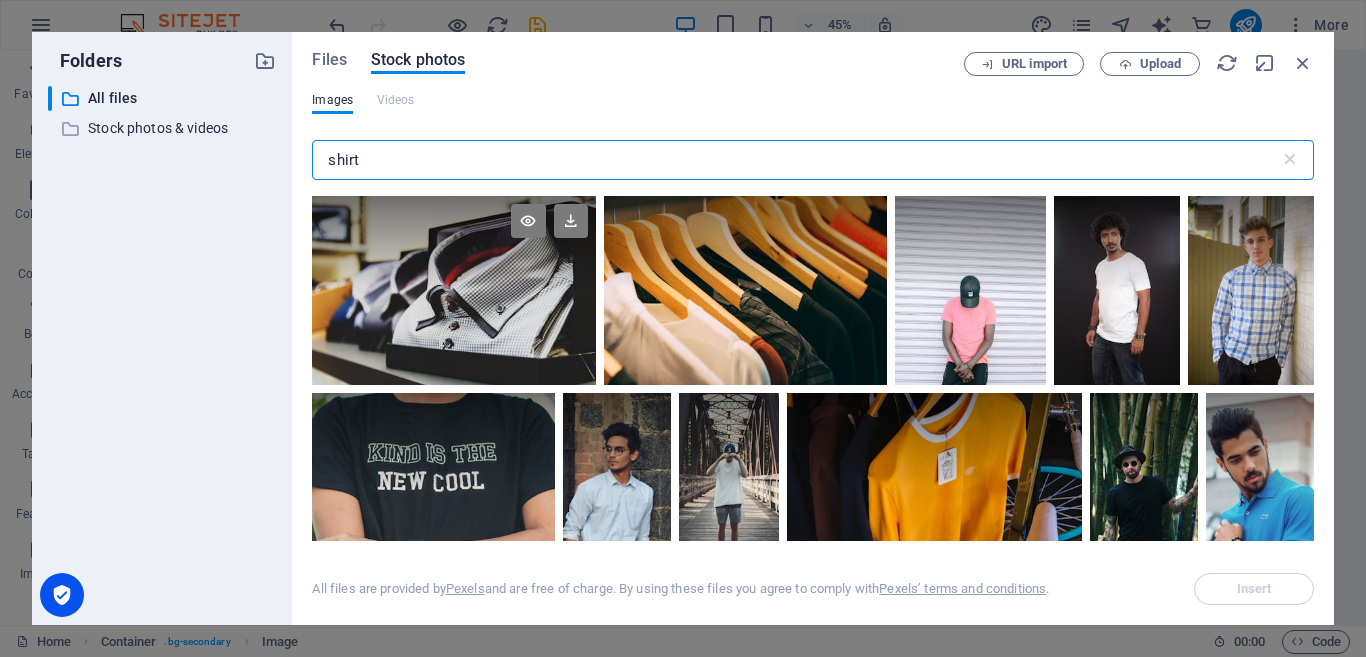 type on "shirt" 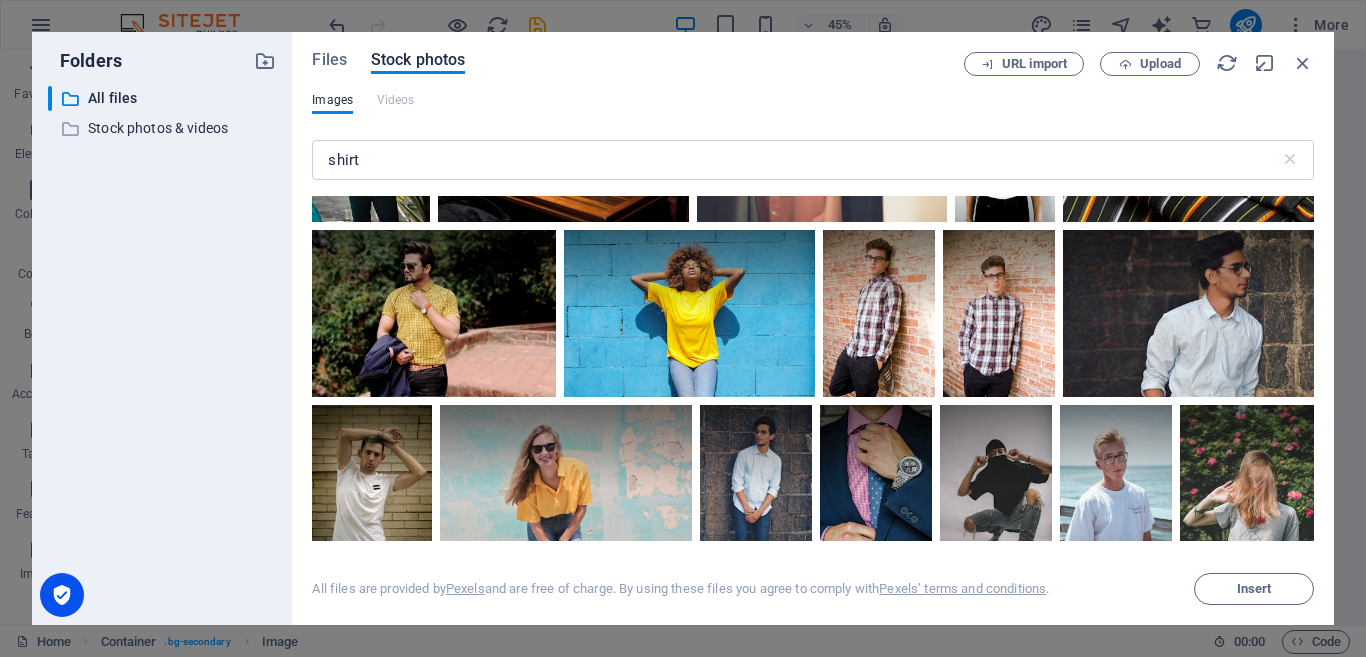 scroll, scrollTop: 546, scrollLeft: 0, axis: vertical 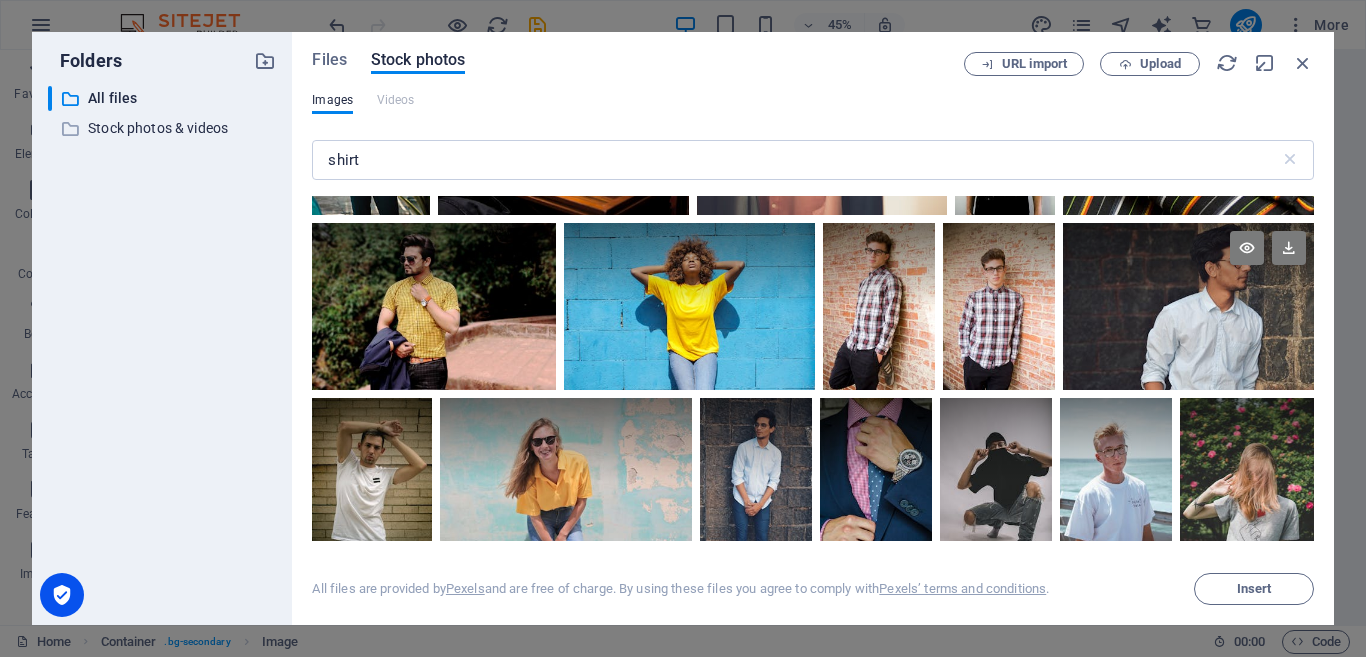 click at bounding box center (1188, 306) 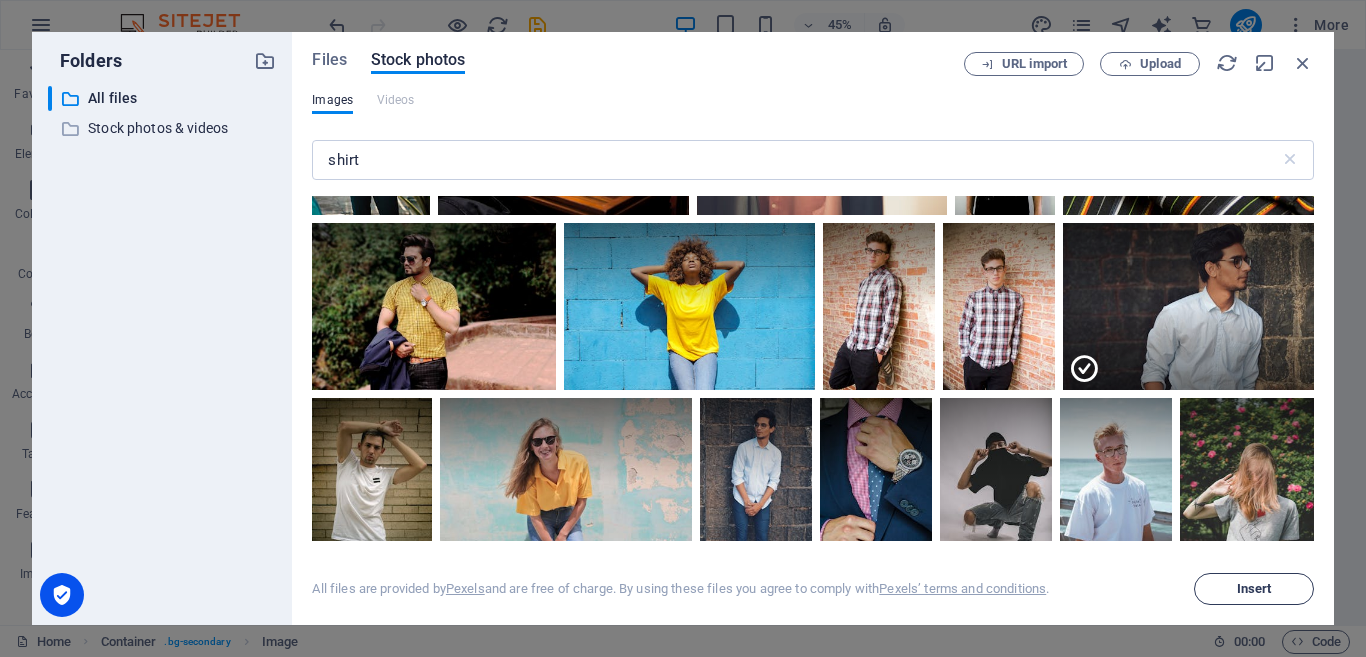 click on "Insert" at bounding box center [1254, 589] 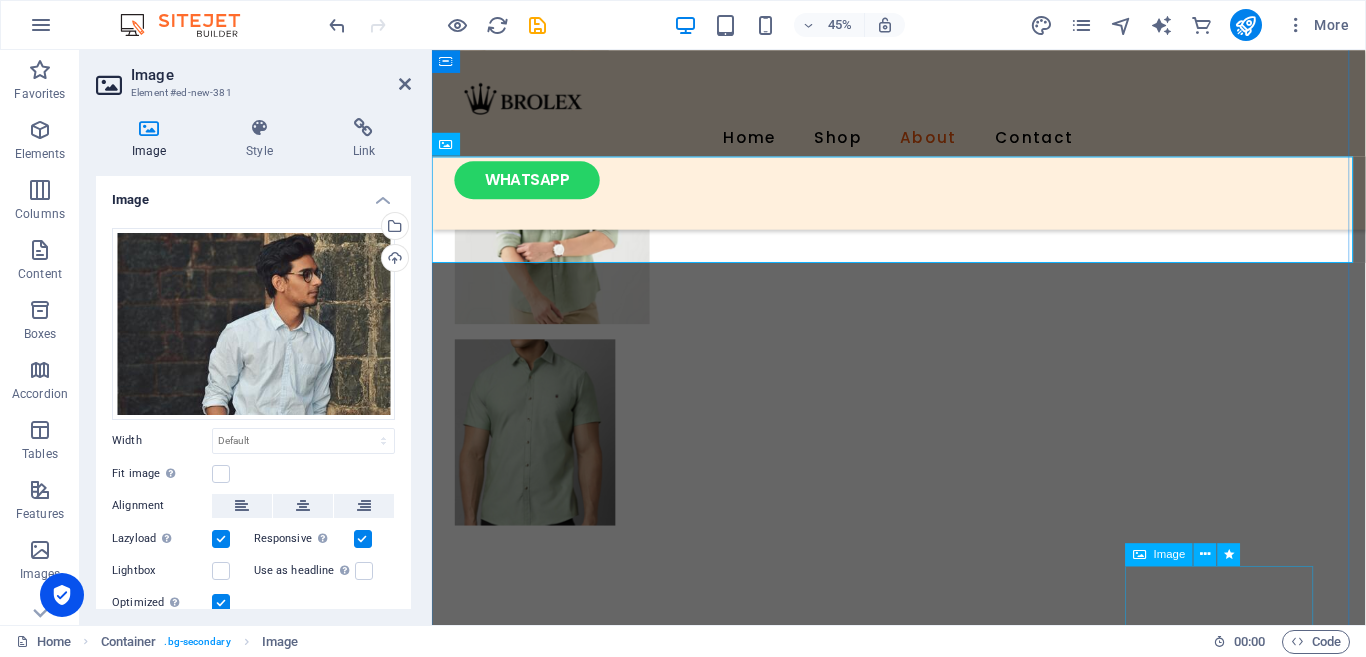 scroll, scrollTop: 1968, scrollLeft: 0, axis: vertical 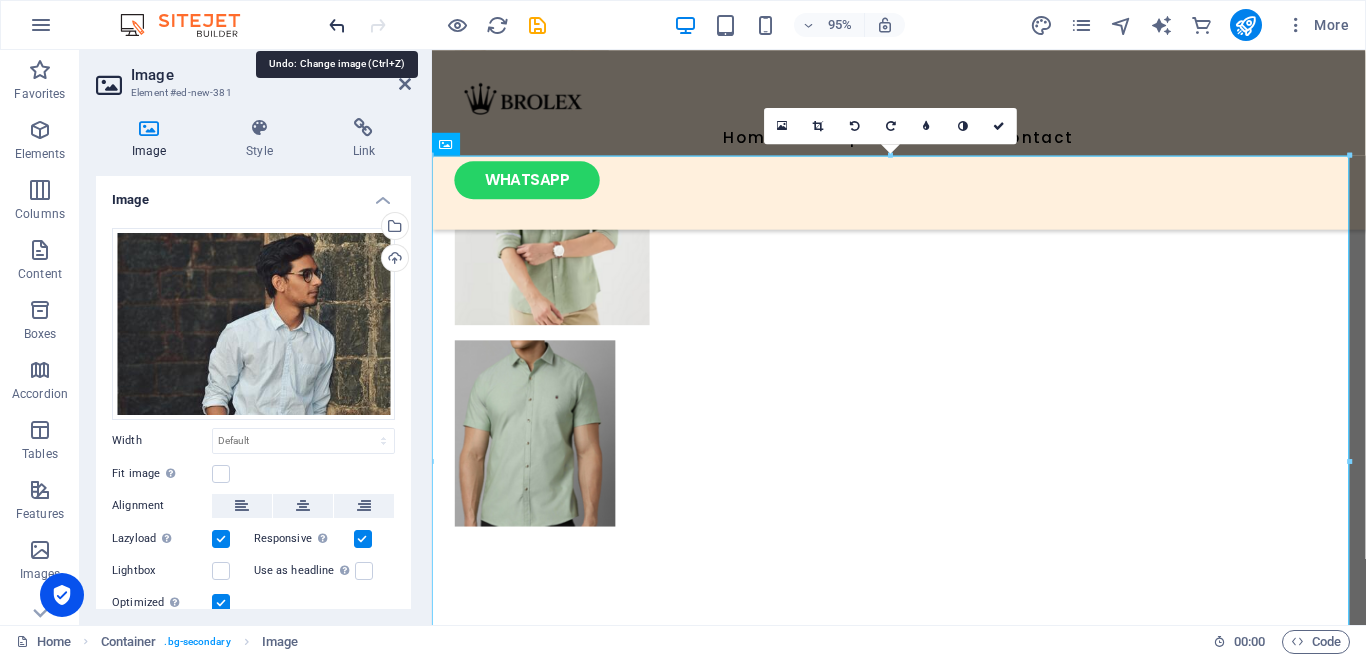 click at bounding box center (337, 25) 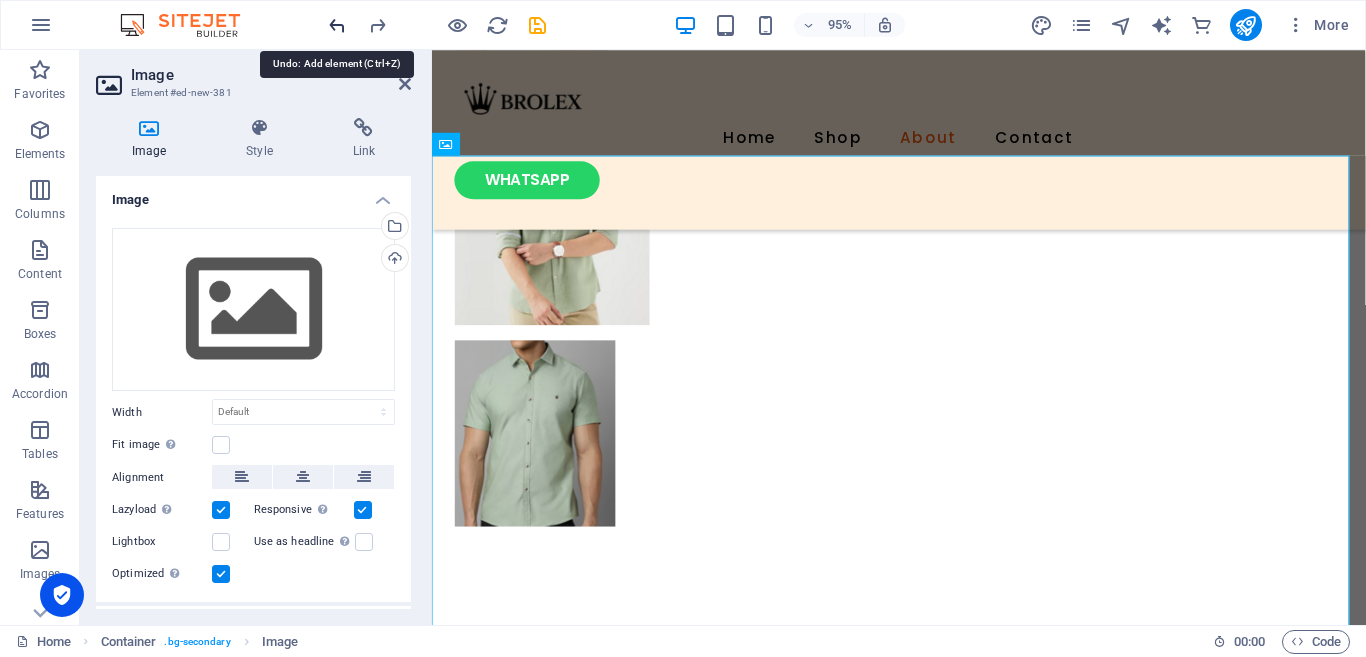 click at bounding box center [337, 25] 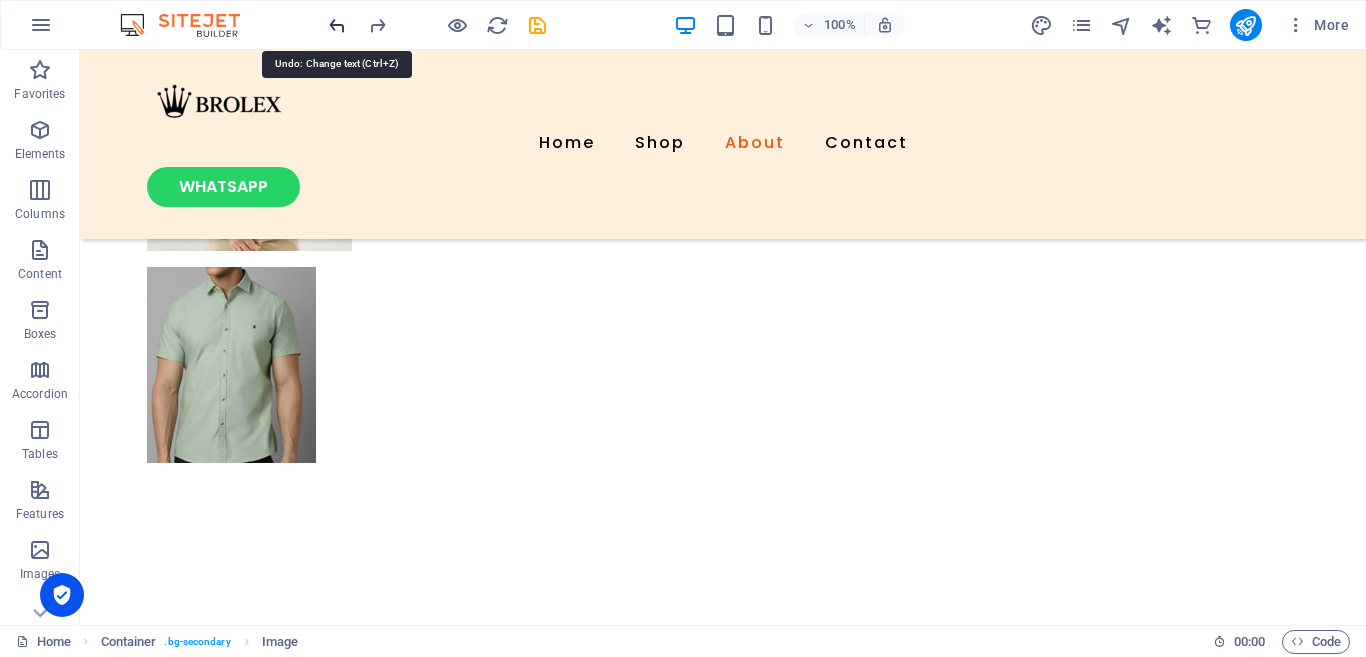 scroll, scrollTop: 1998, scrollLeft: 0, axis: vertical 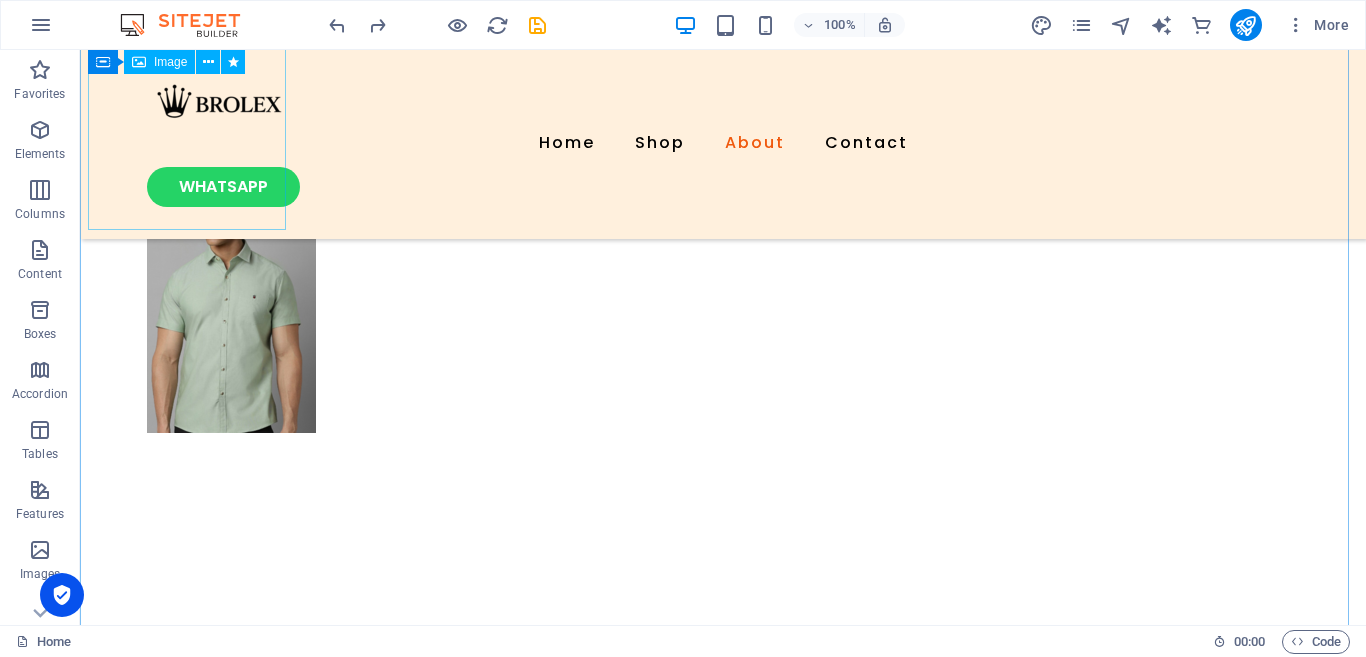 click at bounding box center [187, -1849] 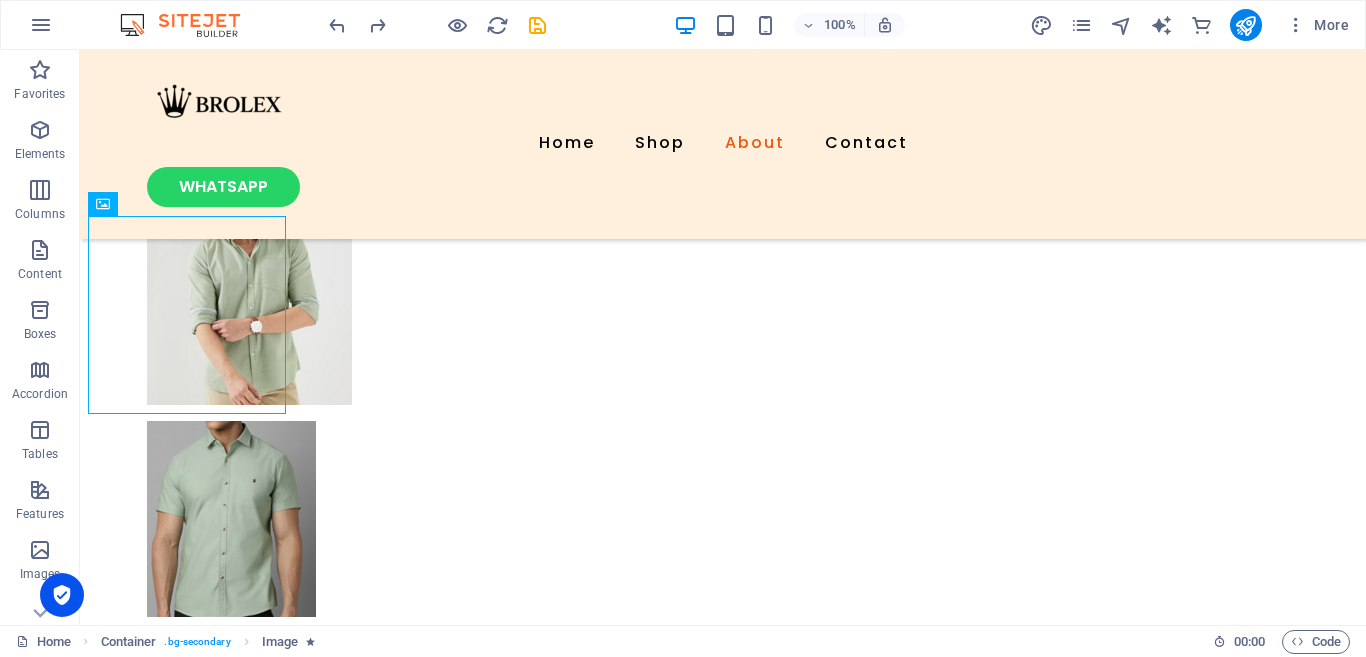 scroll, scrollTop: 1795, scrollLeft: 0, axis: vertical 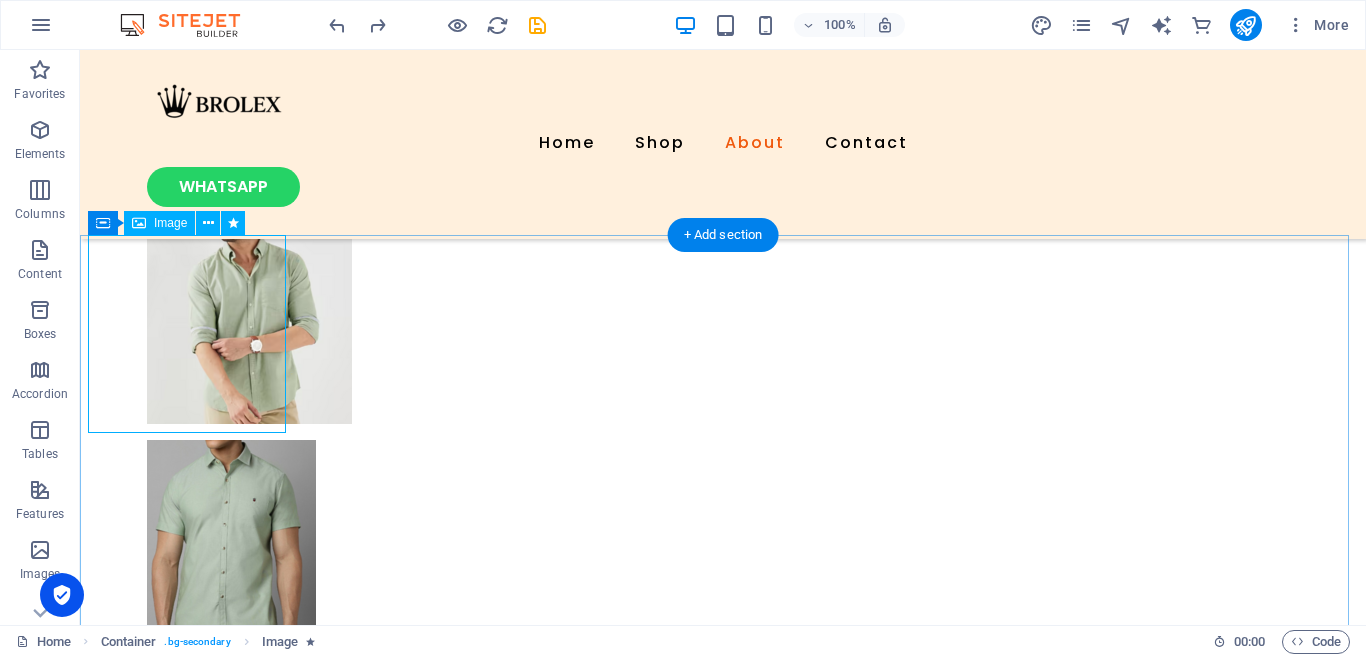 click at bounding box center [187, -1646] 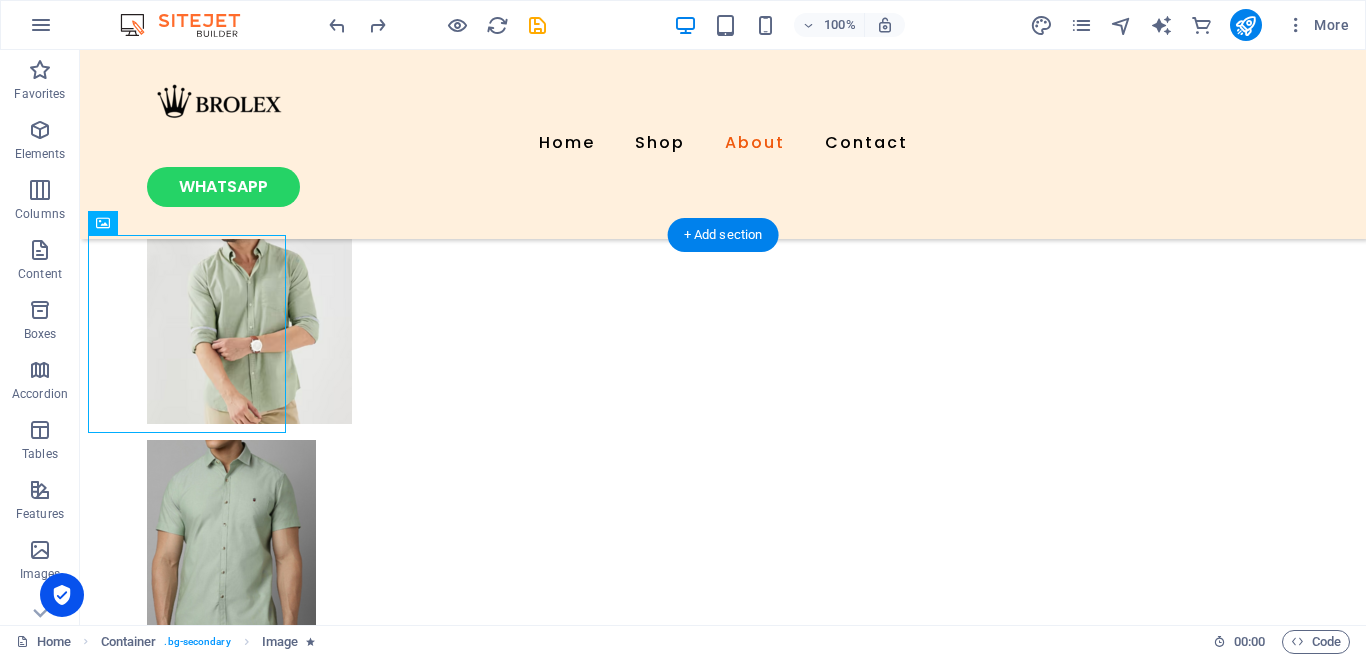 drag, startPoint x: 164, startPoint y: 298, endPoint x: 199, endPoint y: 300, distance: 35.057095 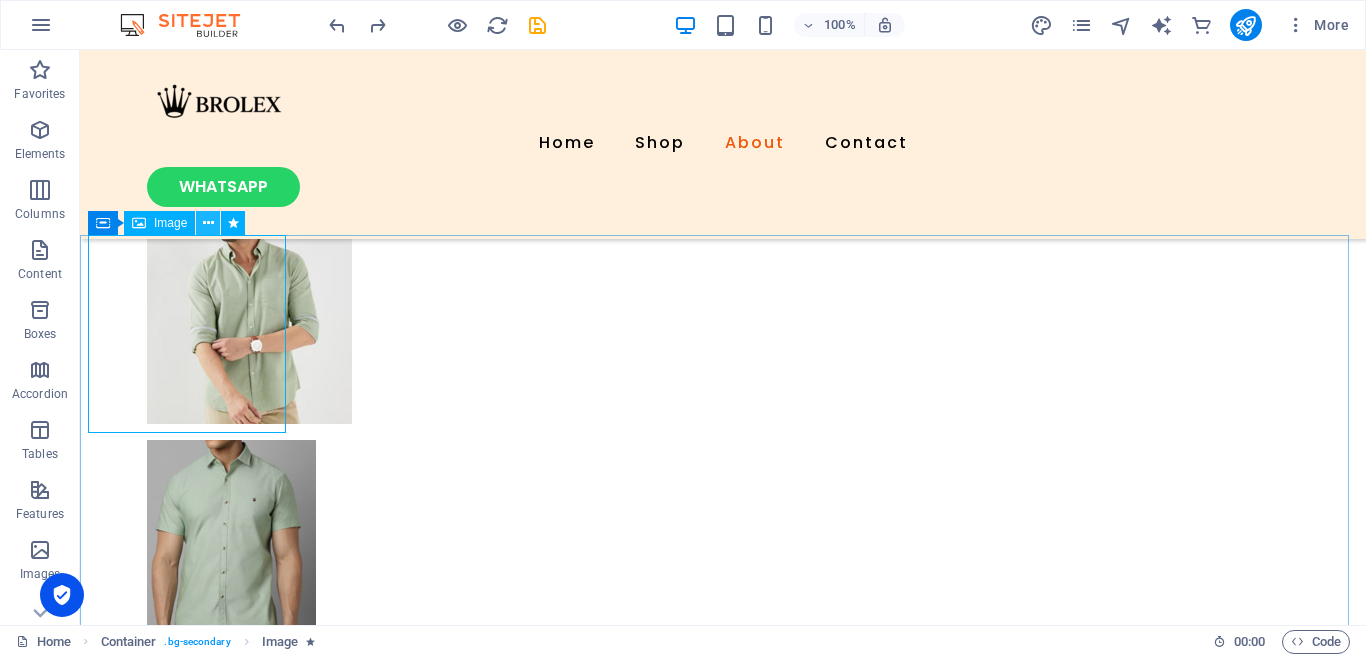 click at bounding box center [208, 223] 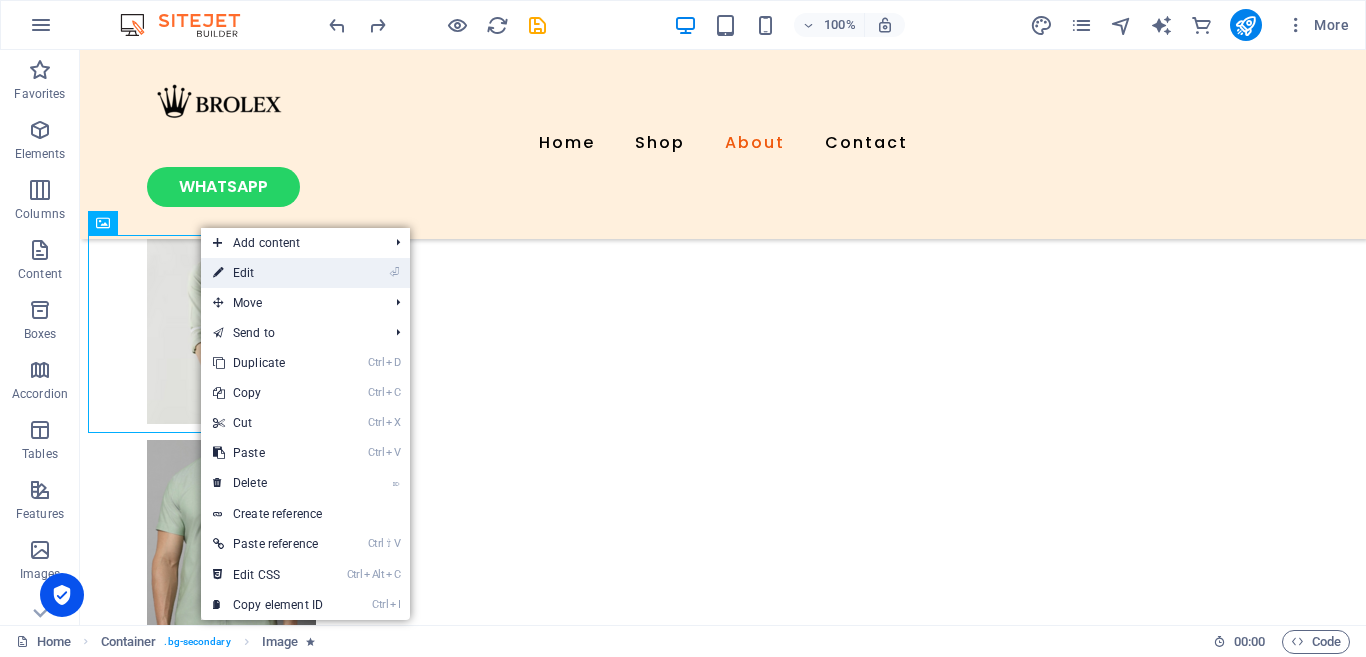 click on "⏎  Edit" at bounding box center [268, 273] 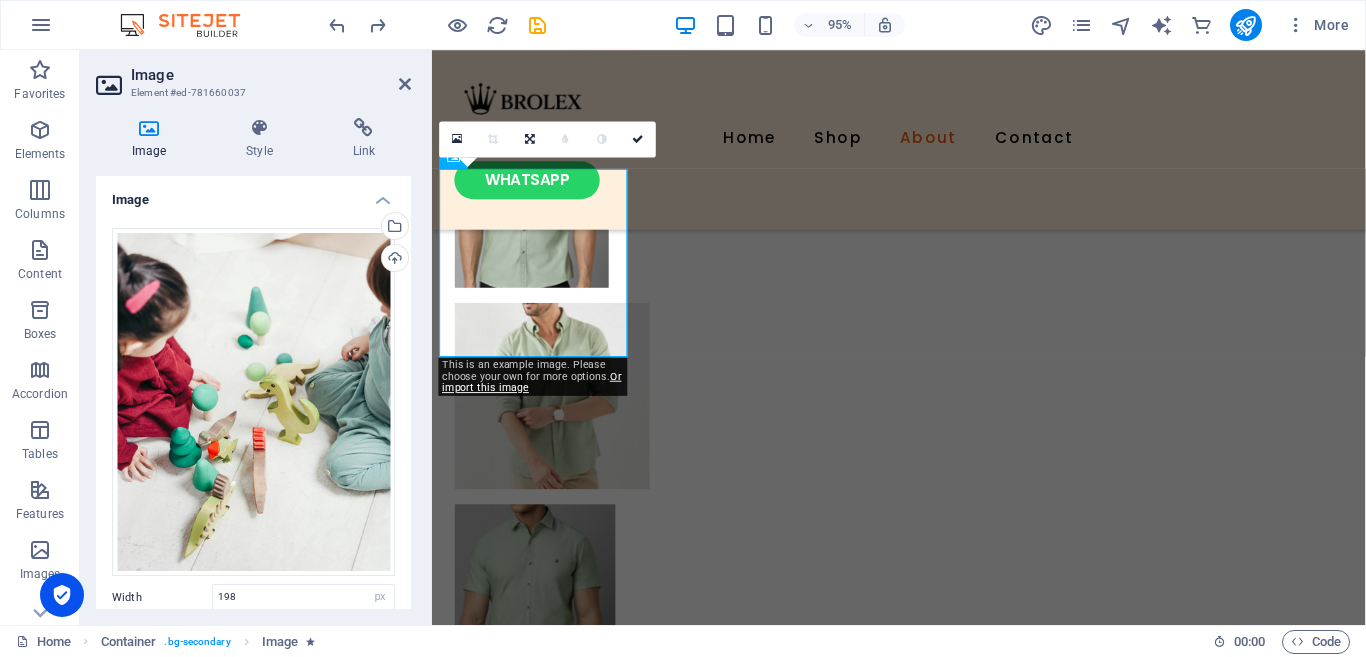 scroll, scrollTop: 1825, scrollLeft: 0, axis: vertical 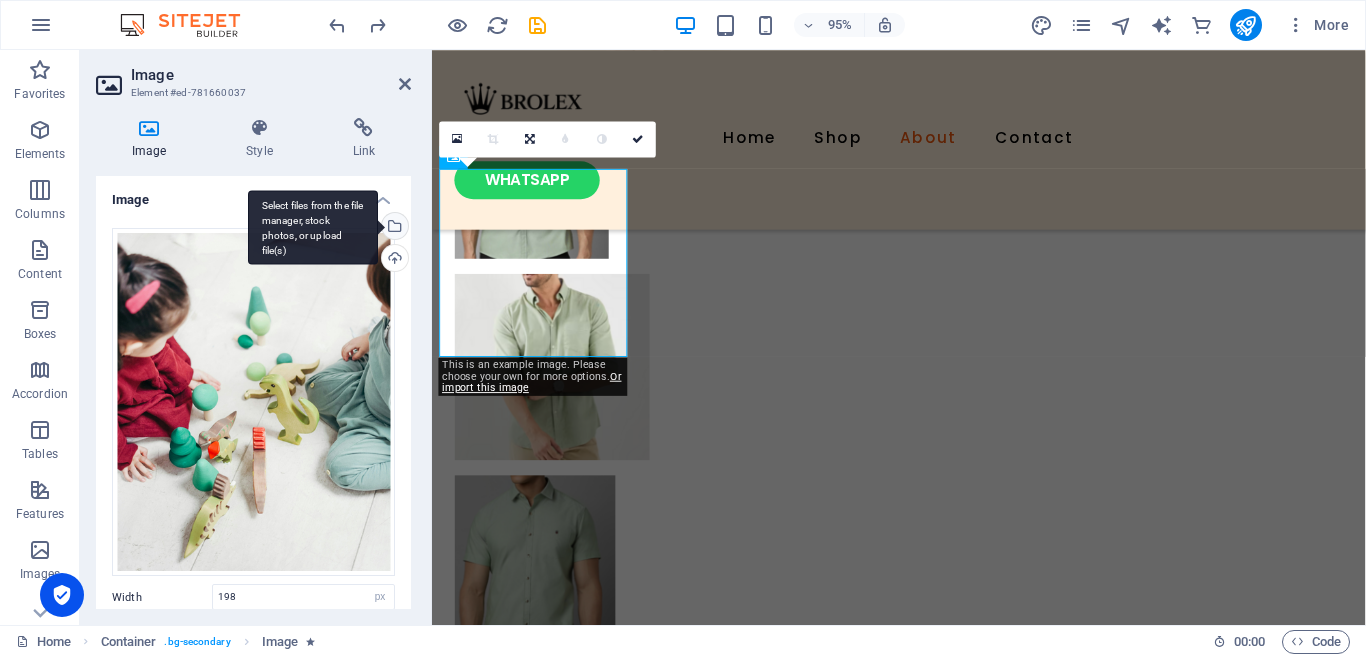 click on "Select files from the file manager, stock photos, or upload file(s)" at bounding box center [393, 228] 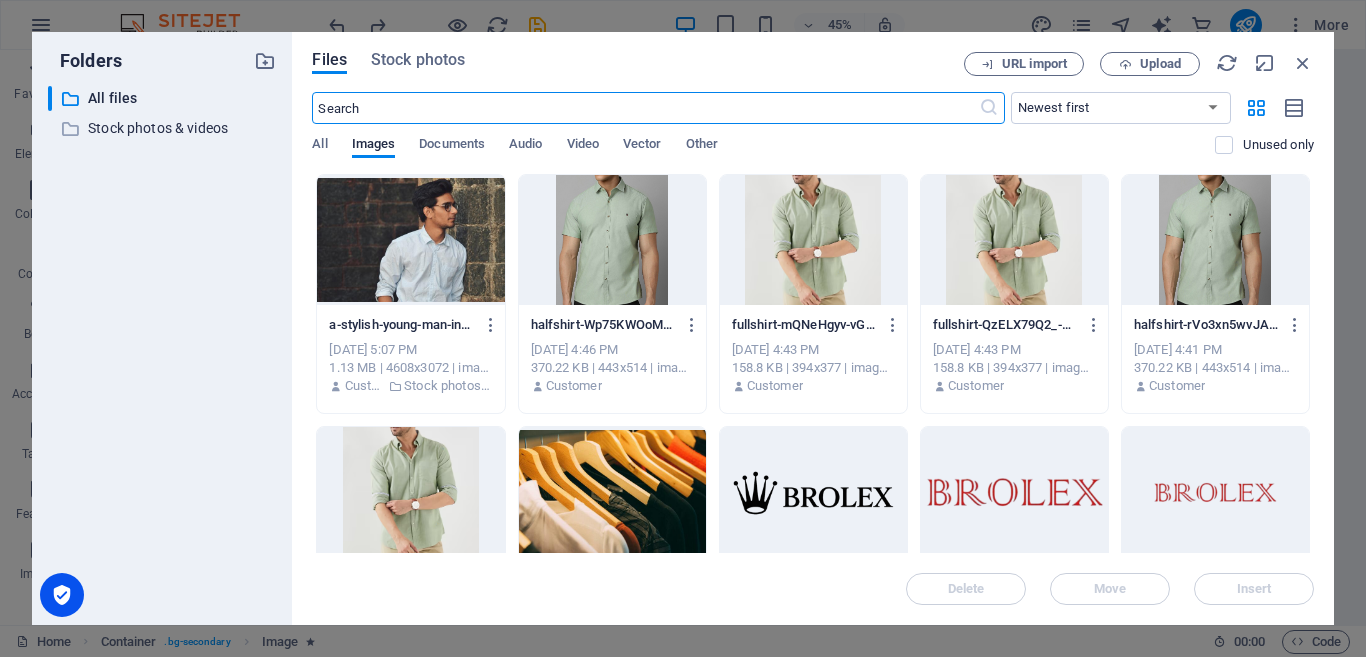 click at bounding box center [410, 240] 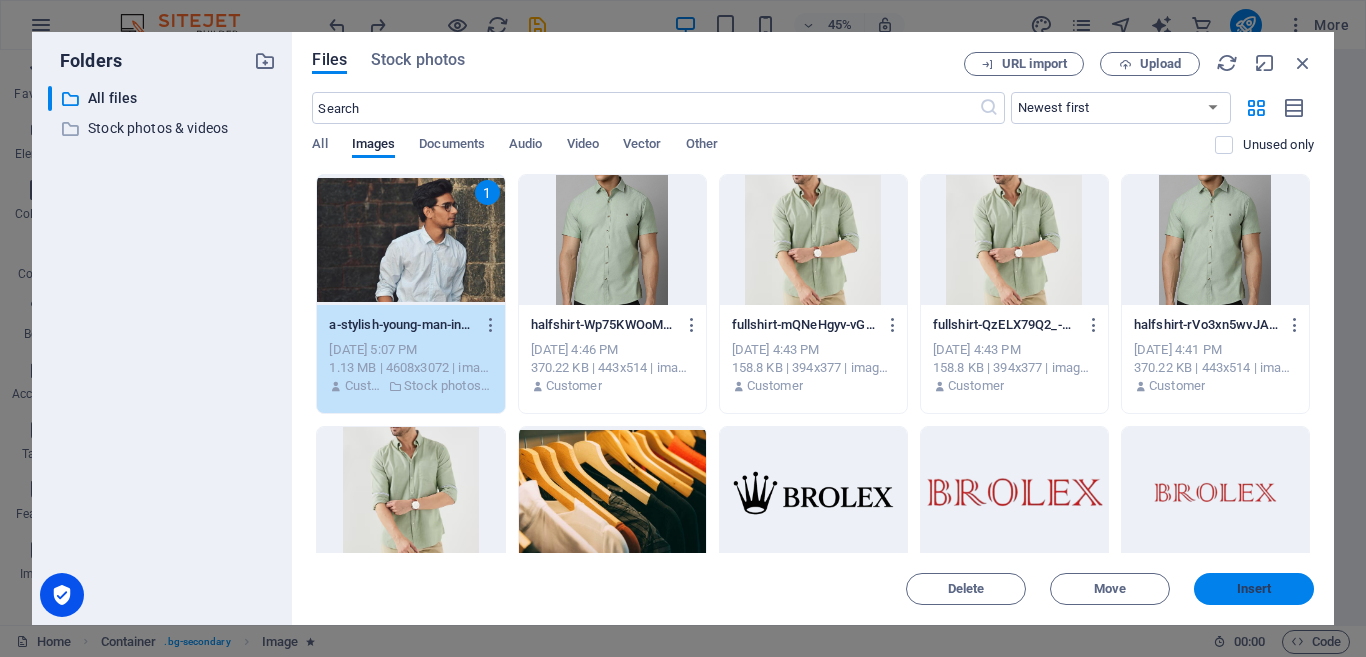 click on "Insert" at bounding box center [1254, 589] 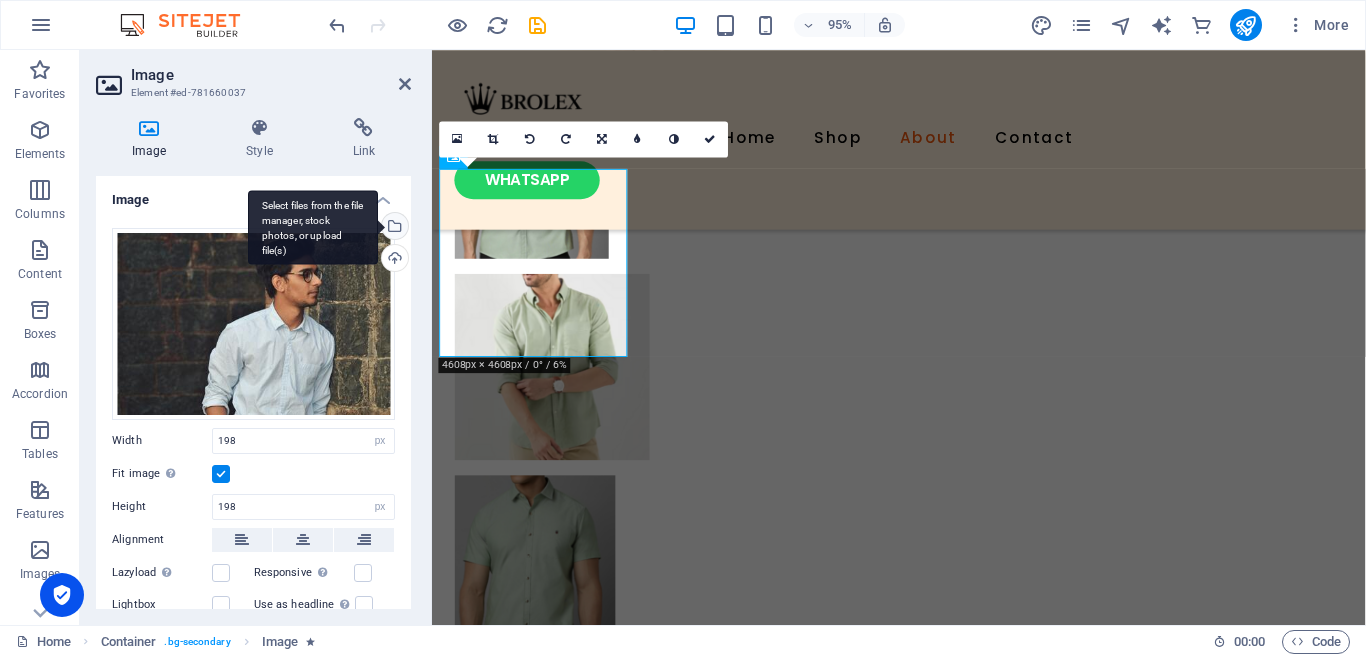 click on "Select files from the file manager, stock photos, or upload file(s)" at bounding box center [313, 227] 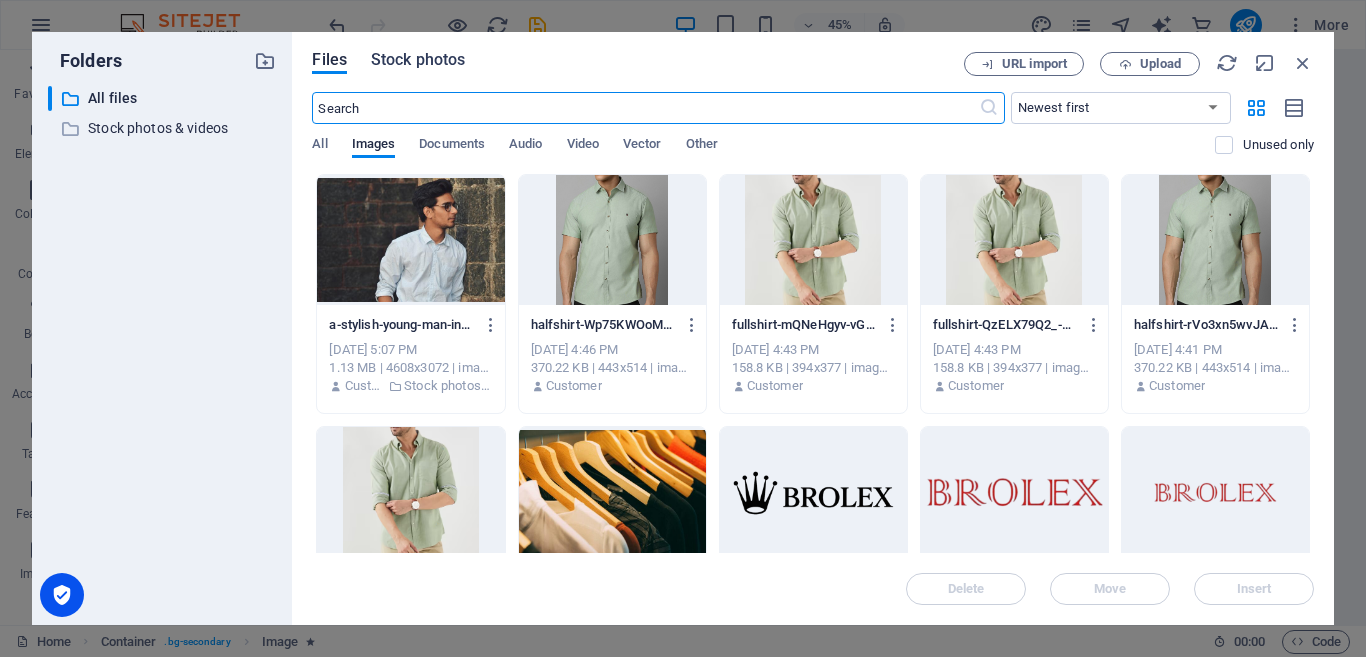 click on "Stock photos" at bounding box center (418, 60) 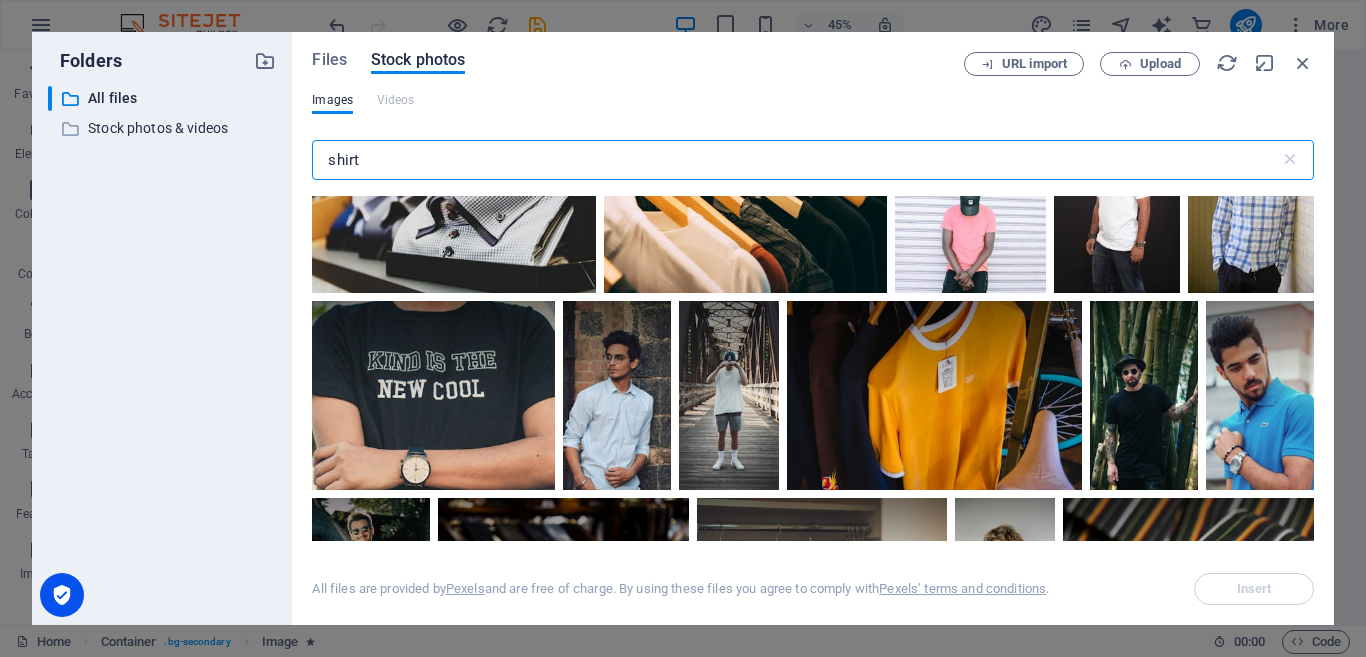 scroll, scrollTop: 0, scrollLeft: 0, axis: both 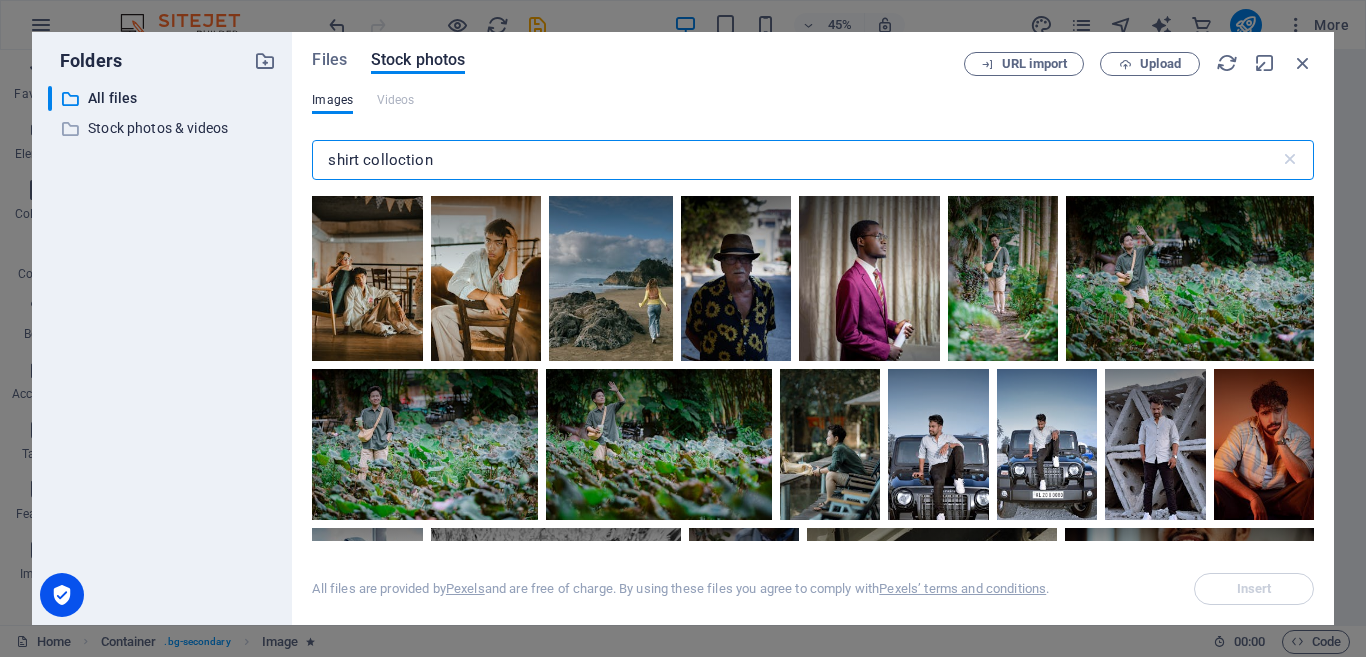 click on "shirt colloction" at bounding box center (795, 160) 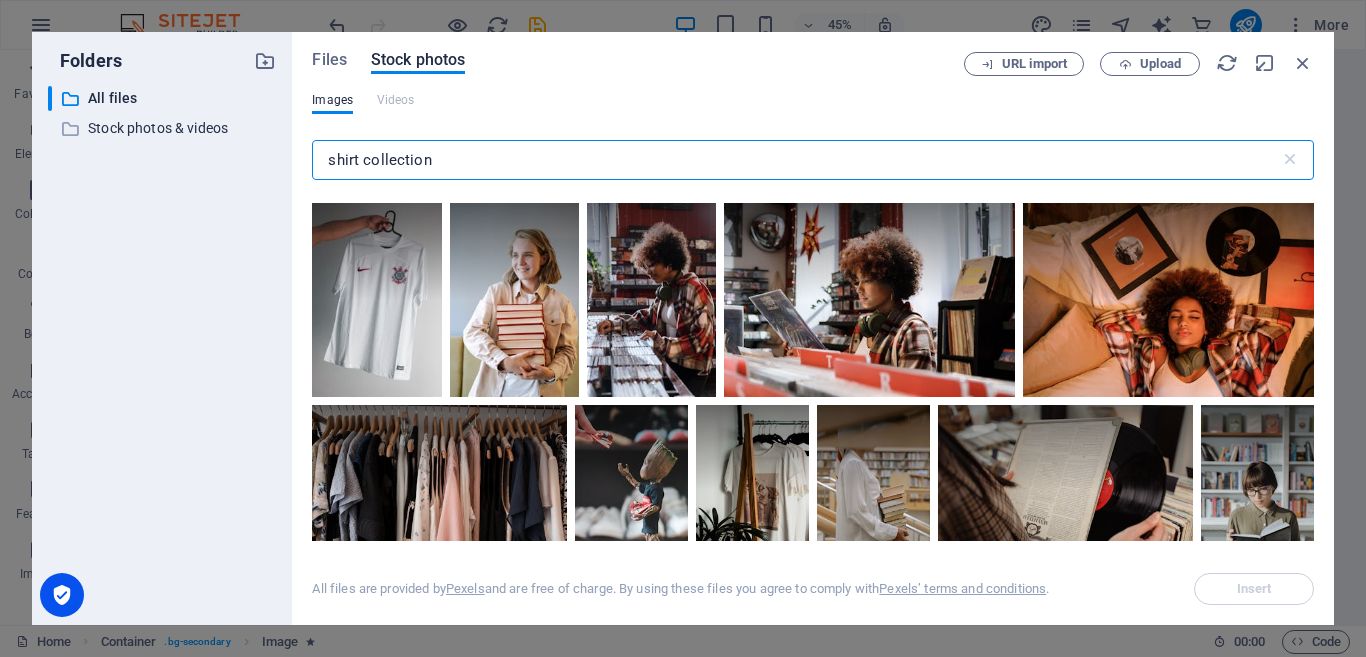 scroll, scrollTop: 759, scrollLeft: 0, axis: vertical 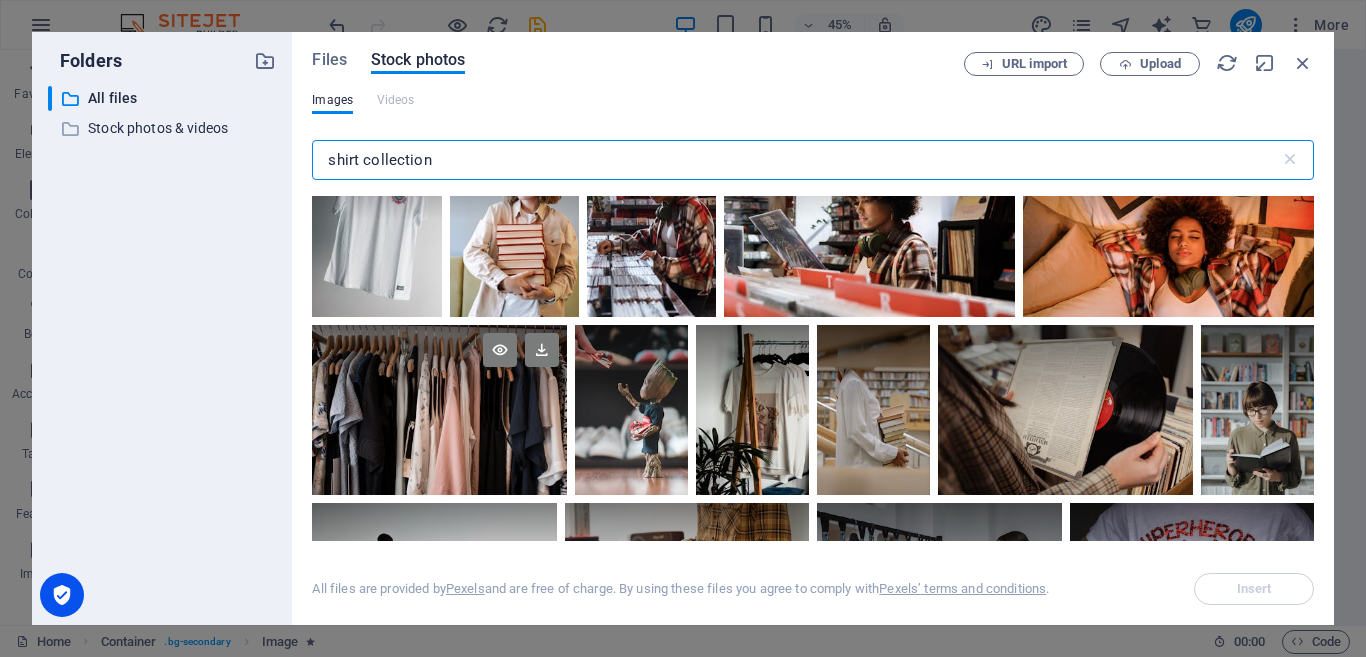 type on "shirt collection" 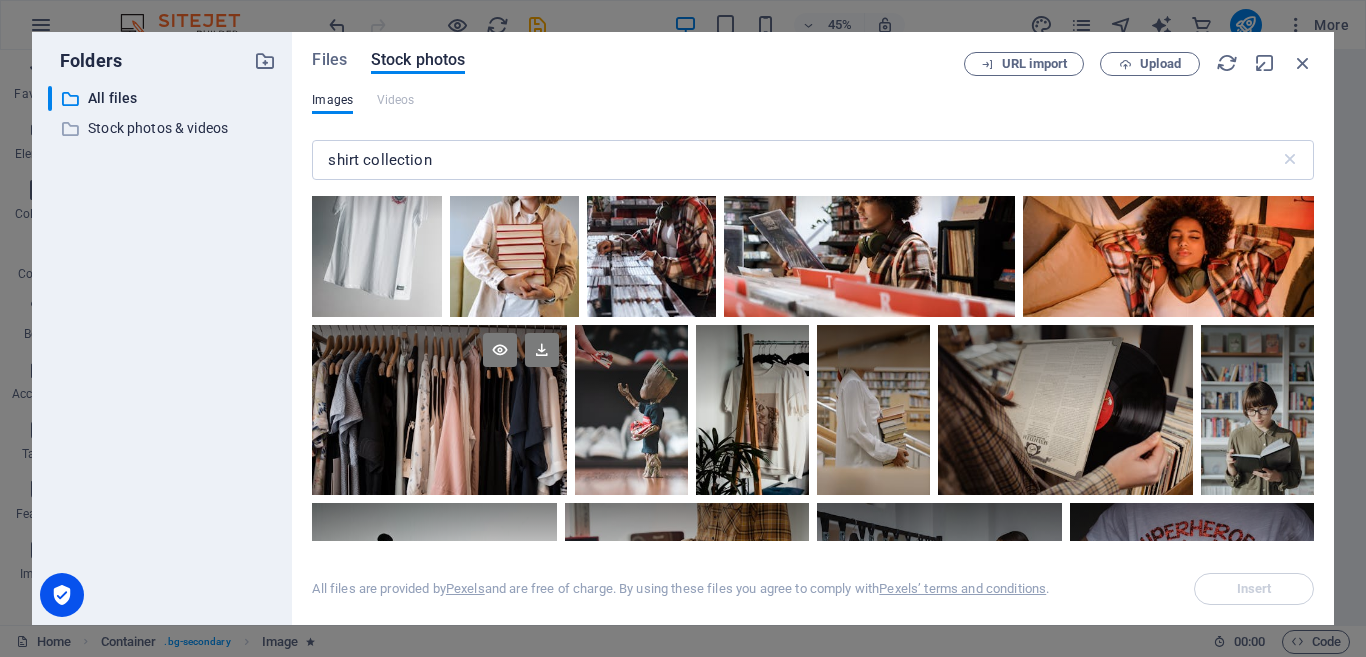 click at bounding box center (439, 410) 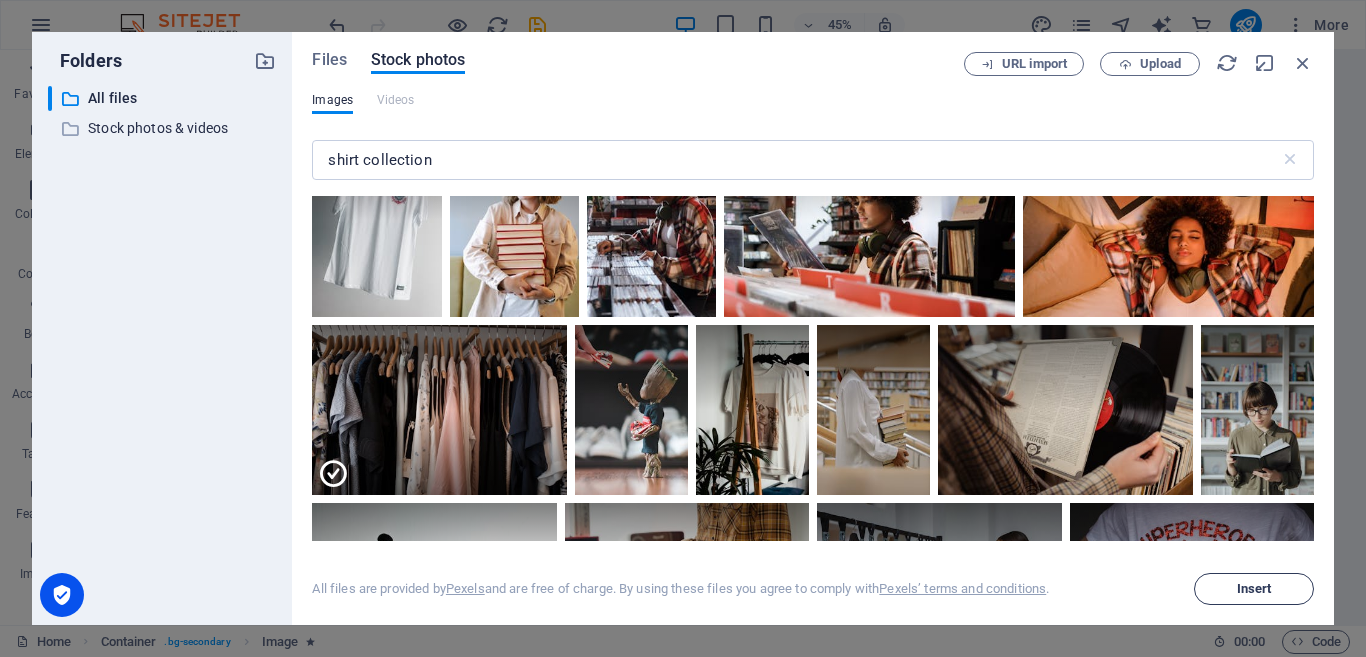 click on "Insert" at bounding box center (1254, 589) 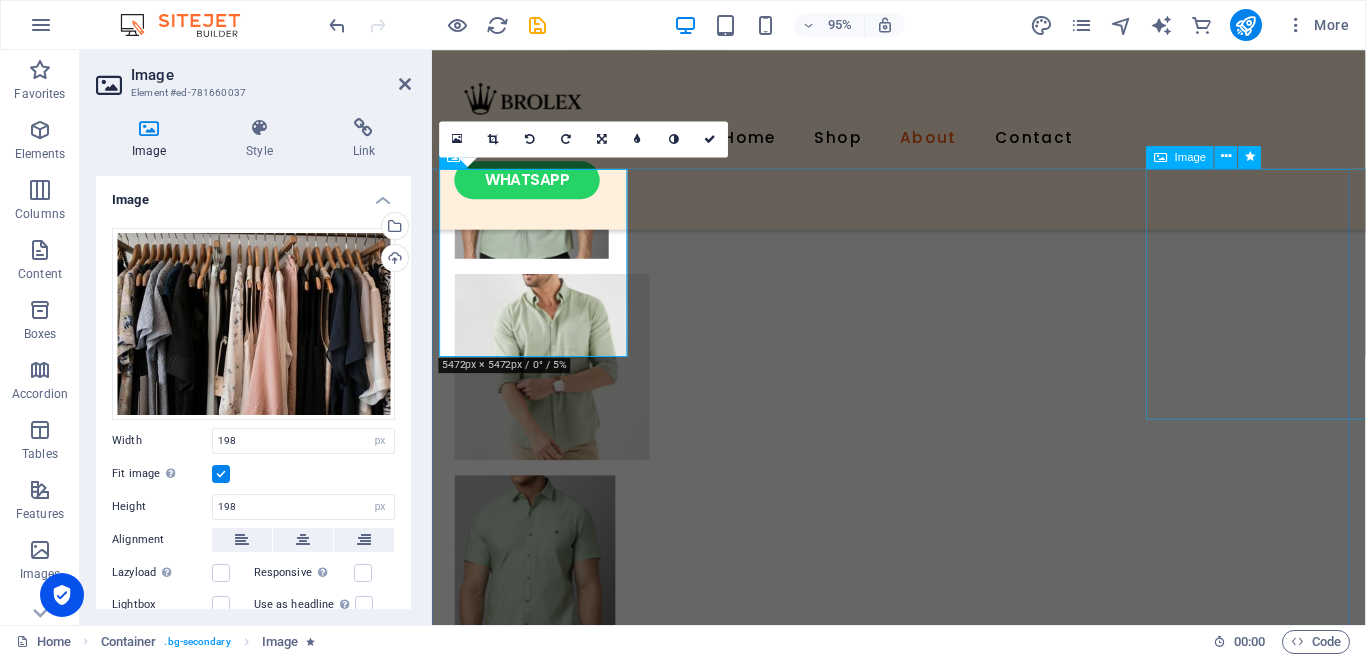 click at bounding box center (1333, -1643) 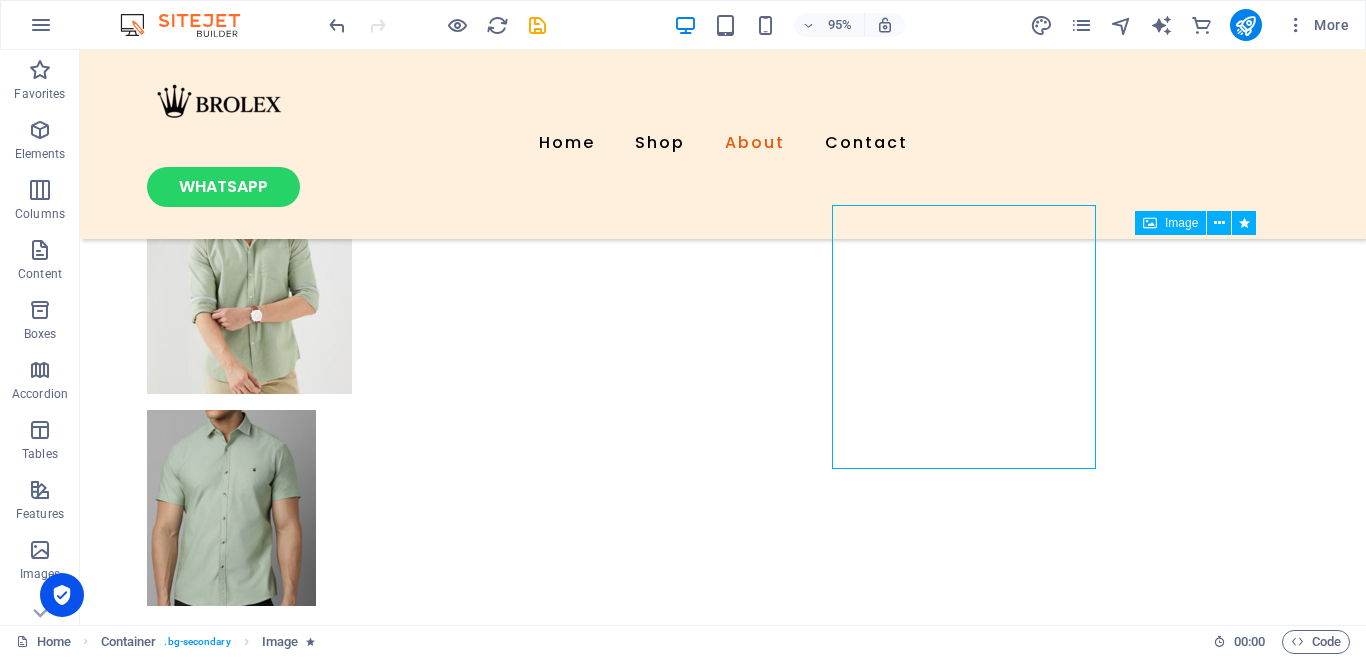 scroll, scrollTop: 1795, scrollLeft: 0, axis: vertical 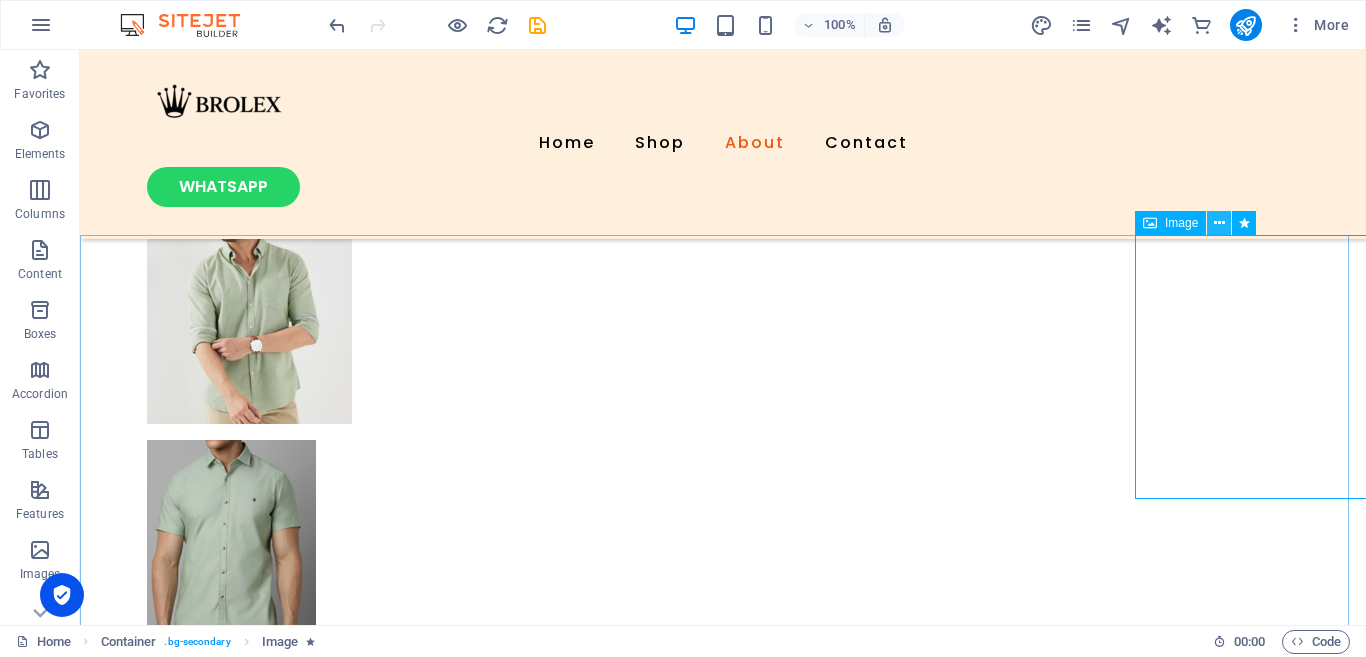 click at bounding box center [1219, 223] 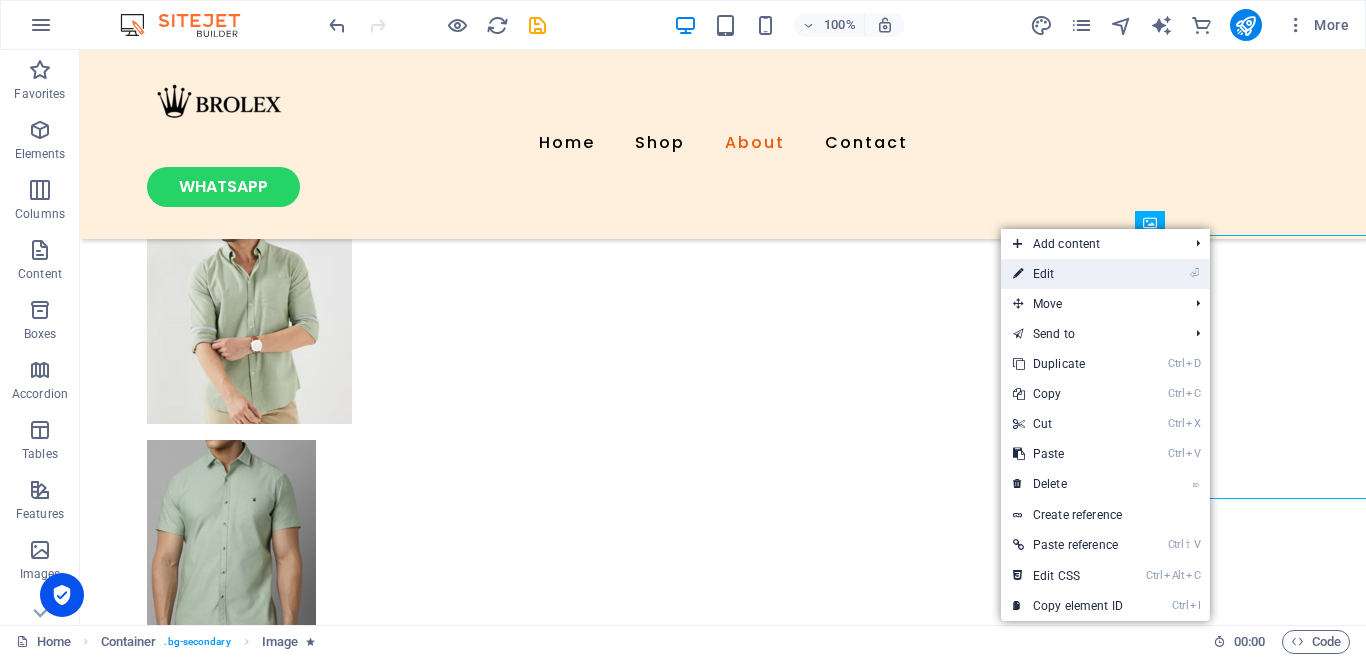 click on "⏎  Edit" at bounding box center [1068, 274] 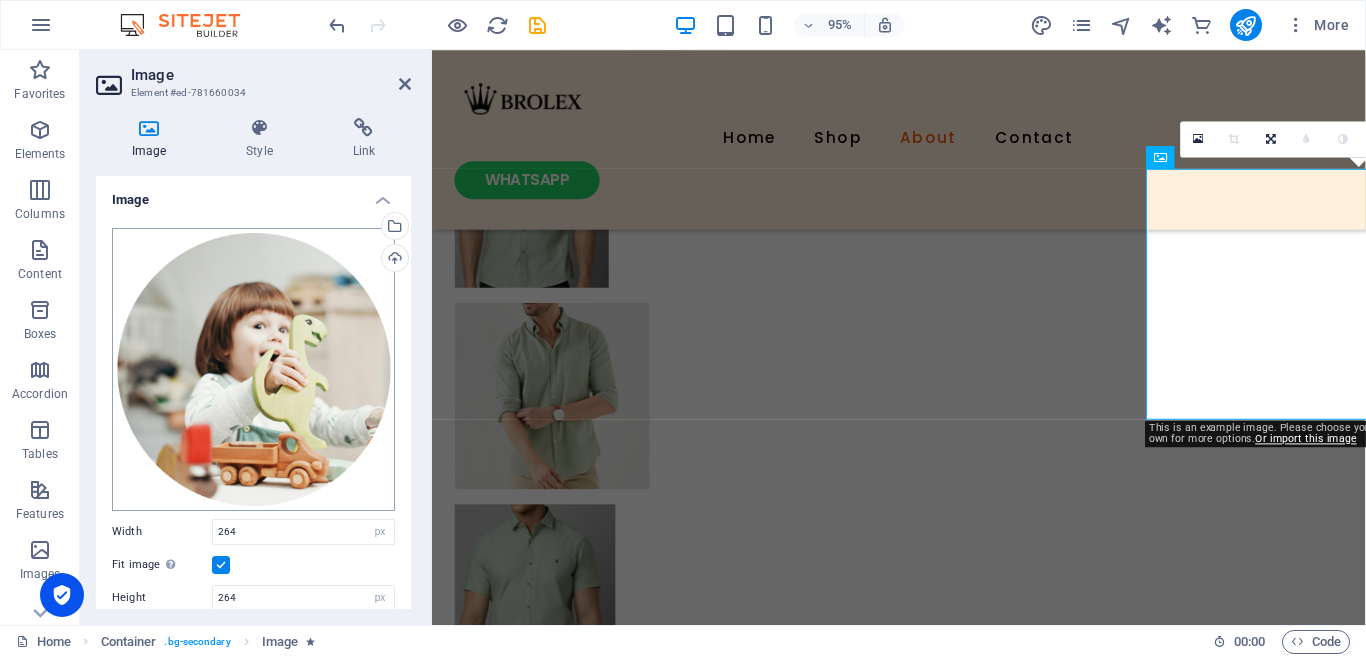 scroll, scrollTop: 1825, scrollLeft: 0, axis: vertical 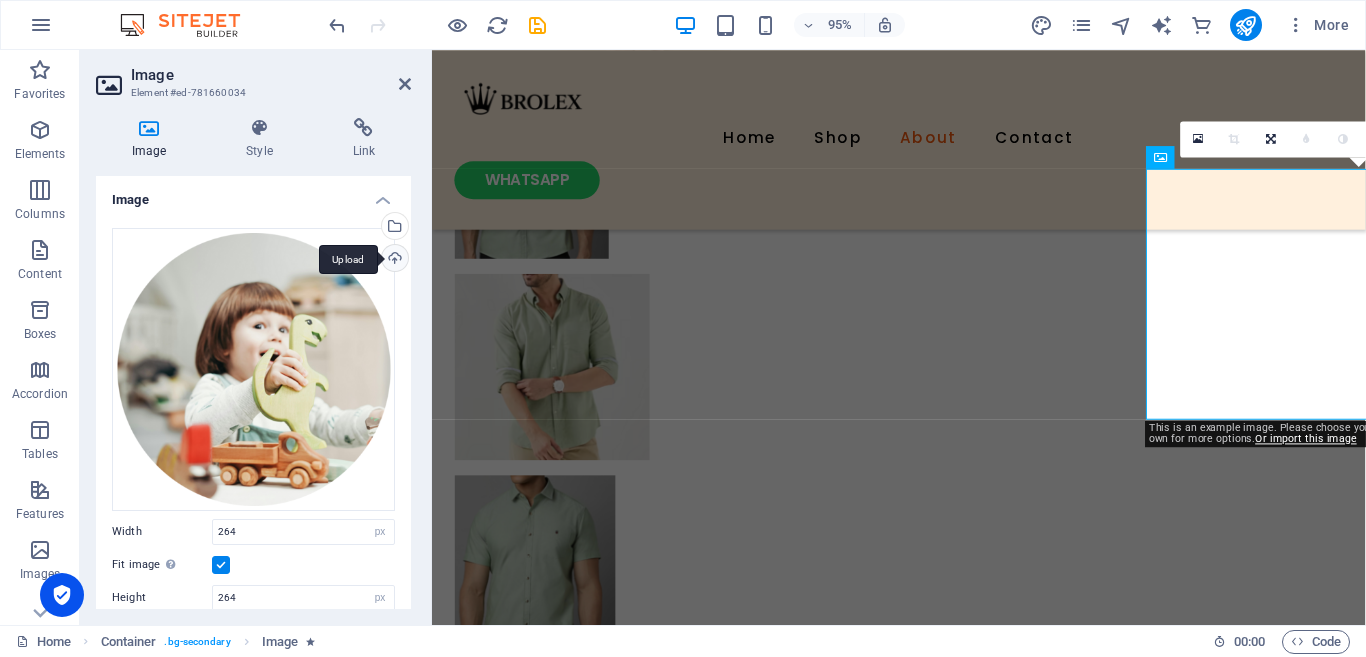 click on "Upload" at bounding box center [393, 260] 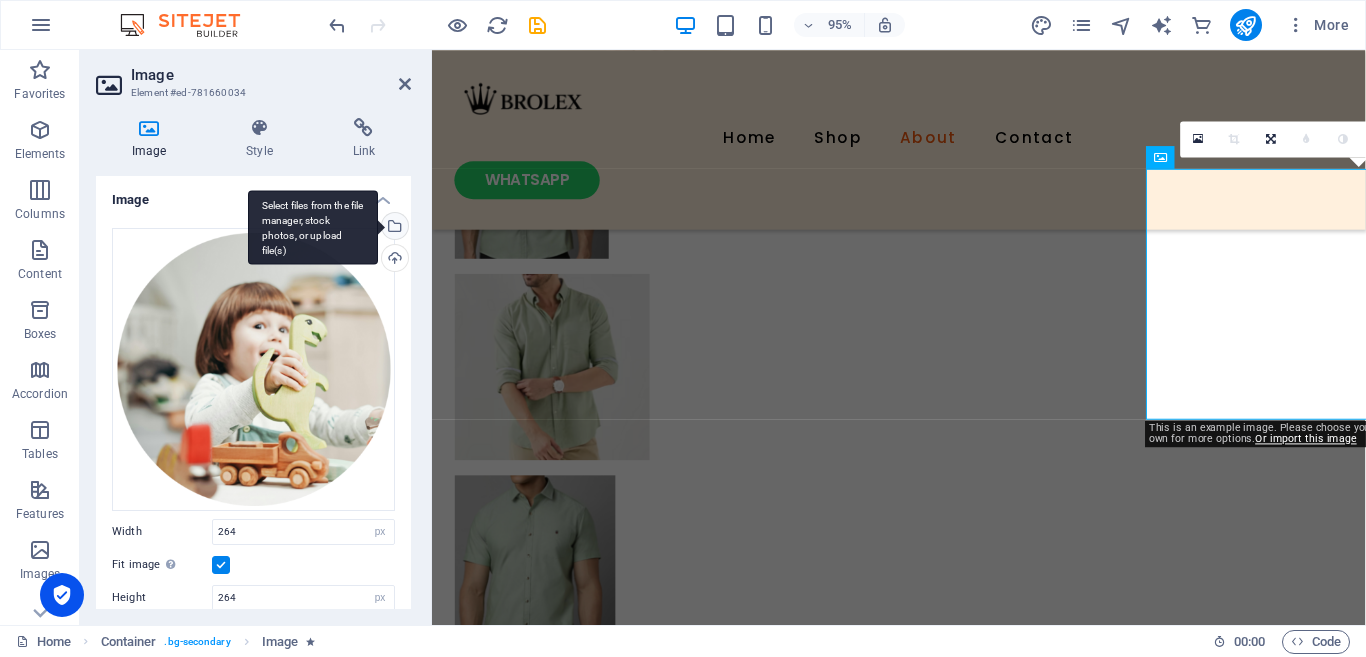 click on "Select files from the file manager, stock photos, or upload file(s)" at bounding box center [393, 228] 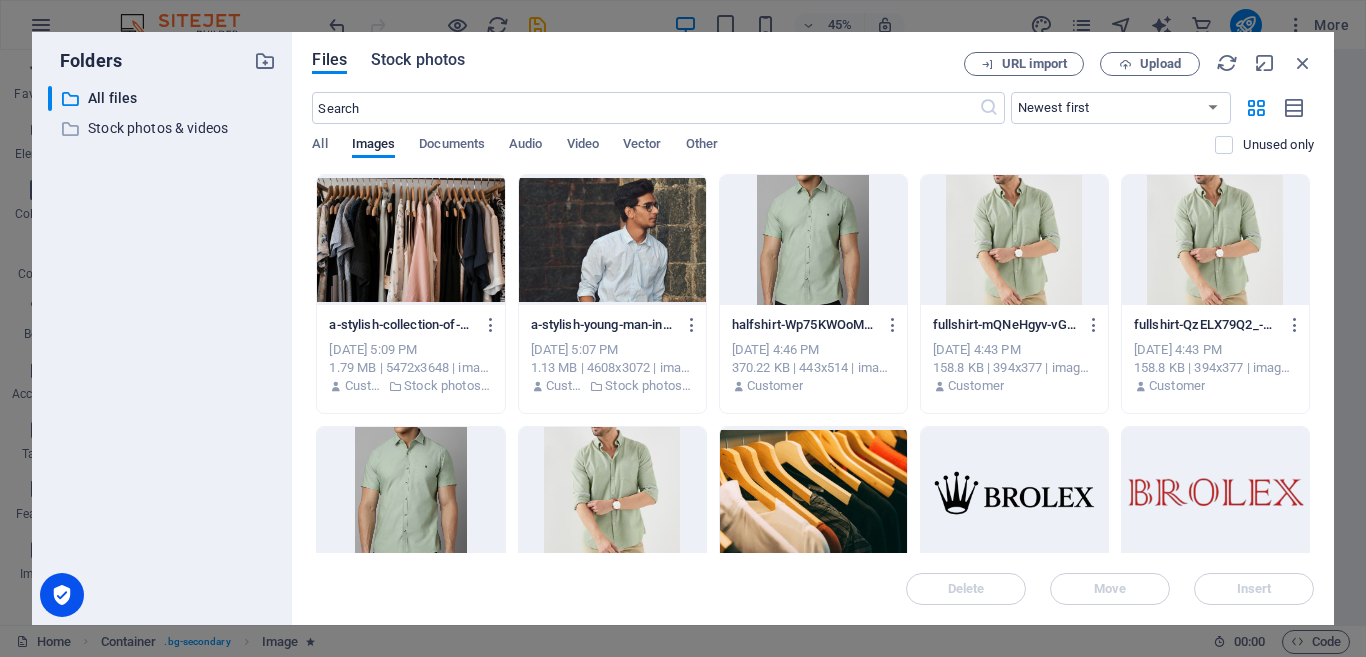 click on "Stock photos" at bounding box center (418, 60) 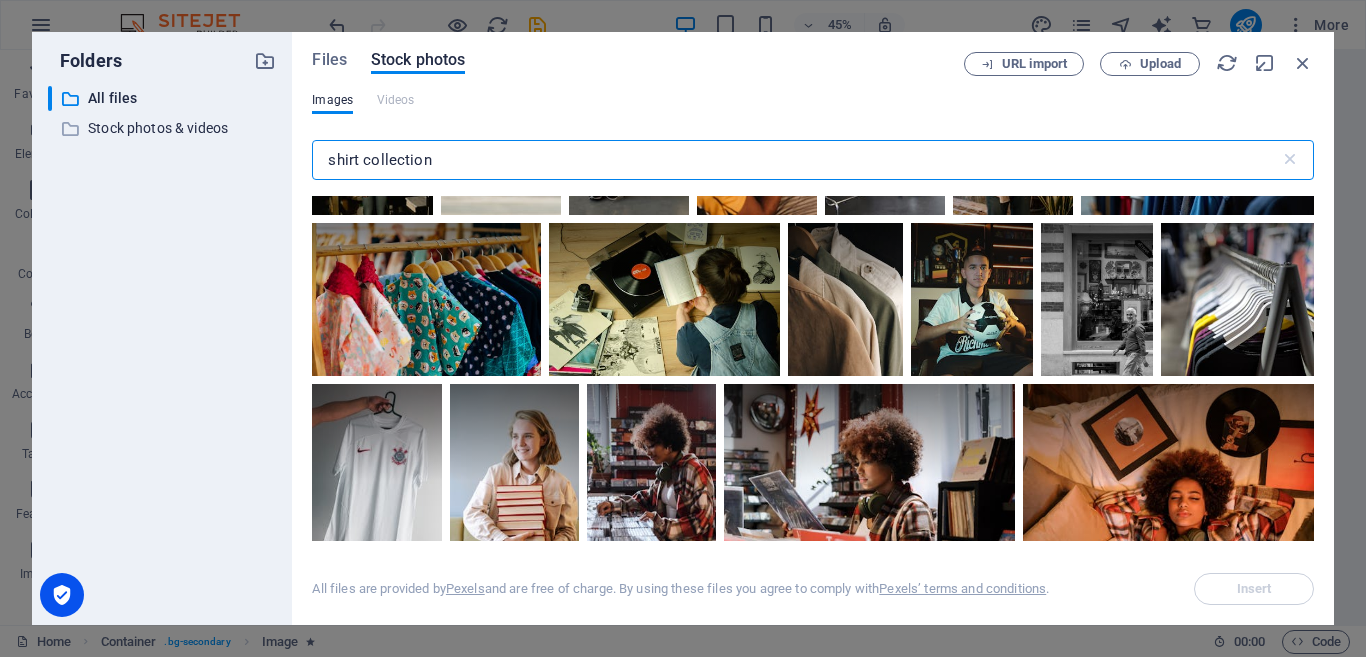 scroll, scrollTop: 0, scrollLeft: 0, axis: both 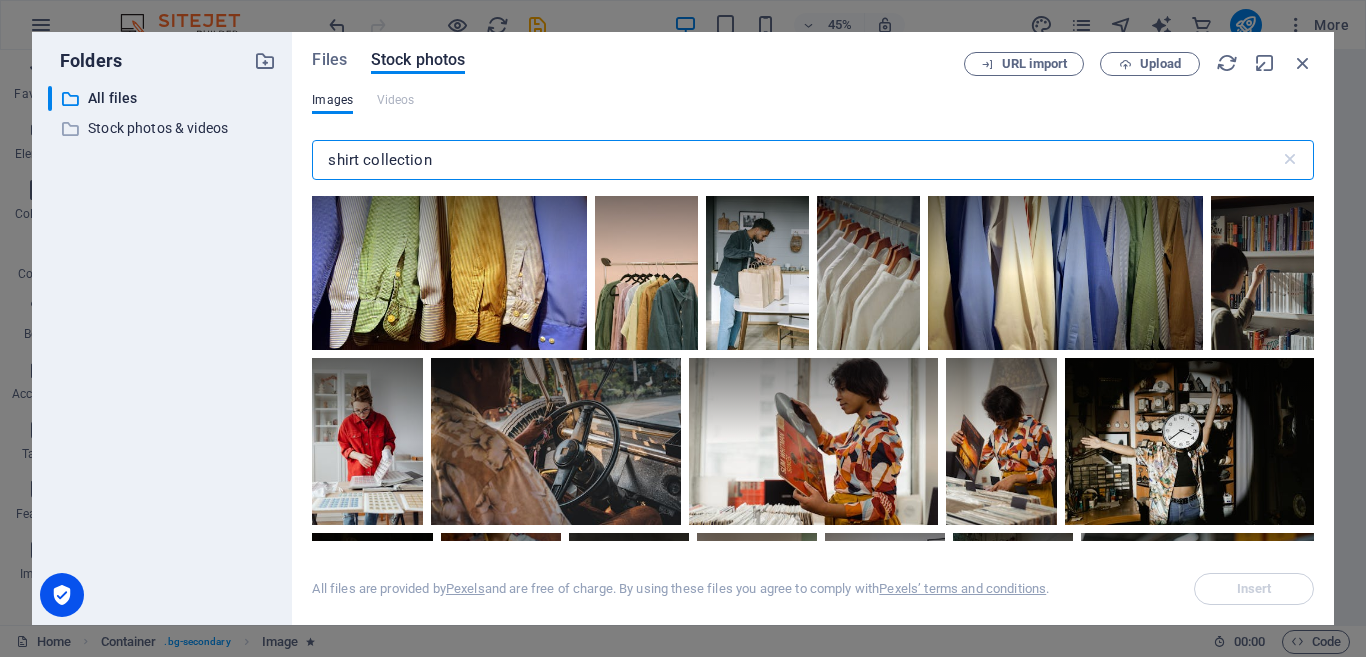 click on "shirt collection" at bounding box center (795, 160) 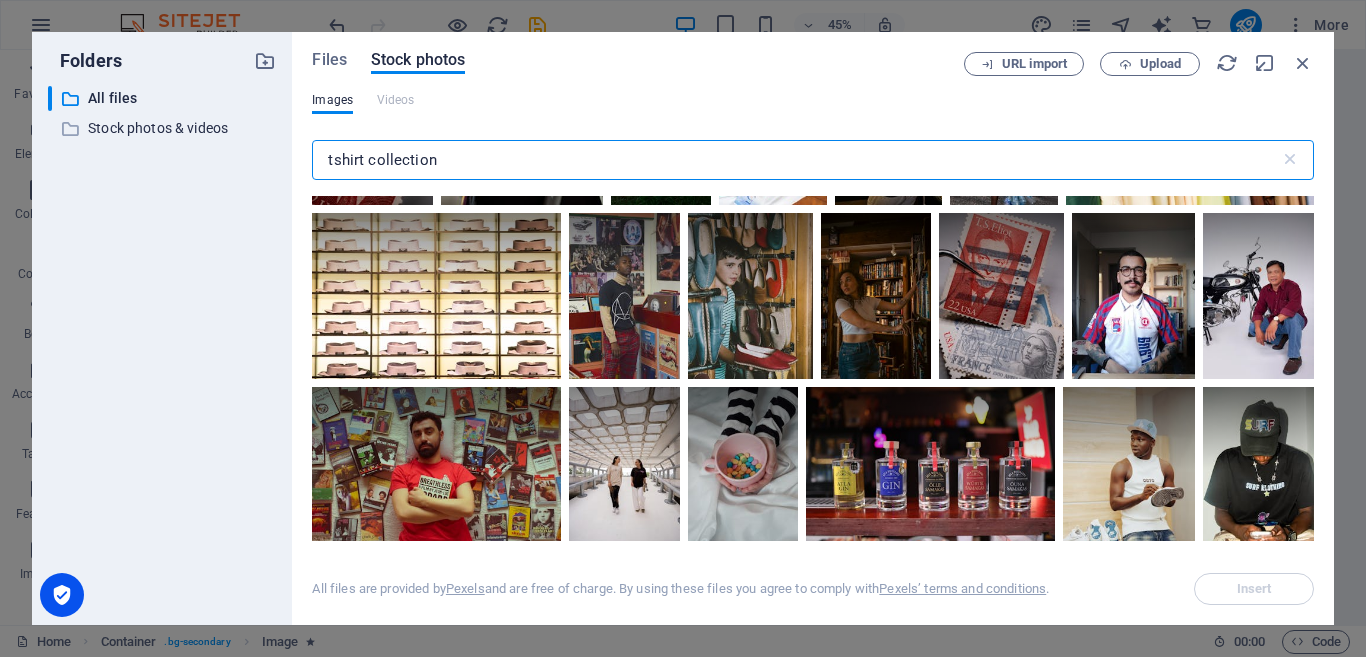 scroll, scrollTop: 6053, scrollLeft: 0, axis: vertical 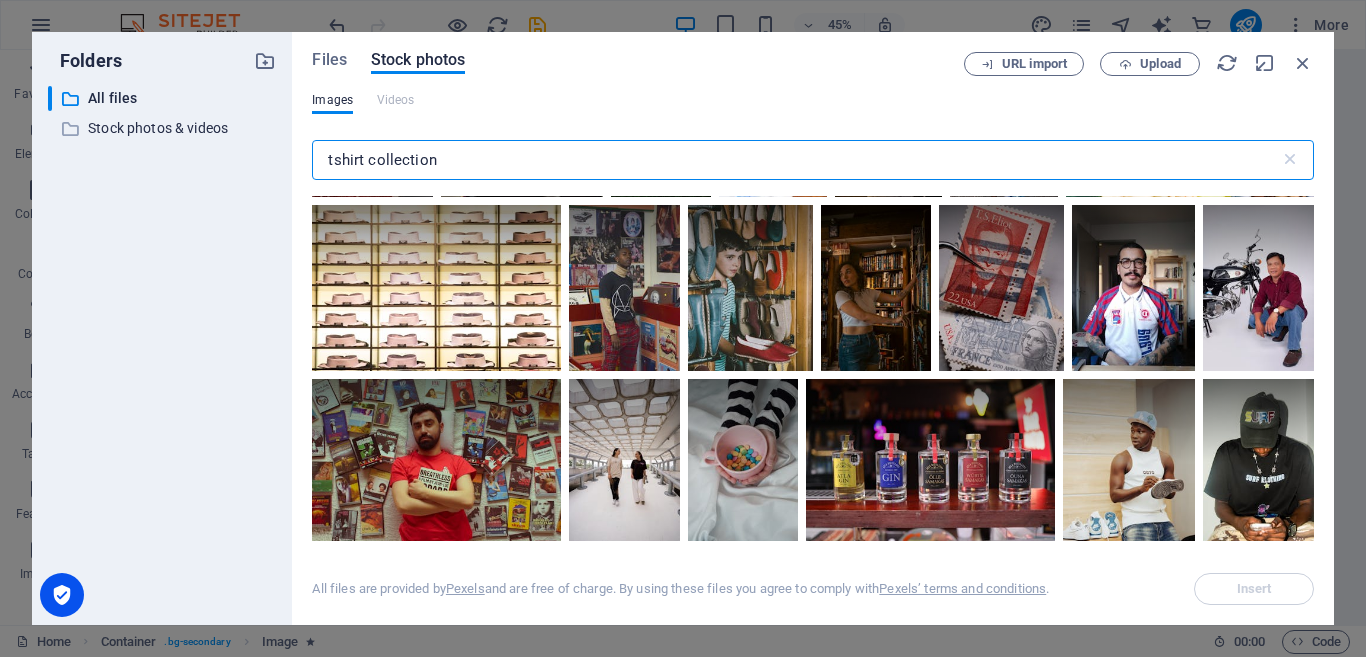 type on "tshirt collection" 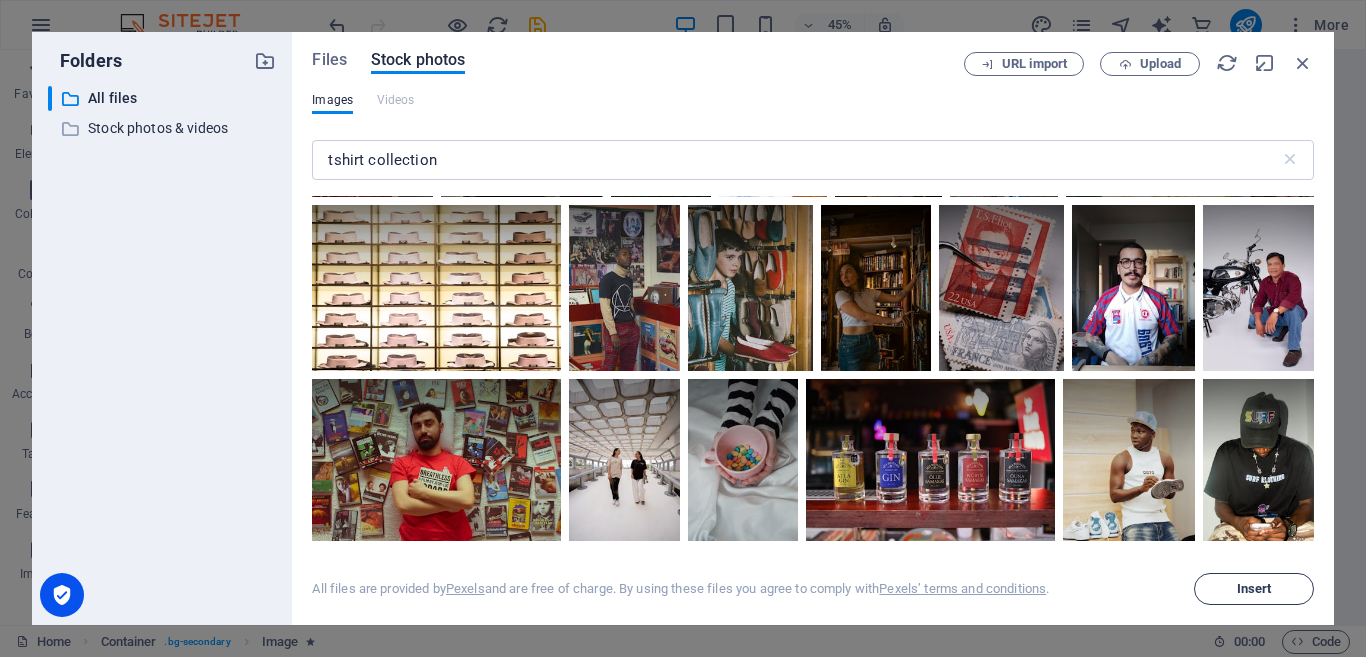 click on "Insert" at bounding box center [1254, 589] 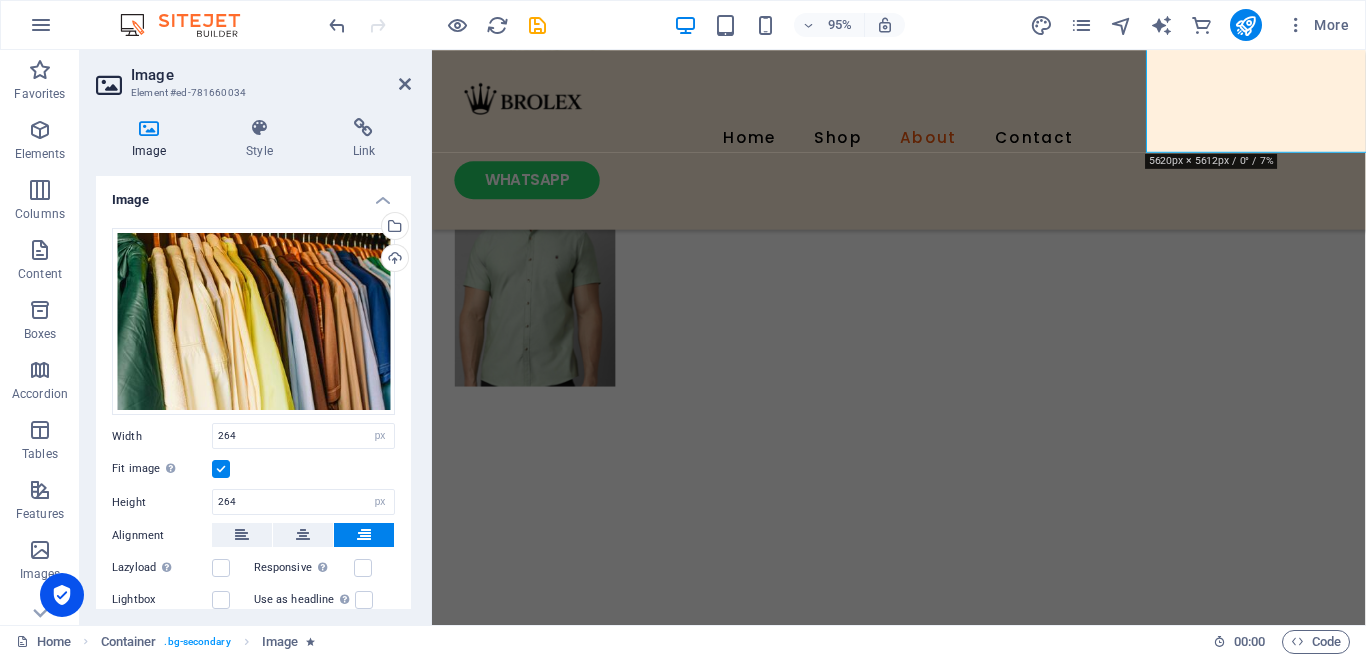 scroll, scrollTop: 2124, scrollLeft: 0, axis: vertical 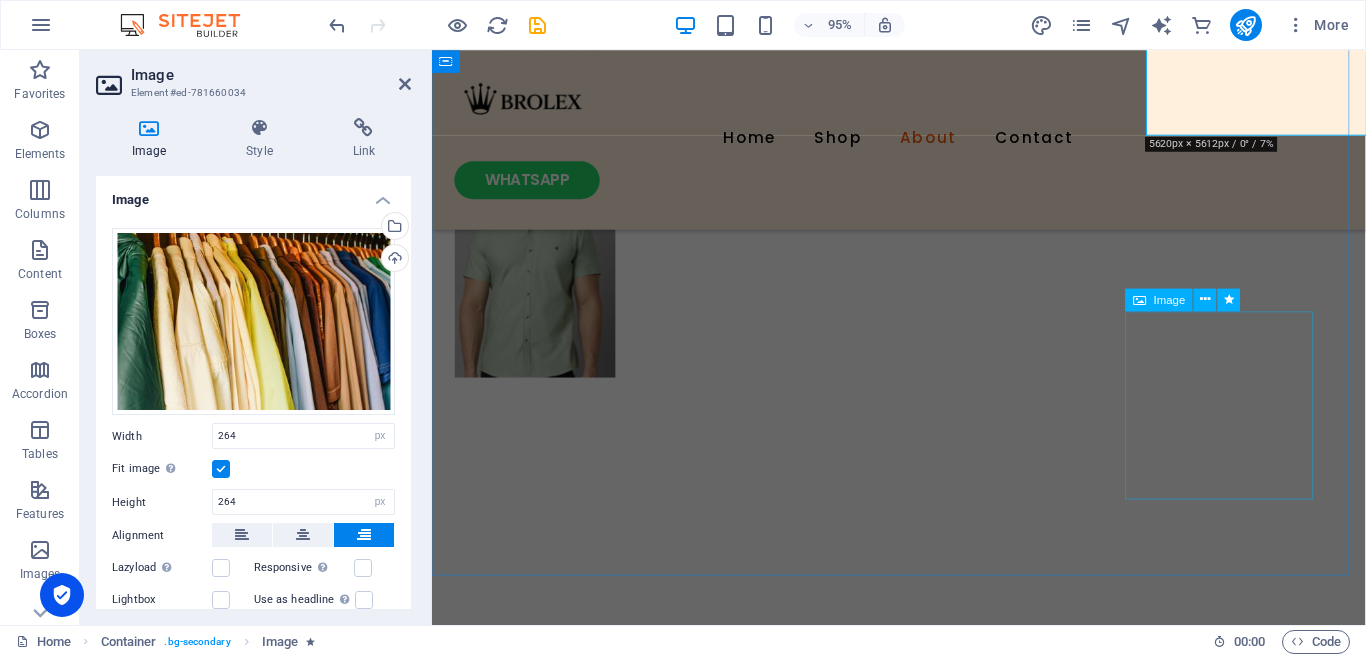 click at bounding box center [1278, -1648] 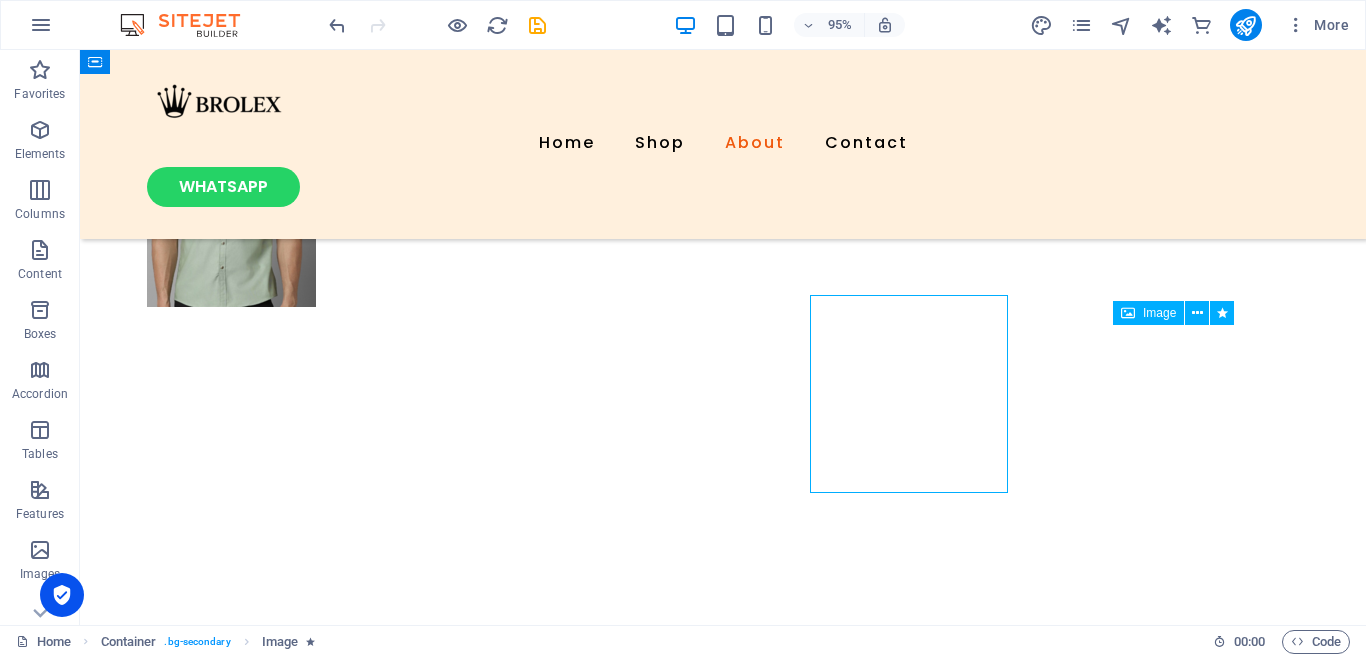 scroll, scrollTop: 2154, scrollLeft: 0, axis: vertical 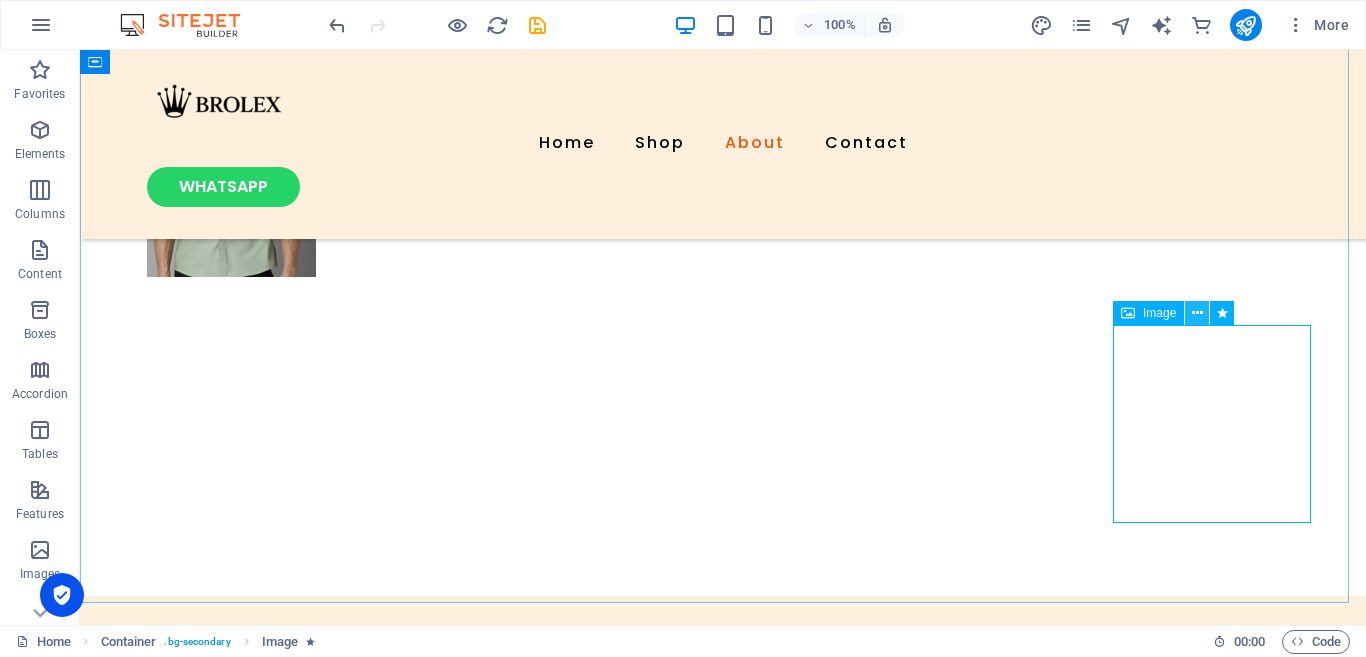 click at bounding box center [1197, 313] 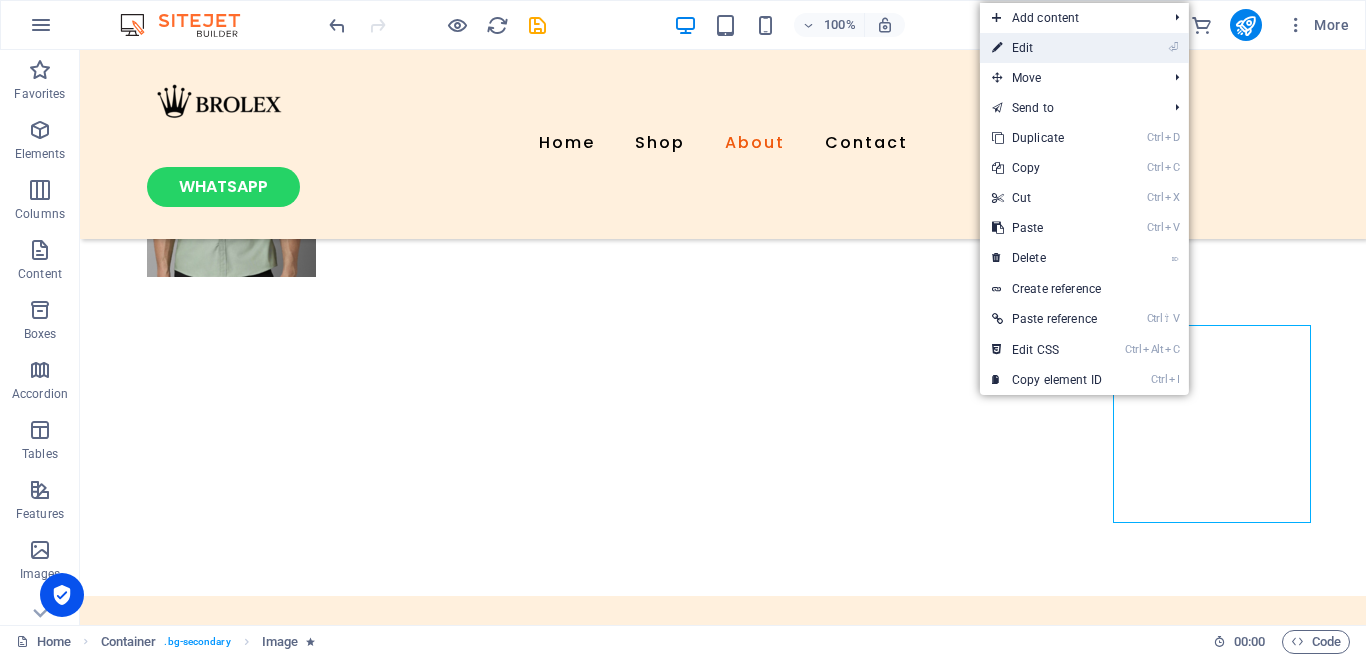 drag, startPoint x: 1061, startPoint y: 57, endPoint x: 575, endPoint y: 3, distance: 488.99078 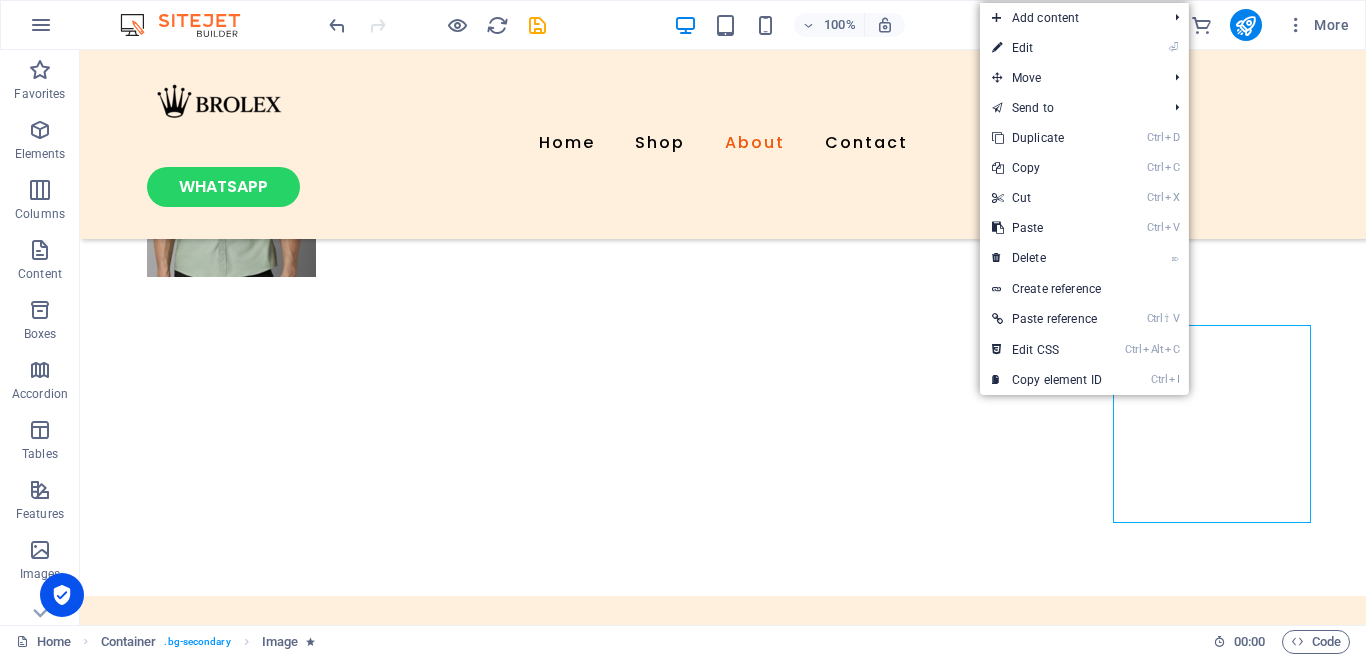 select on "px" 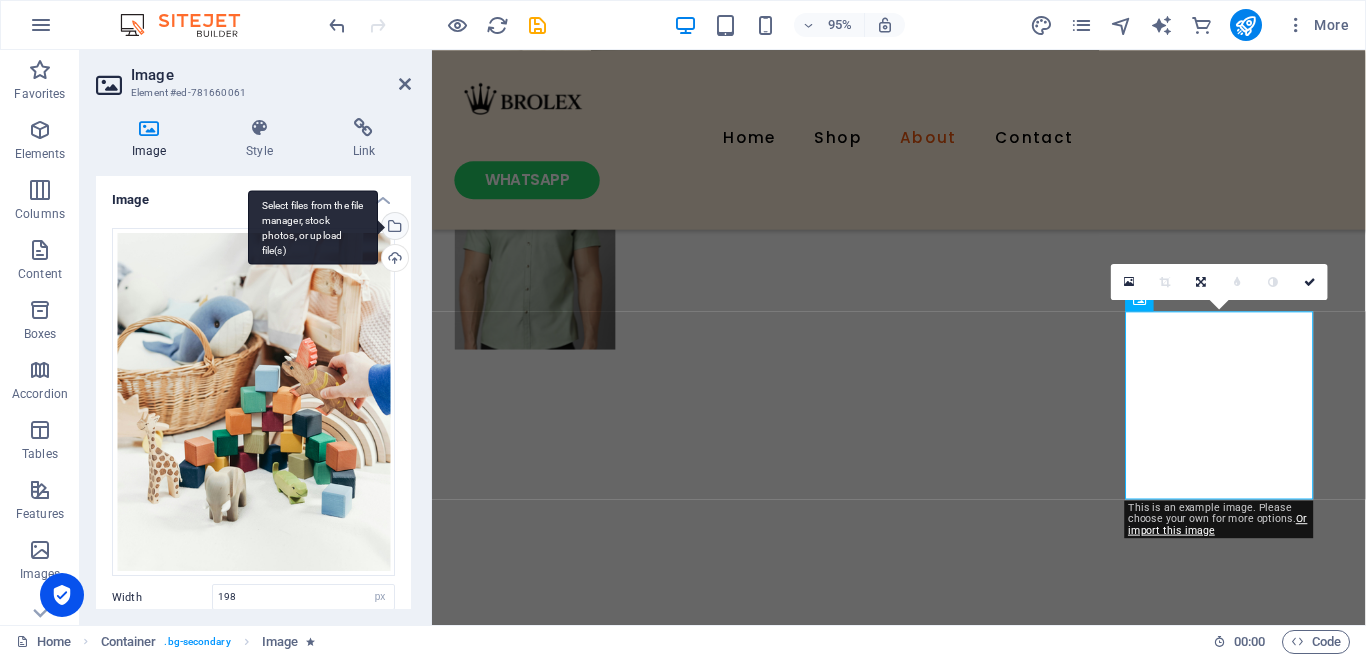 scroll, scrollTop: 2124, scrollLeft: 0, axis: vertical 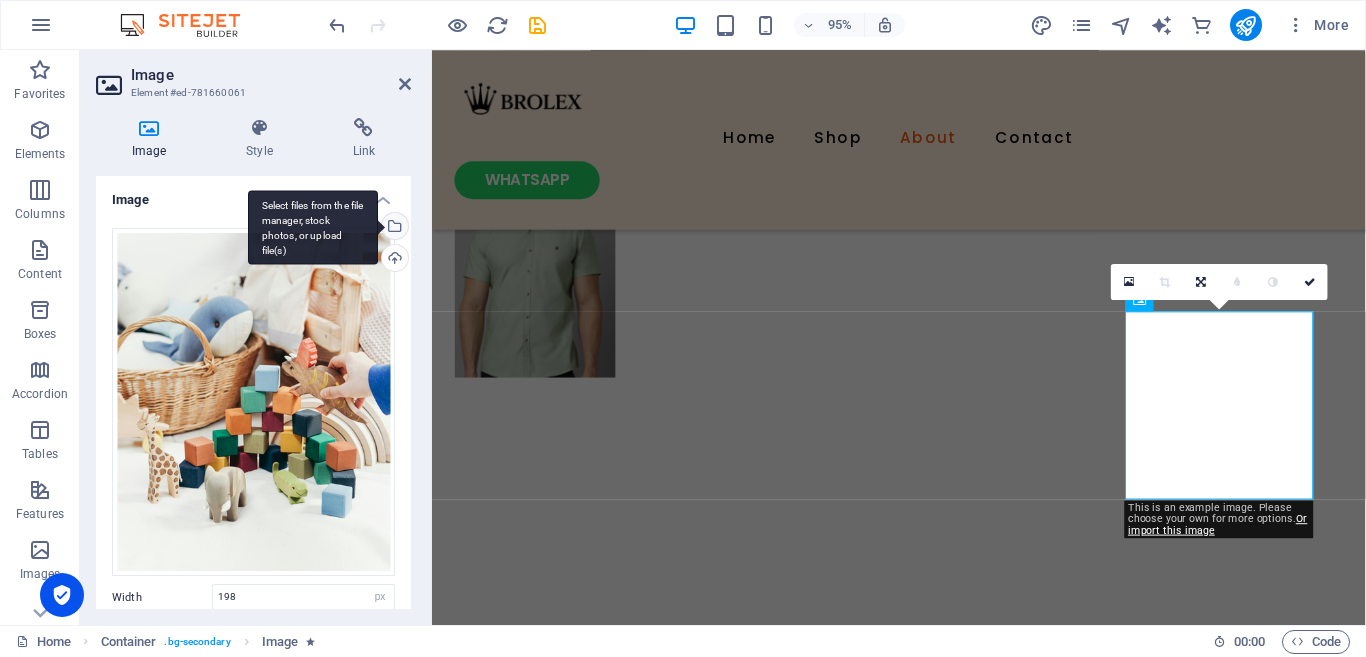 click on "Select files from the file manager, stock photos, or upload file(s)" at bounding box center (393, 228) 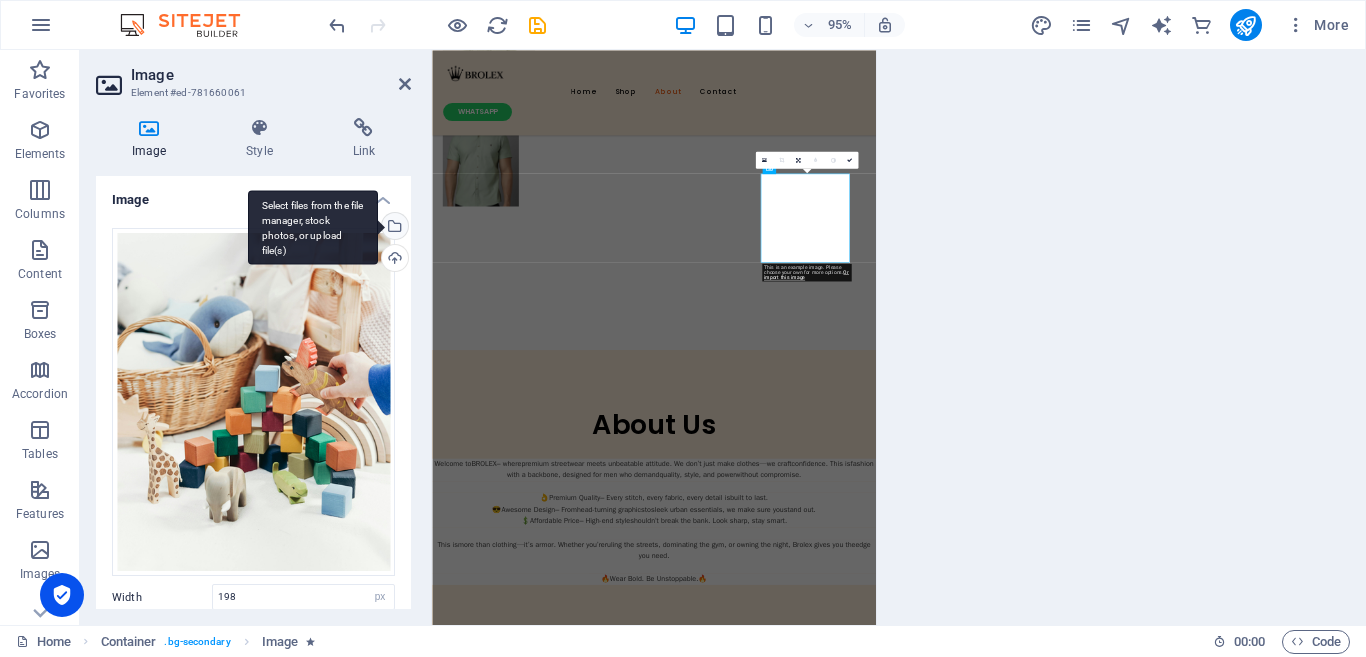 scroll, scrollTop: 2125, scrollLeft: 0, axis: vertical 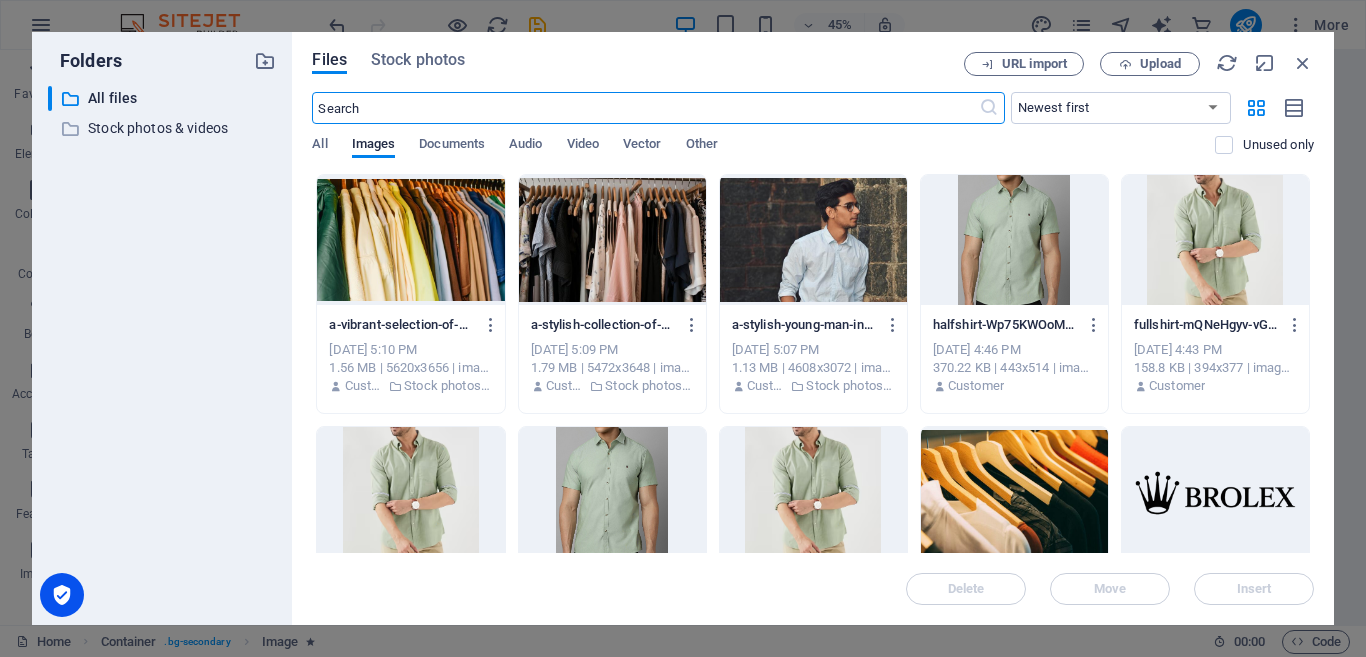 click at bounding box center (1014, 492) 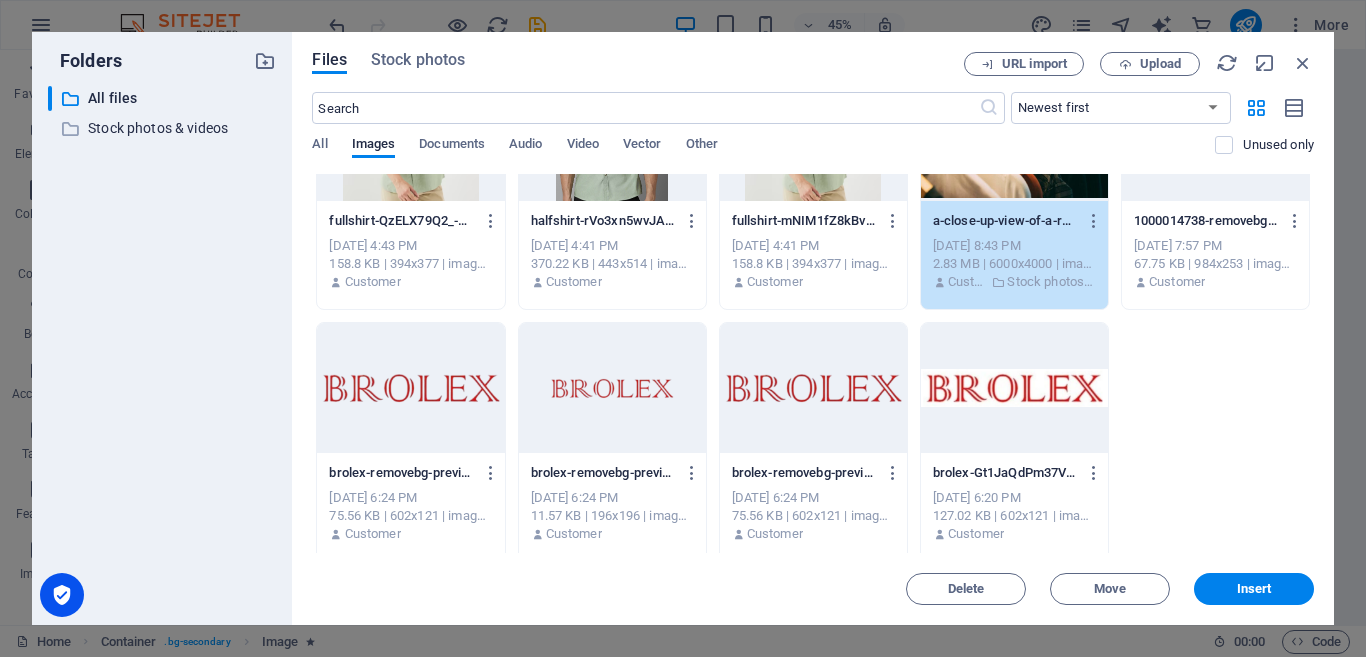 scroll, scrollTop: 365, scrollLeft: 0, axis: vertical 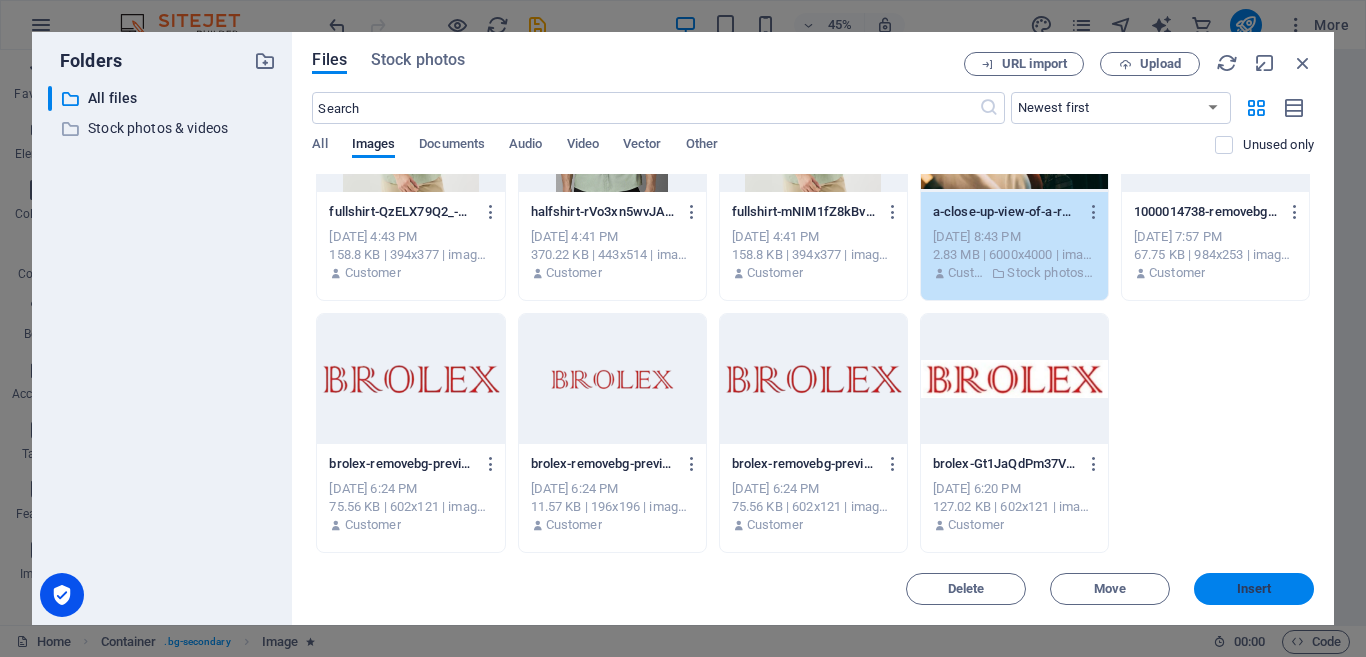 click on "Insert" at bounding box center [1254, 589] 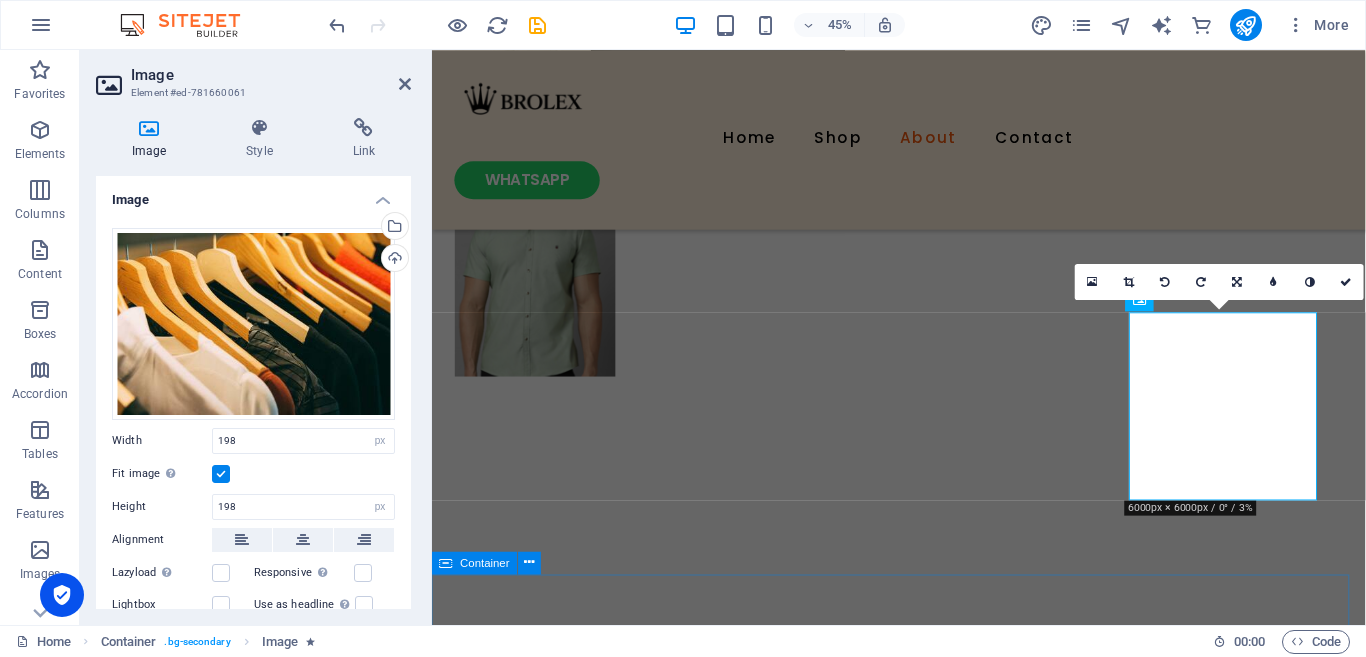 scroll, scrollTop: 2124, scrollLeft: 0, axis: vertical 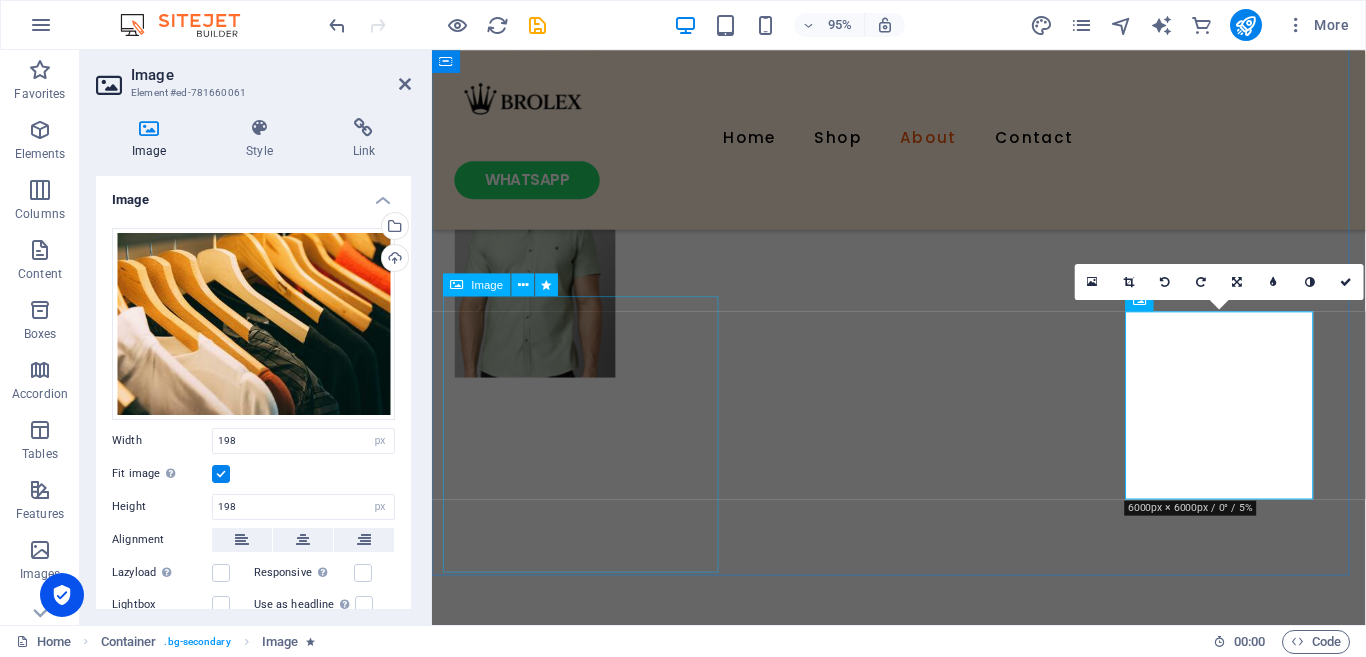 click at bounding box center (589, -1617) 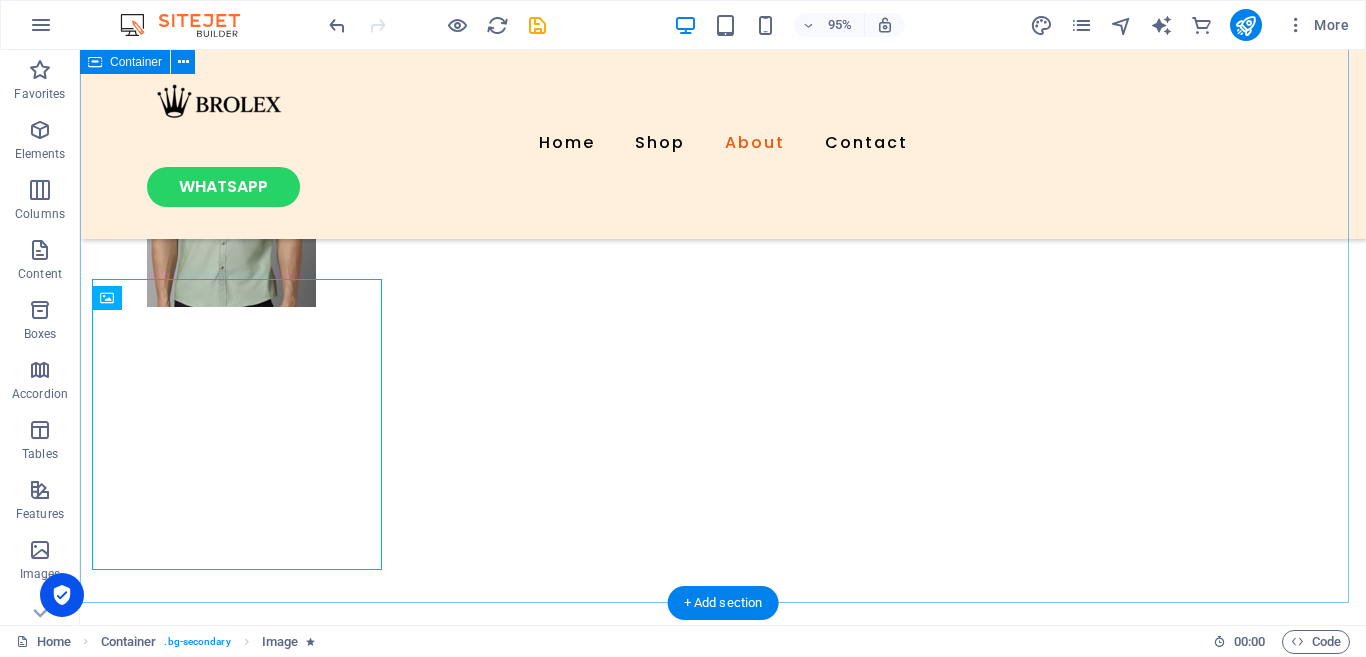scroll, scrollTop: 2154, scrollLeft: 0, axis: vertical 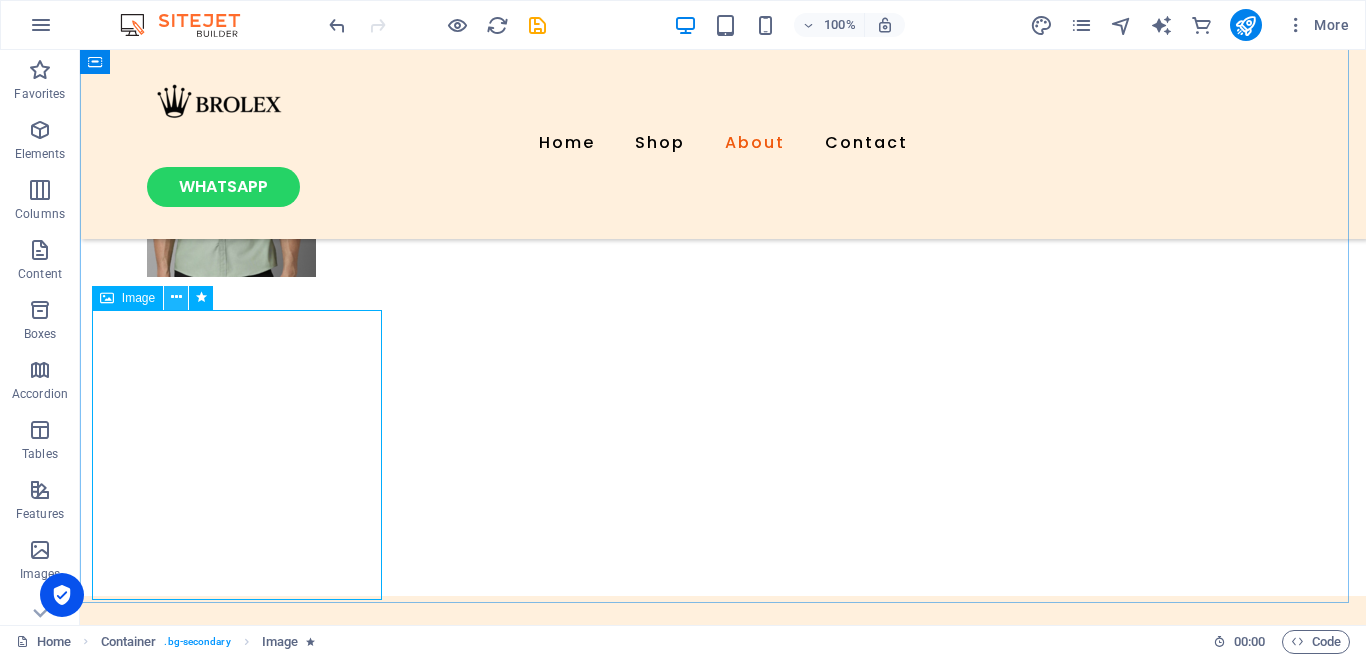 click at bounding box center (176, 297) 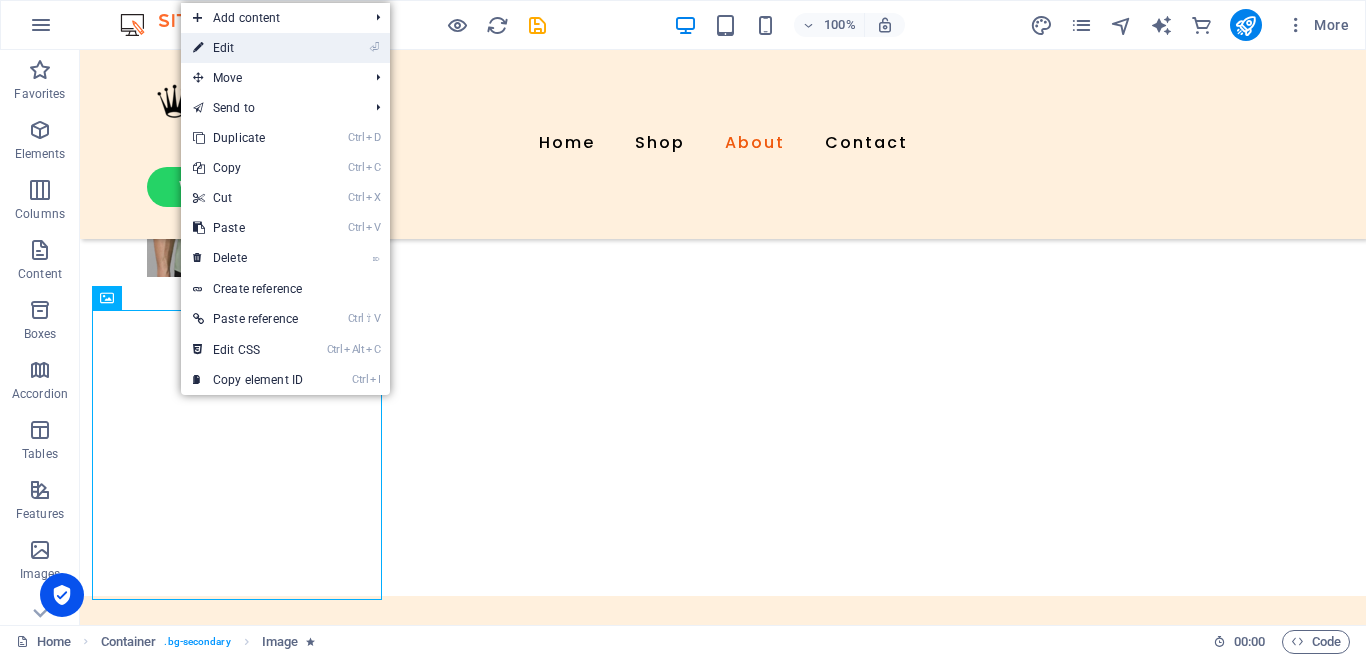 click on "⏎  Edit" at bounding box center (248, 48) 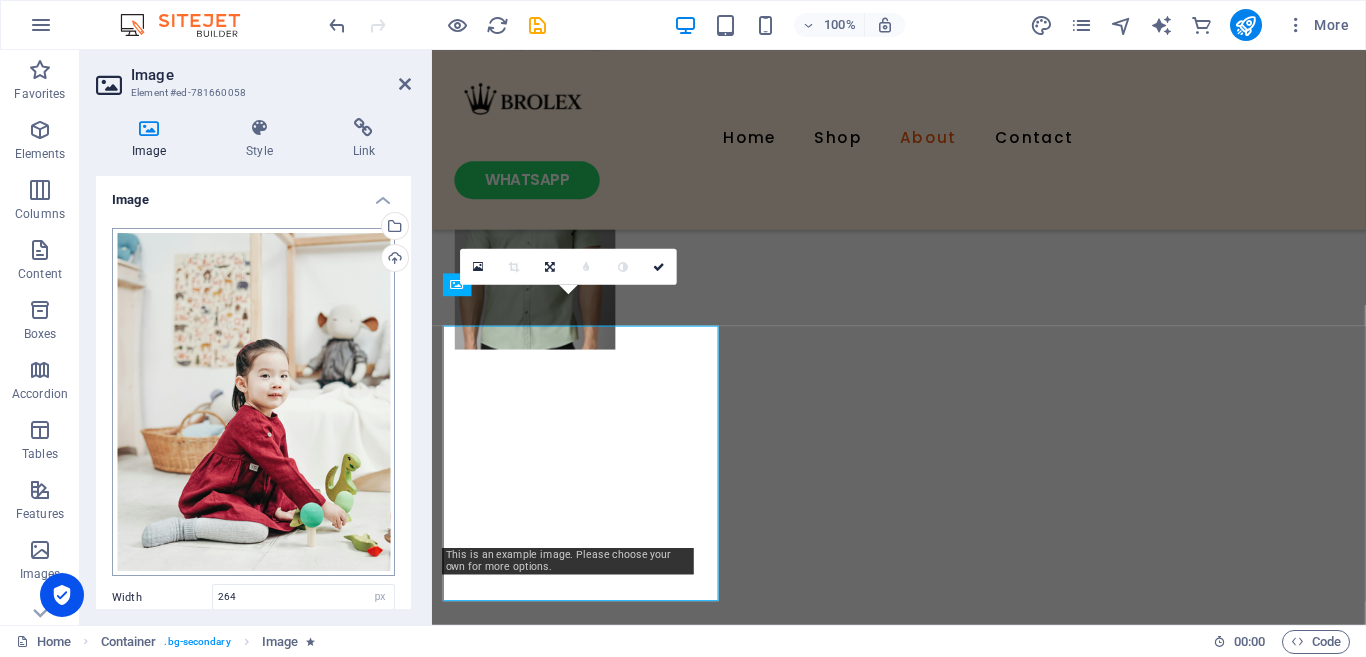 scroll, scrollTop: 2124, scrollLeft: 0, axis: vertical 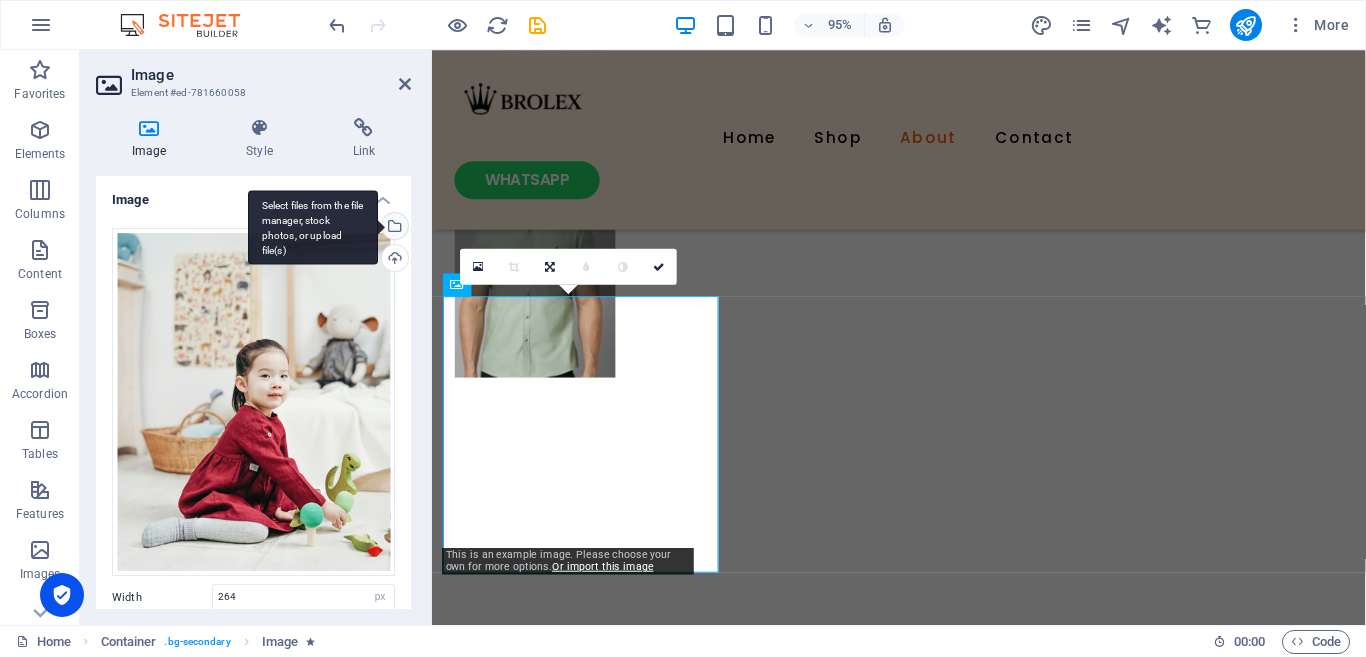 click on "Select files from the file manager, stock photos, or upload file(s)" at bounding box center (393, 228) 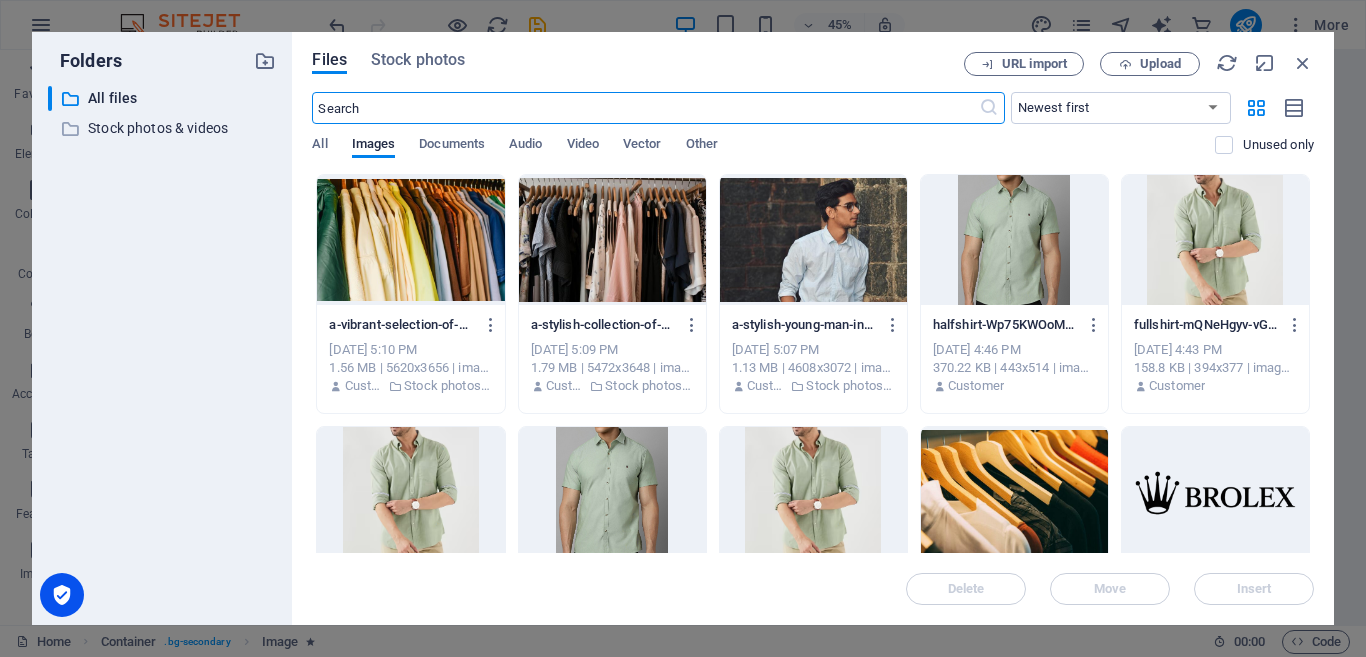 scroll, scrollTop: 2125, scrollLeft: 0, axis: vertical 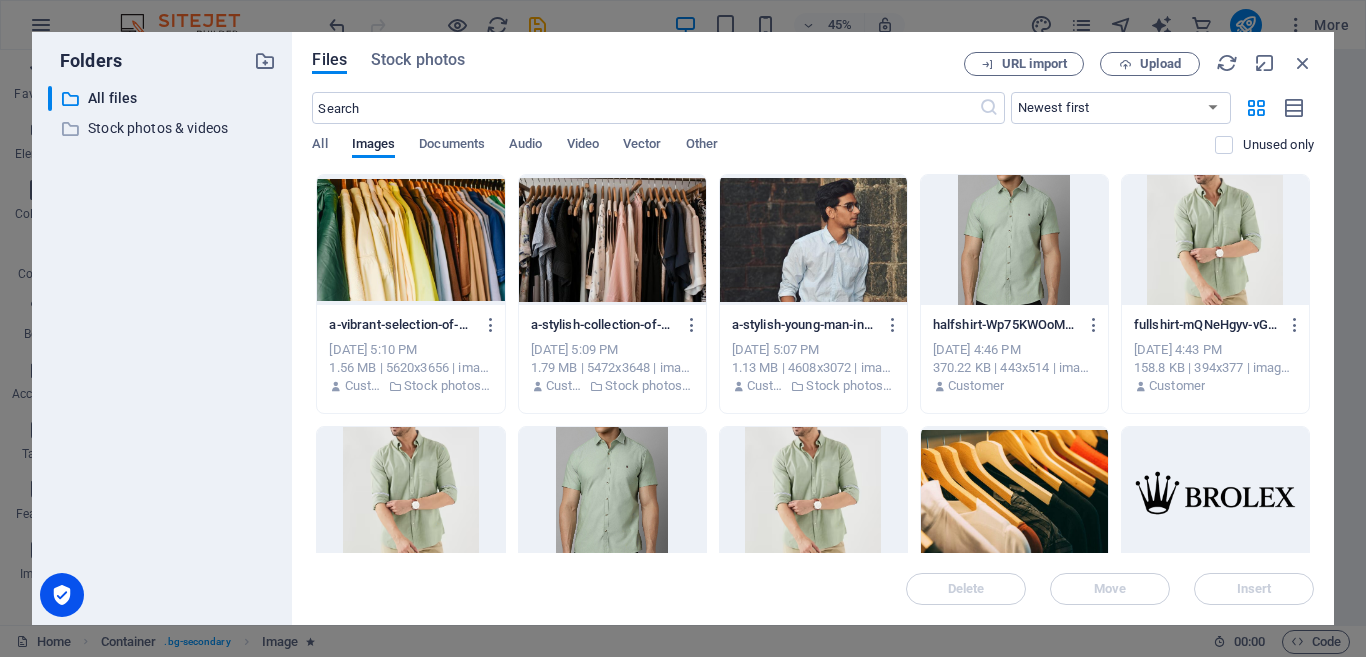 click at bounding box center [1215, 240] 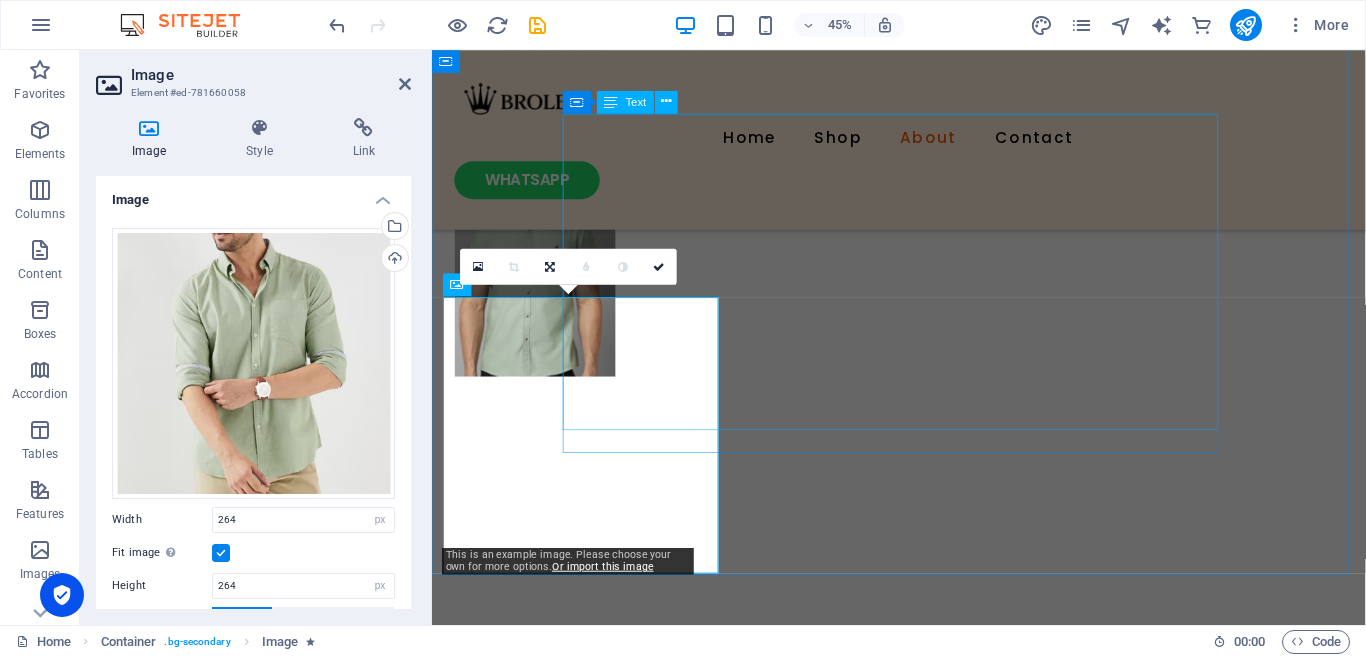 scroll, scrollTop: 2124, scrollLeft: 0, axis: vertical 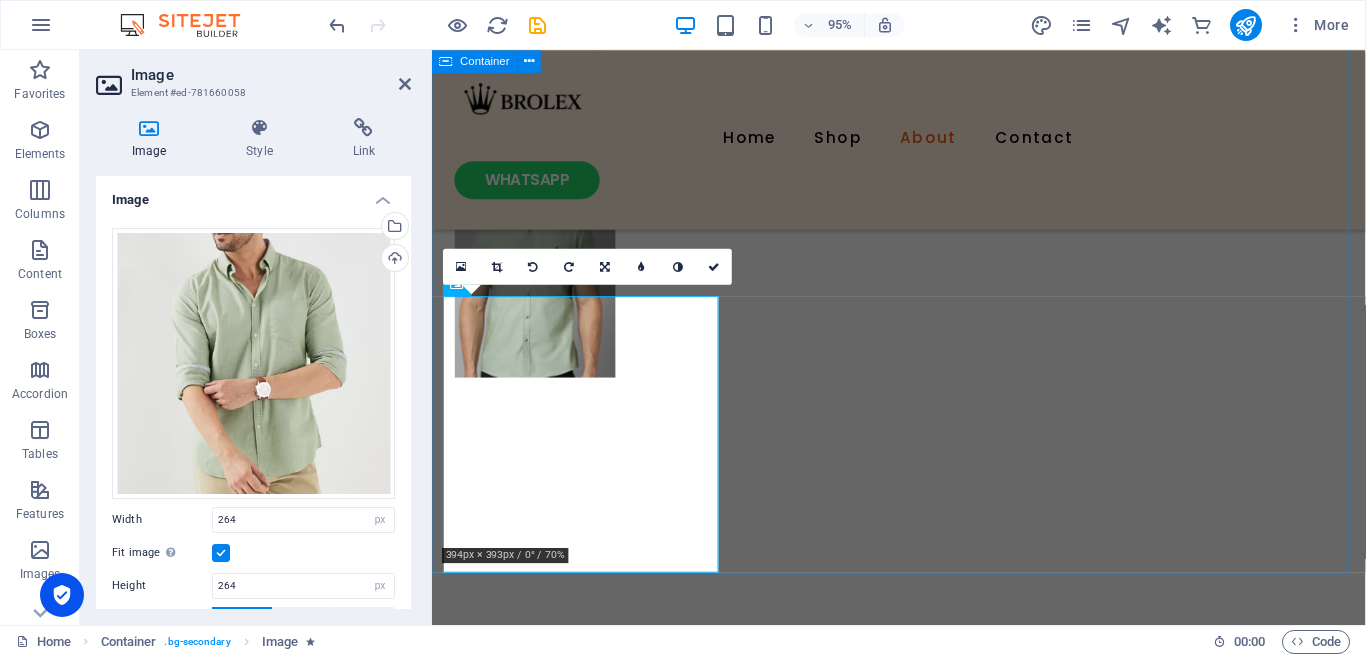 click on "About Us Welcome to  BROLEX  – where  premium streetwear meets unbeatable attitude . We don’t just make clothes—we craft  confidence . This is  fashion with a backbone , designed for men who demand  quality, style, and power  without compromise. 👌  Premium Quality  – Every stitch, every fabric, every detail is  built to last . 😎  Awesome Design  – From  head-turning graphics  to  sleek urban essentials , we make sure you  stand out . 💲  Affordable Price  – High-end style  shouldn’t break the bank . Look sharp, stay smart. This is  more than clothing—it’s armor . Whether you’re  ruling the streets, dominating the gym, or owning the night , Brolex gives you the  edge you need . 🔥  Wear Bold. Be Unstoppable.  🔥" at bounding box center [923, 1052] 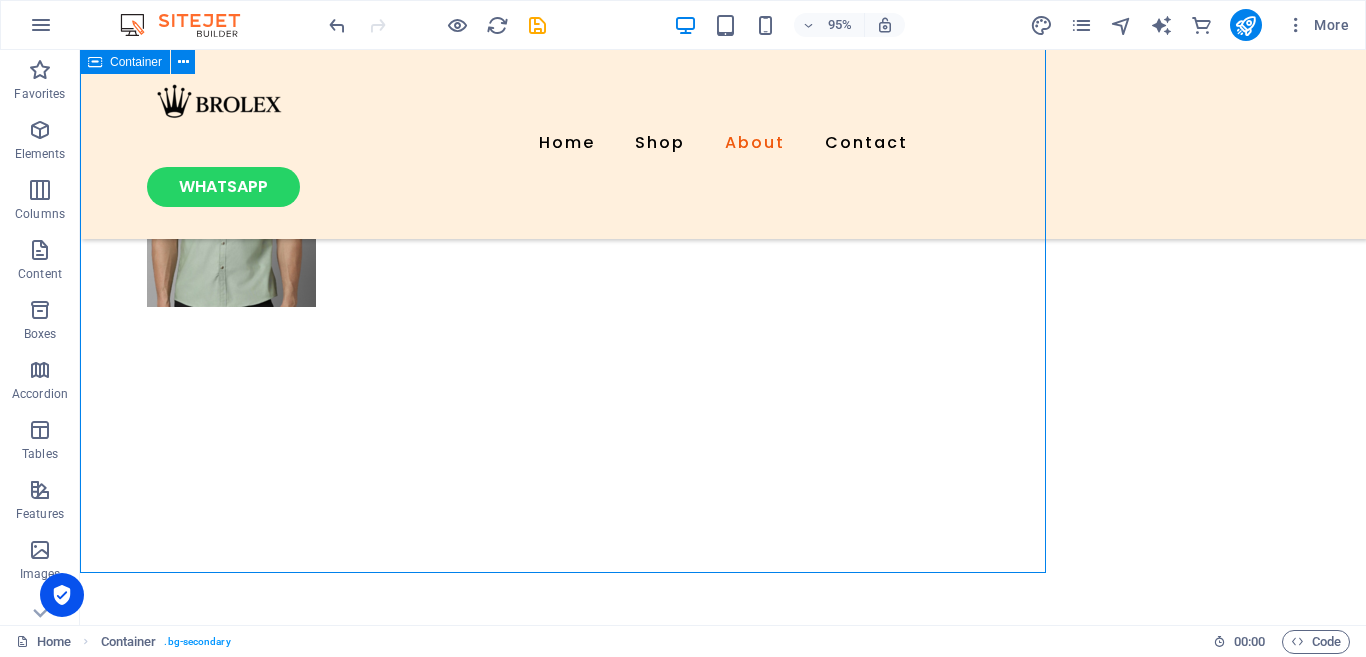 scroll, scrollTop: 2154, scrollLeft: 0, axis: vertical 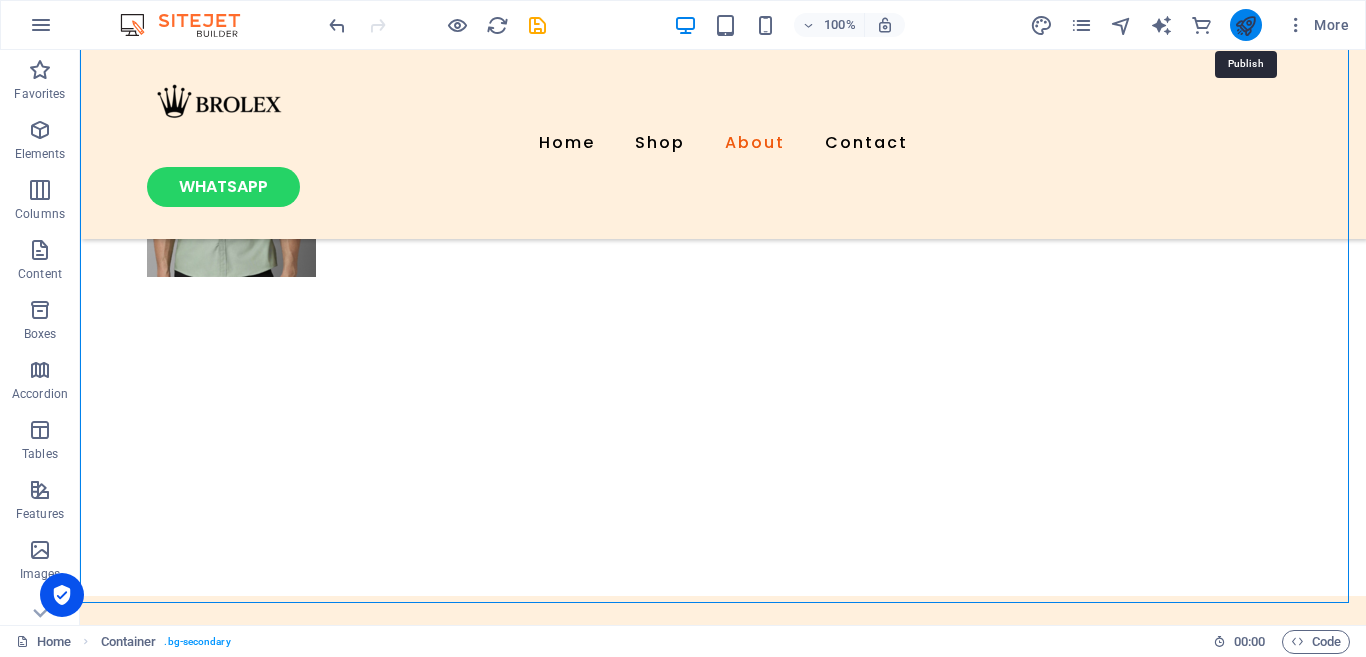 click at bounding box center (1245, 25) 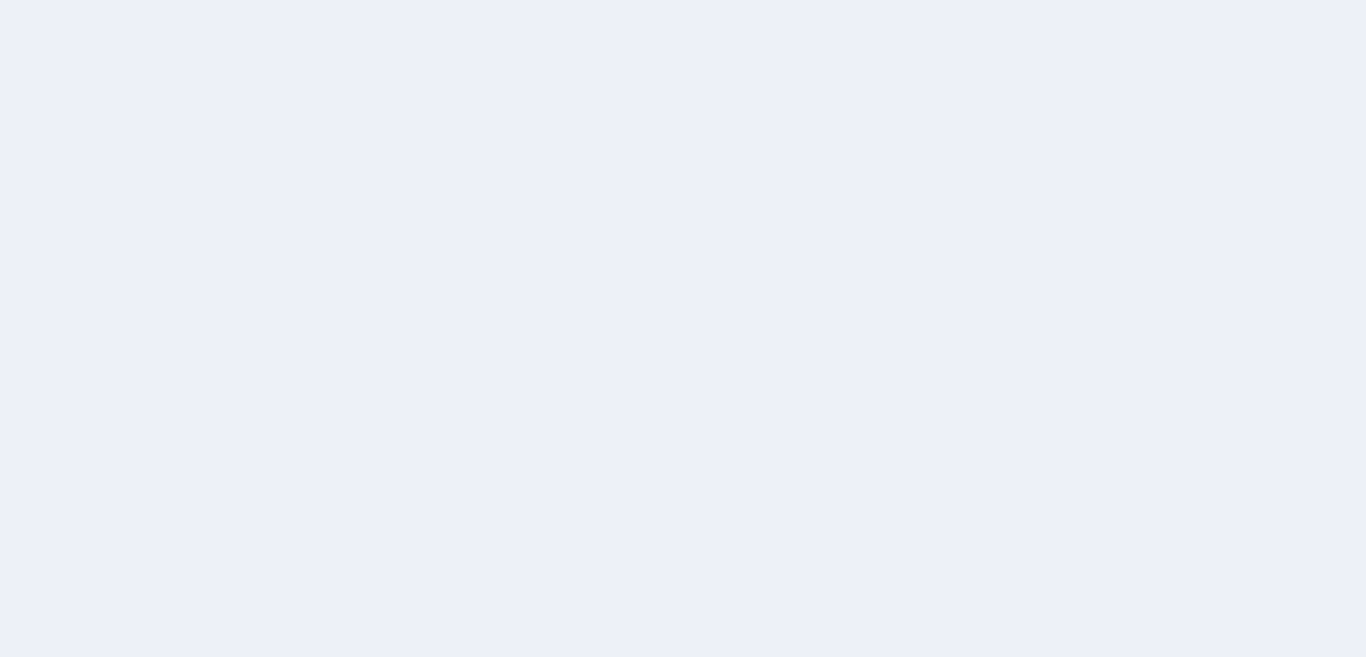 scroll, scrollTop: 0, scrollLeft: 0, axis: both 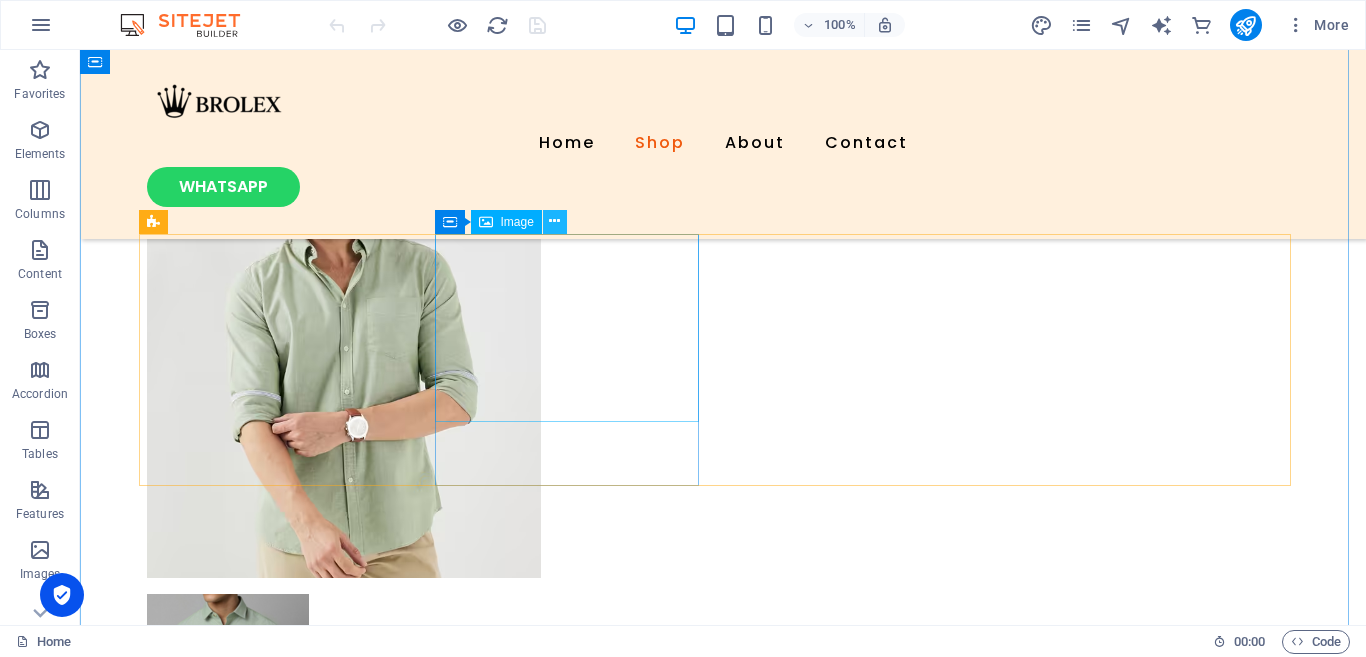 click at bounding box center [555, 222] 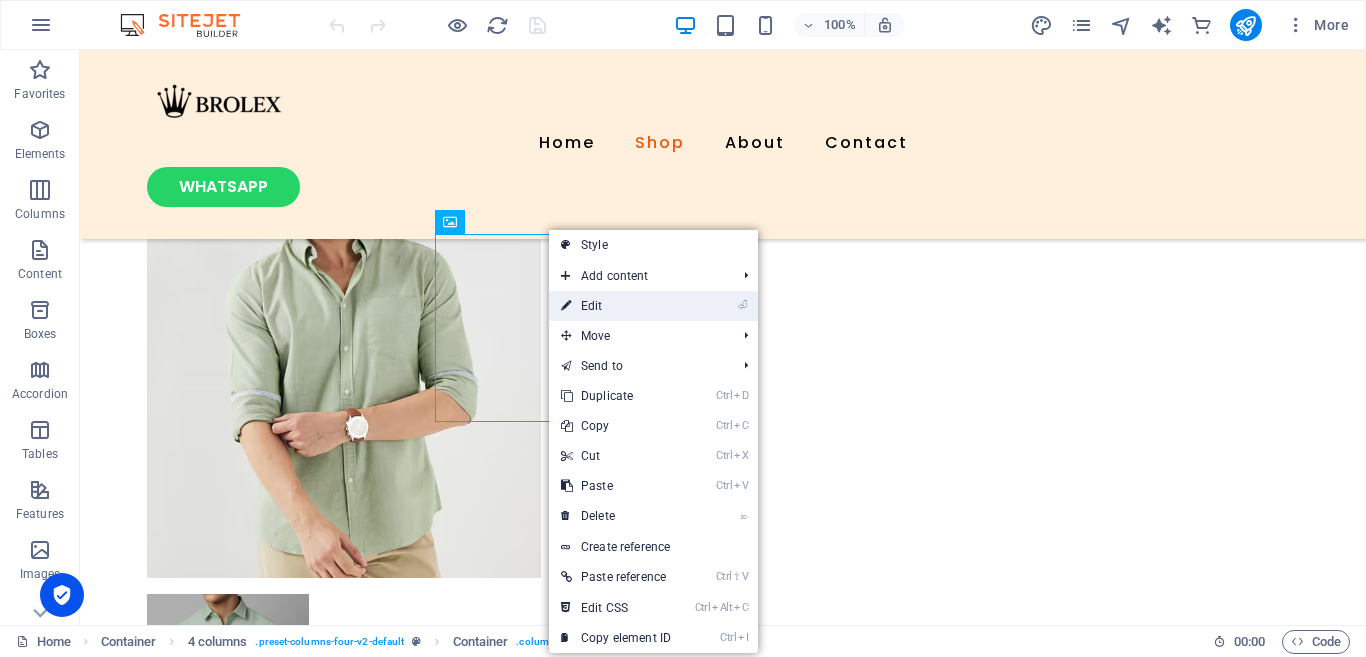 click on "⏎  Edit" at bounding box center [616, 306] 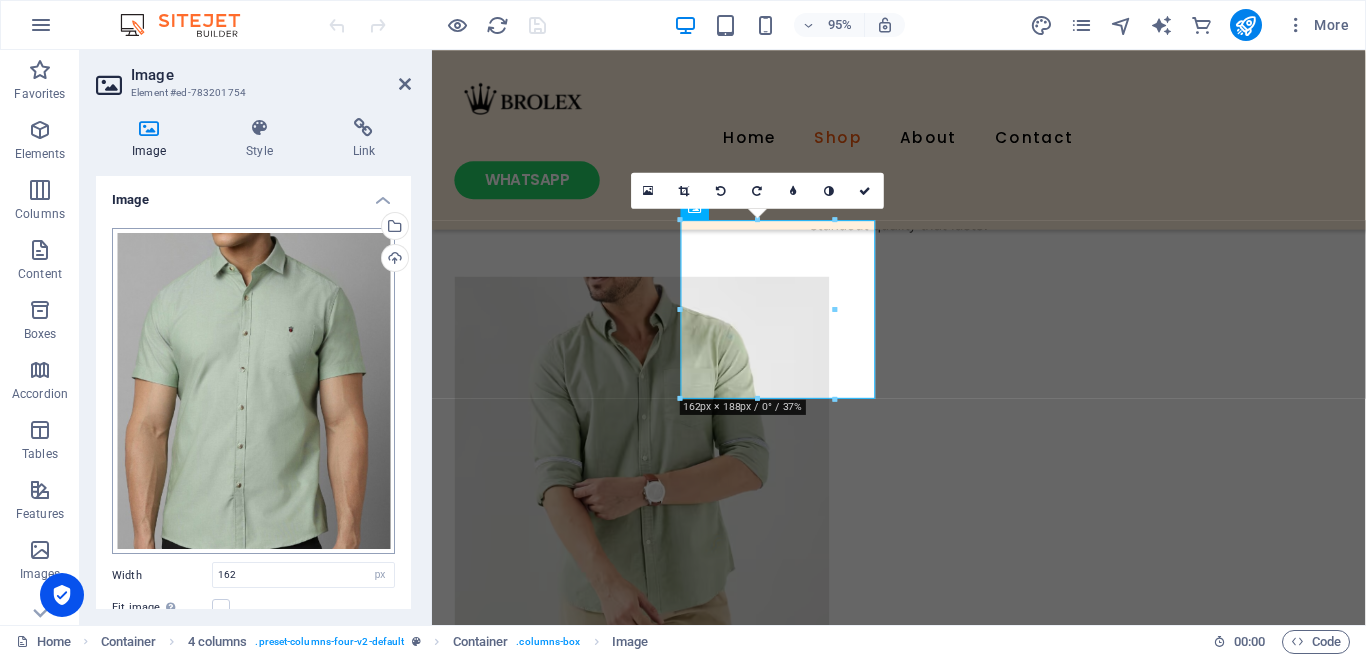scroll, scrollTop: 1255, scrollLeft: 0, axis: vertical 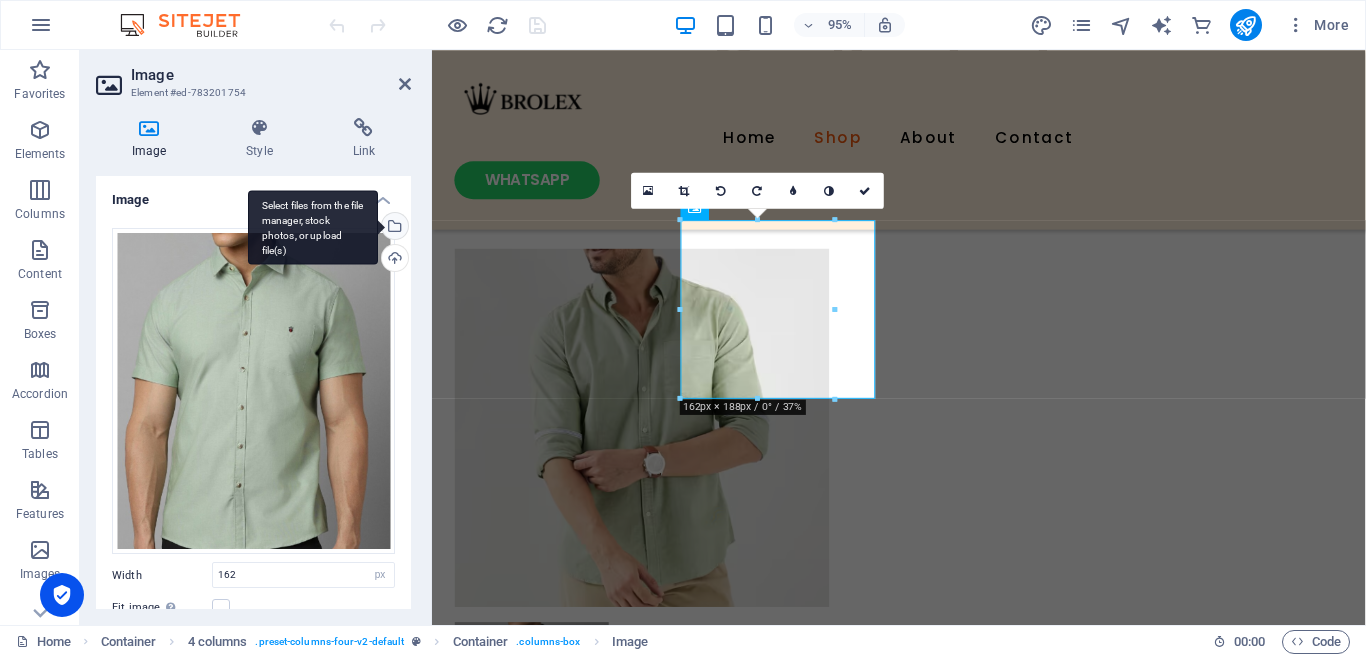 click on "Select files from the file manager, stock photos, or upload file(s)" at bounding box center (313, 227) 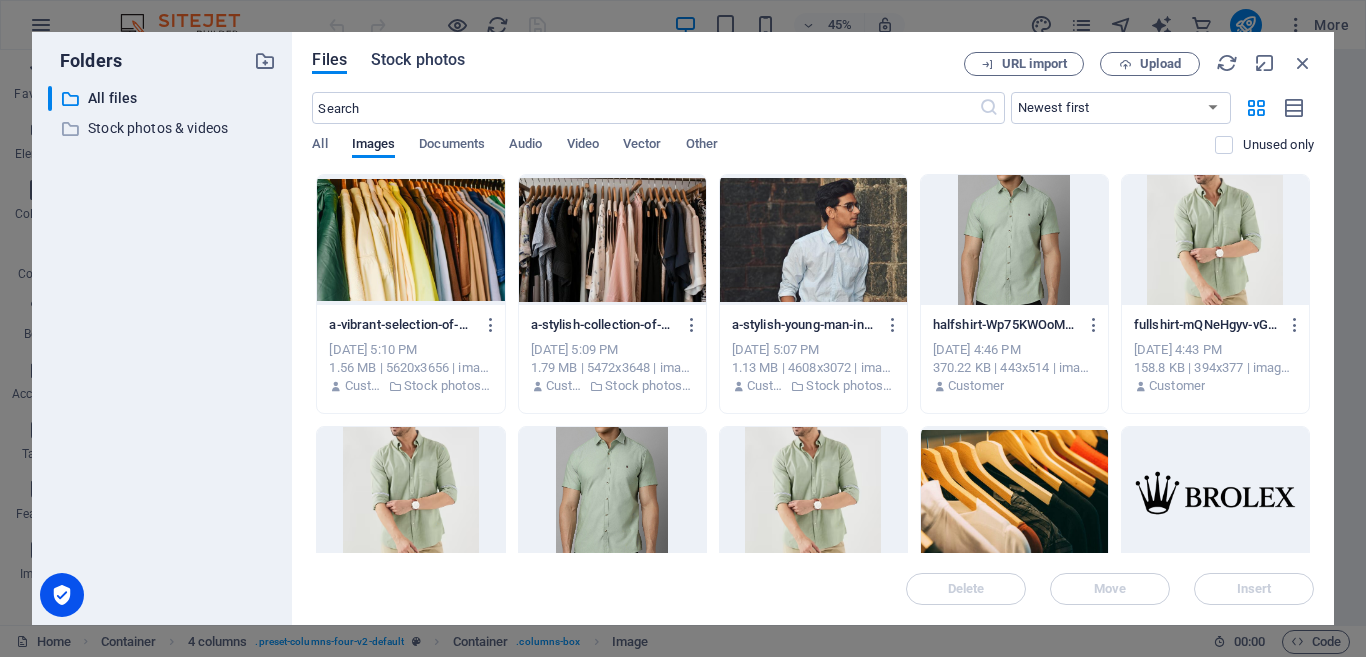 click on "Stock photos" at bounding box center [418, 60] 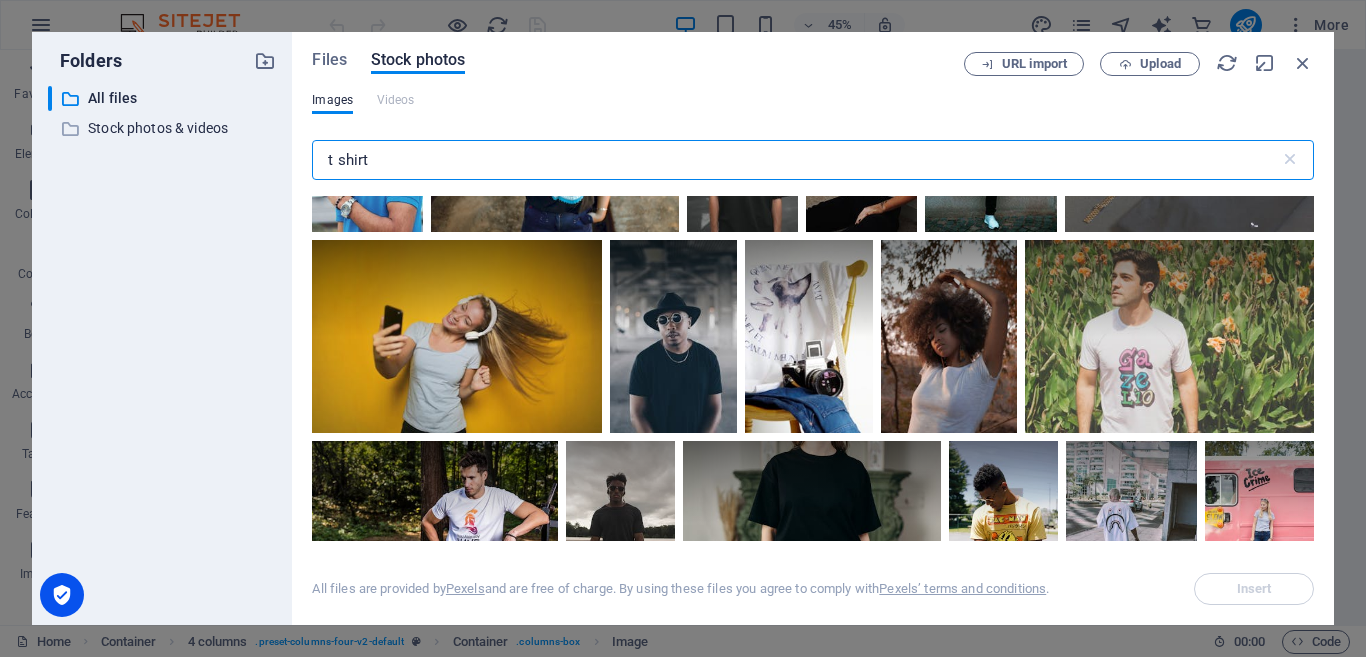 scroll, scrollTop: 610, scrollLeft: 0, axis: vertical 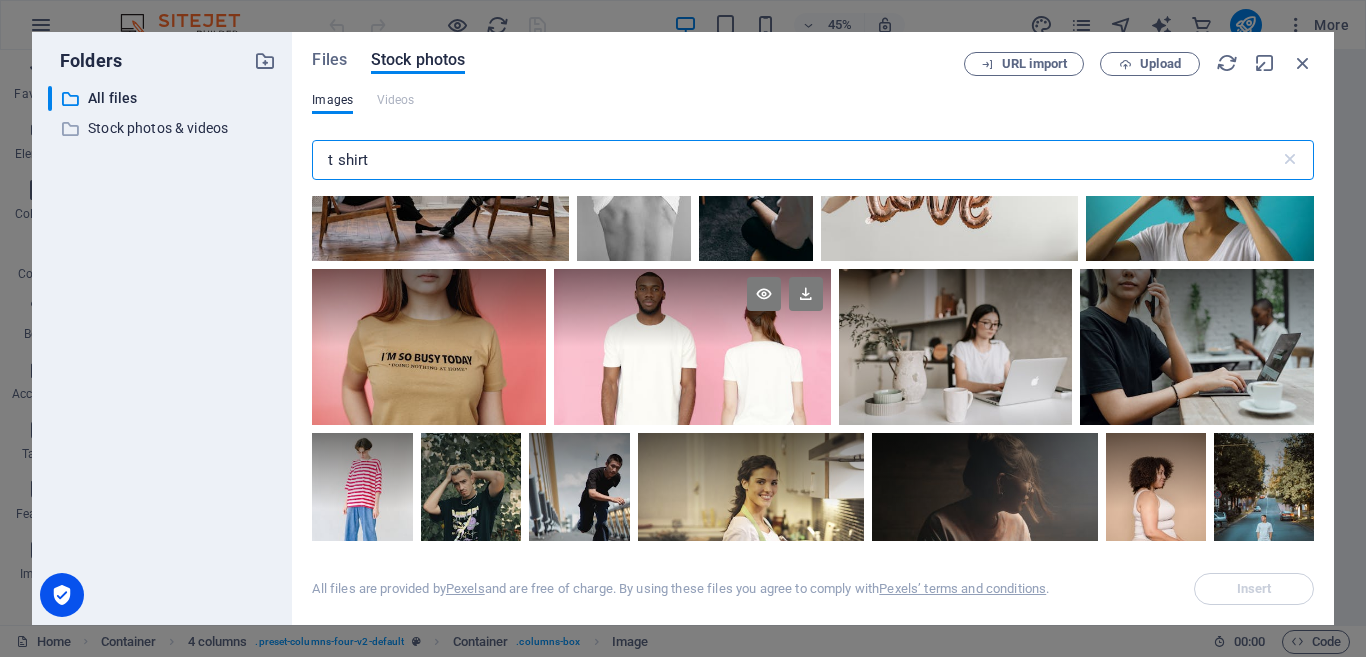 type on "t shirt" 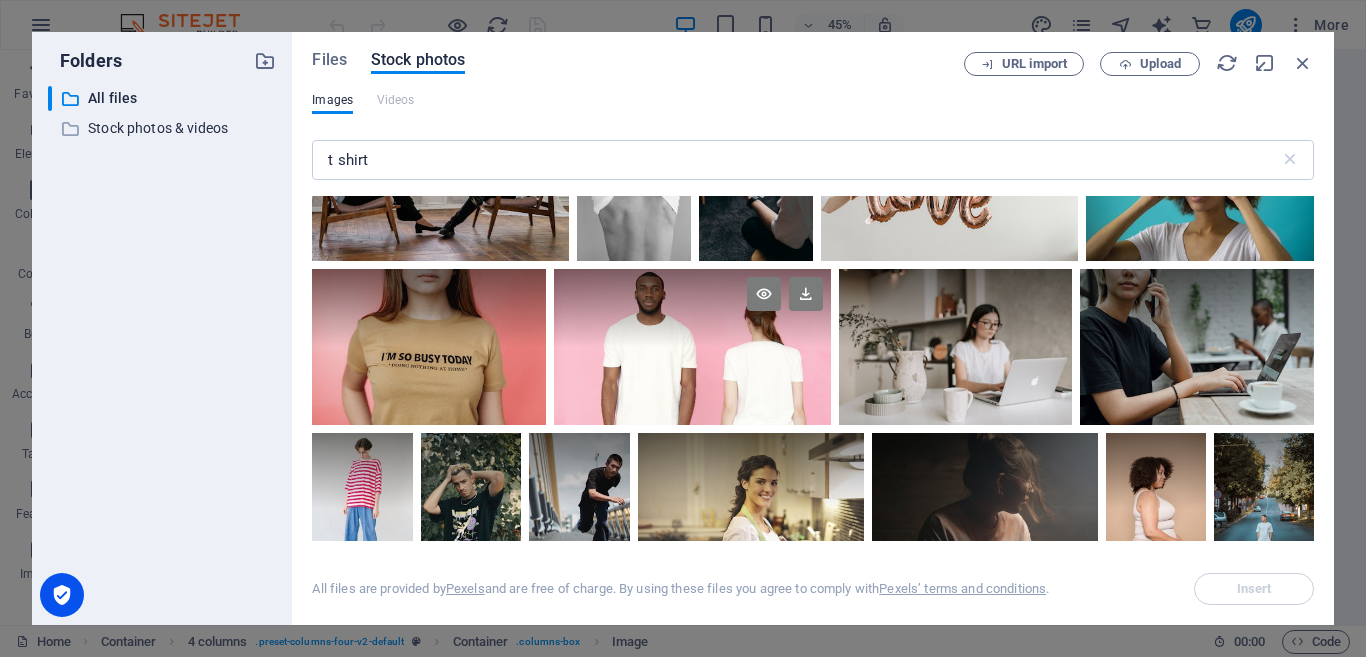 click at bounding box center [692, 347] 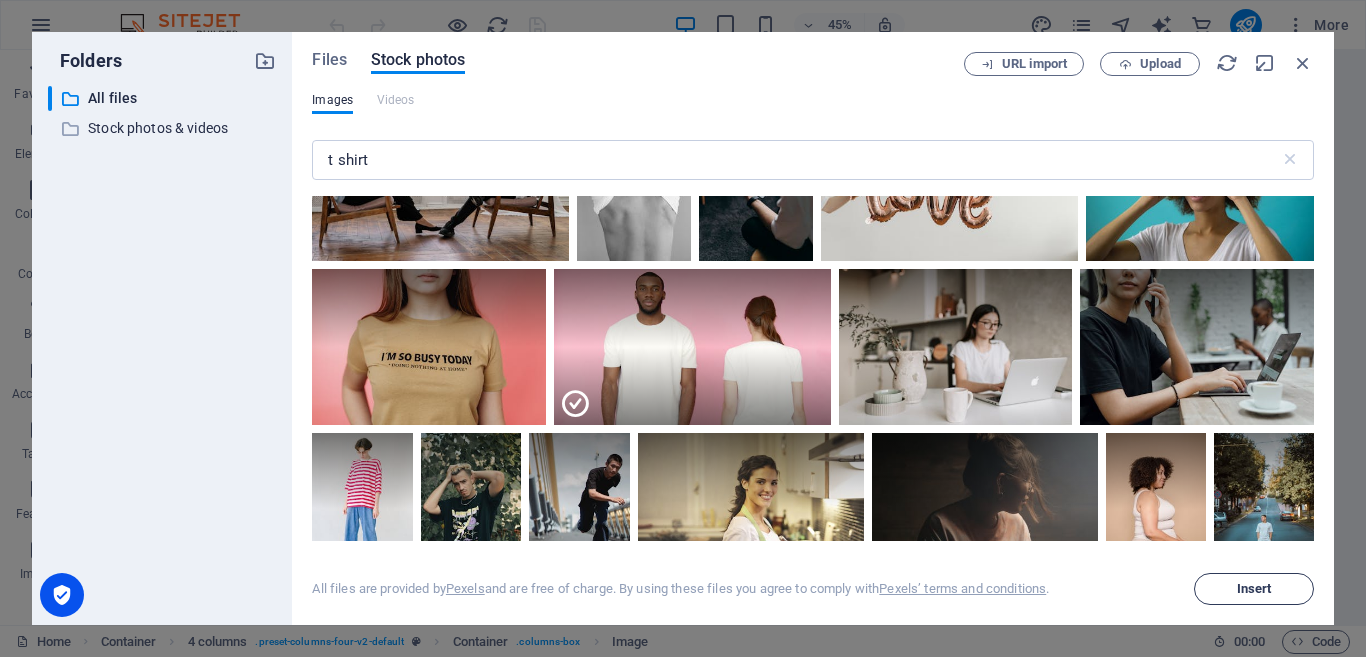 click on "Insert" at bounding box center (1254, 589) 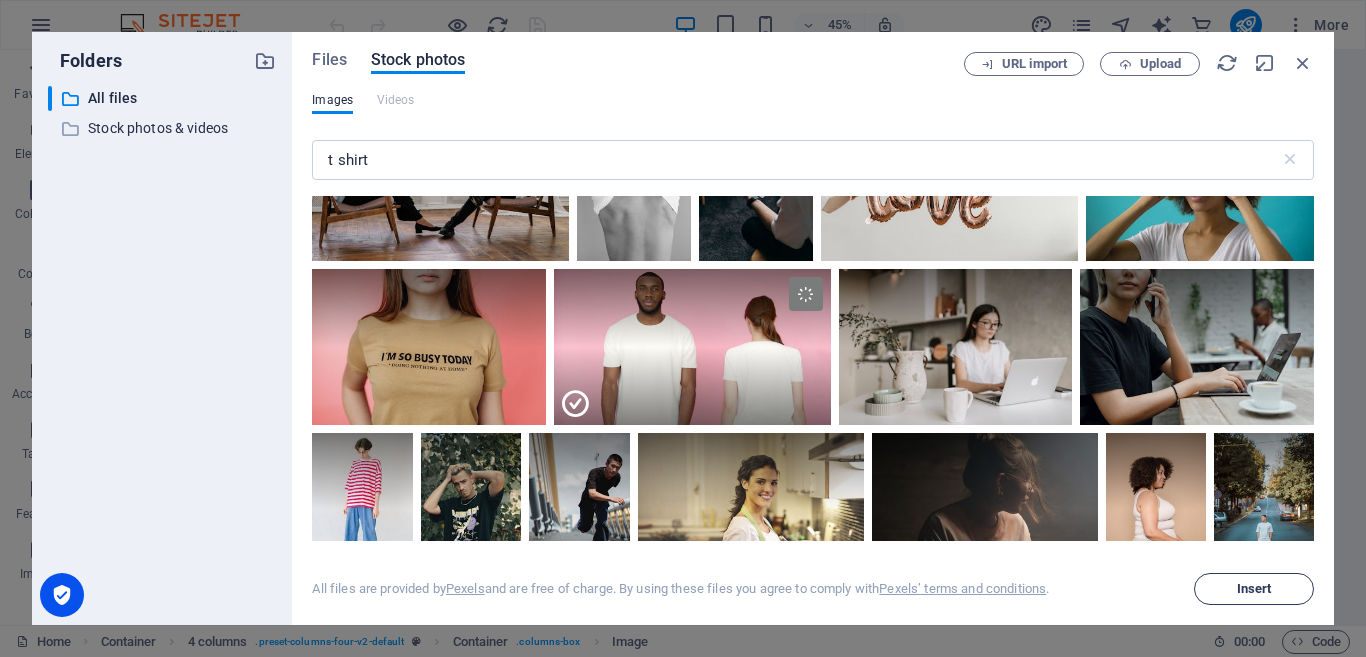 click on "Insert" at bounding box center [1254, 589] 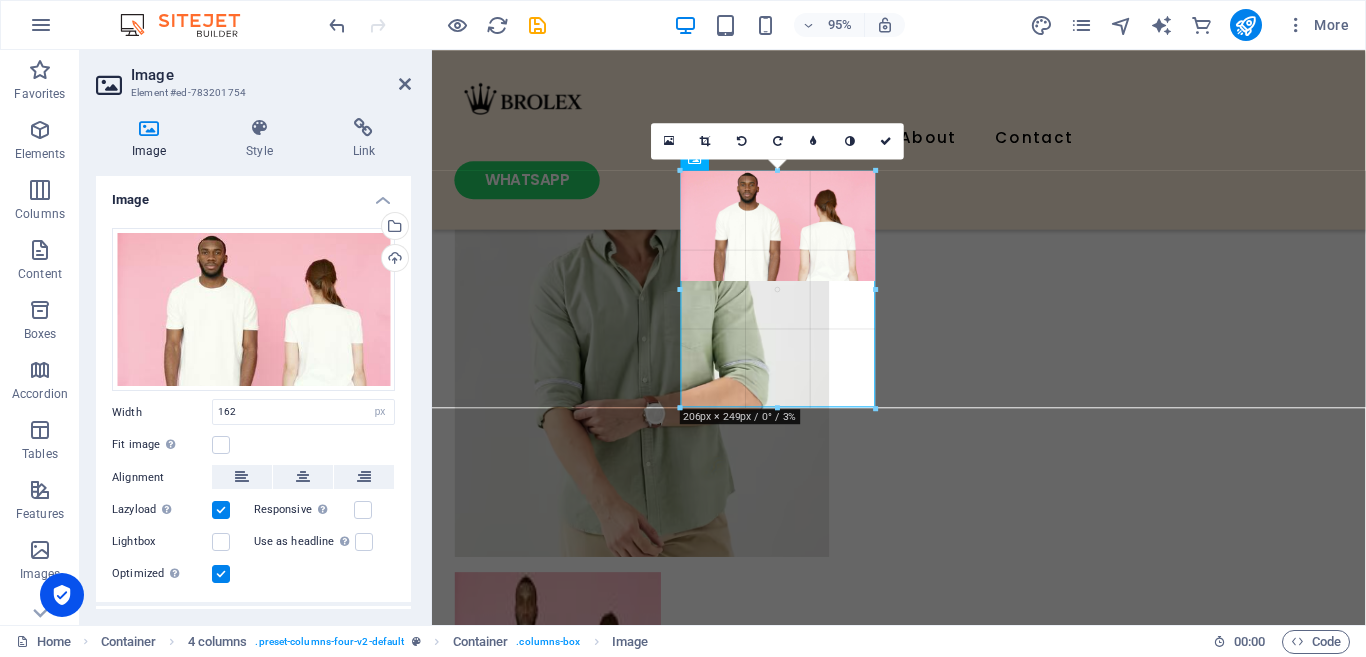 drag, startPoint x: 834, startPoint y: 308, endPoint x: 481, endPoint y: 327, distance: 353.51096 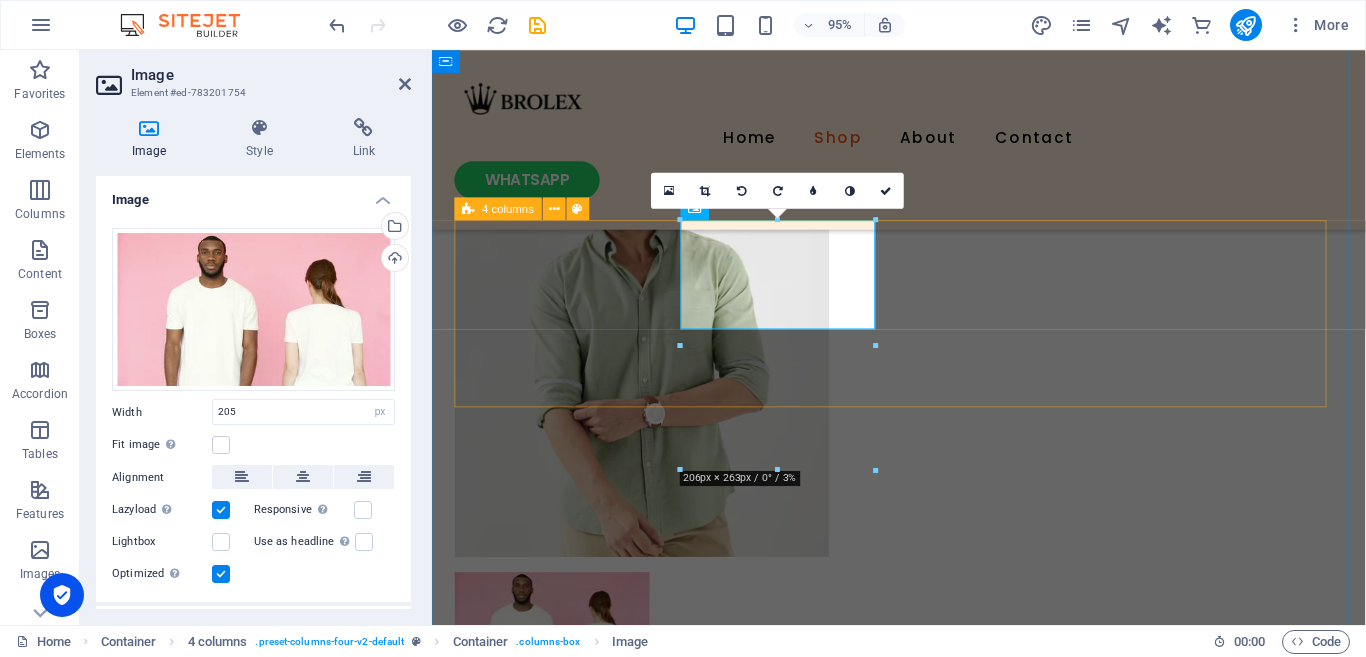 scroll, scrollTop: 1255, scrollLeft: 0, axis: vertical 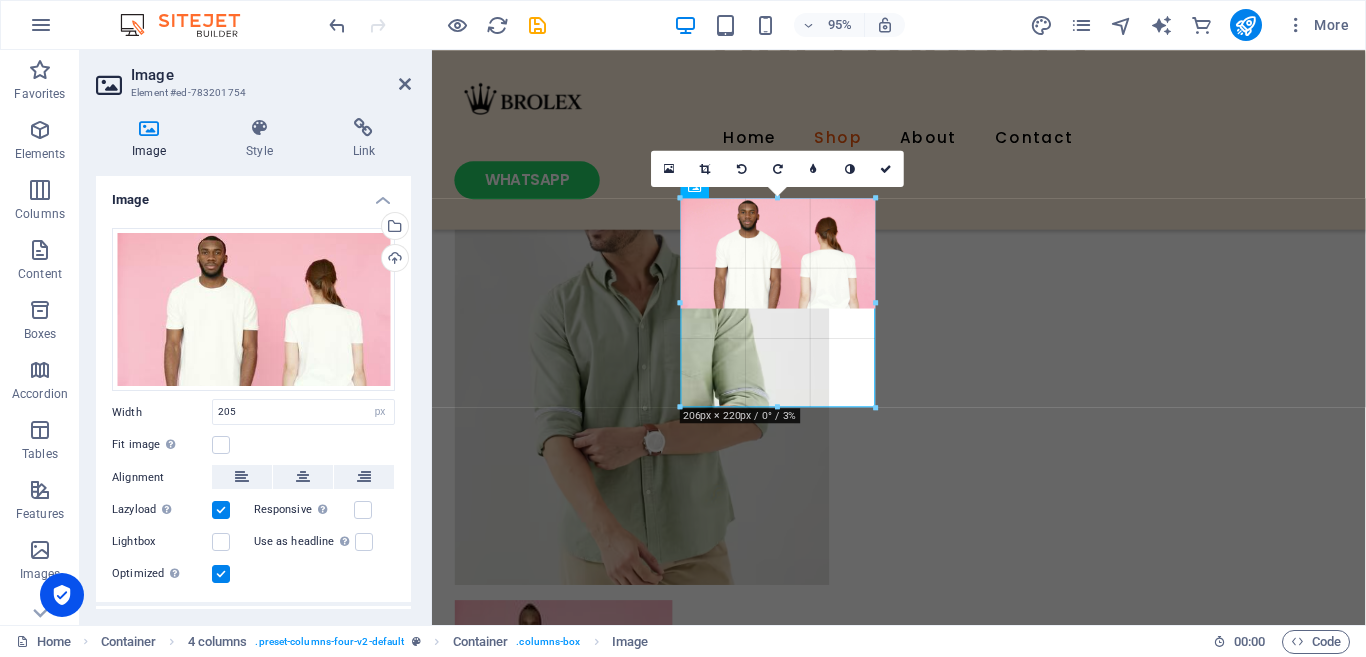 drag, startPoint x: 678, startPoint y: 270, endPoint x: 233, endPoint y: 231, distance: 446.70572 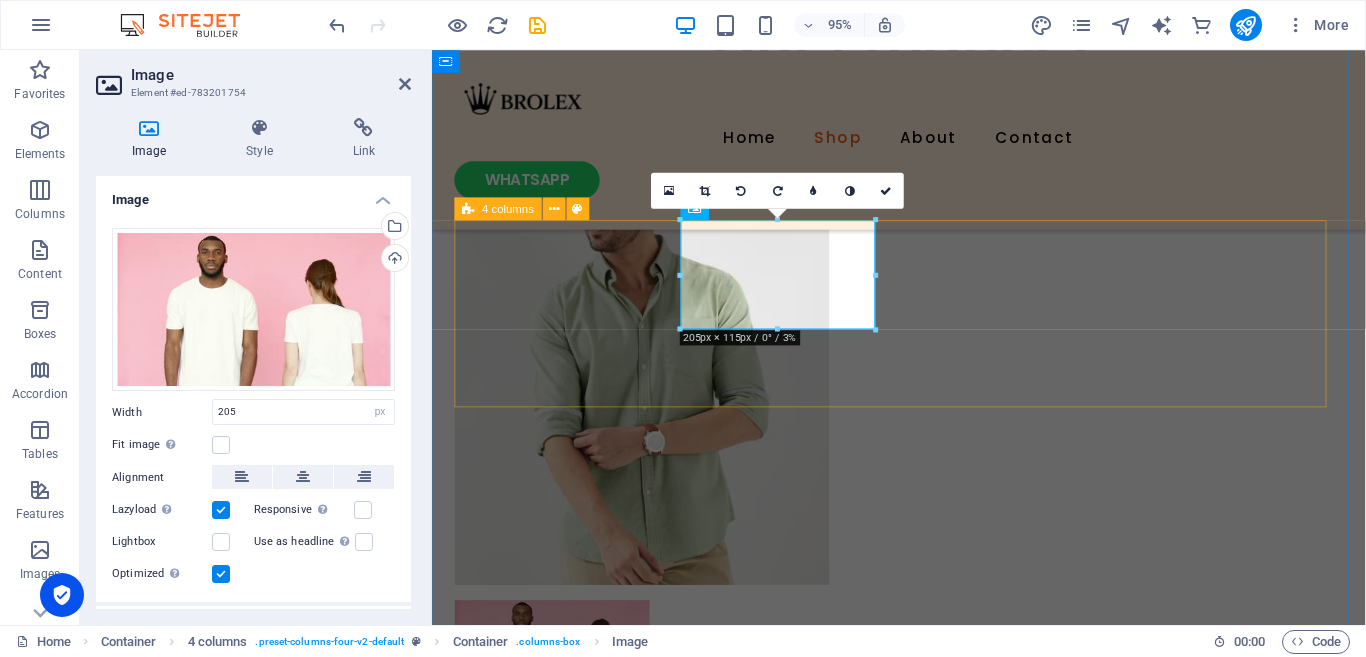 scroll, scrollTop: 1255, scrollLeft: 0, axis: vertical 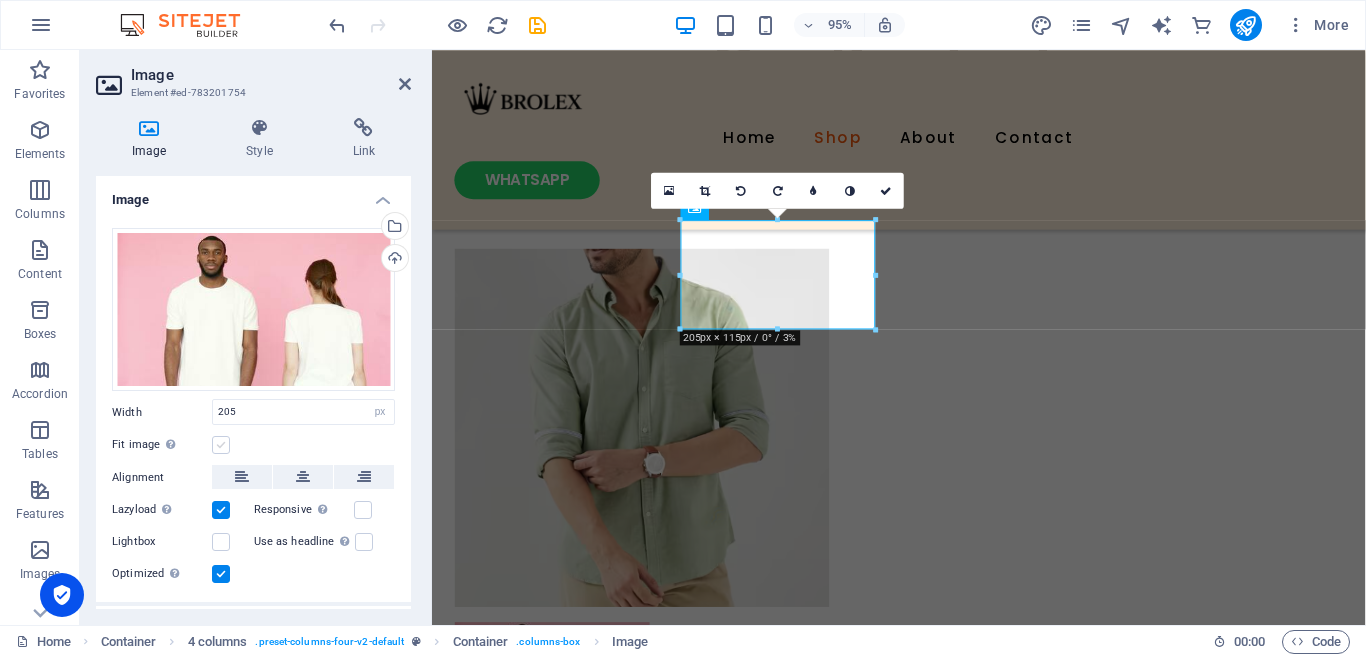 click at bounding box center [221, 445] 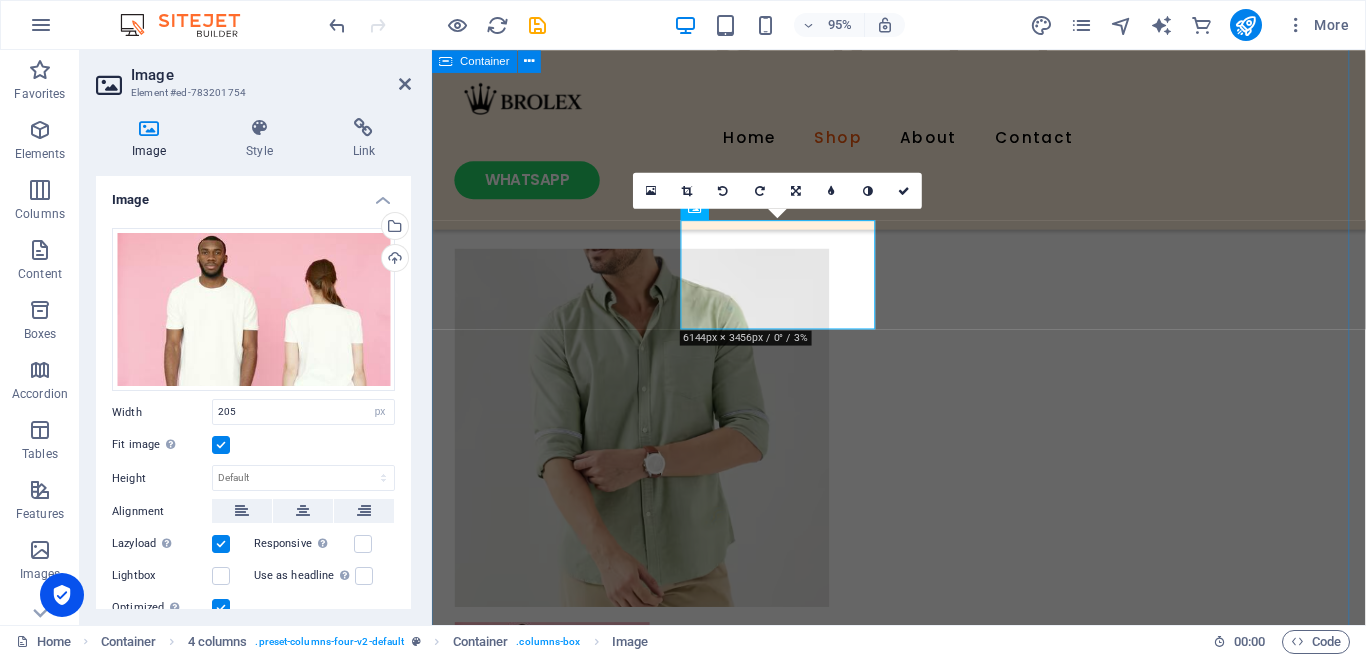 click on "Our Products We manufacture premium shirts and tees that redefine urban fashion. From crisp button-downs to bold graphic t-shirts, each piece combines cutting-edge designs with superior comfort. Our heavyweight fabrics, precision stitching, and attention to detail ensure standout quality that lasts." at bounding box center (923, 587) 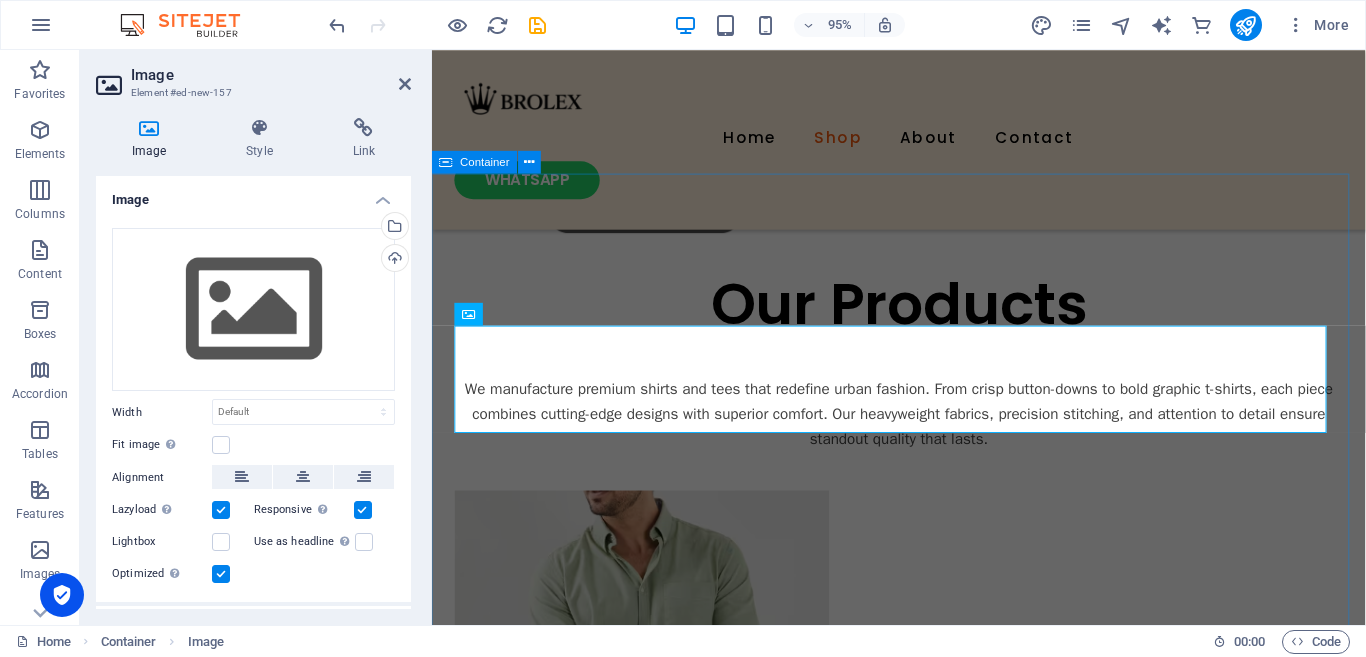 scroll, scrollTop: 859, scrollLeft: 0, axis: vertical 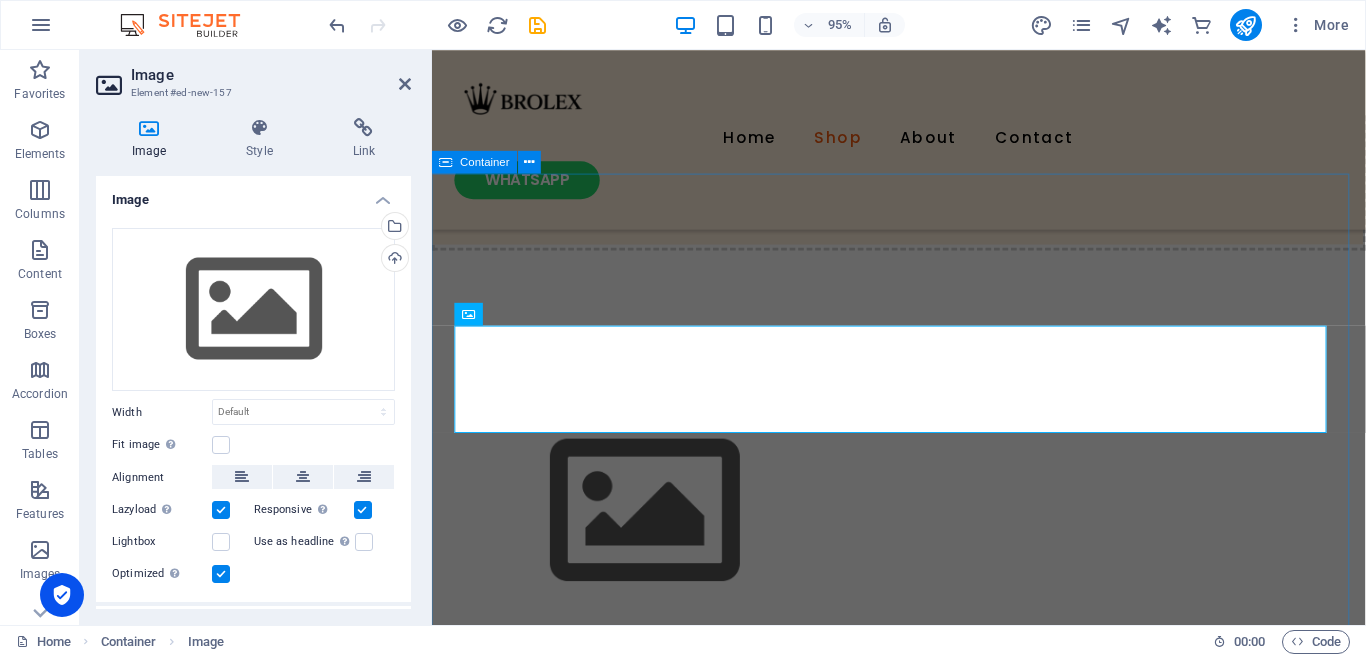 click on "Our Products We manufacture premium shirts and tees that redefine urban fashion. From crisp button-downs to bold graphic t-shirts, each piece combines cutting-edge designs with superior comfort. Our heavyweight fabrics, precision stitching, and attention to detail ensure standout quality that lasts." at bounding box center (923, 1095) 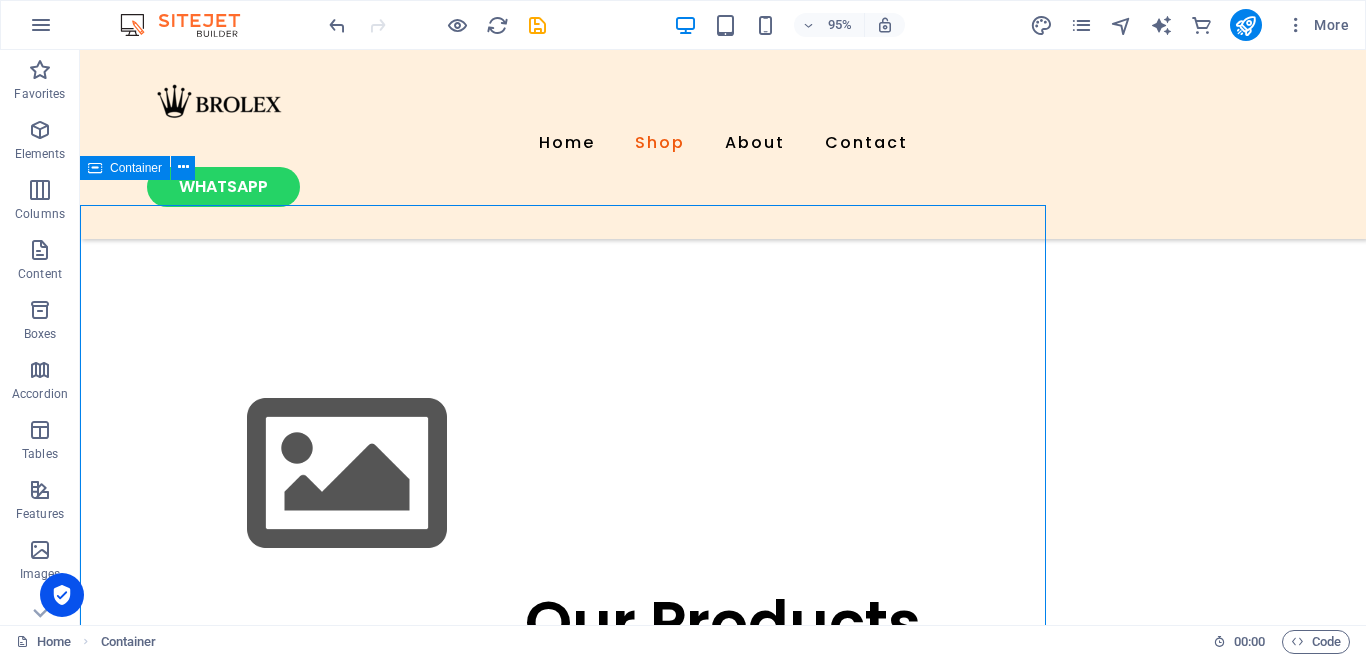 scroll, scrollTop: 834, scrollLeft: 0, axis: vertical 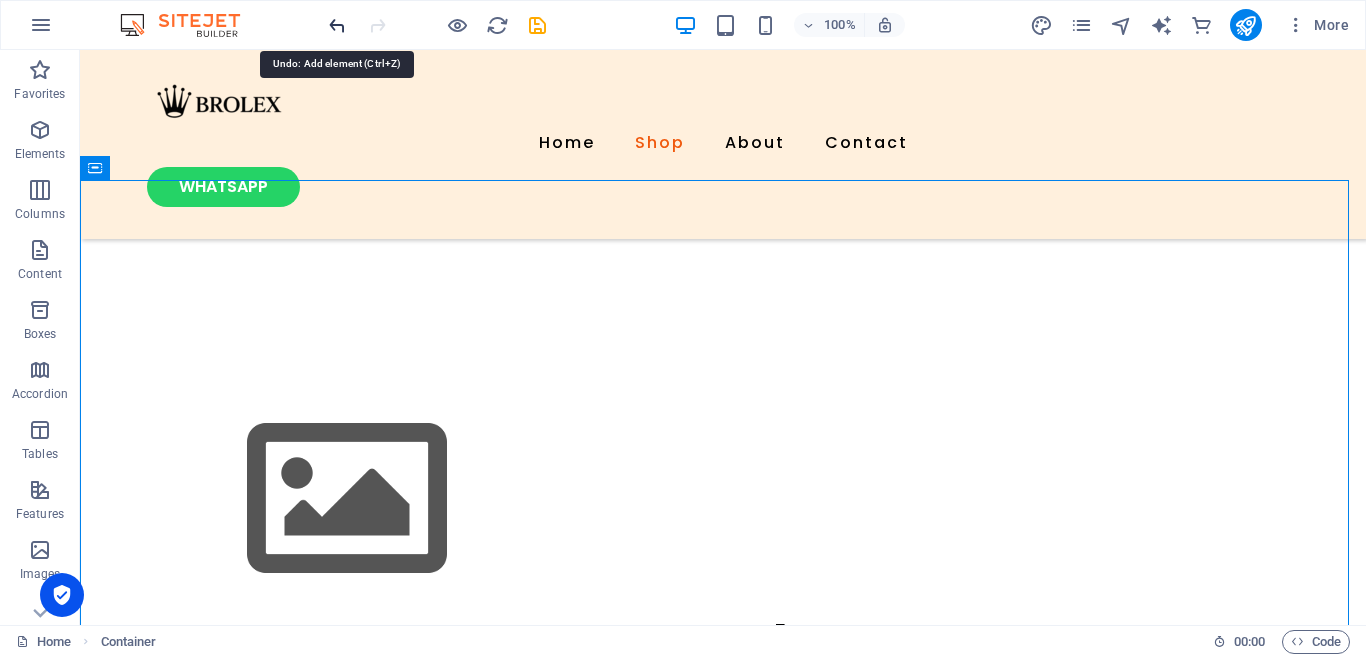 click at bounding box center (337, 25) 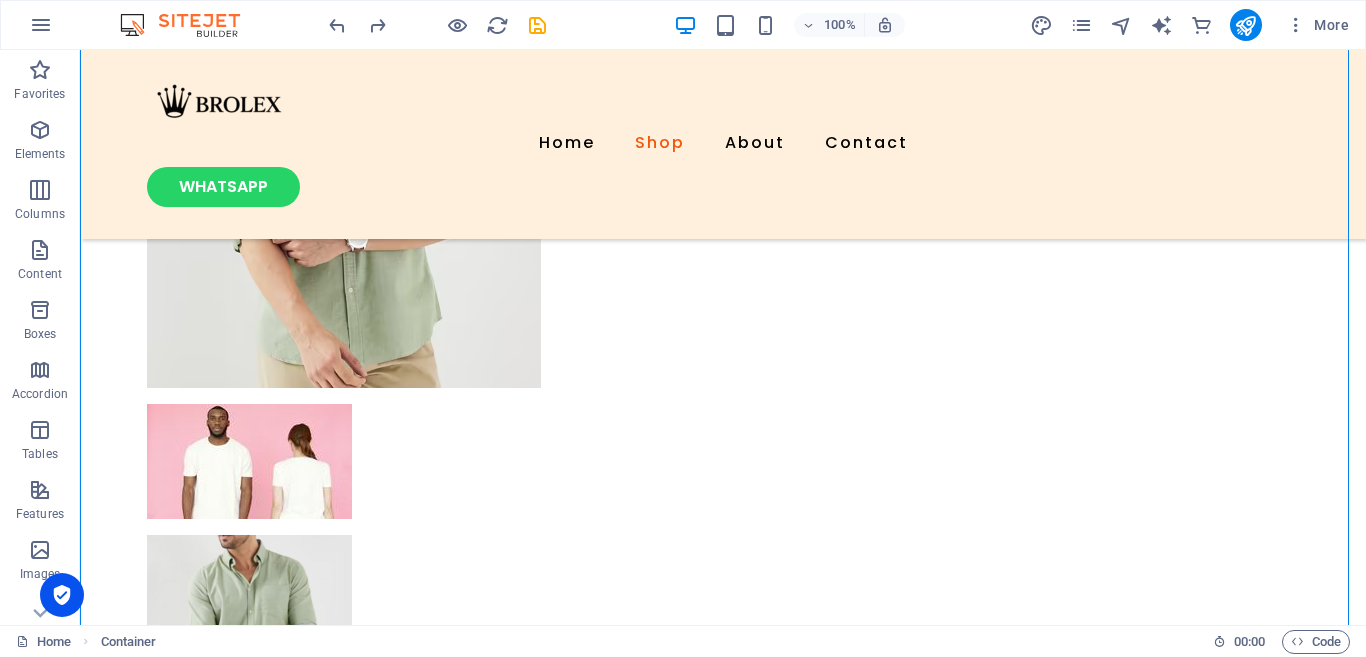 scroll, scrollTop: 1244, scrollLeft: 0, axis: vertical 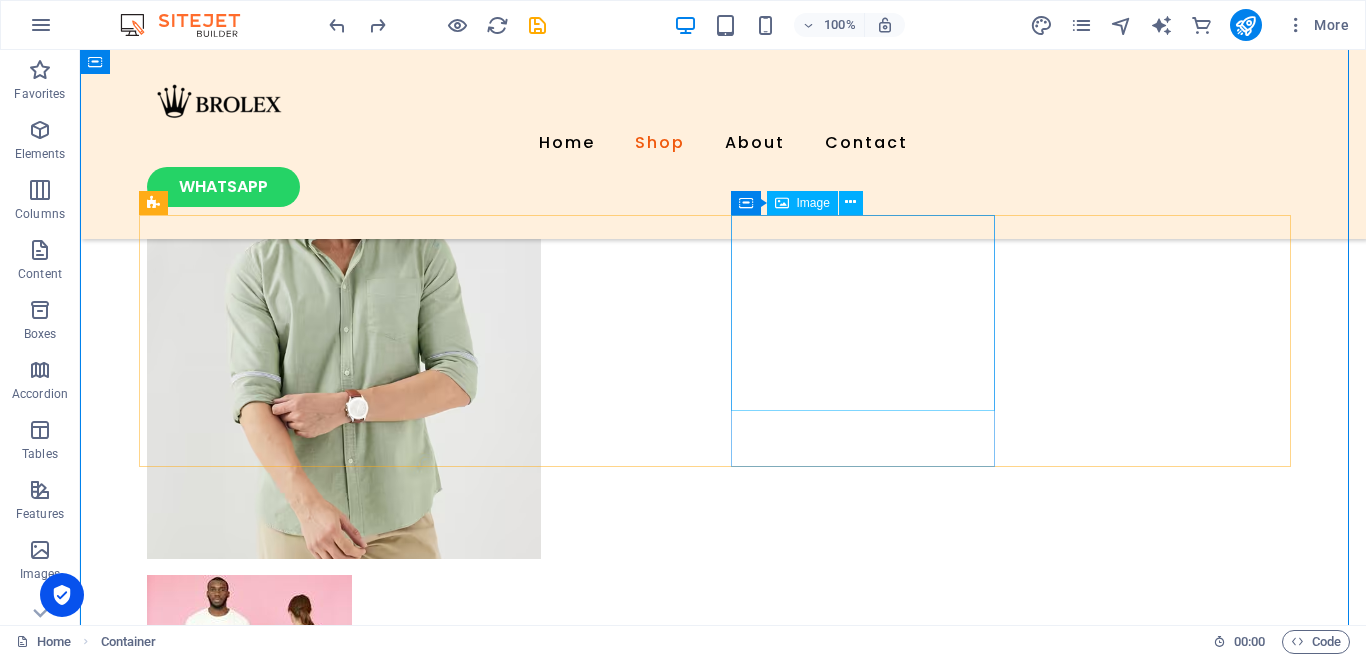 click at bounding box center (279, 804) 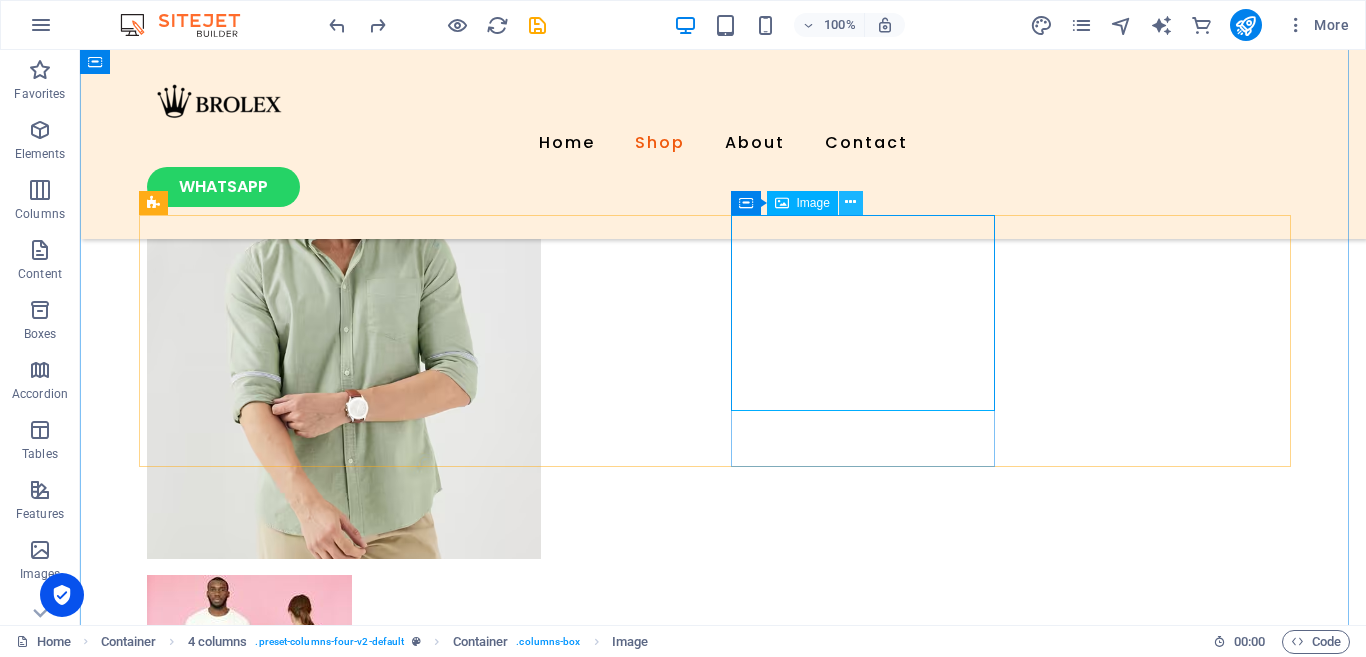 click at bounding box center (850, 202) 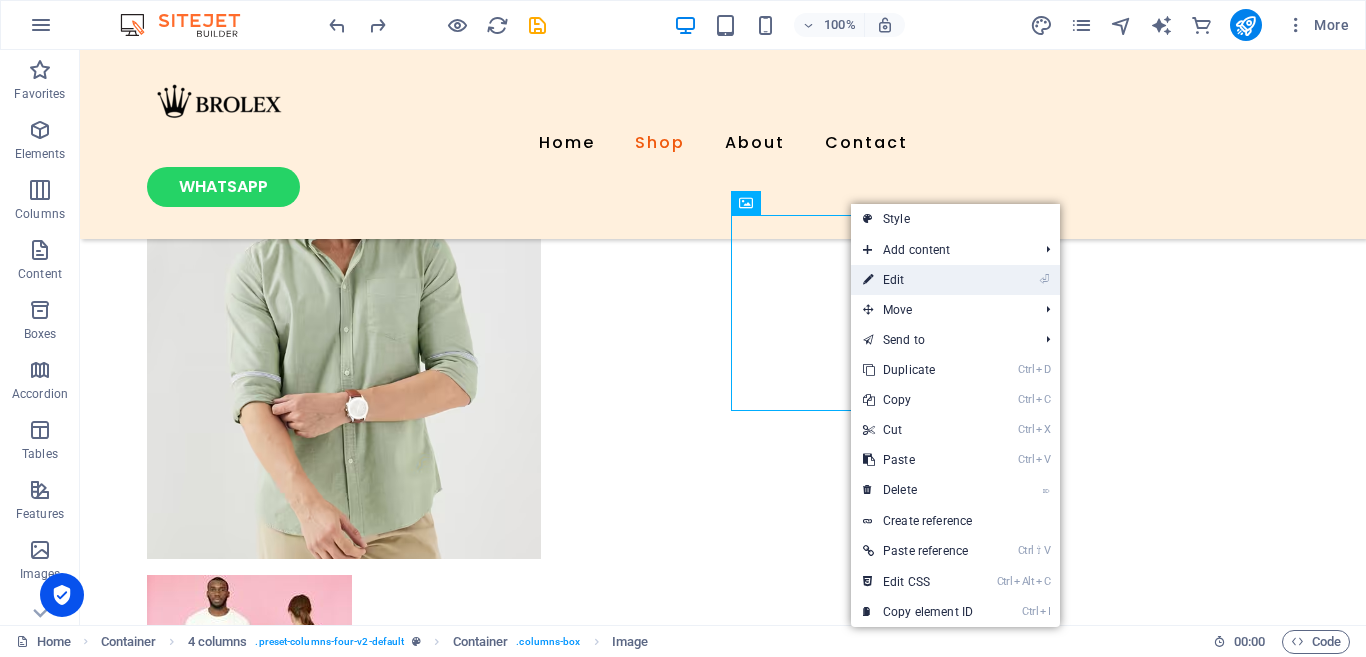 click on "⏎  Edit" at bounding box center [918, 280] 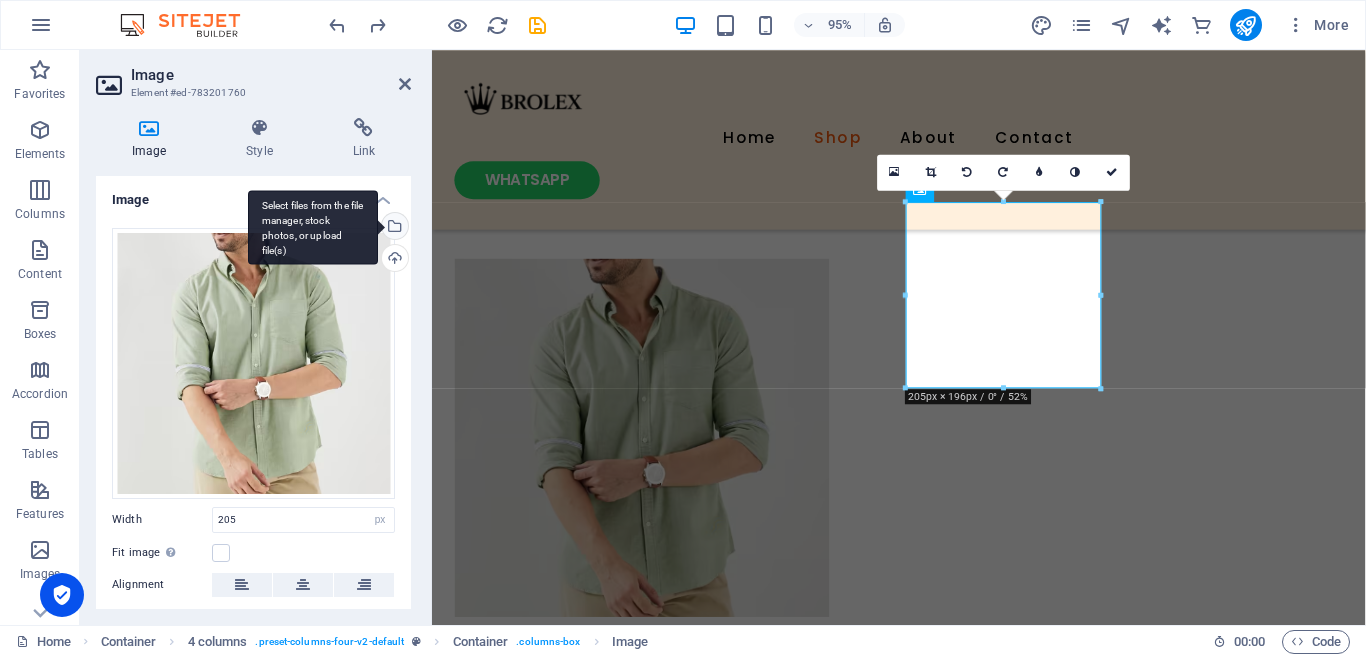 scroll, scrollTop: 1274, scrollLeft: 0, axis: vertical 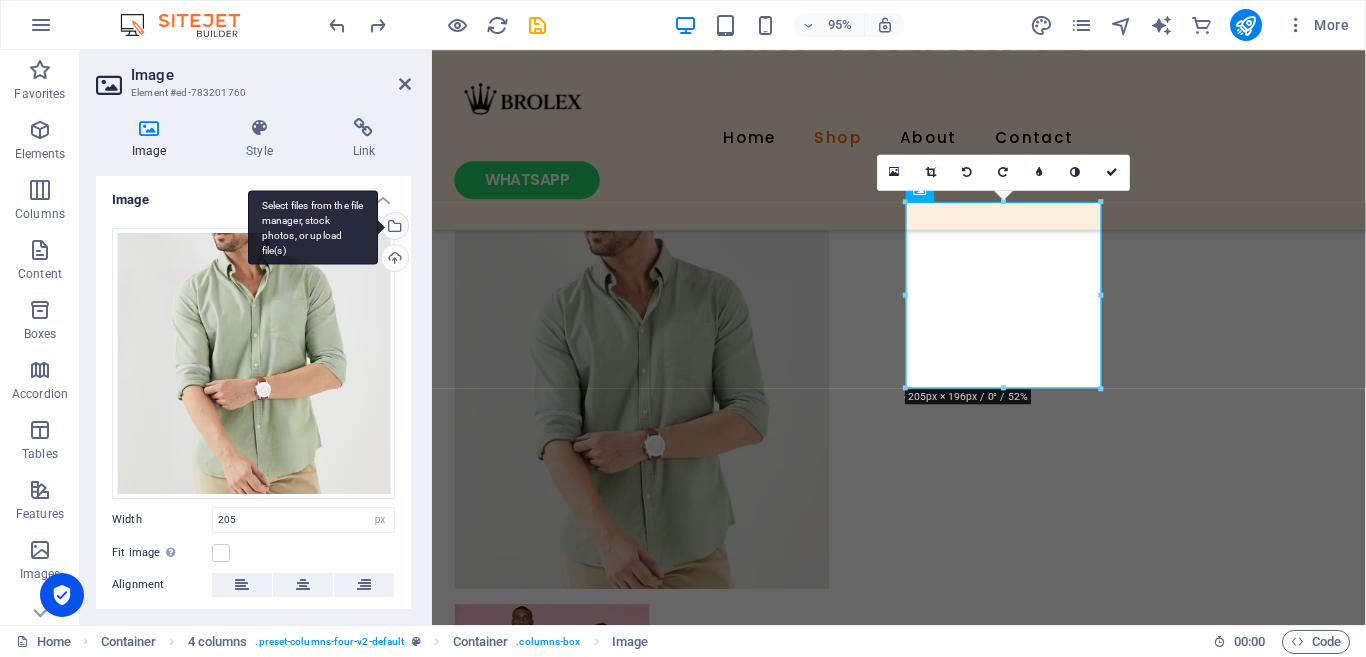 click on "Select files from the file manager, stock photos, or upload file(s)" at bounding box center (393, 228) 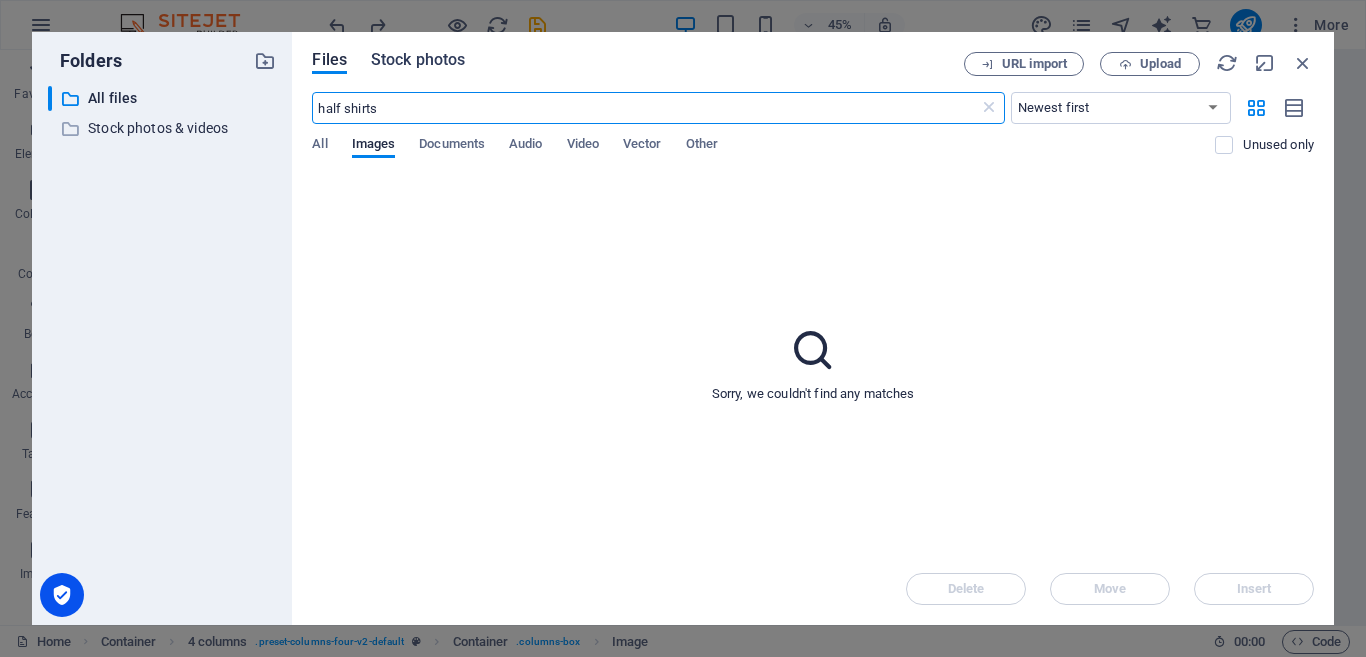 type on "half shirts" 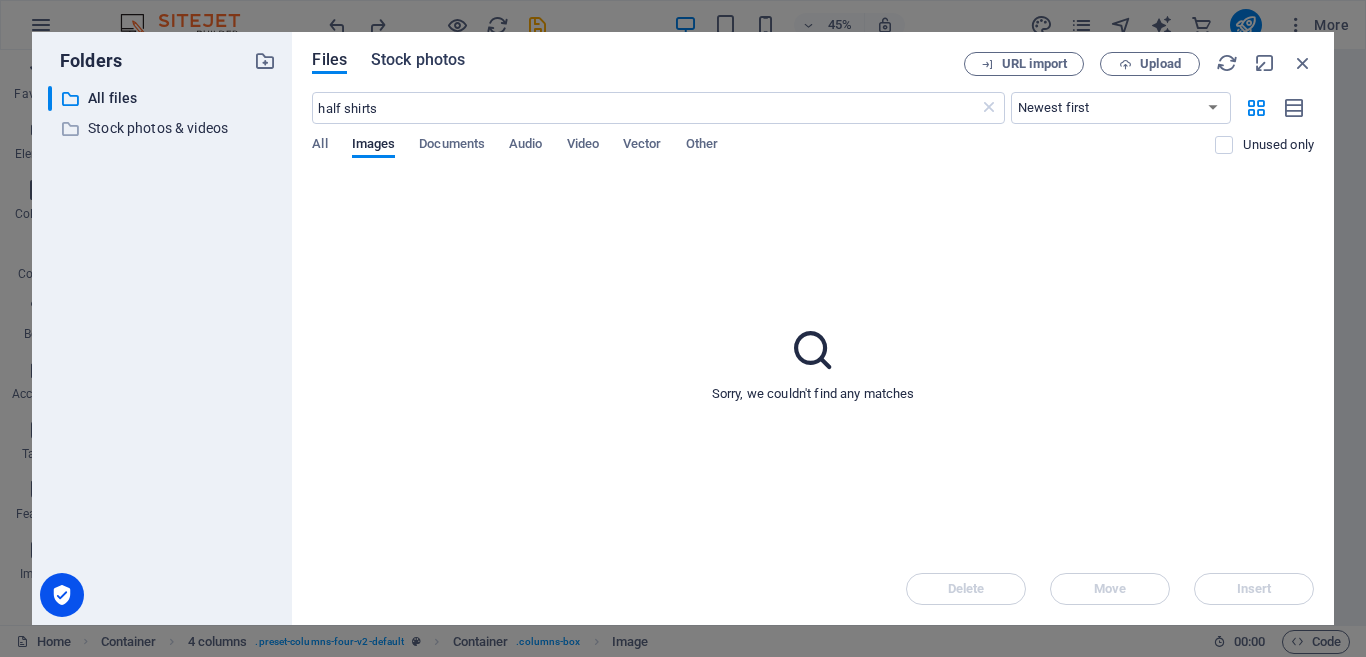click on "Stock photos" at bounding box center [418, 60] 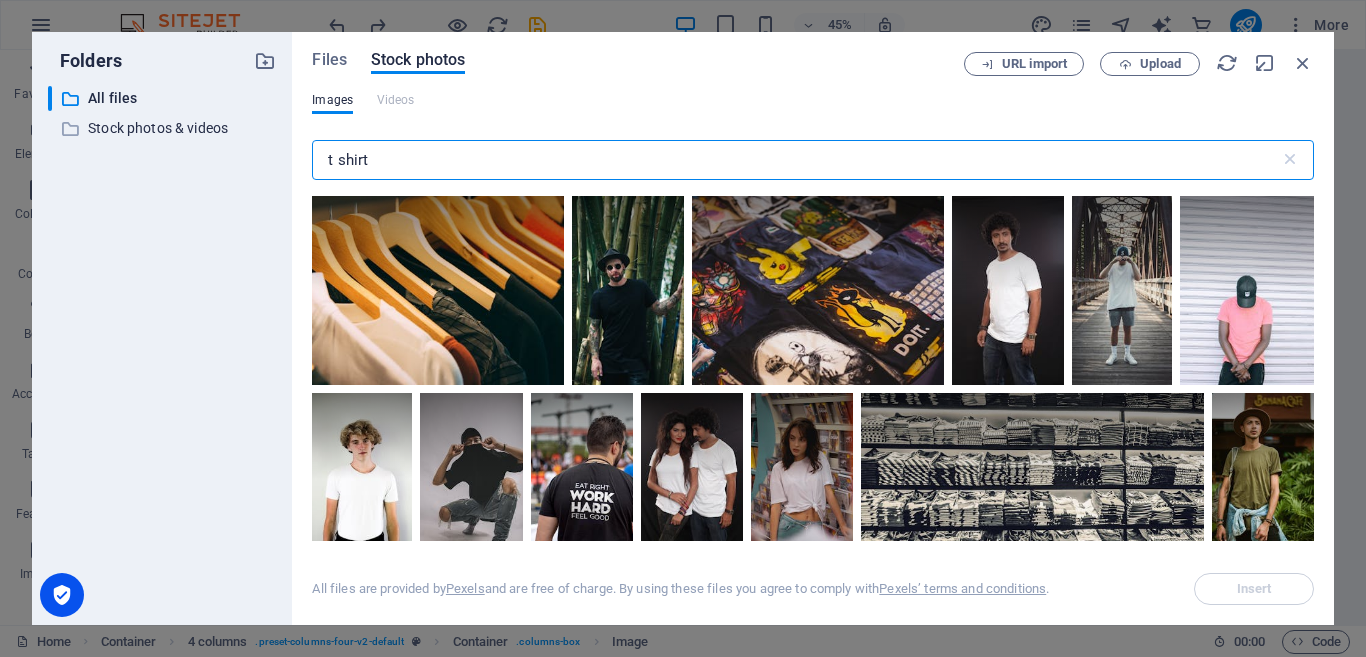 drag, startPoint x: 387, startPoint y: 152, endPoint x: 306, endPoint y: 159, distance: 81.3019 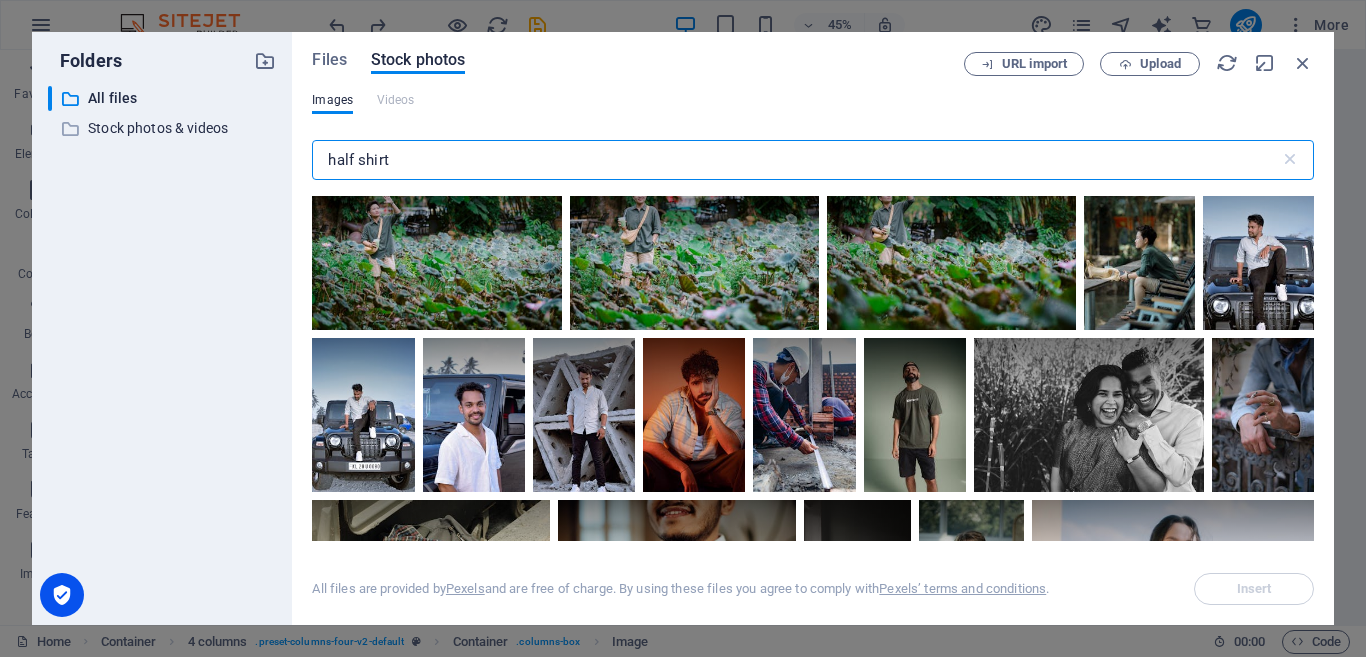 scroll, scrollTop: 2006, scrollLeft: 0, axis: vertical 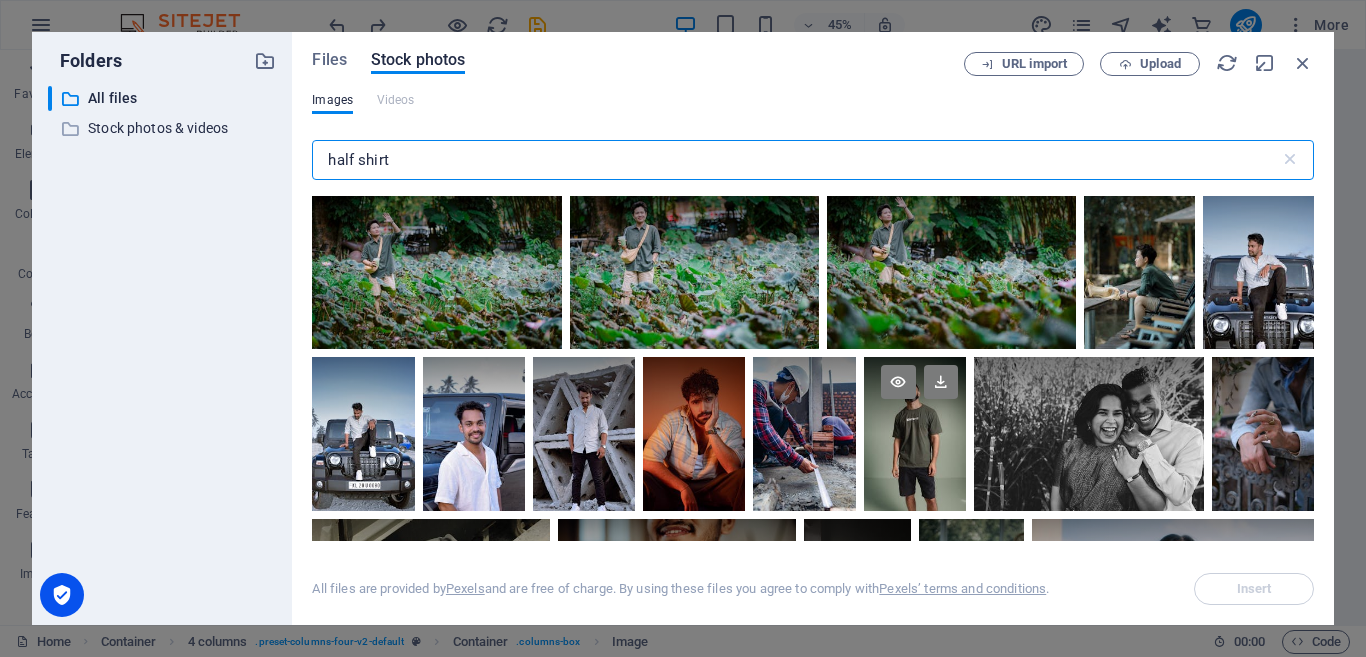 type on "half shirt" 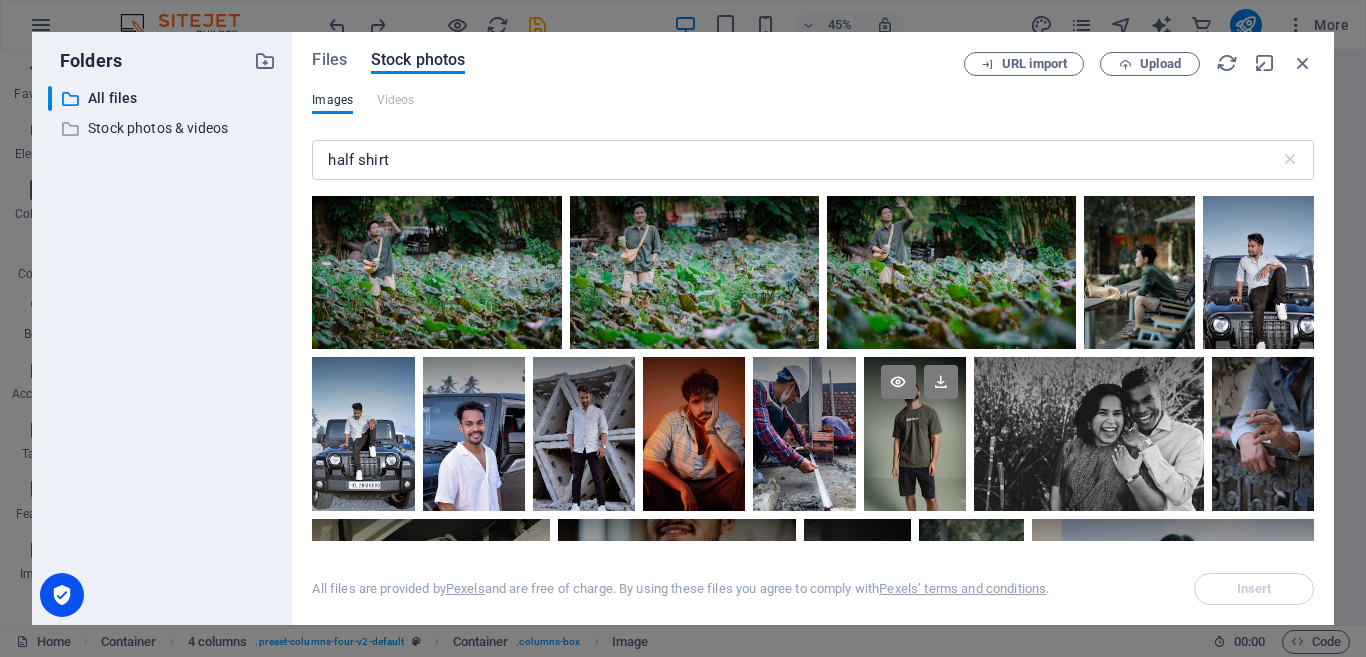 click at bounding box center [915, 433] 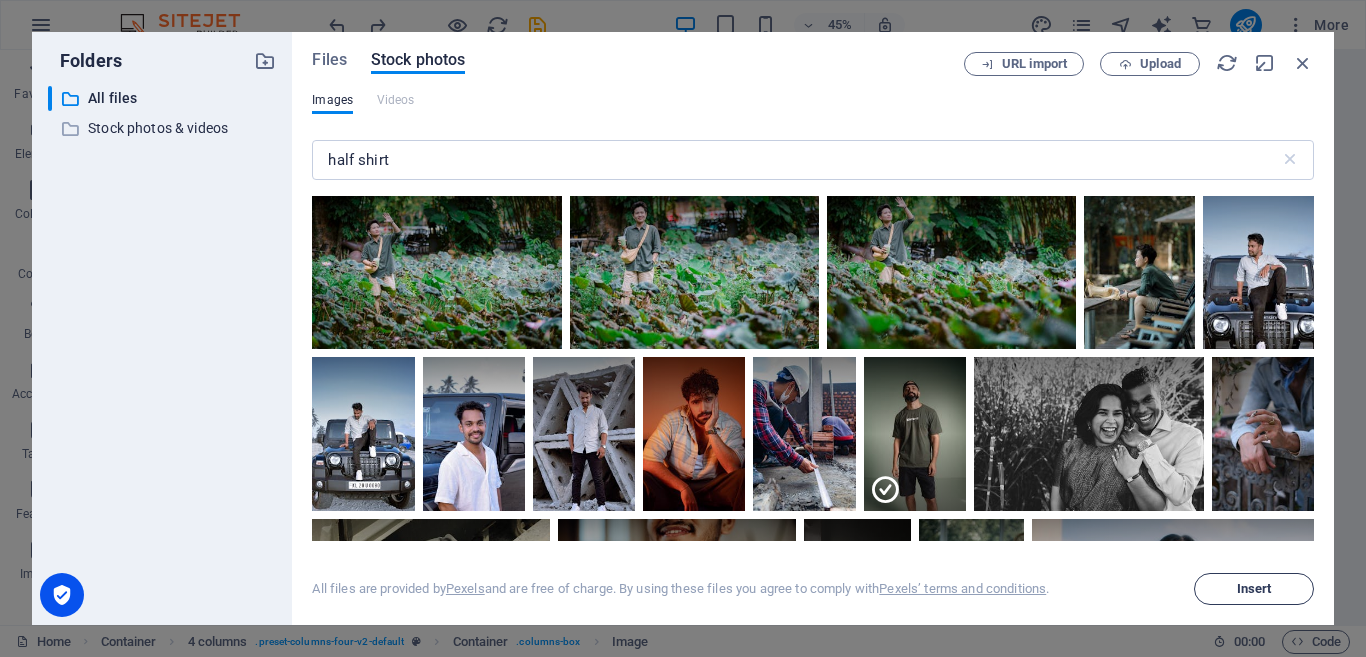 click on "Insert" at bounding box center [1254, 589] 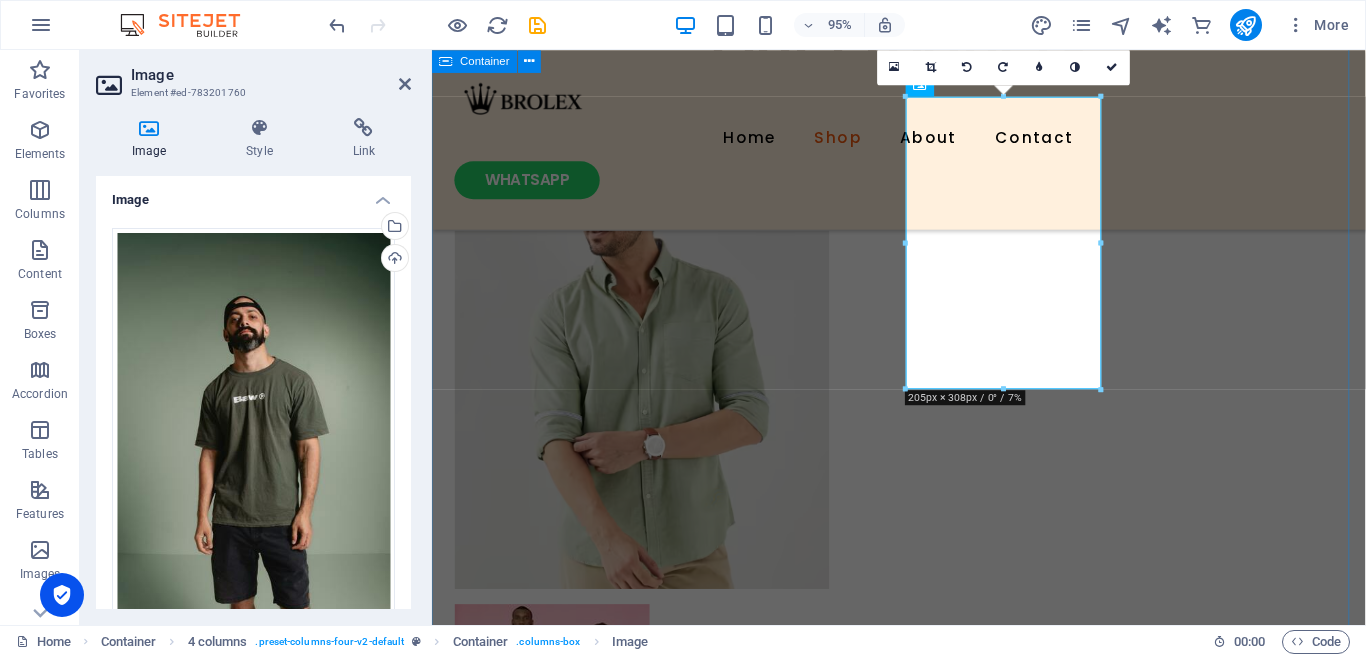 scroll, scrollTop: 1385, scrollLeft: 0, axis: vertical 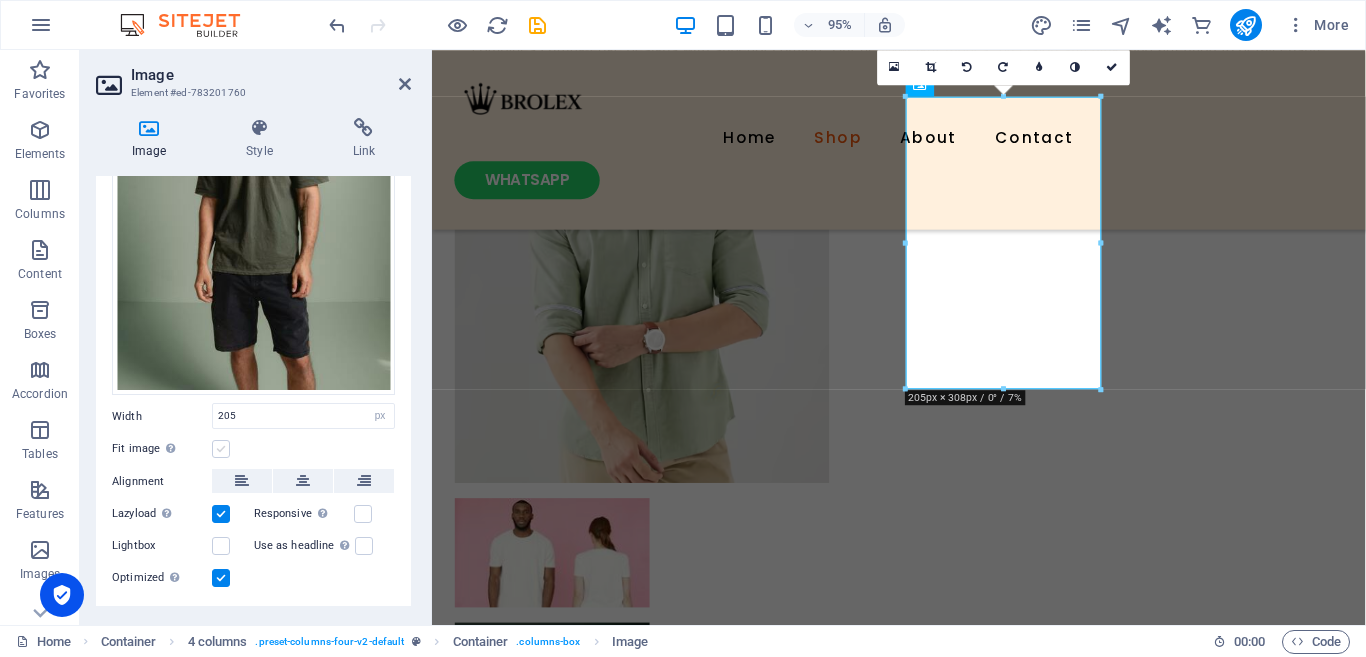 click at bounding box center (221, 449) 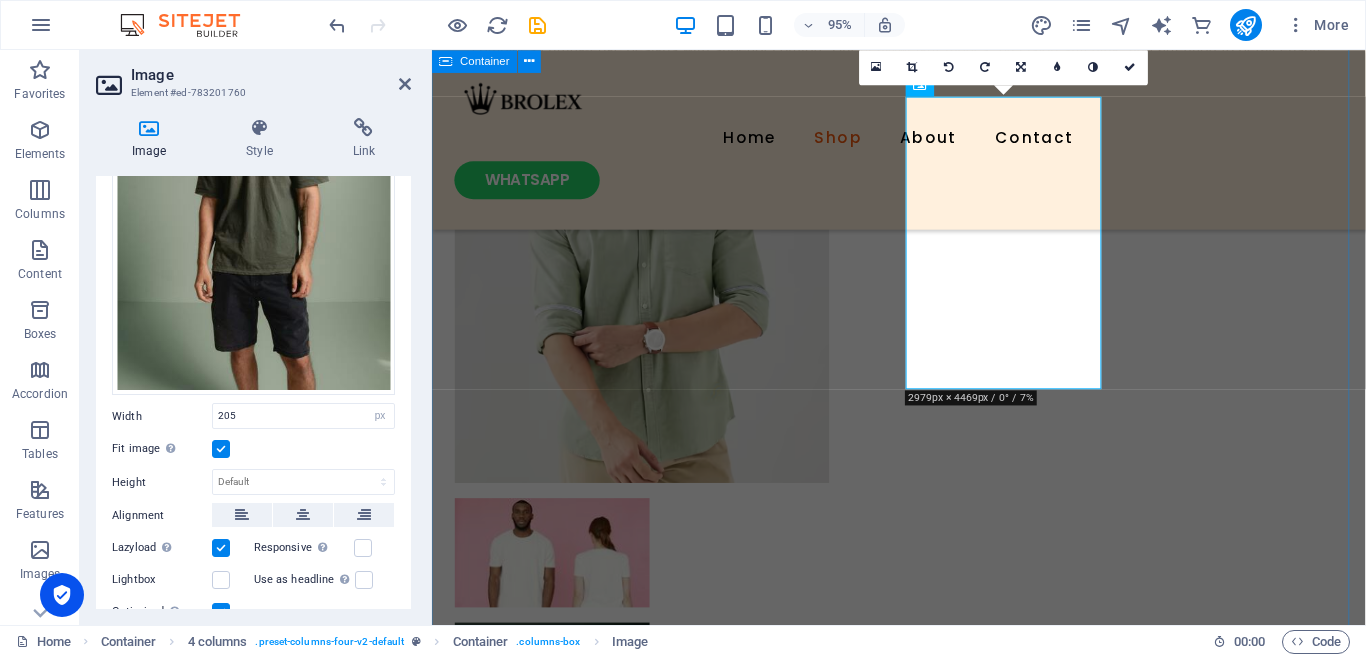 click on "Our Products We manufacture premium shirts and tees that redefine urban fashion. From crisp button-downs to bold graphic t-shirts, each piece combines cutting-edge designs with superior comfort. Our heavyweight fabrics, precision stitching, and attention to detail ensure standout quality that lasts." at bounding box center [923, 513] 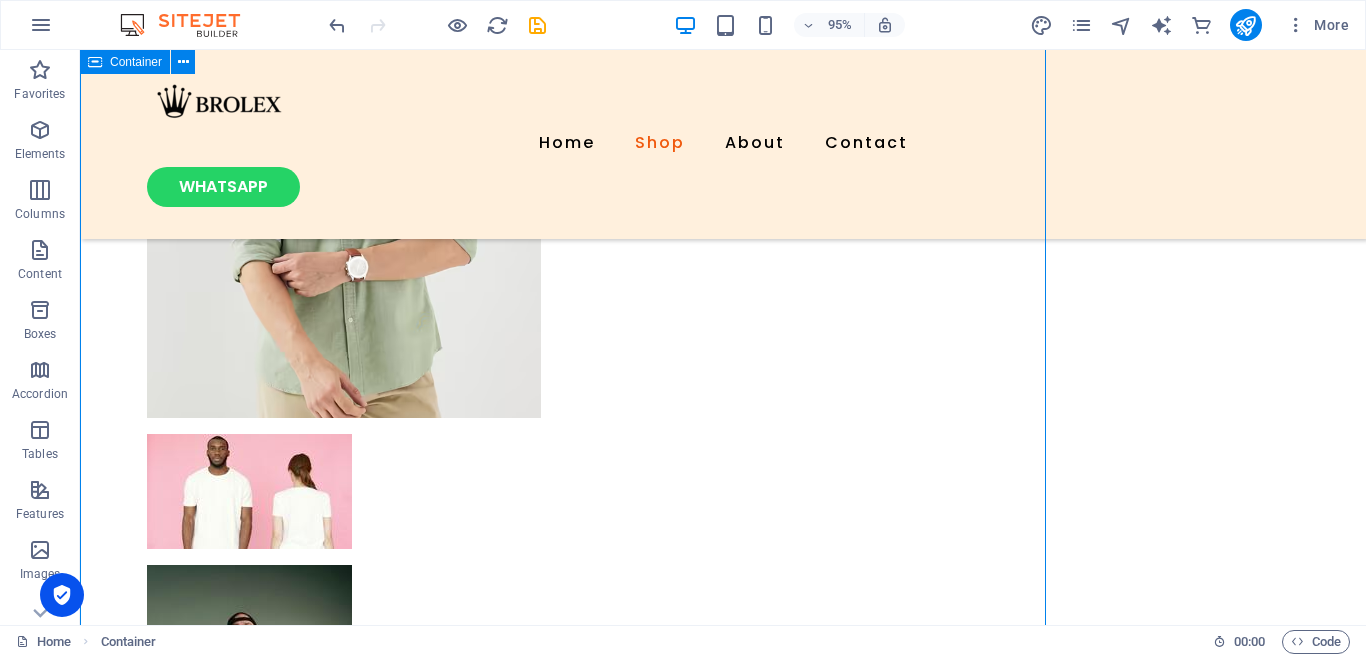 scroll, scrollTop: 1299, scrollLeft: 0, axis: vertical 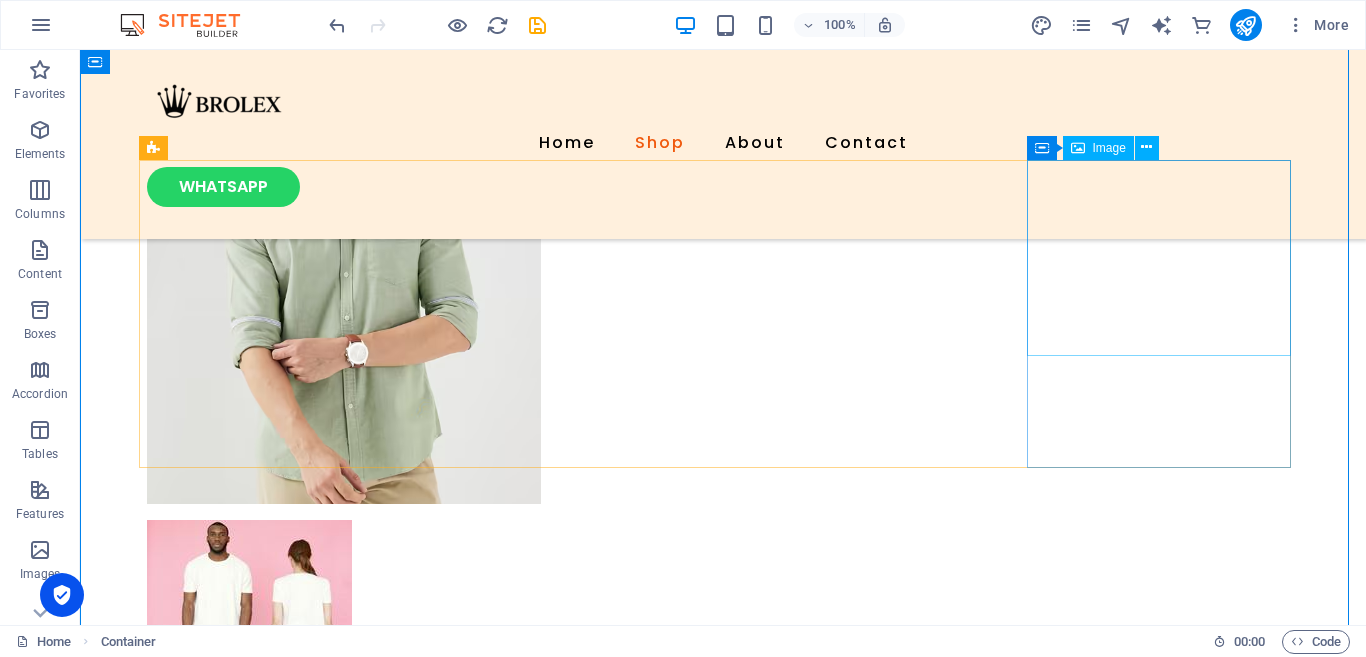 click at bounding box center [279, 1073] 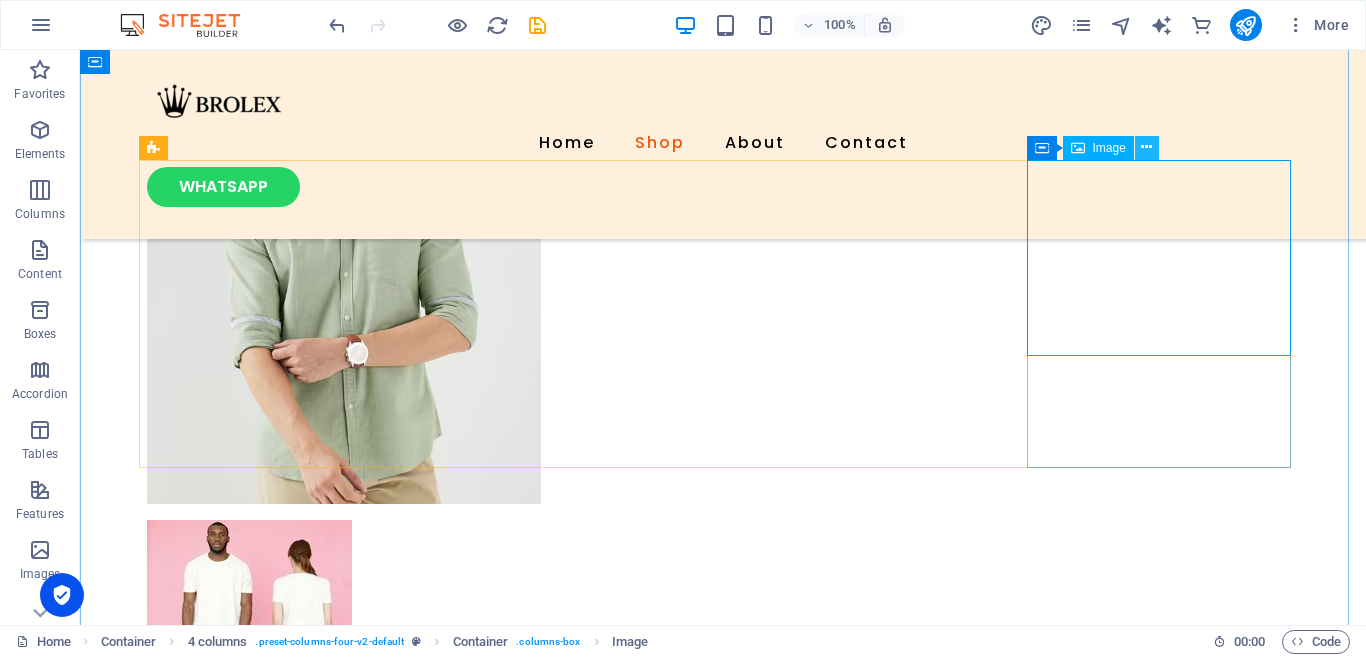 click at bounding box center [1146, 147] 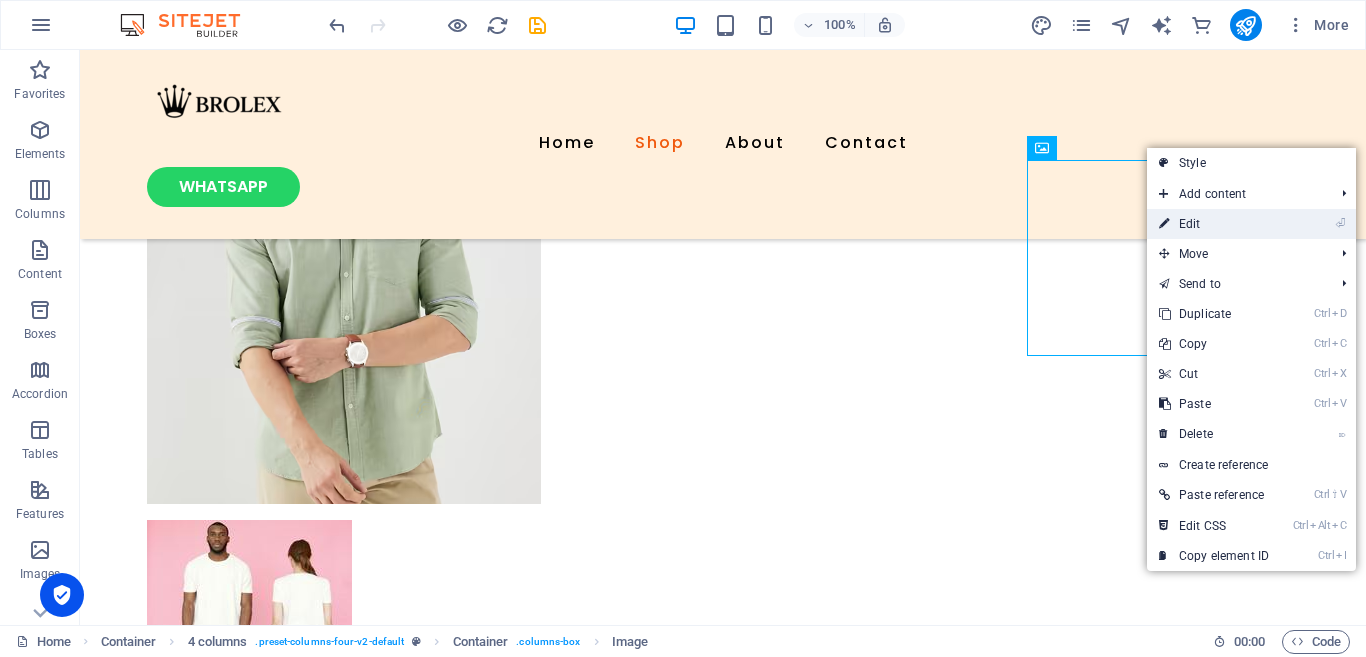 drag, startPoint x: 1176, startPoint y: 221, endPoint x: 781, endPoint y: 179, distance: 397.22662 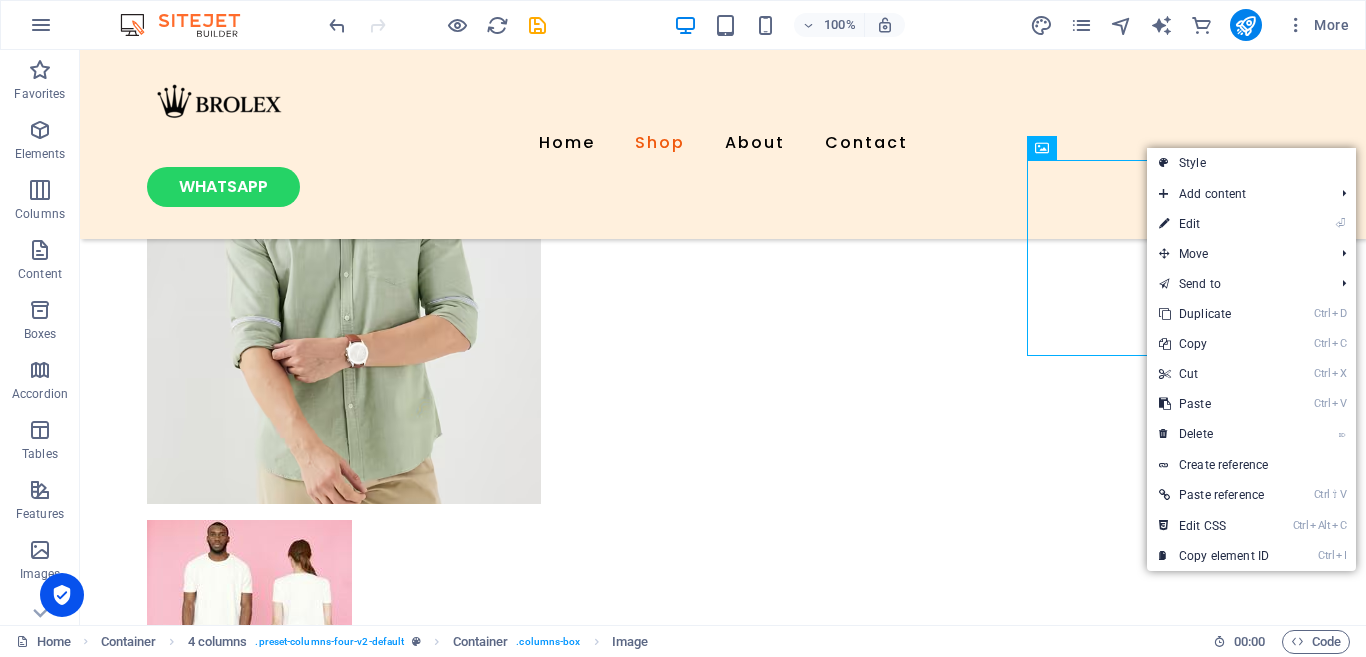 select on "px" 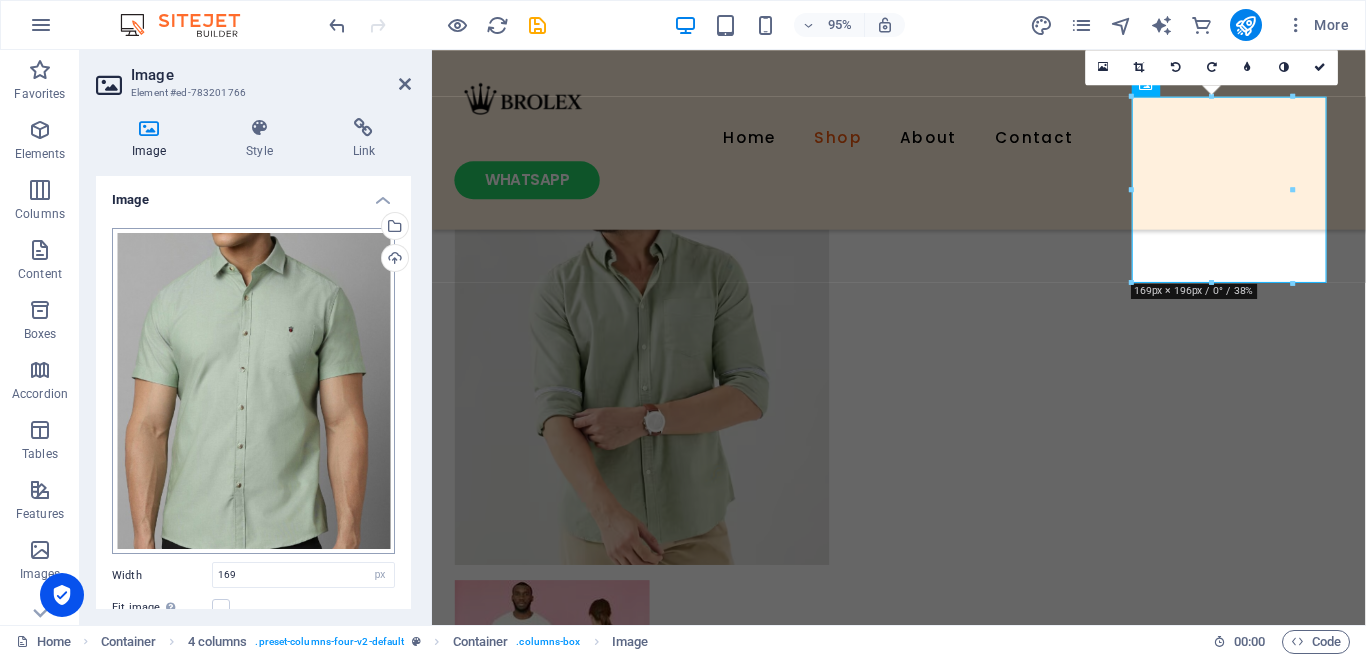 scroll, scrollTop: 1385, scrollLeft: 0, axis: vertical 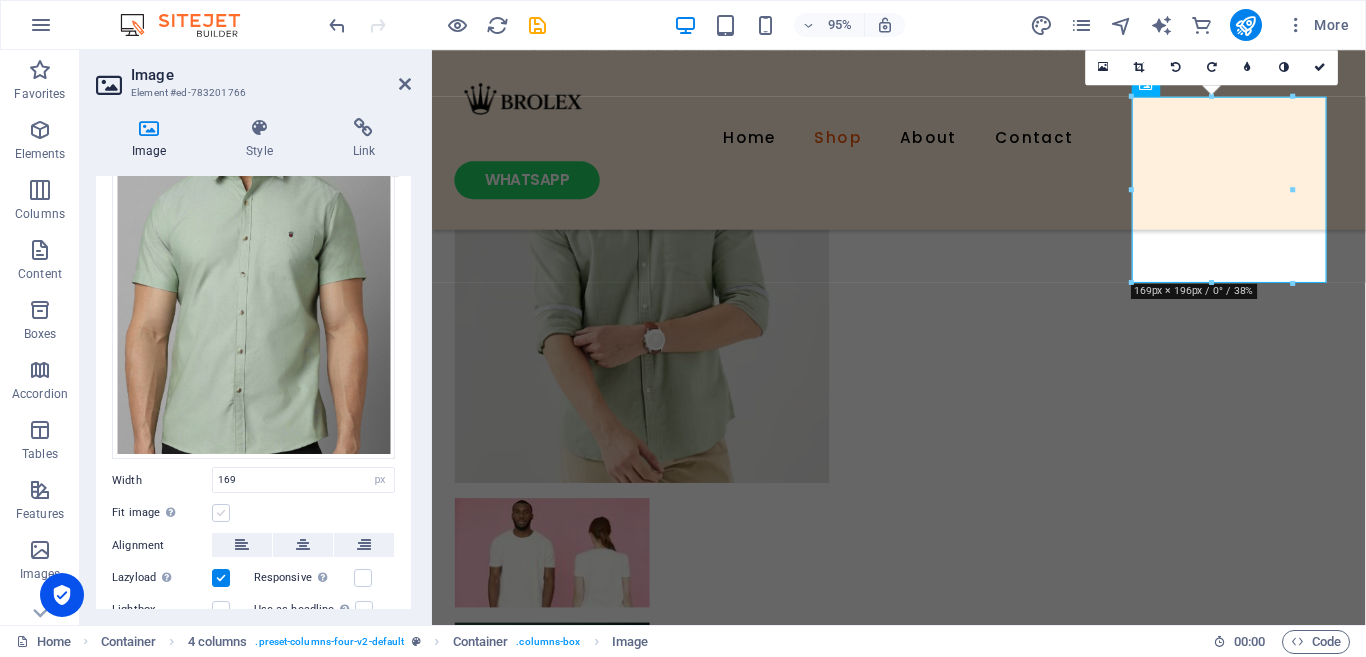 click at bounding box center [221, 513] 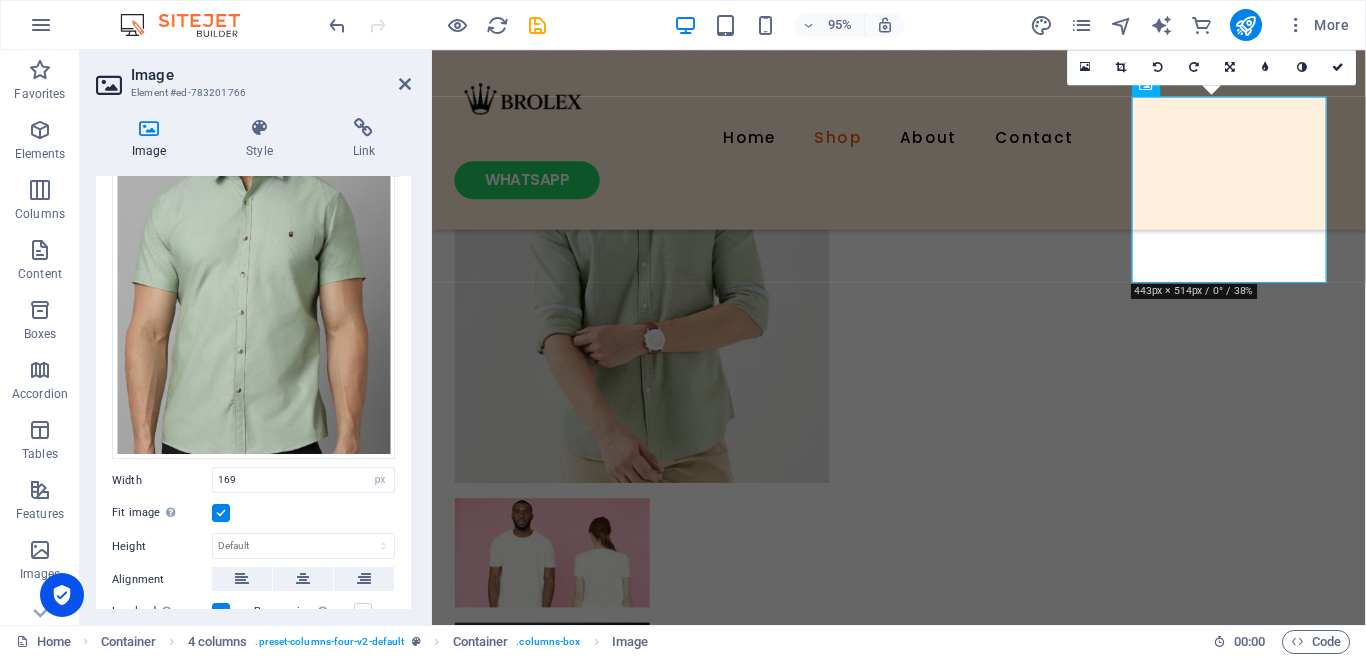 click at bounding box center [221, 513] 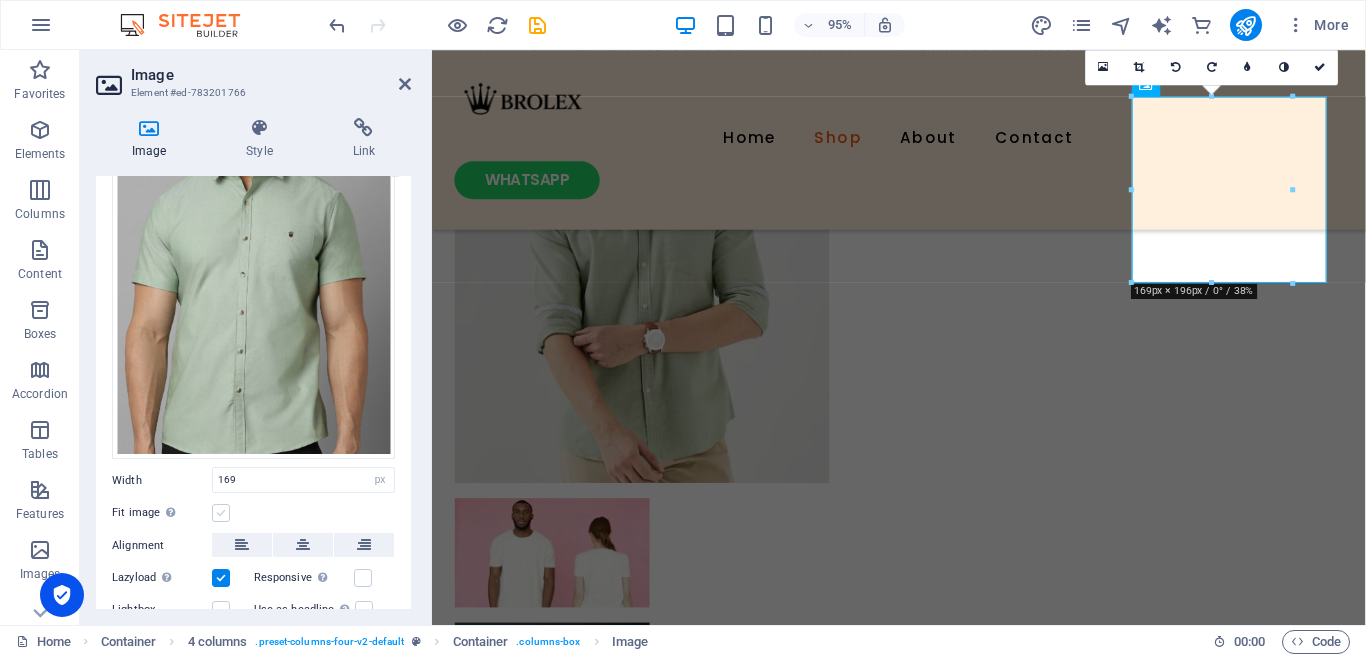 click at bounding box center [221, 513] 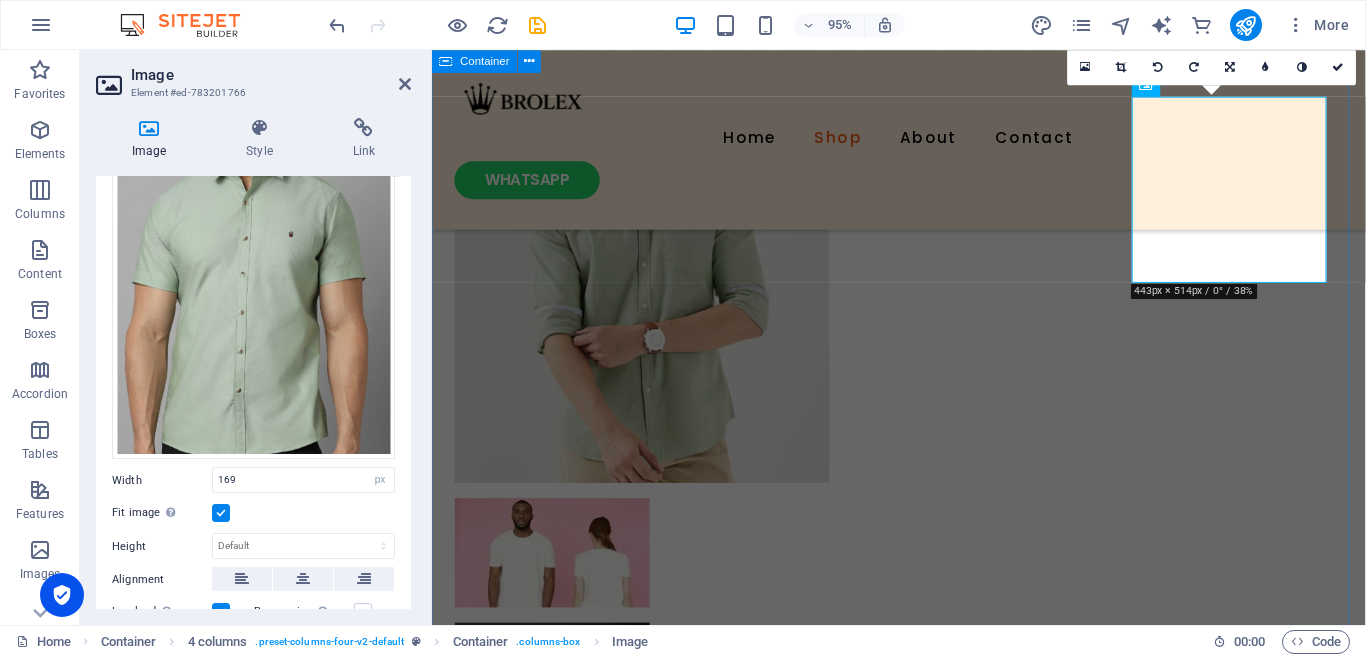 click on "Our Products We manufacture premium shirts and tees that redefine urban fashion. From crisp button-downs to bold graphic t-shirts, each piece combines cutting-edge designs with superior comfort. Our heavyweight fabrics, precision stitching, and attention to detail ensure standout quality that lasts." at bounding box center [923, 513] 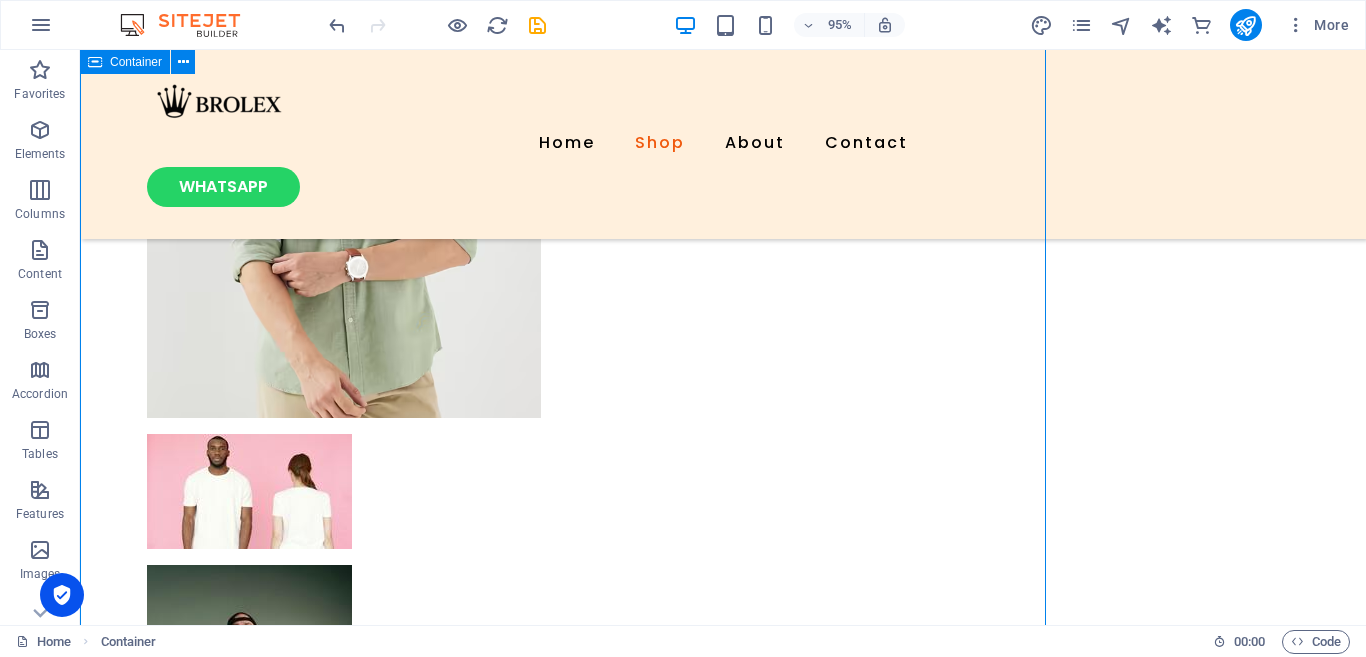 scroll, scrollTop: 1299, scrollLeft: 0, axis: vertical 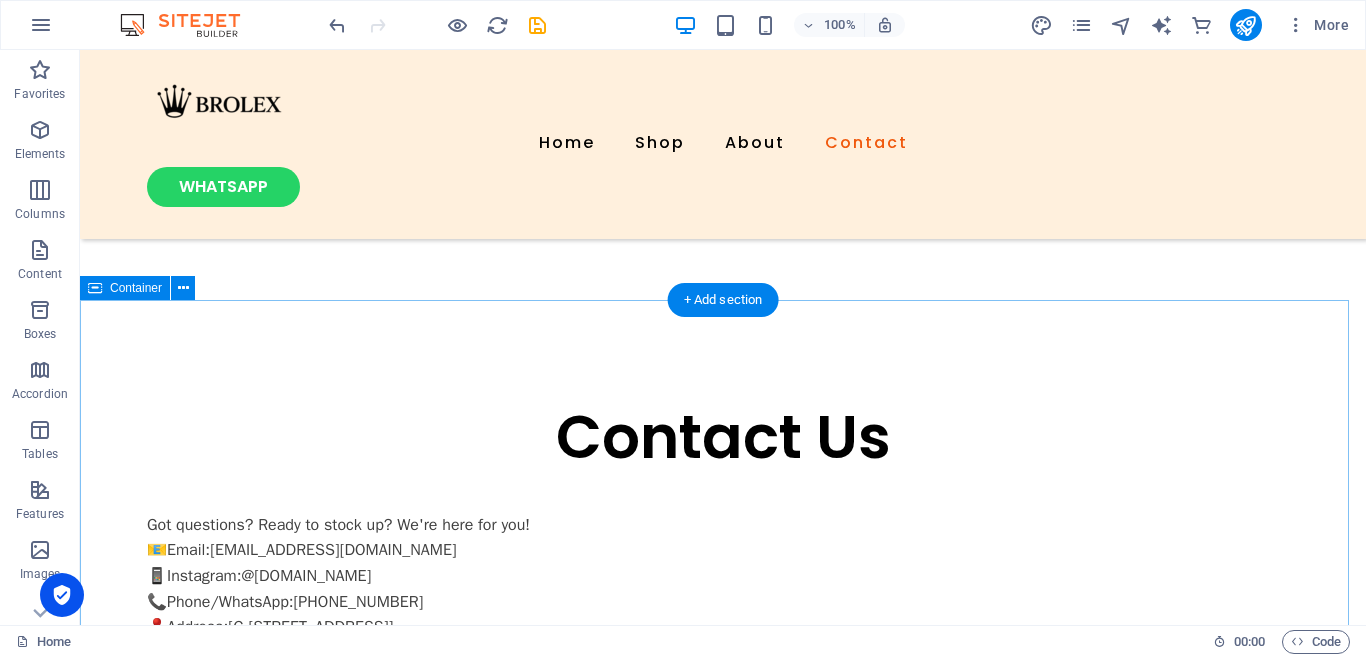 click on "Instagram posts" at bounding box center [723, 1490] 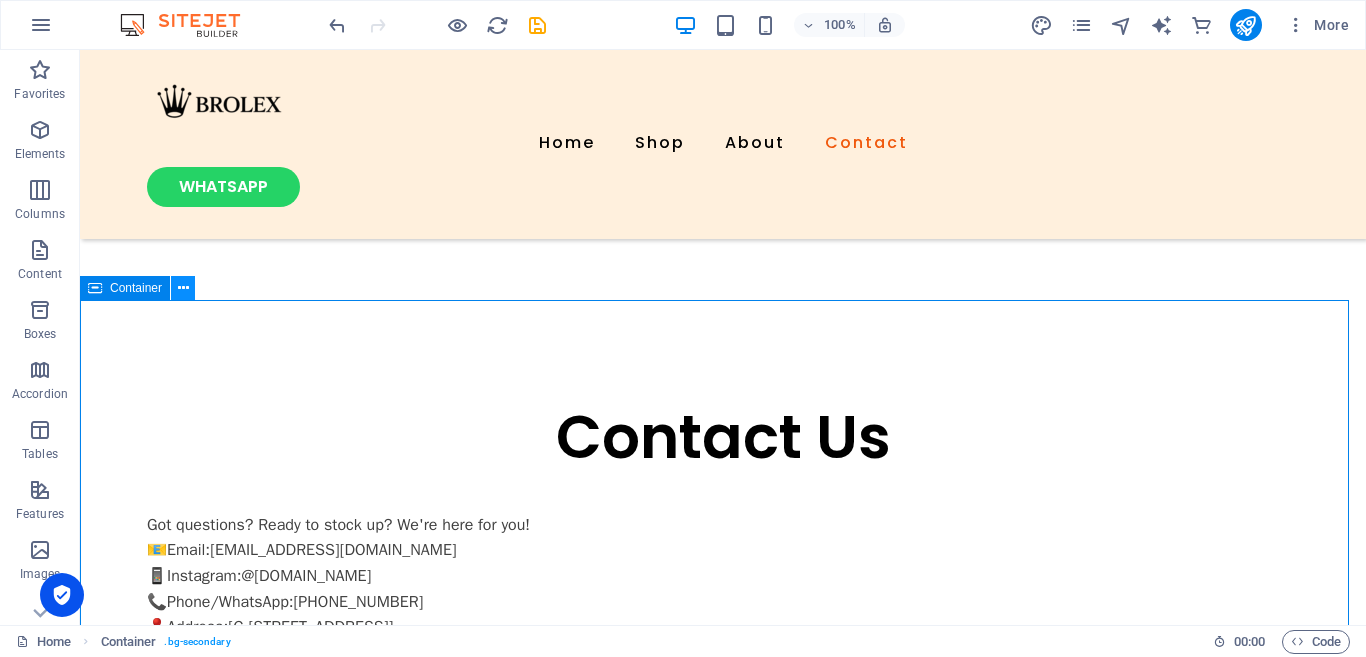 click at bounding box center [183, 288] 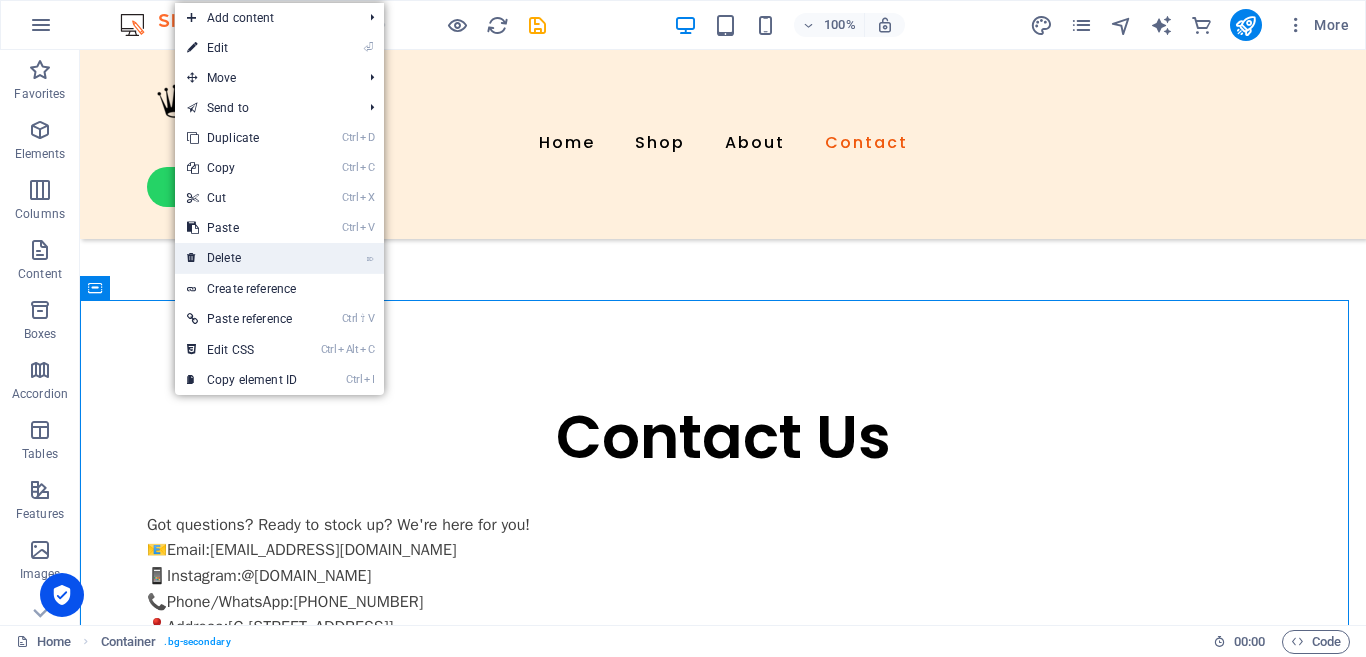 click on "⌦  Delete" at bounding box center [242, 258] 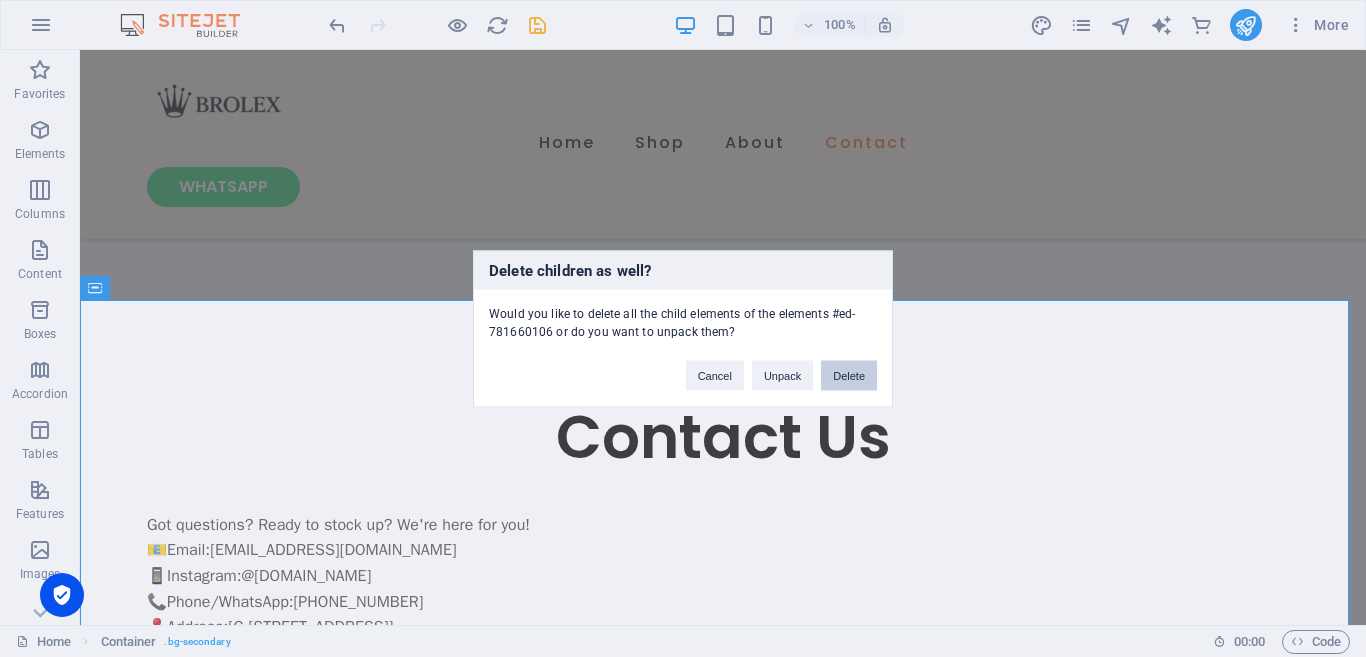 click on "Delete" at bounding box center (849, 375) 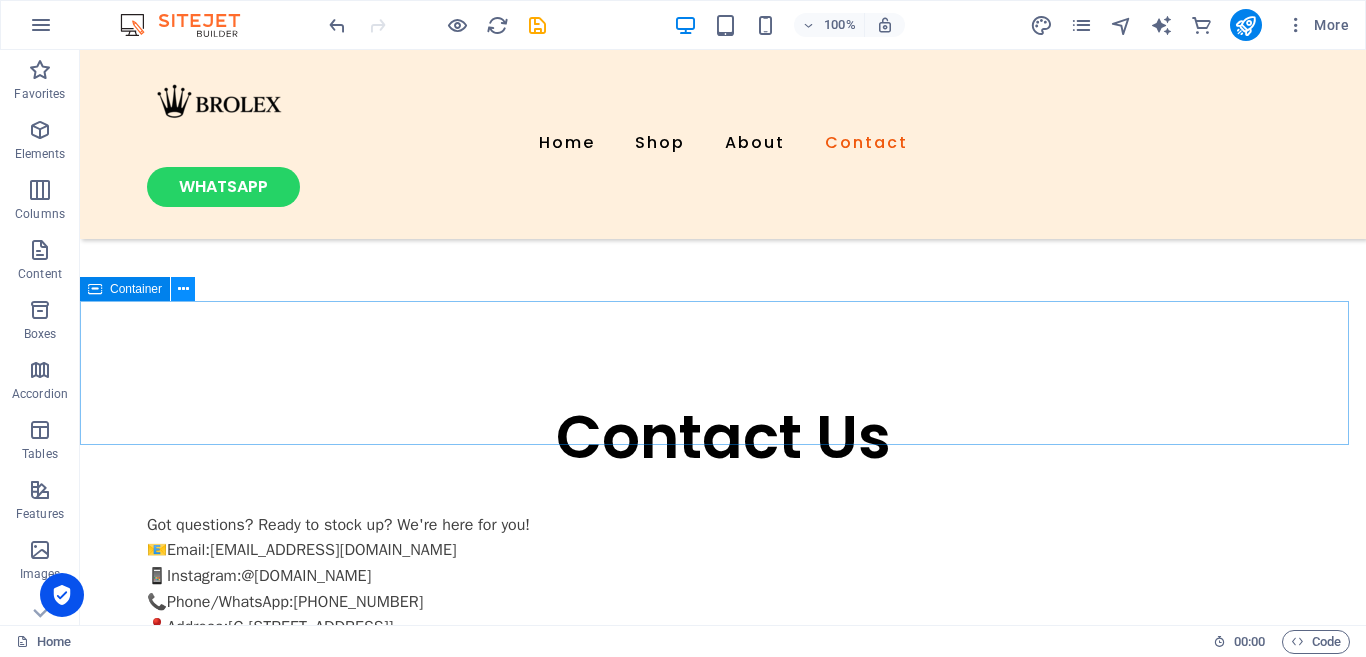 click at bounding box center (183, 289) 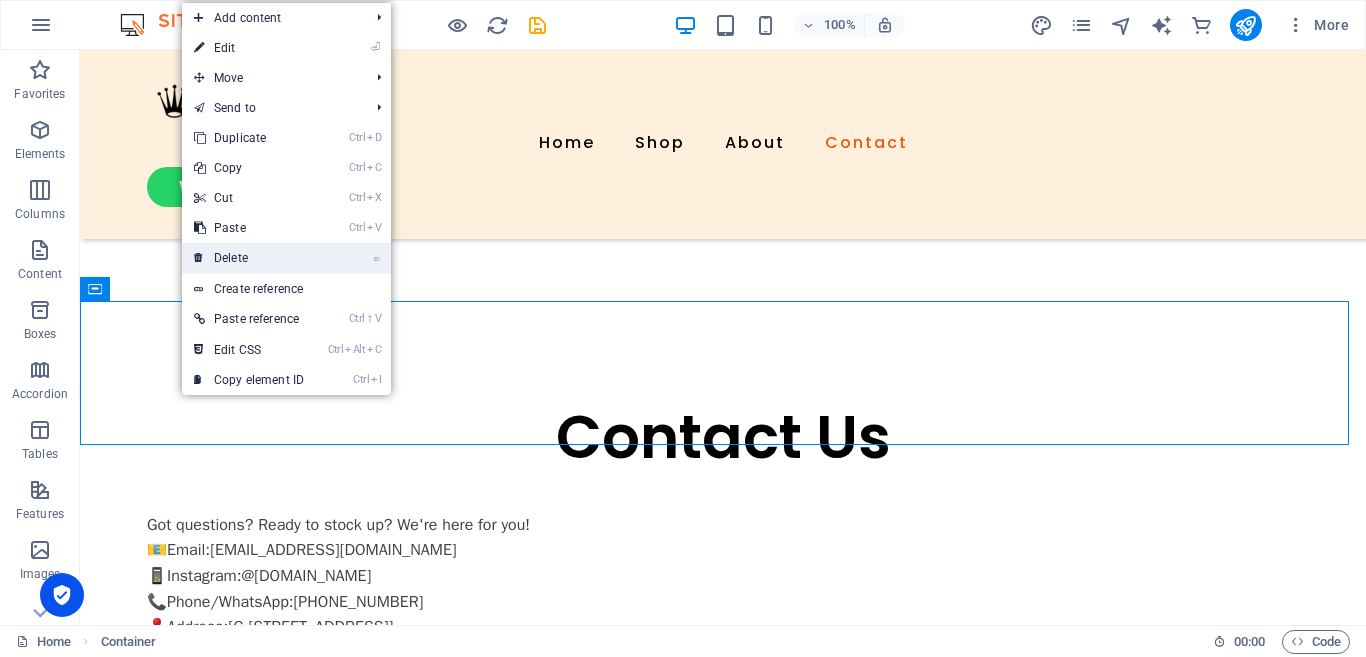 click on "⌦  Delete" at bounding box center [249, 258] 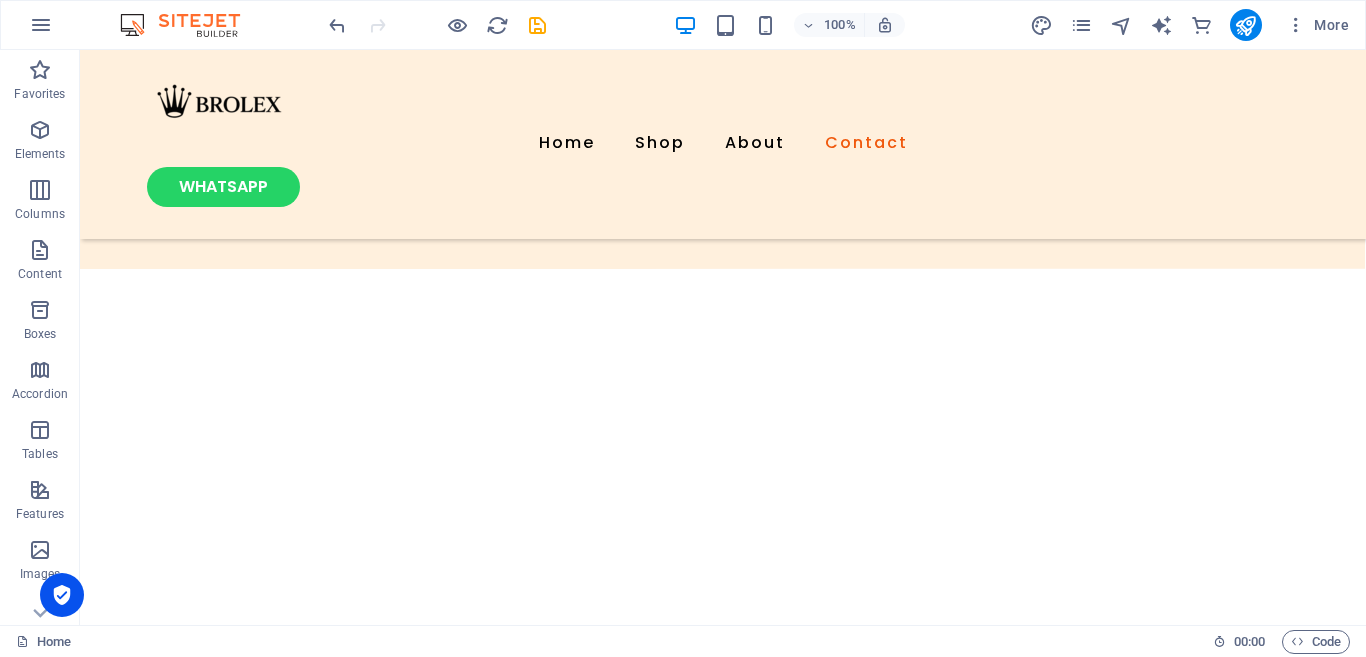 scroll, scrollTop: 3556, scrollLeft: 0, axis: vertical 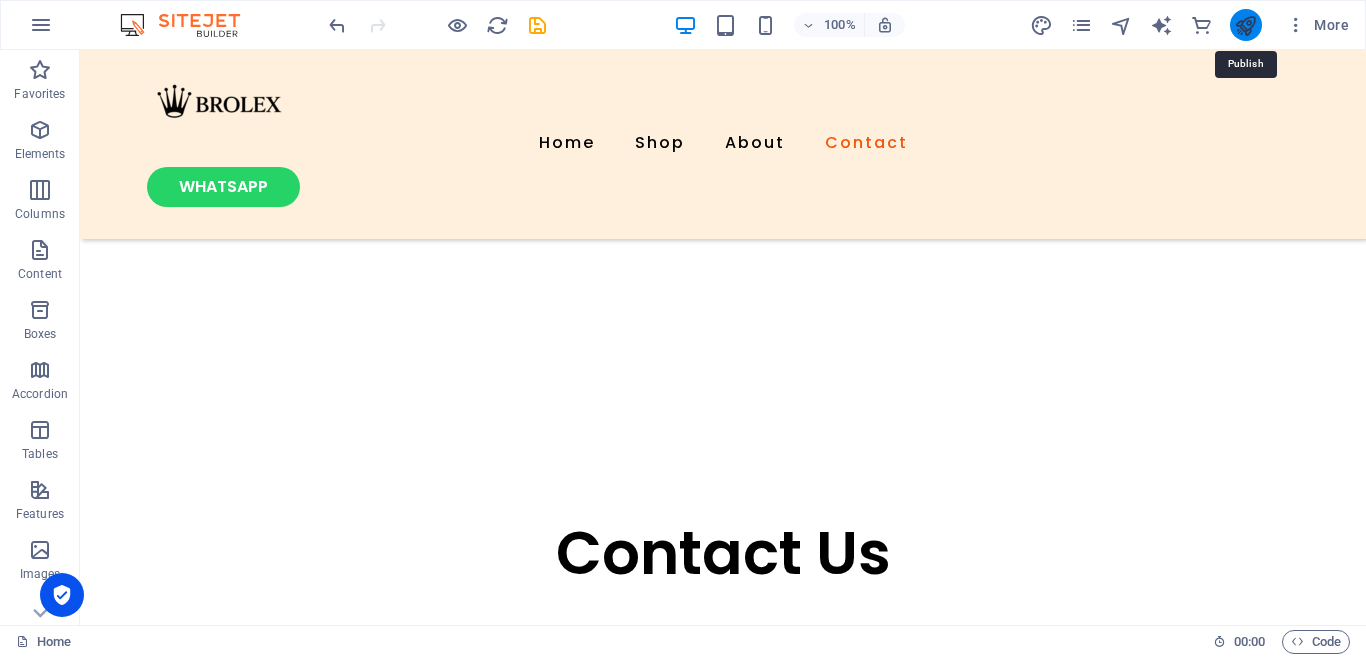 click at bounding box center [1245, 25] 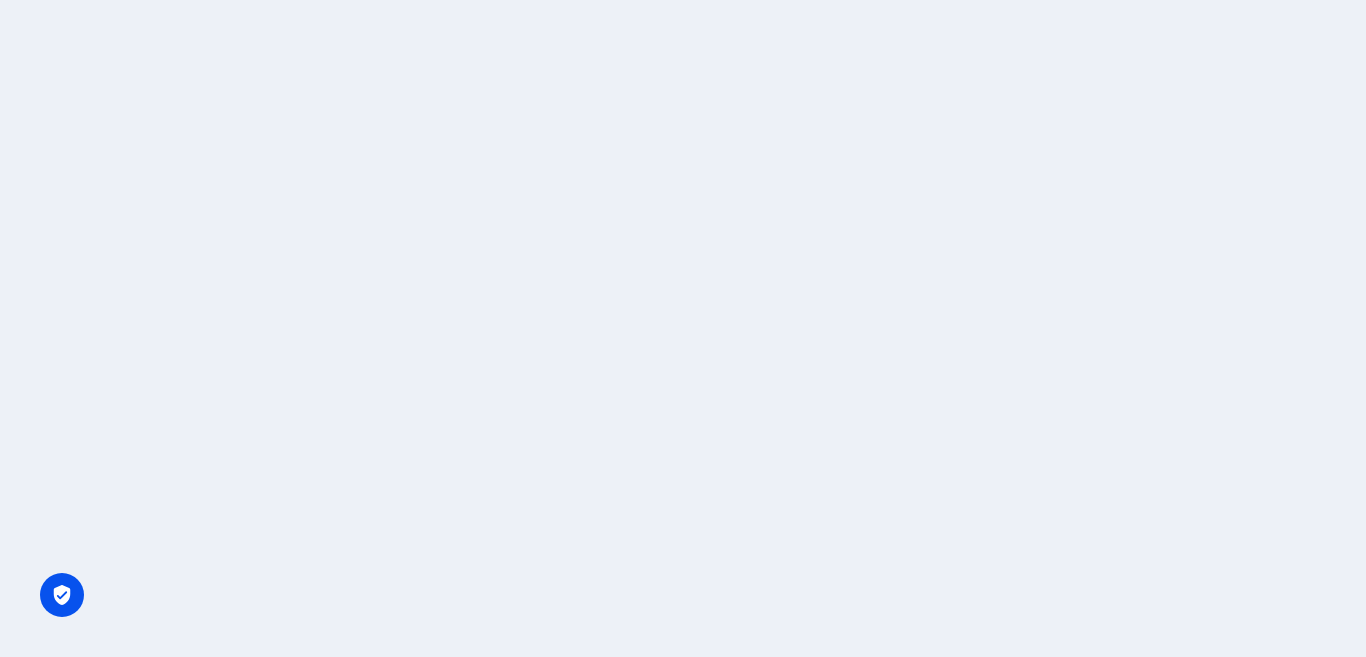 scroll, scrollTop: 0, scrollLeft: 0, axis: both 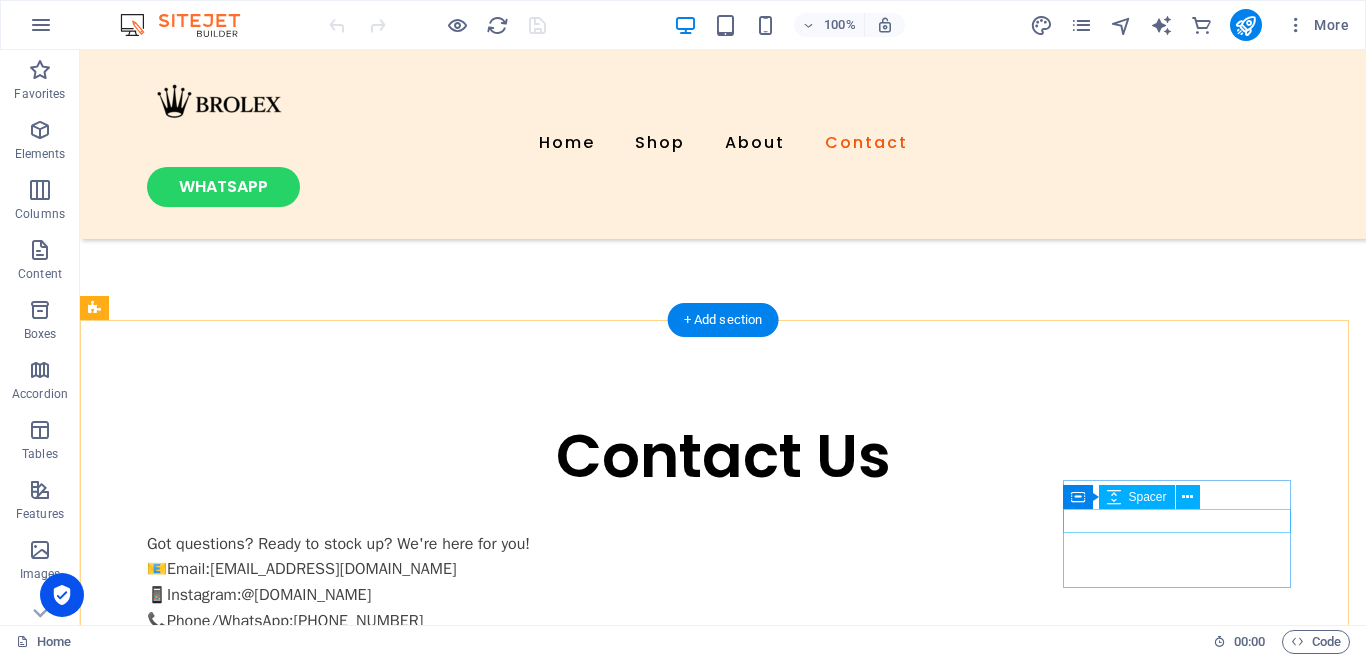 click at bounding box center [218, 2003] 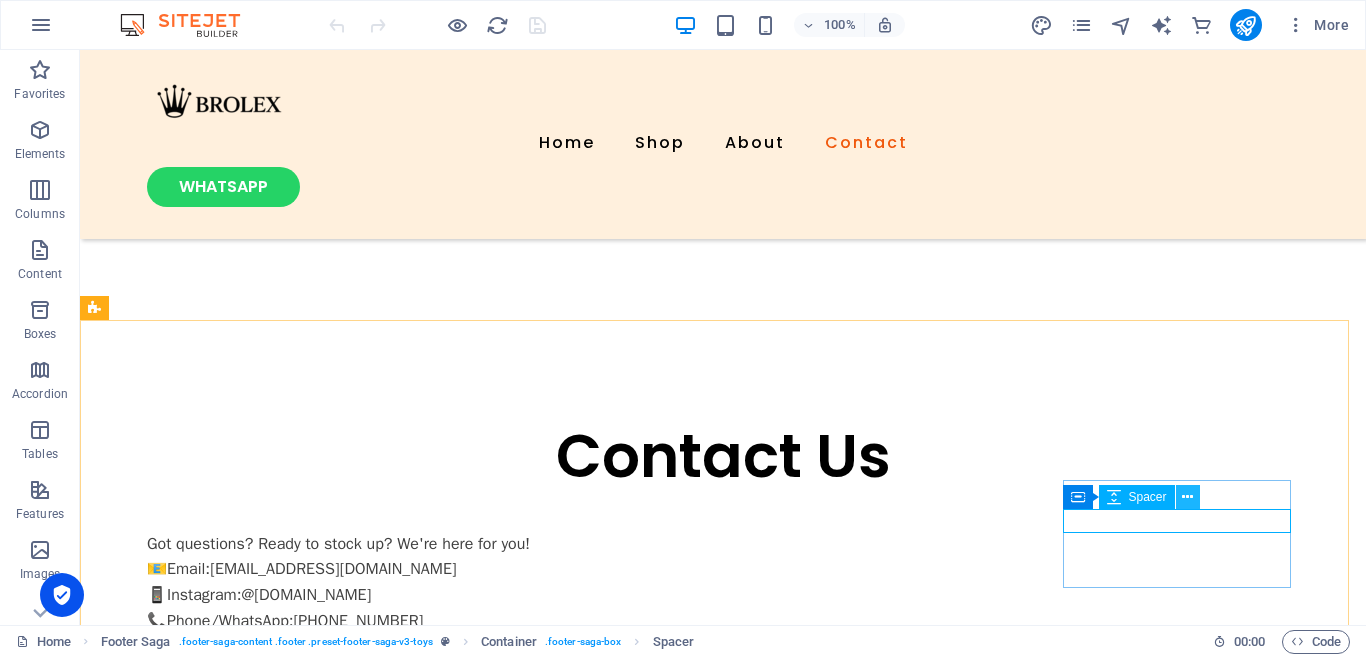 click at bounding box center (1187, 497) 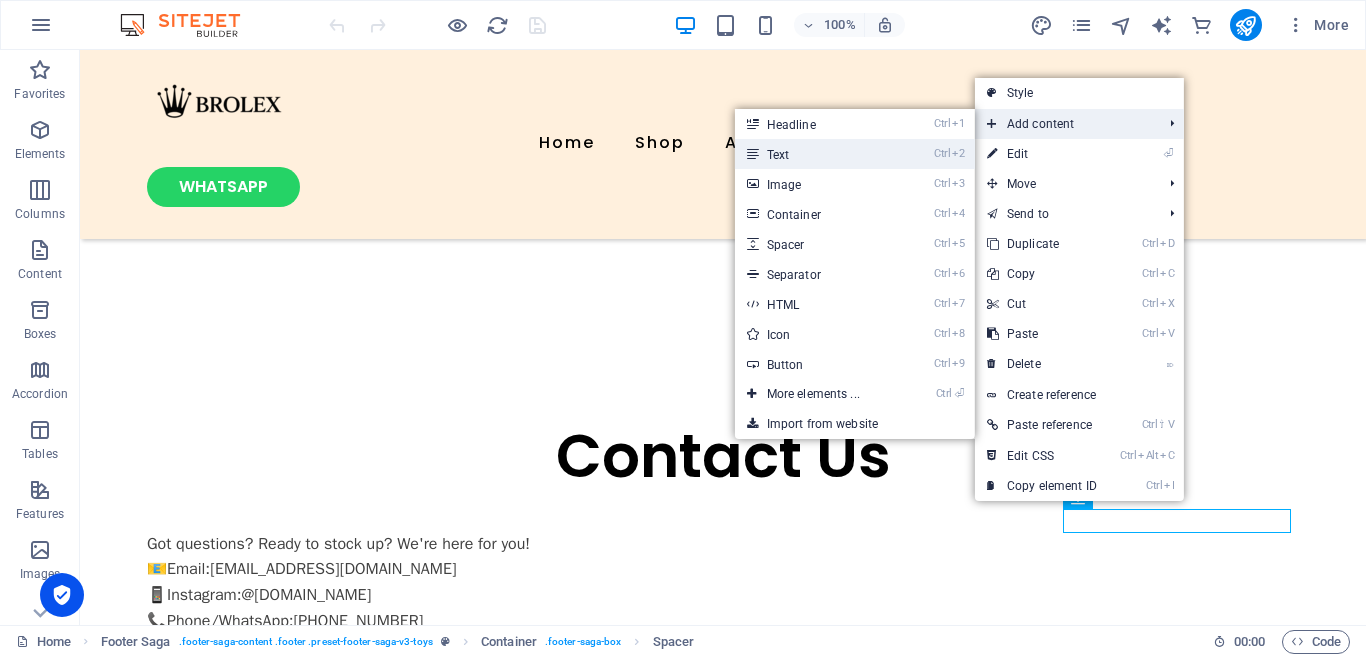 click on "Ctrl 2  Text" at bounding box center [817, 154] 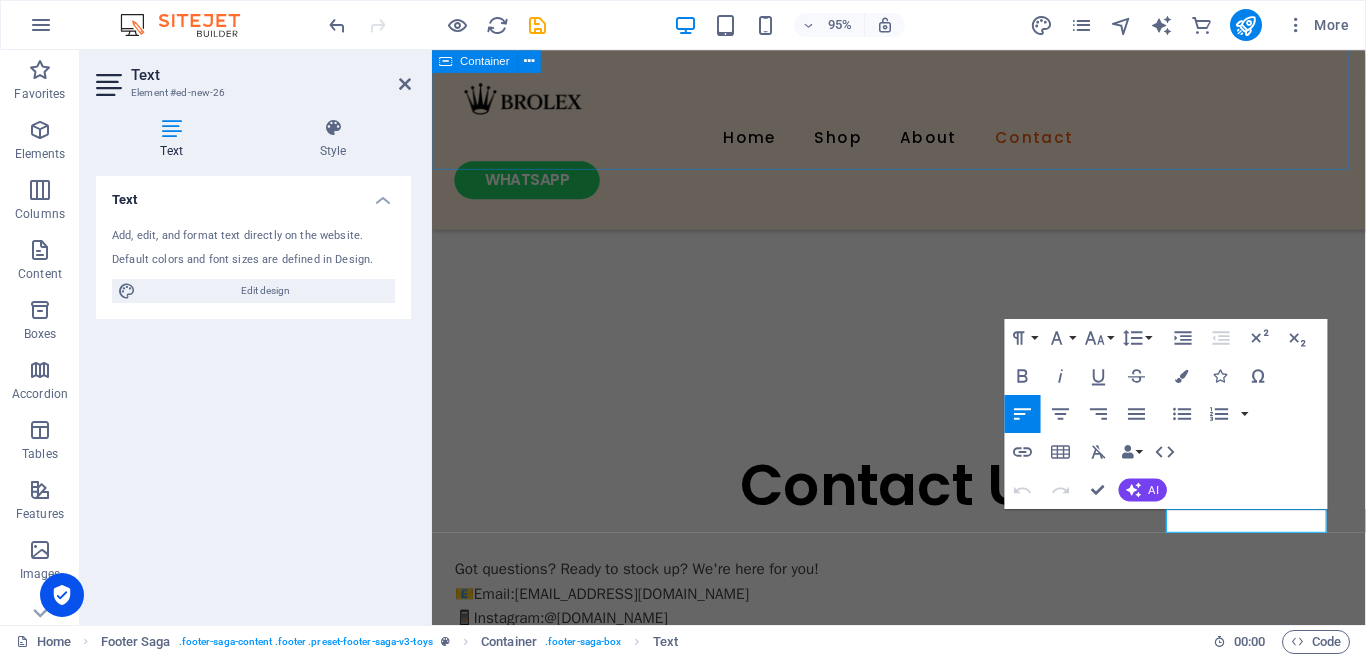 scroll, scrollTop: 3679, scrollLeft: 0, axis: vertical 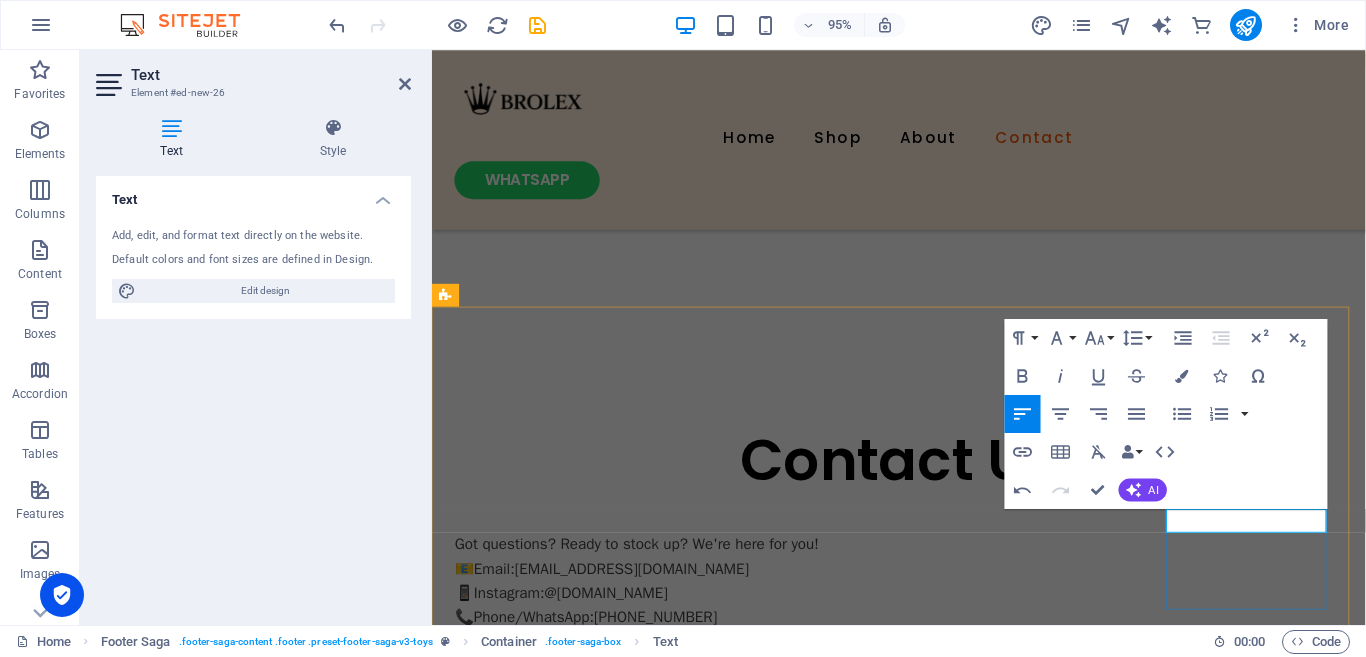 click on "​" at bounding box center (543, 2055) 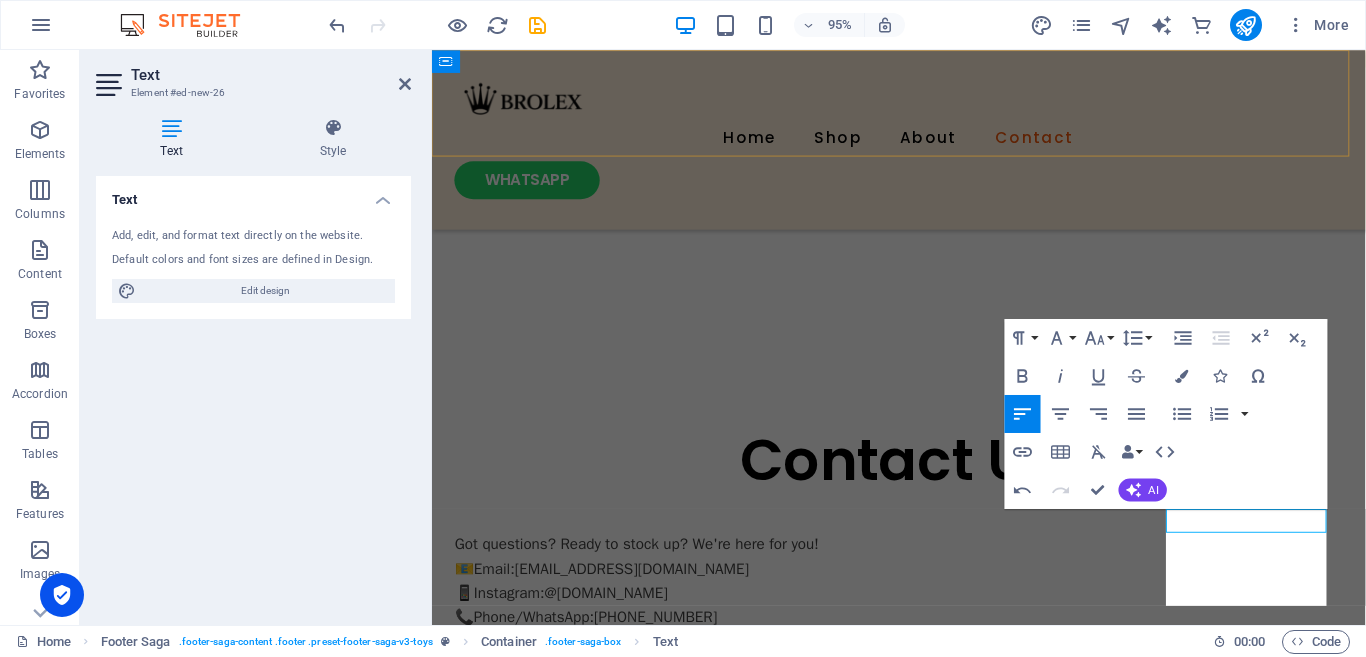scroll, scrollTop: 626, scrollLeft: 8, axis: both 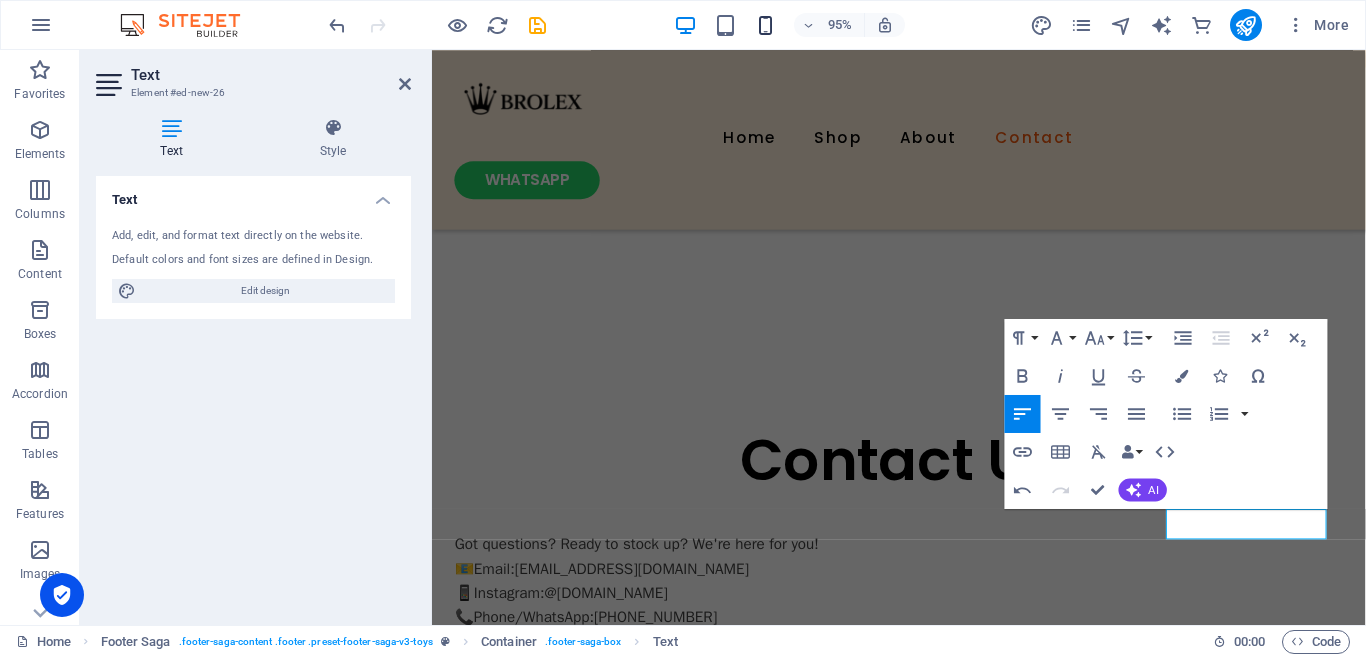 type 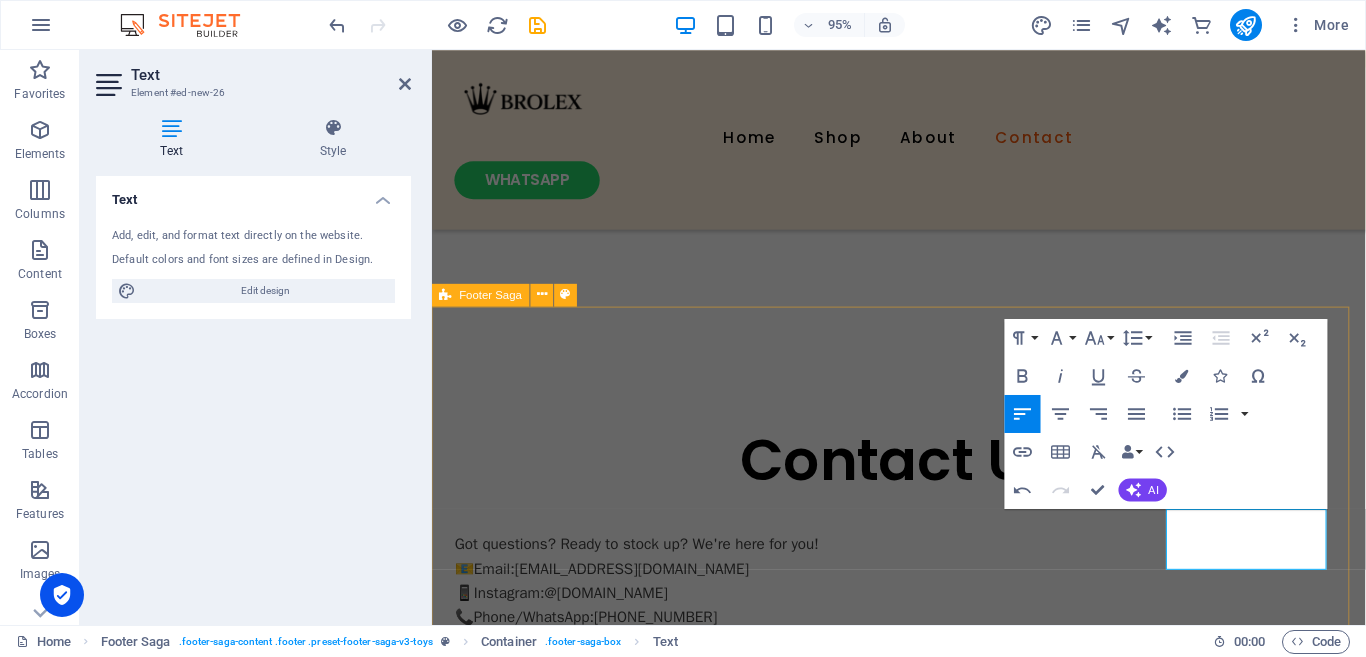 click on "G-[STREET_ADDRESS]  Quick Links Shop About Contact Details Legal Notice Privacy Policy Contact 👨 Md [PERSON_NAME] [URL][DOMAIN_NAME][DEMOGRAPHIC_DATA] 📞 [PHONE_NUMBER]     ✉️ [EMAIL_ADDRESS][DOMAIN_NAME]   BROLEX .  All rights reserved." at bounding box center (923, 1757) 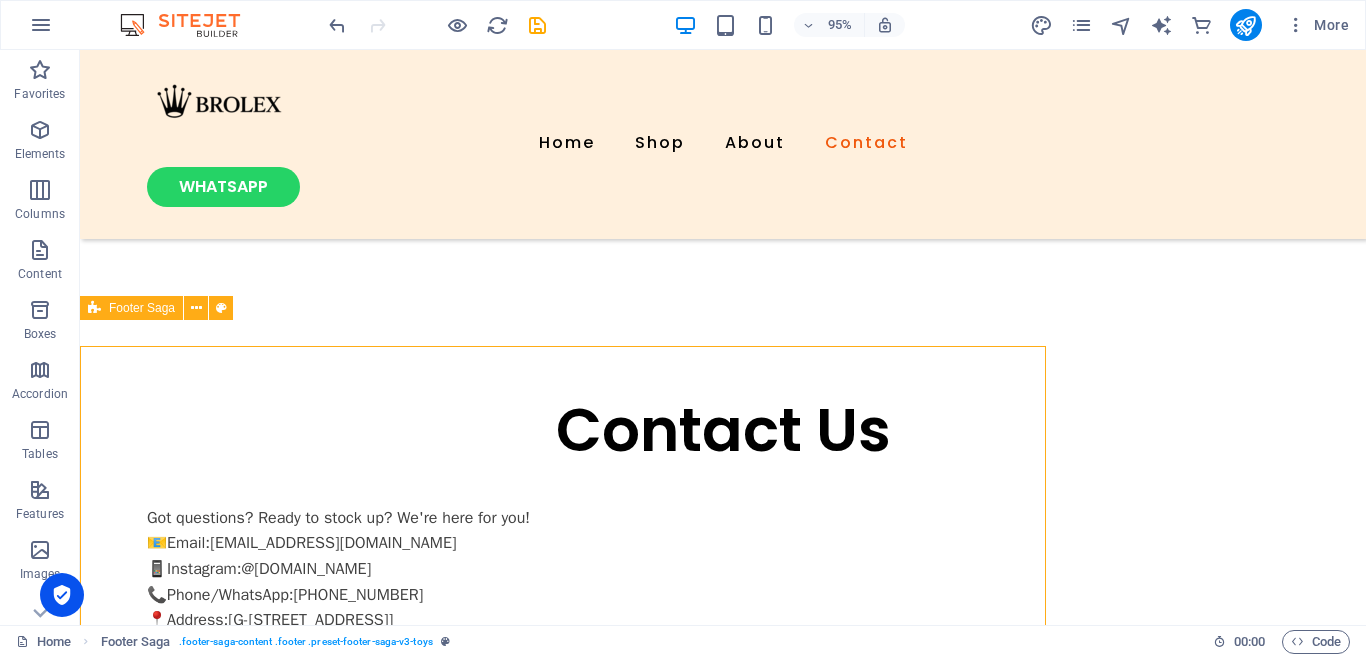 scroll, scrollTop: 3653, scrollLeft: 0, axis: vertical 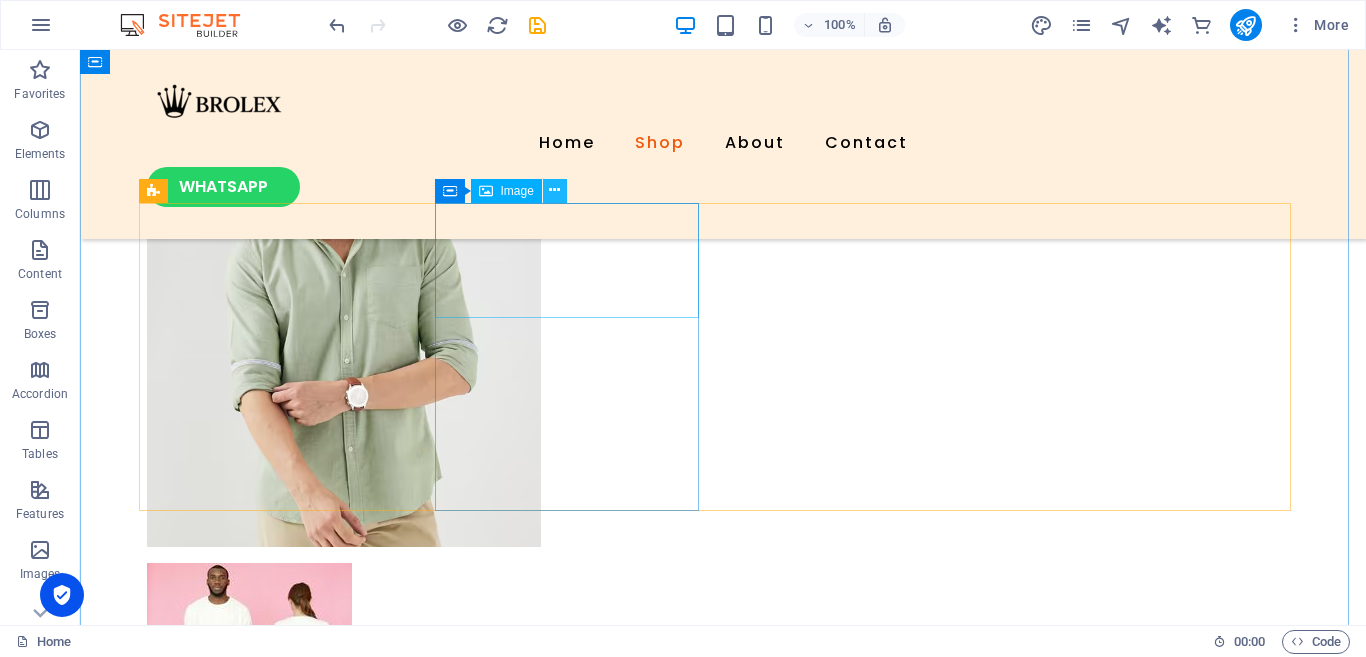 click at bounding box center (554, 190) 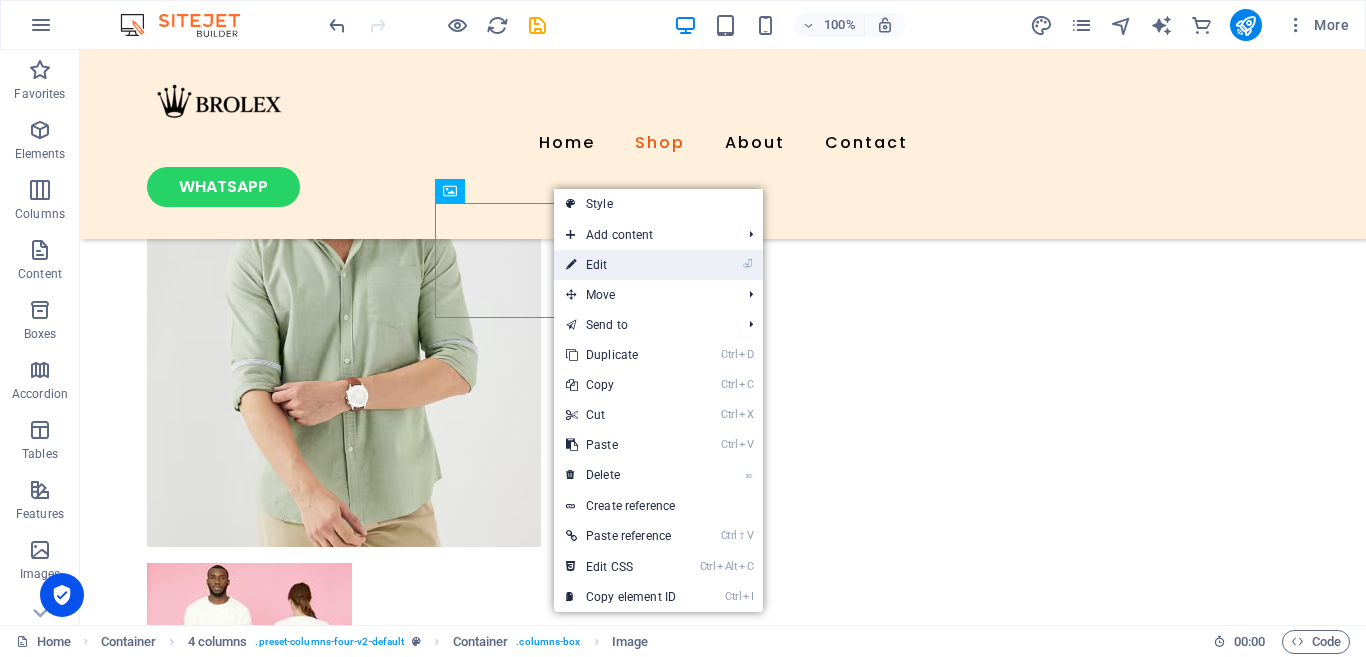 click on "⏎  Edit" at bounding box center (621, 265) 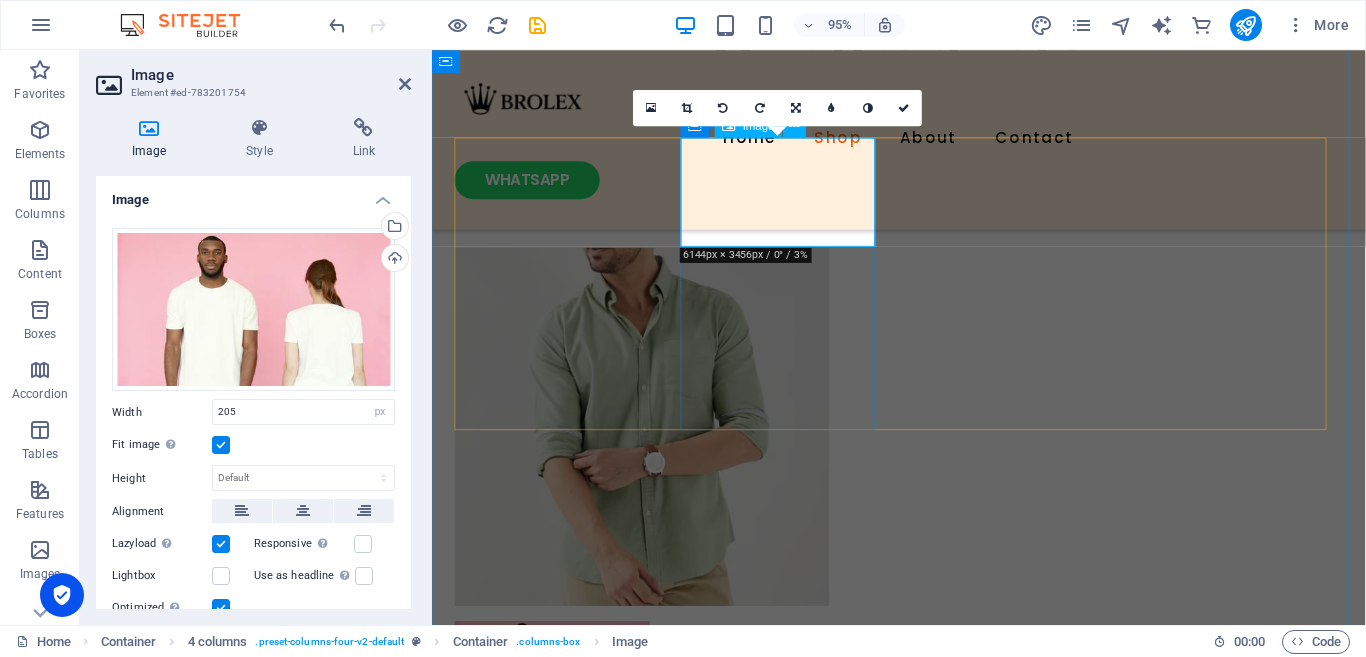 scroll, scrollTop: 1342, scrollLeft: 0, axis: vertical 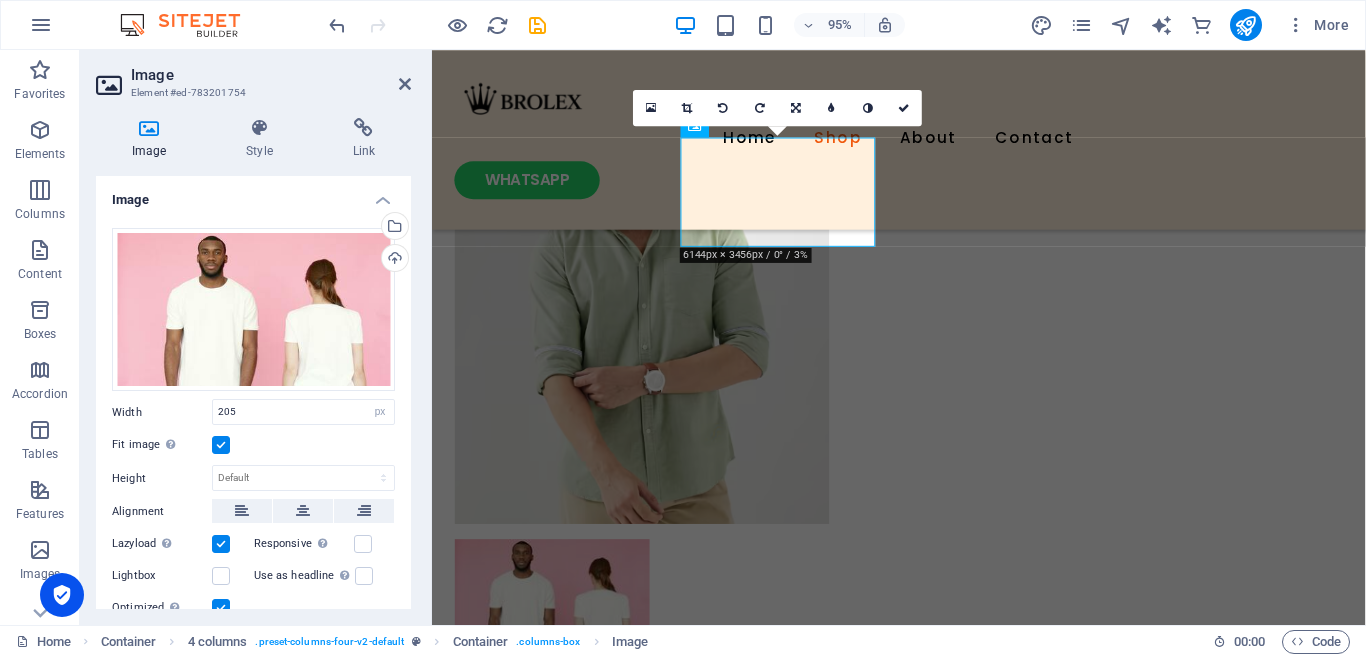 click at bounding box center (221, 445) 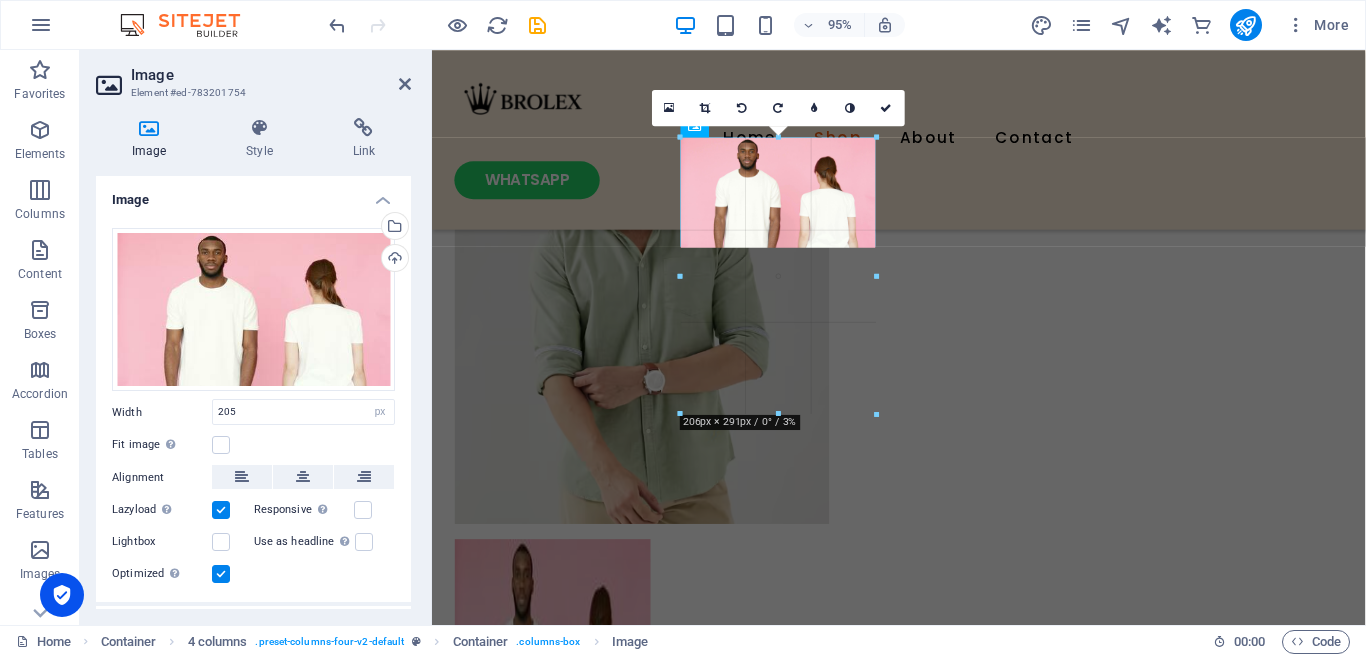 drag, startPoint x: 777, startPoint y: 245, endPoint x: 770, endPoint y: 418, distance: 173.14156 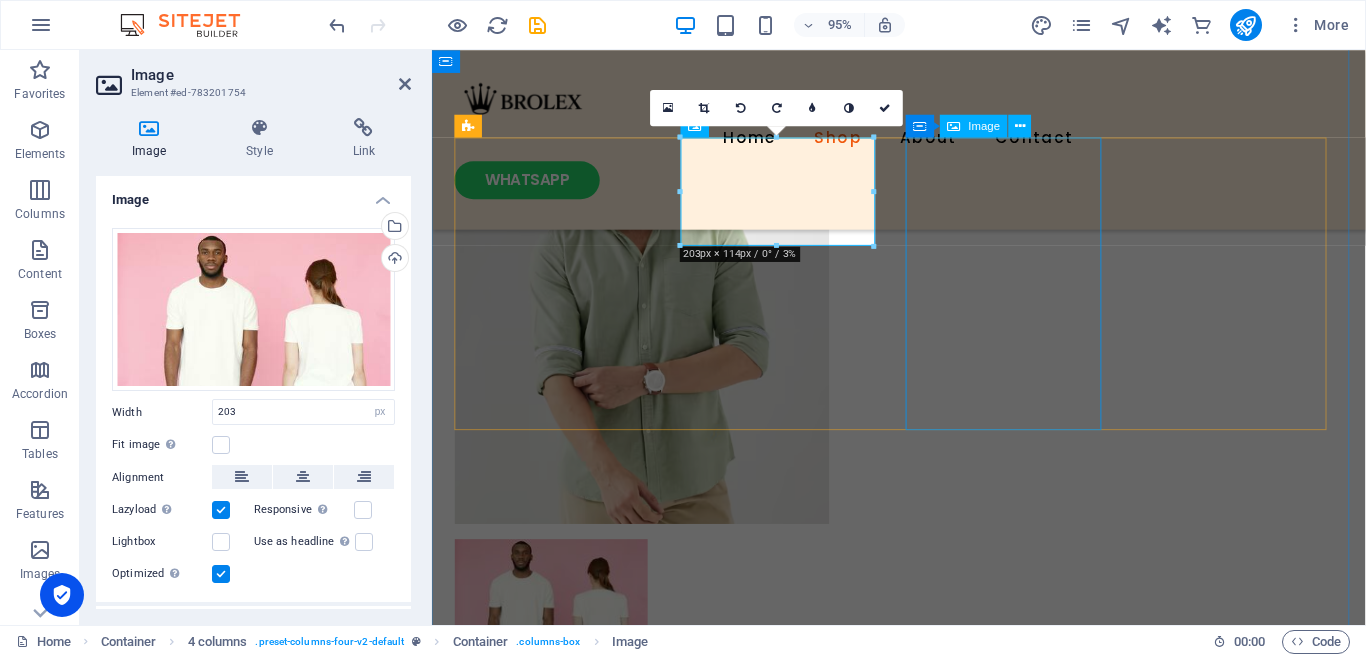 click at bounding box center (561, 849) 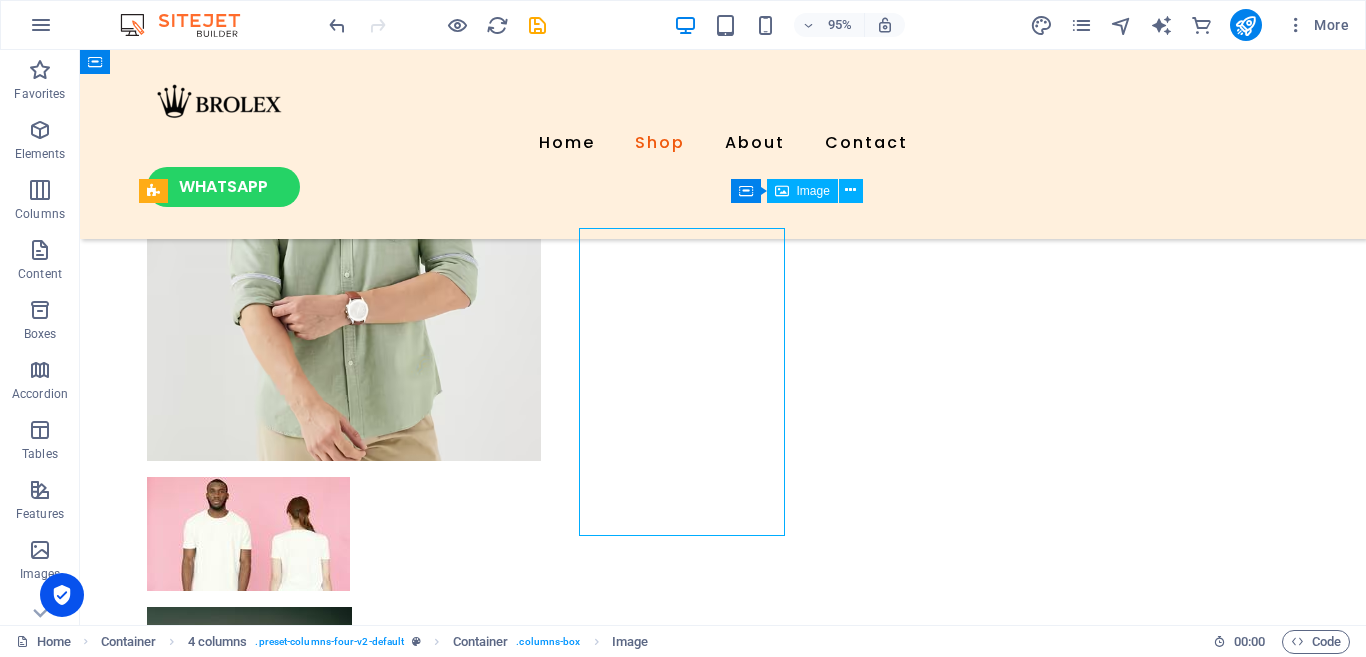 scroll, scrollTop: 1256, scrollLeft: 0, axis: vertical 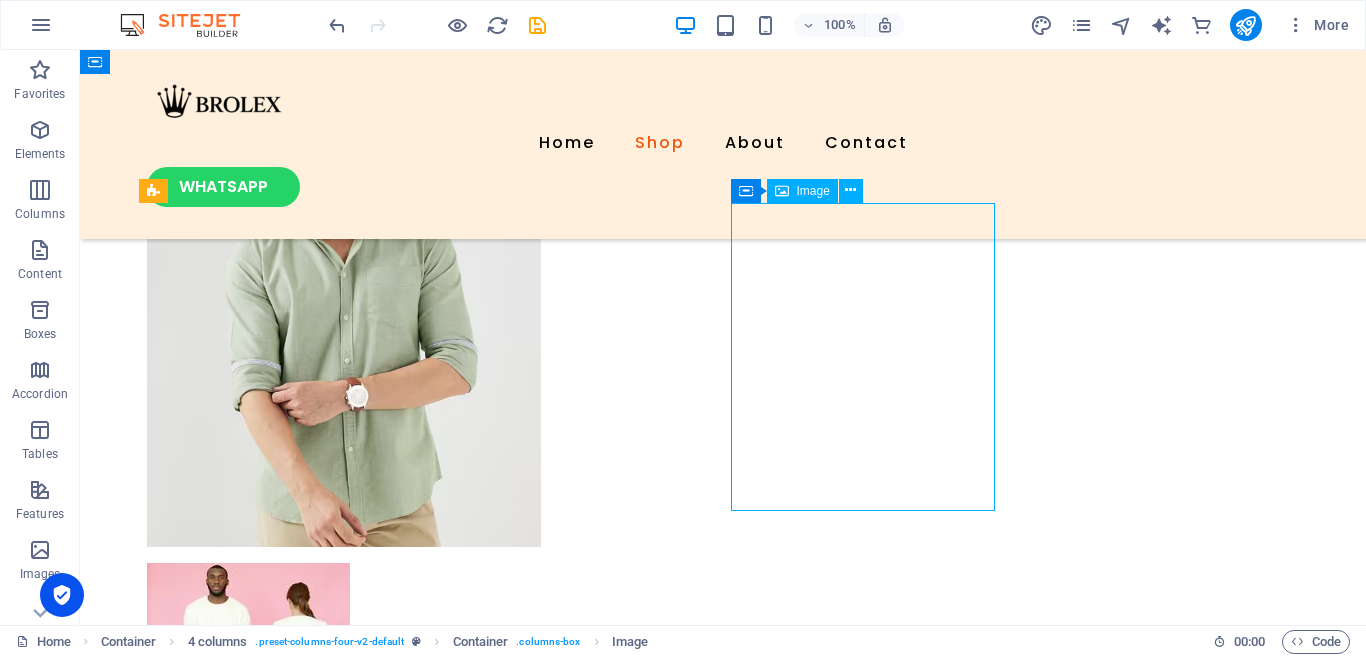 click at bounding box center [279, 847] 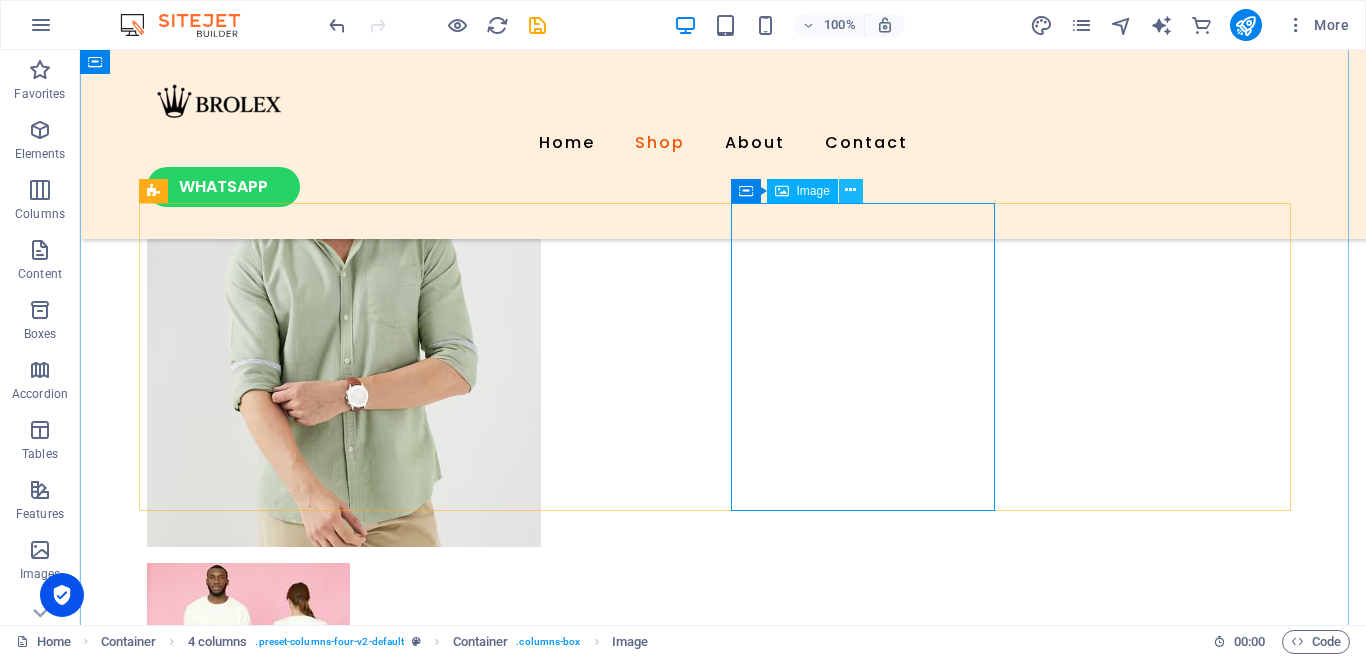 click at bounding box center [850, 190] 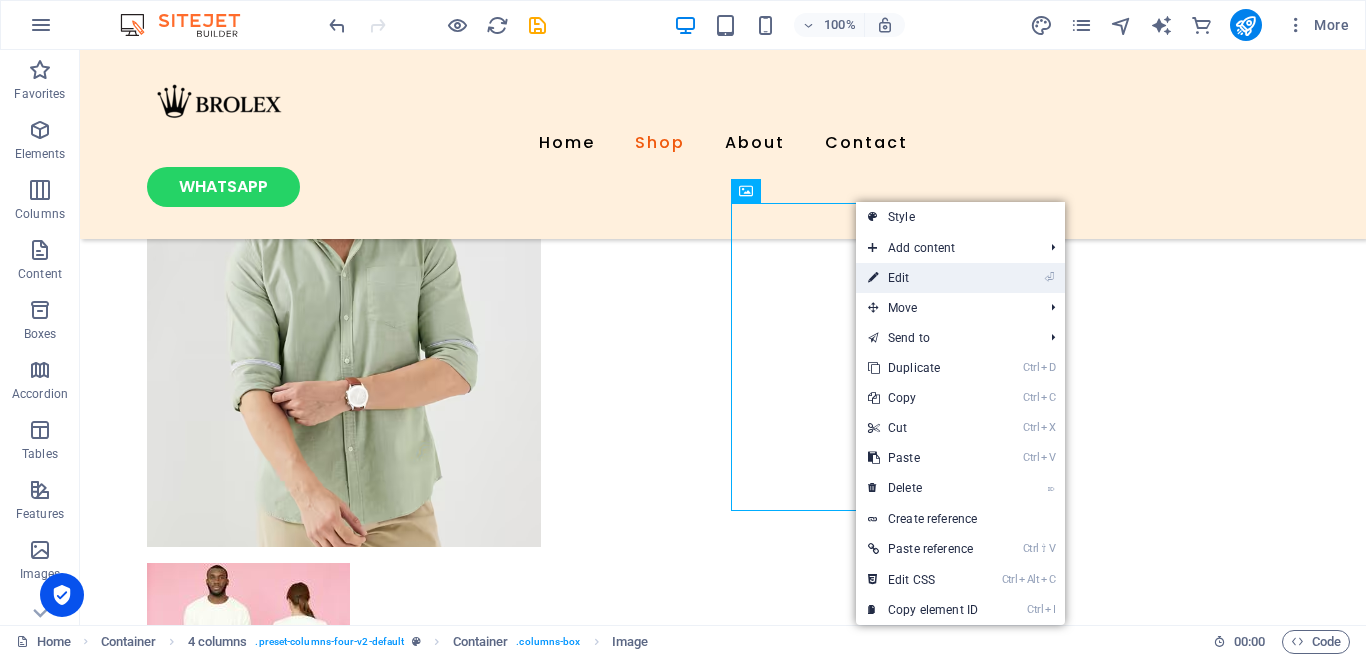 drag, startPoint x: 874, startPoint y: 266, endPoint x: 470, endPoint y: 228, distance: 405.7832 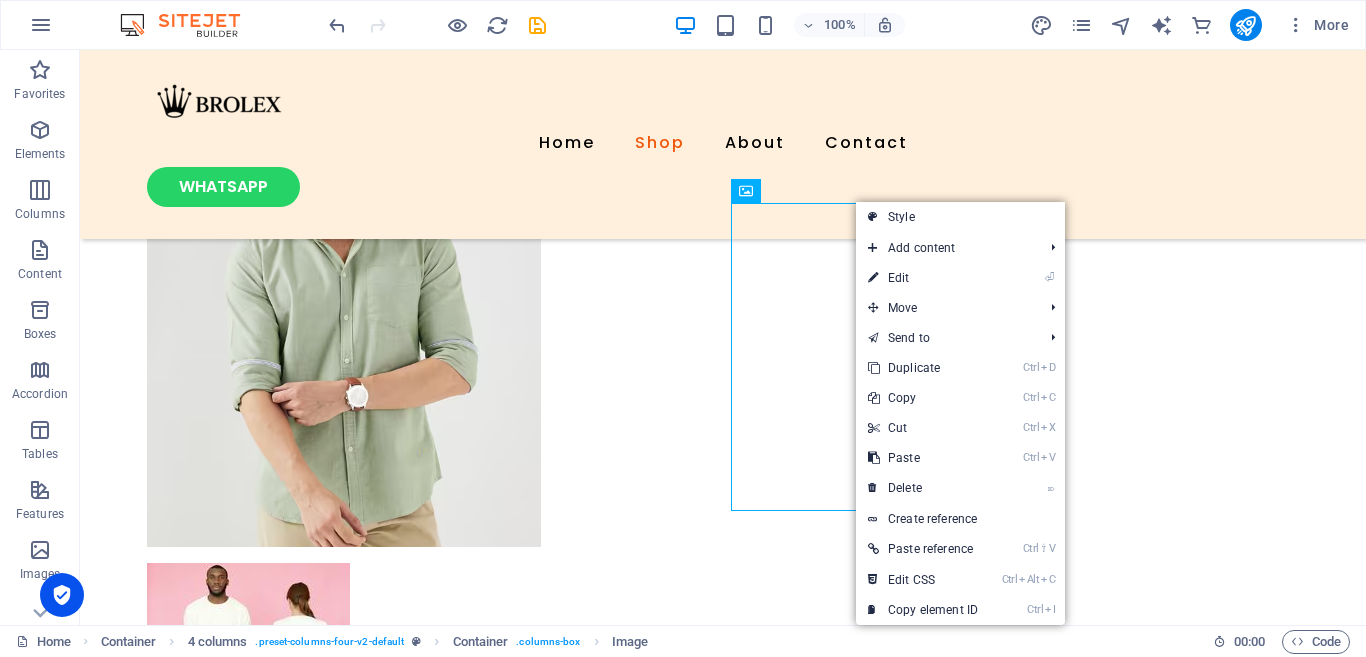 select on "px" 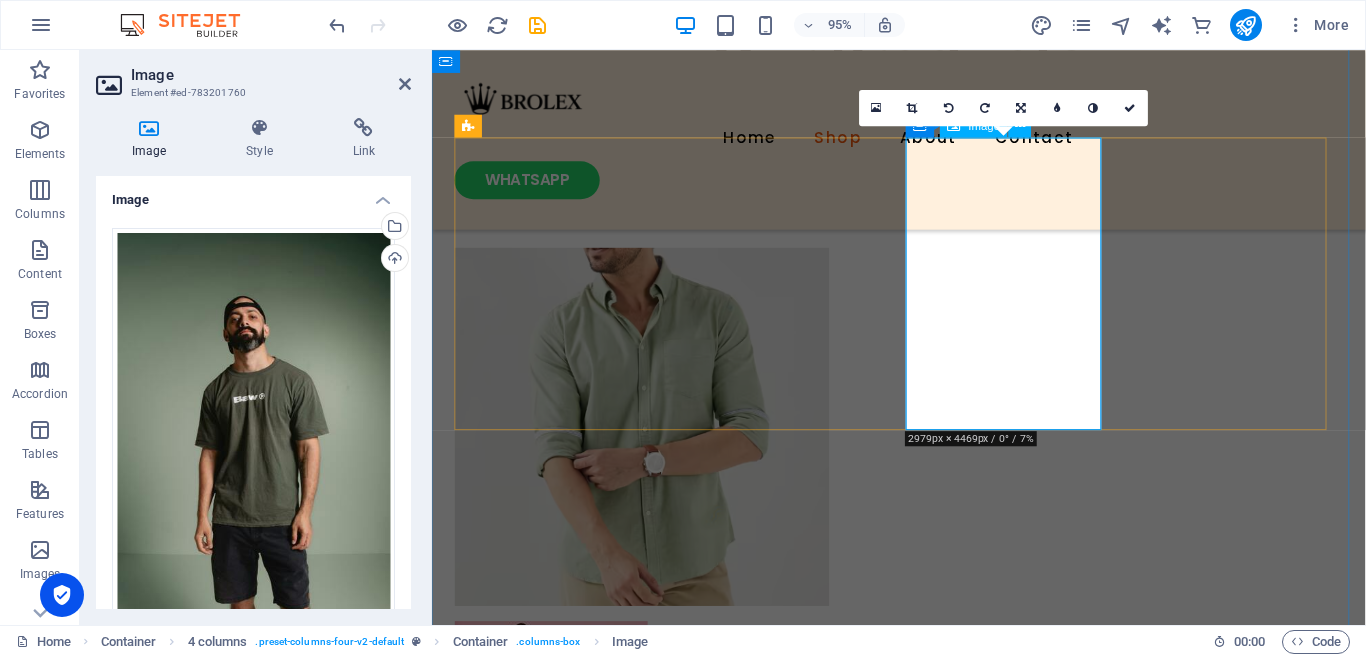 scroll, scrollTop: 1342, scrollLeft: 0, axis: vertical 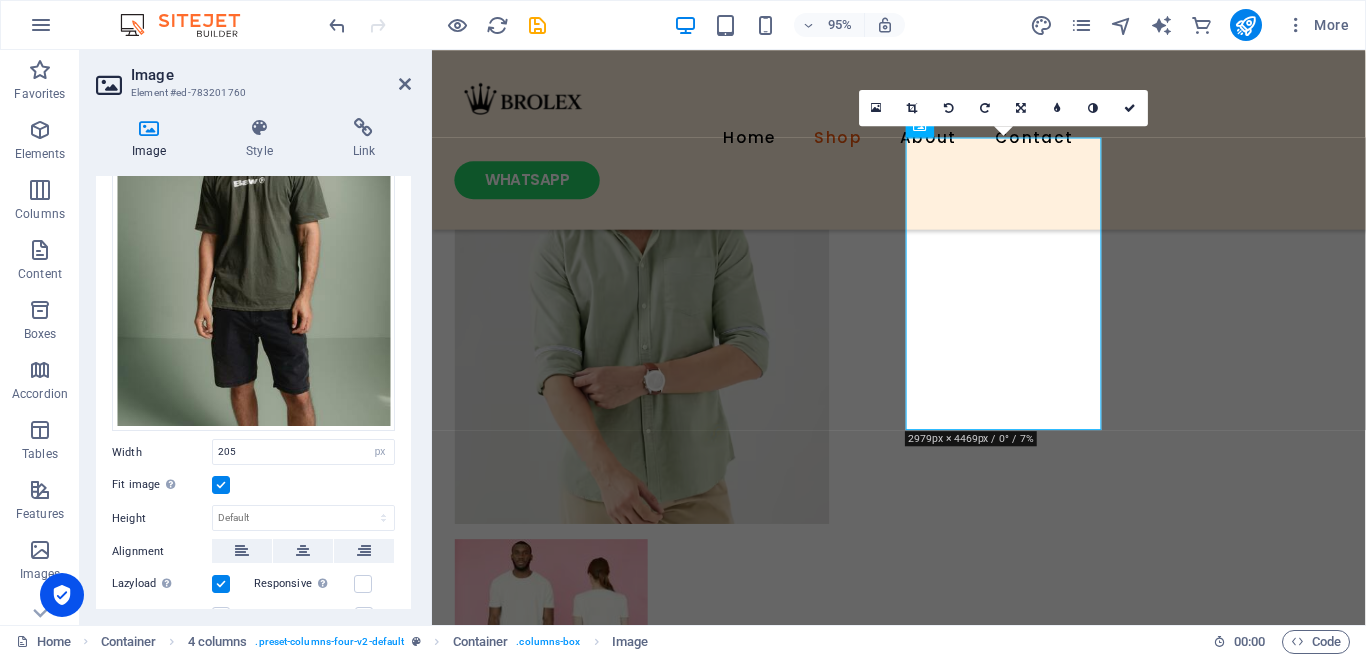 click at bounding box center (221, 485) 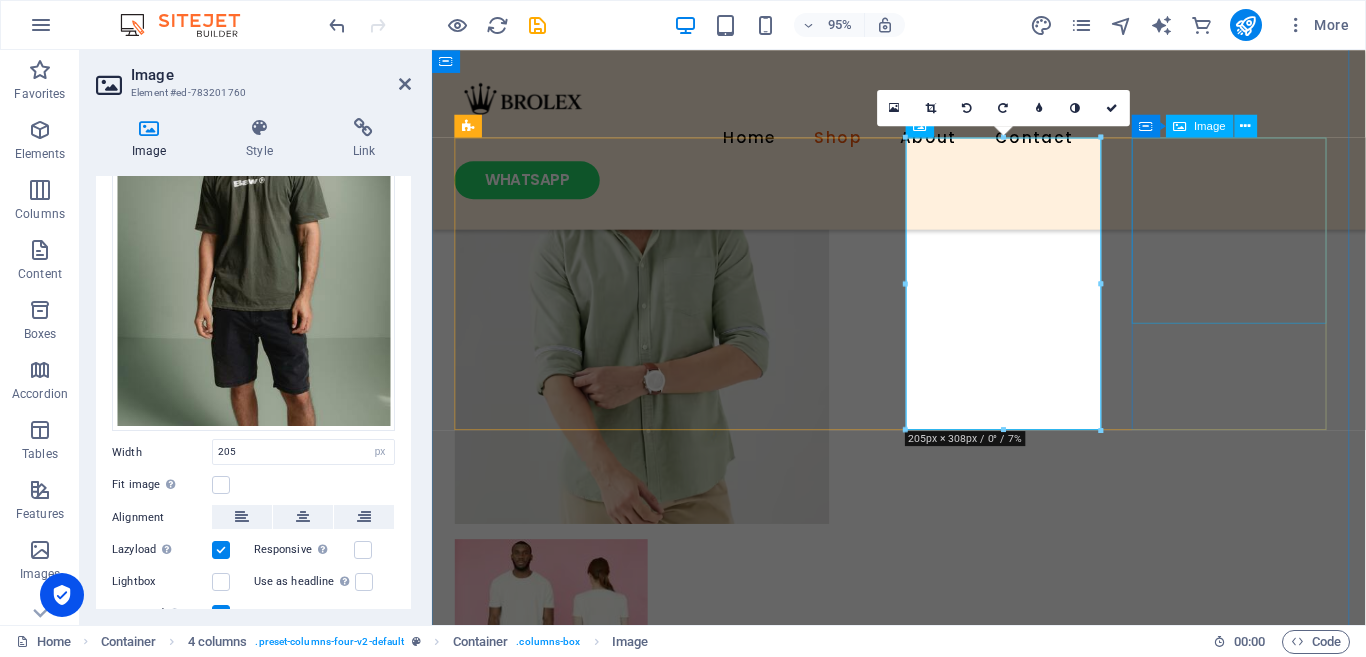 drag, startPoint x: 1536, startPoint y: 332, endPoint x: 1300, endPoint y: 294, distance: 239.03975 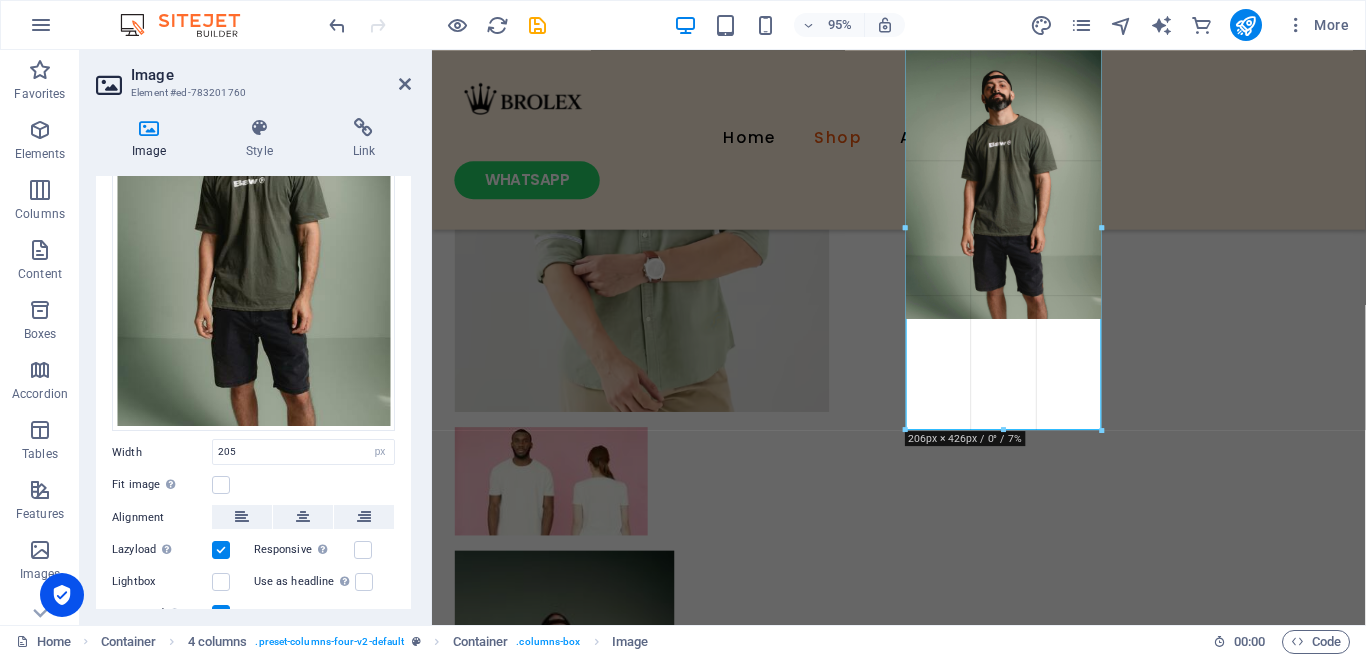 drag, startPoint x: 1101, startPoint y: 286, endPoint x: 731, endPoint y: 244, distance: 372.37616 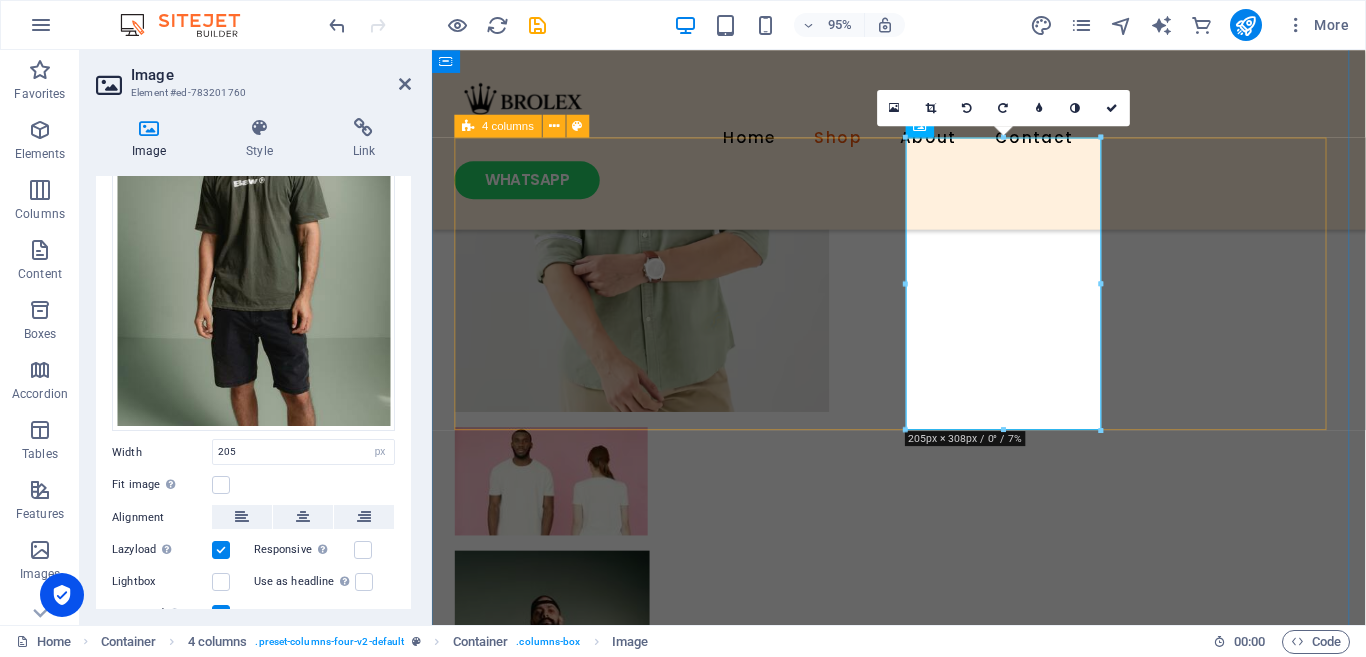 scroll, scrollTop: 1342, scrollLeft: 0, axis: vertical 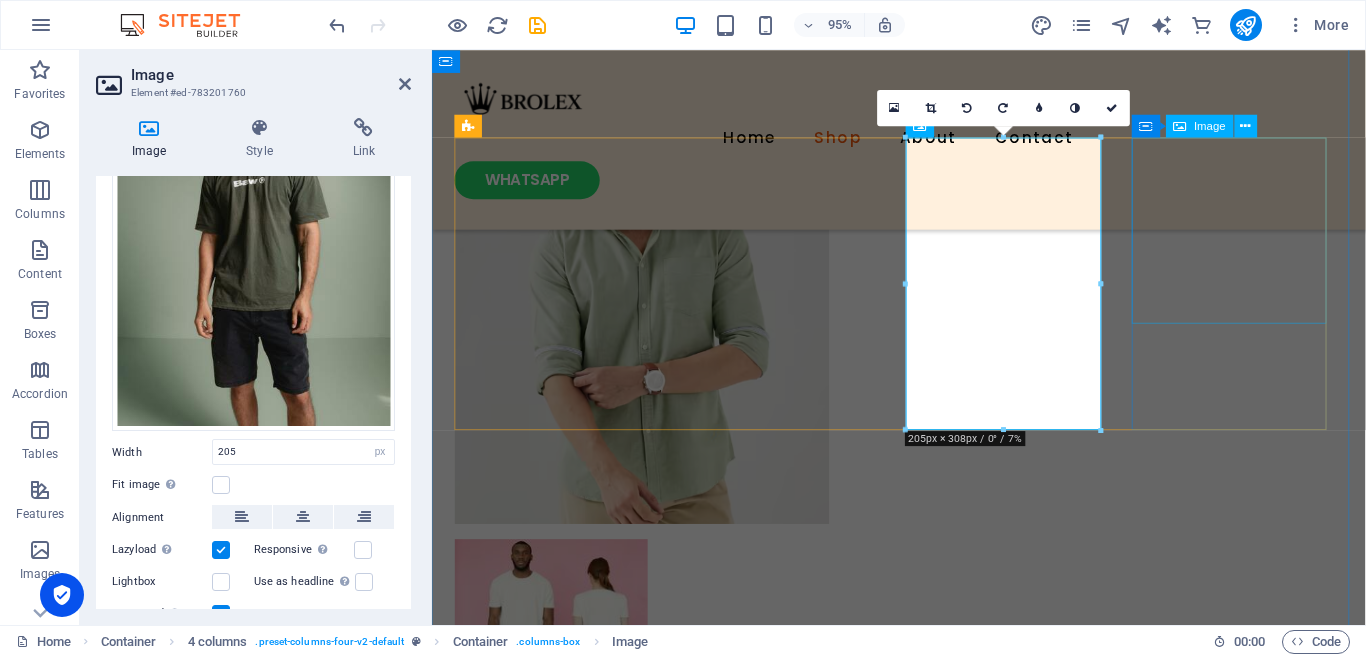 click at bounding box center (561, 1117) 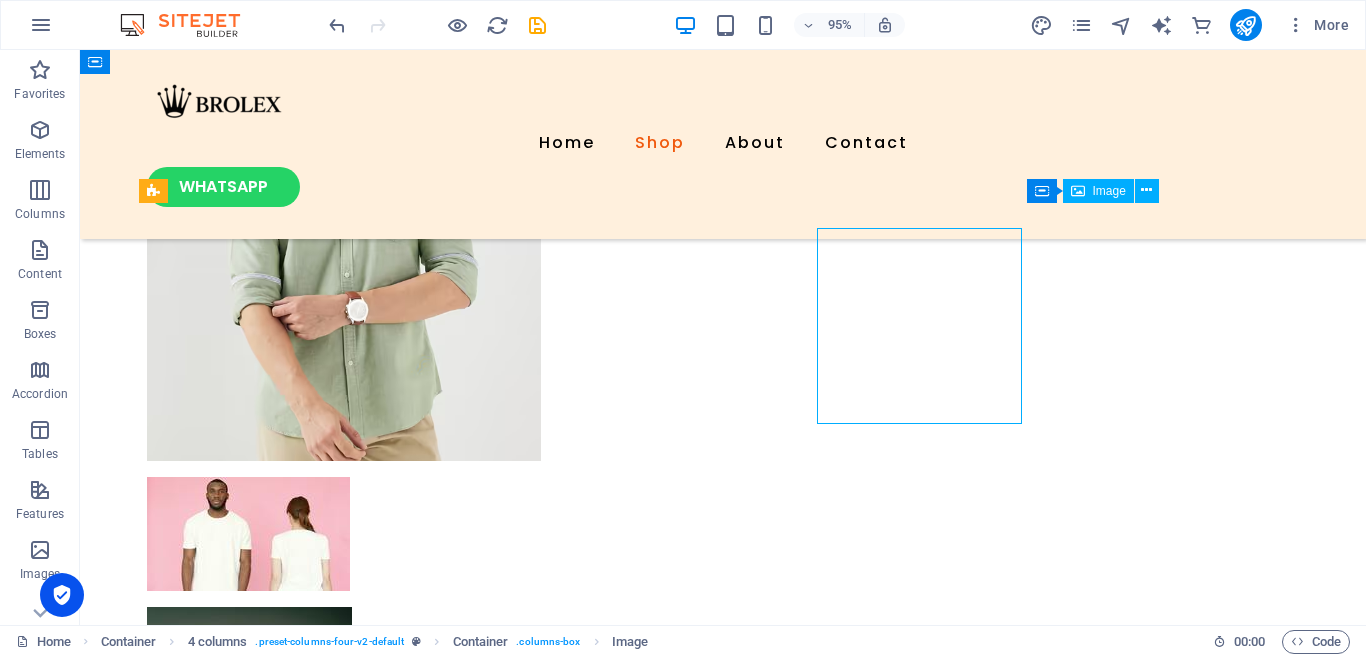 scroll, scrollTop: 1256, scrollLeft: 0, axis: vertical 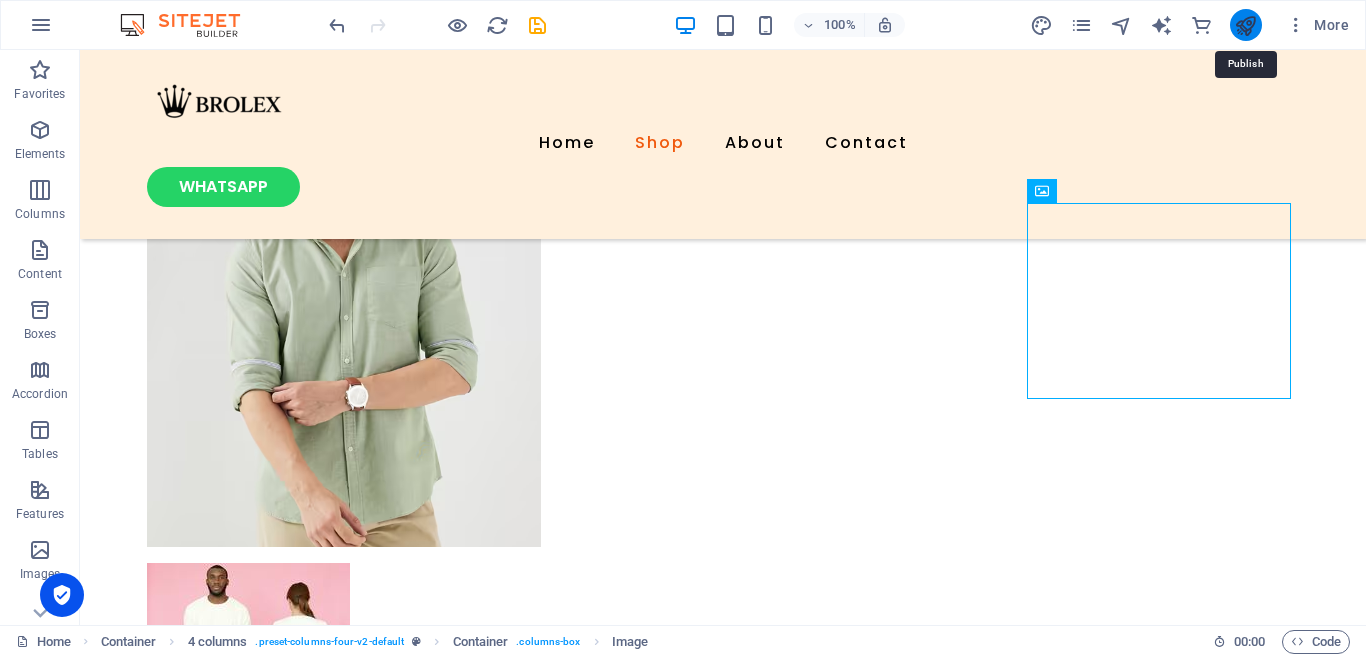 click at bounding box center (1245, 25) 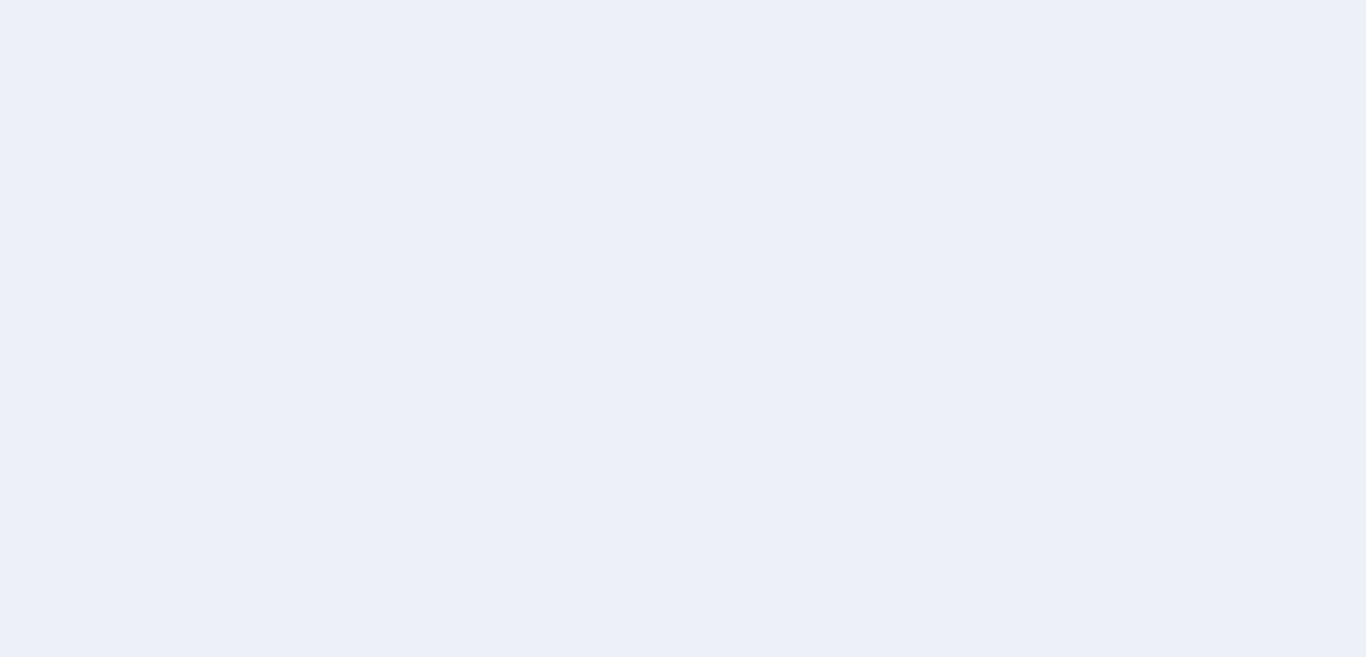 scroll, scrollTop: 0, scrollLeft: 0, axis: both 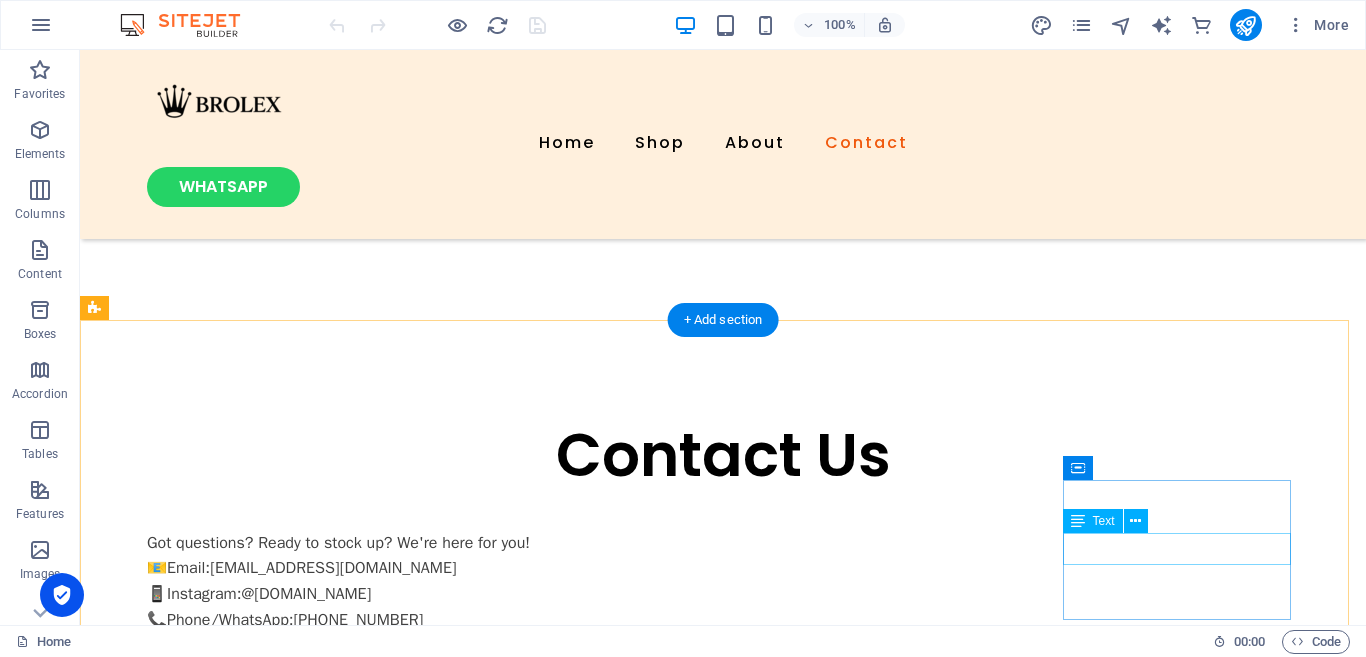 click on "👨 Md [PERSON_NAME]" at bounding box center (218, 2030) 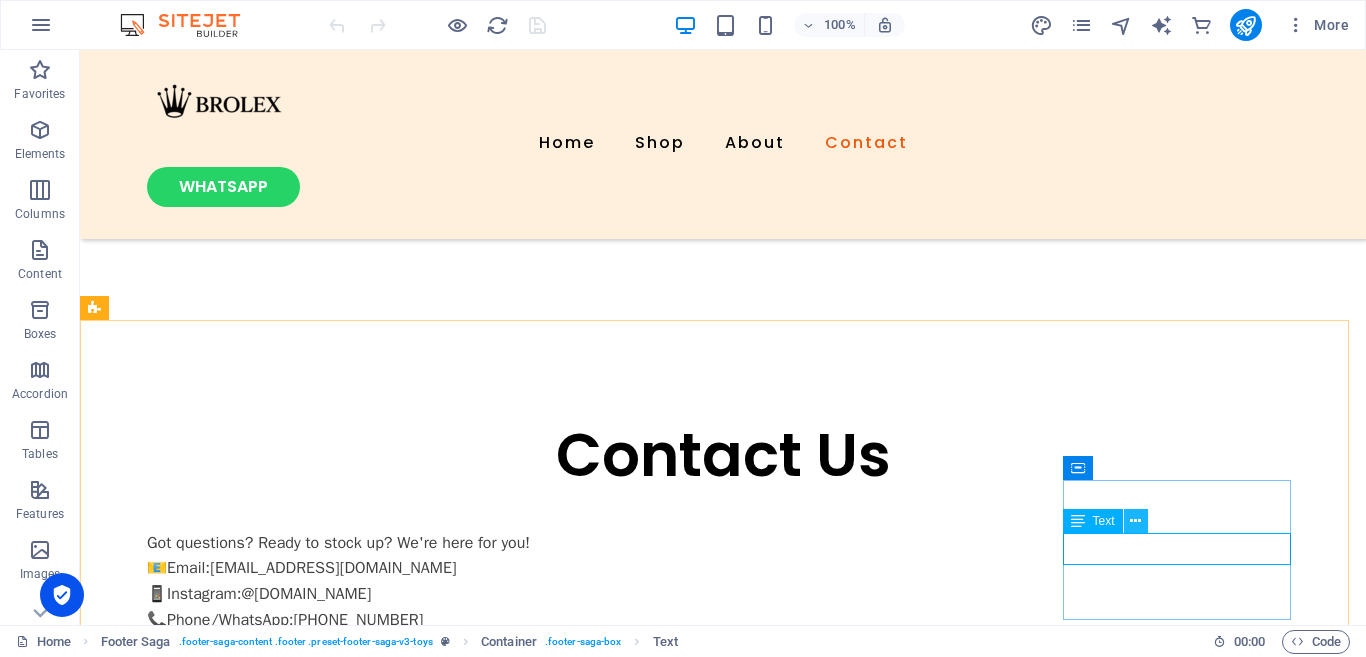 click at bounding box center [1135, 521] 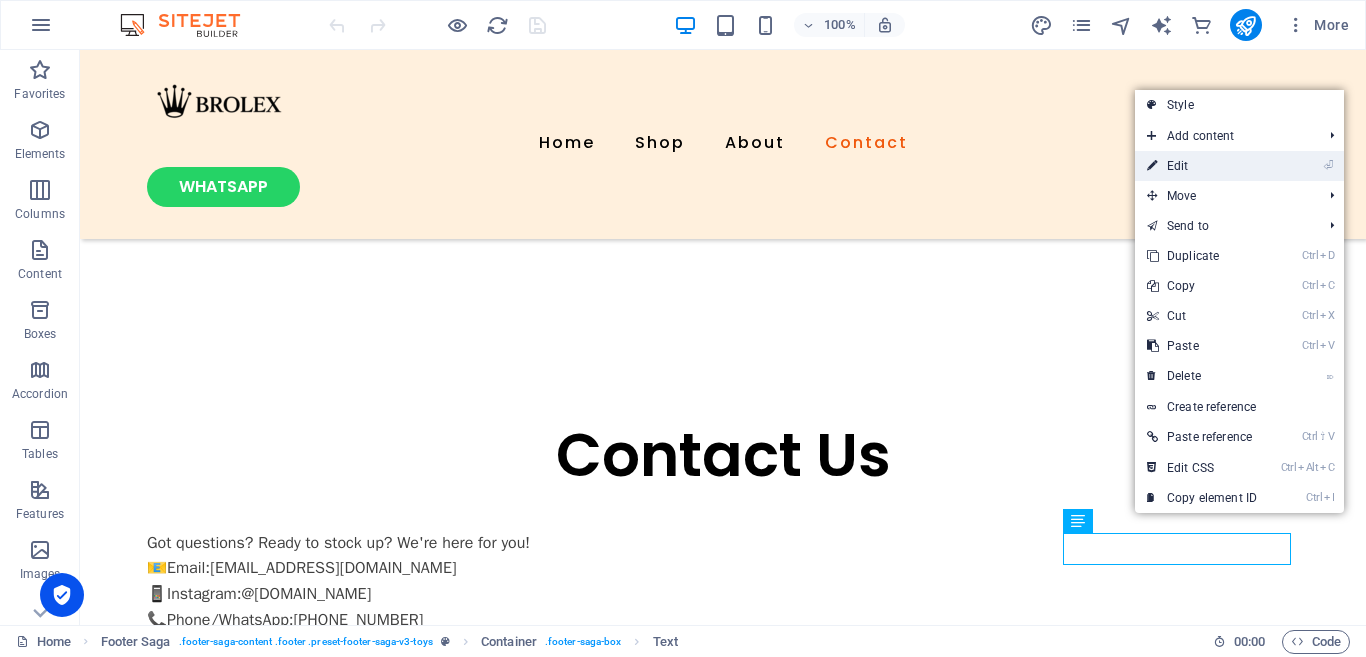 click on "⏎  Edit" at bounding box center (1202, 166) 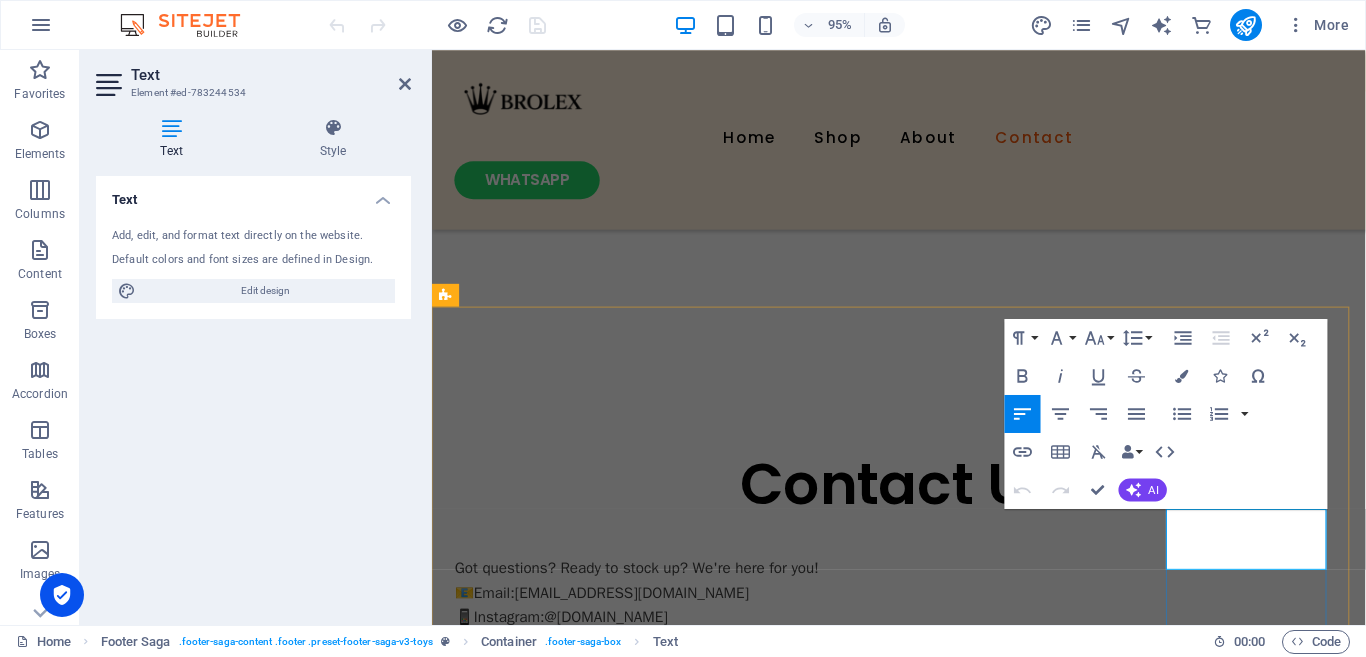 scroll, scrollTop: 3679, scrollLeft: 0, axis: vertical 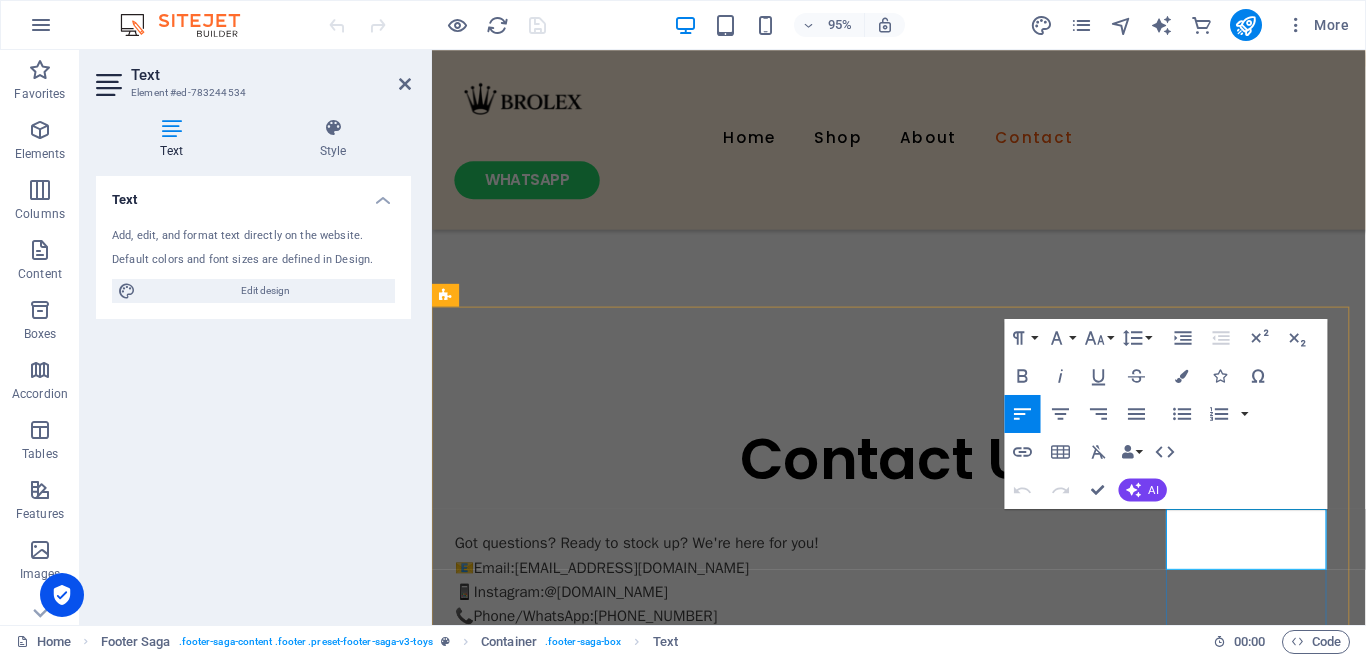 click on "👨 Md [PERSON_NAME]" at bounding box center [529, 2072] 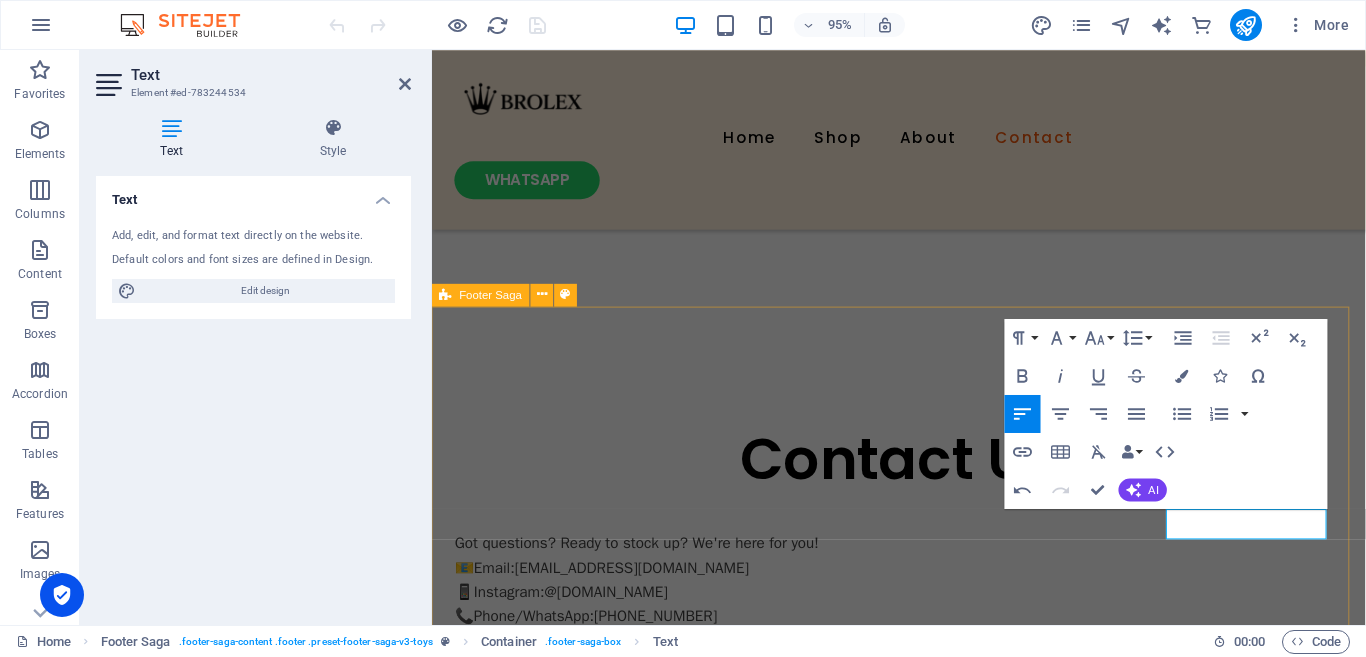 click on "G-[STREET_ADDRESS]  Quick Links Shop About Contact Details Legal Notice Privacy Policy Contact  Md [PERSON_NAME] 📞 [PHONE_NUMBER]     ✉️ [EMAIL_ADDRESS][DOMAIN_NAME]   BROLEX .  All rights reserved." at bounding box center (923, 1756) 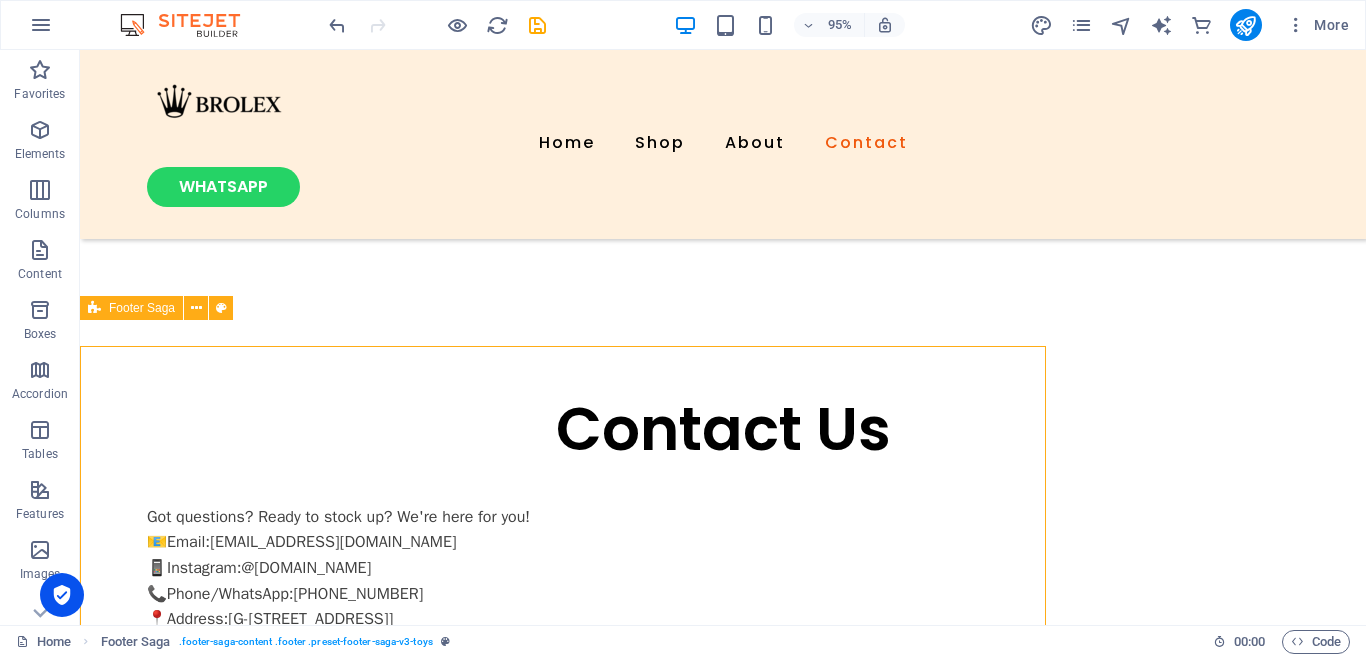 scroll, scrollTop: 3653, scrollLeft: 0, axis: vertical 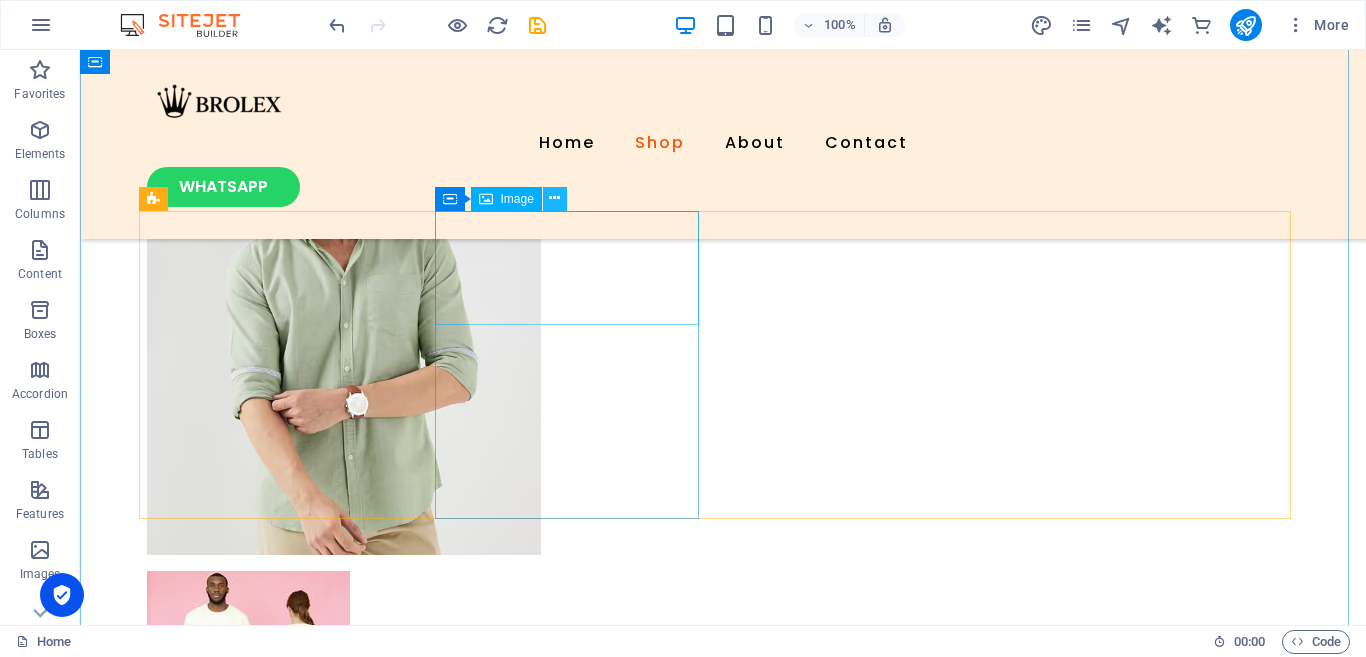 click at bounding box center [554, 198] 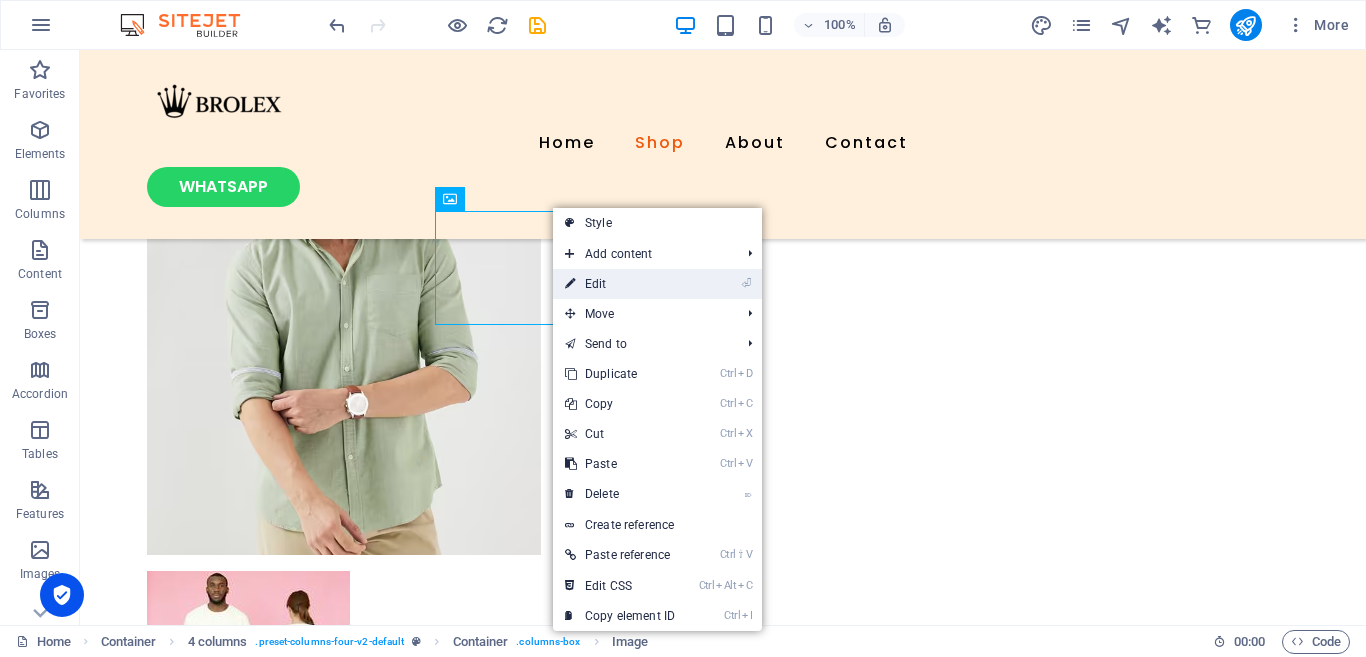 click on "⏎  Edit" at bounding box center (620, 284) 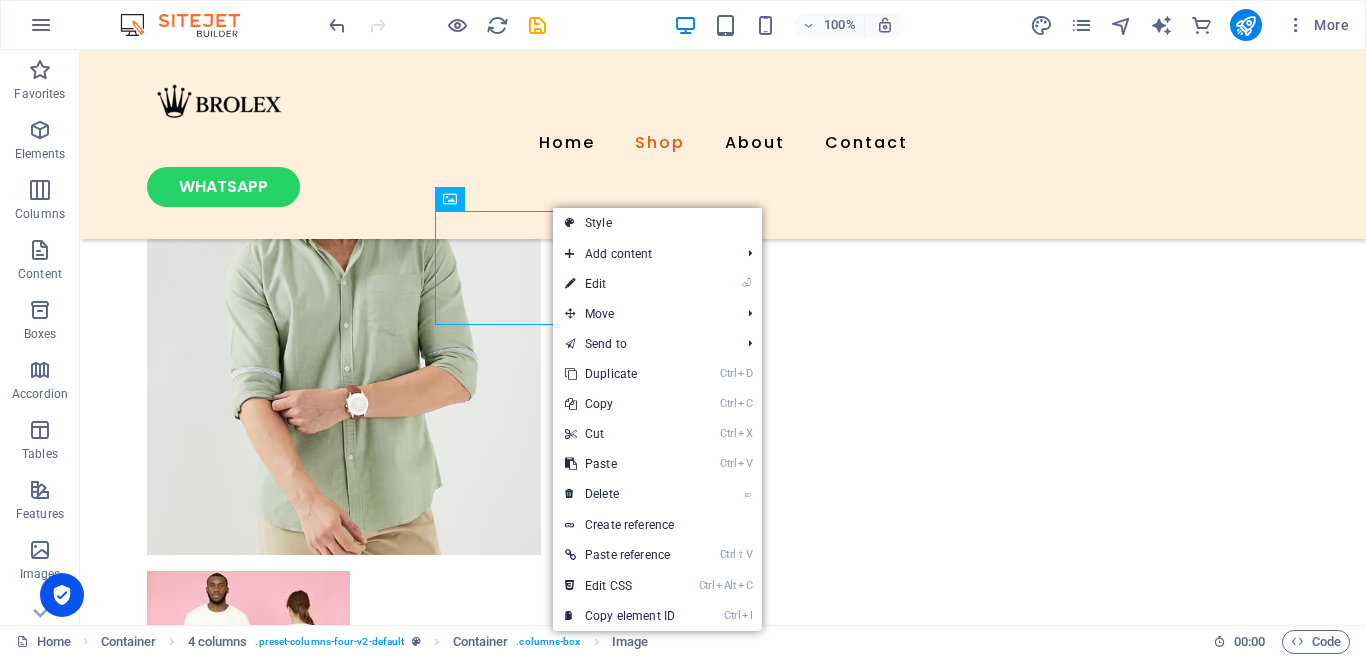 drag, startPoint x: 683, startPoint y: 337, endPoint x: 259, endPoint y: 299, distance: 425.69943 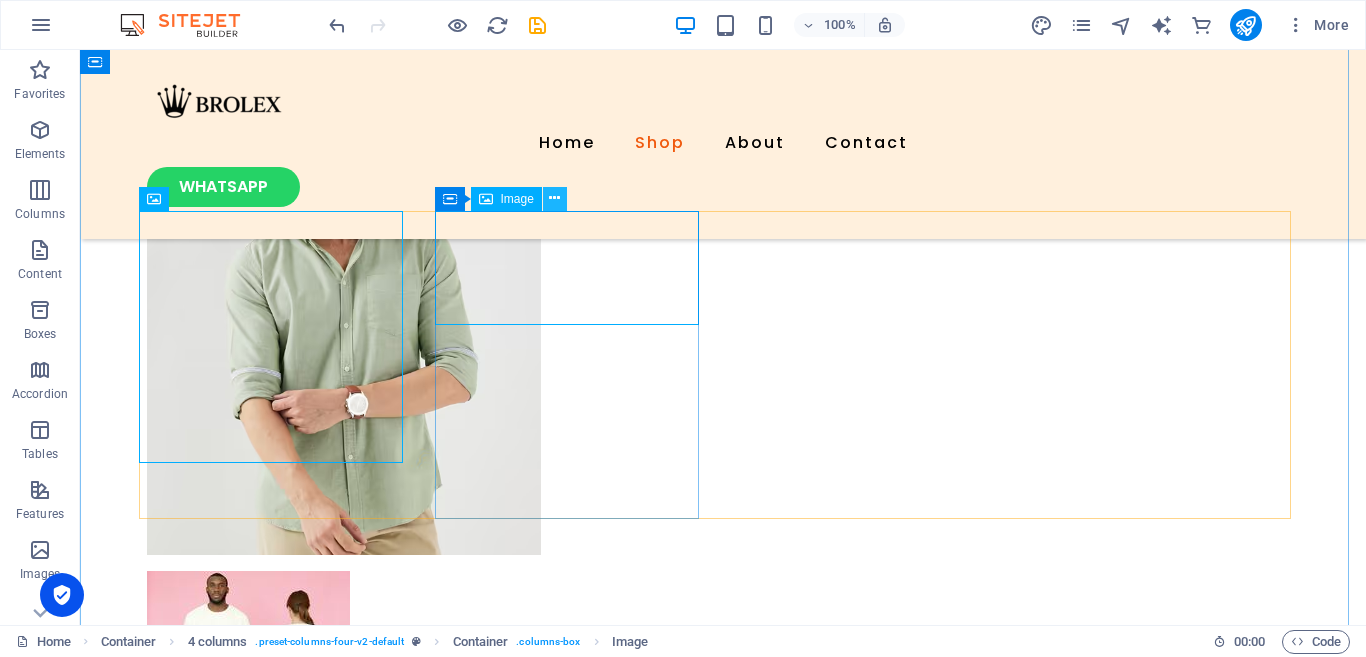 click at bounding box center [554, 198] 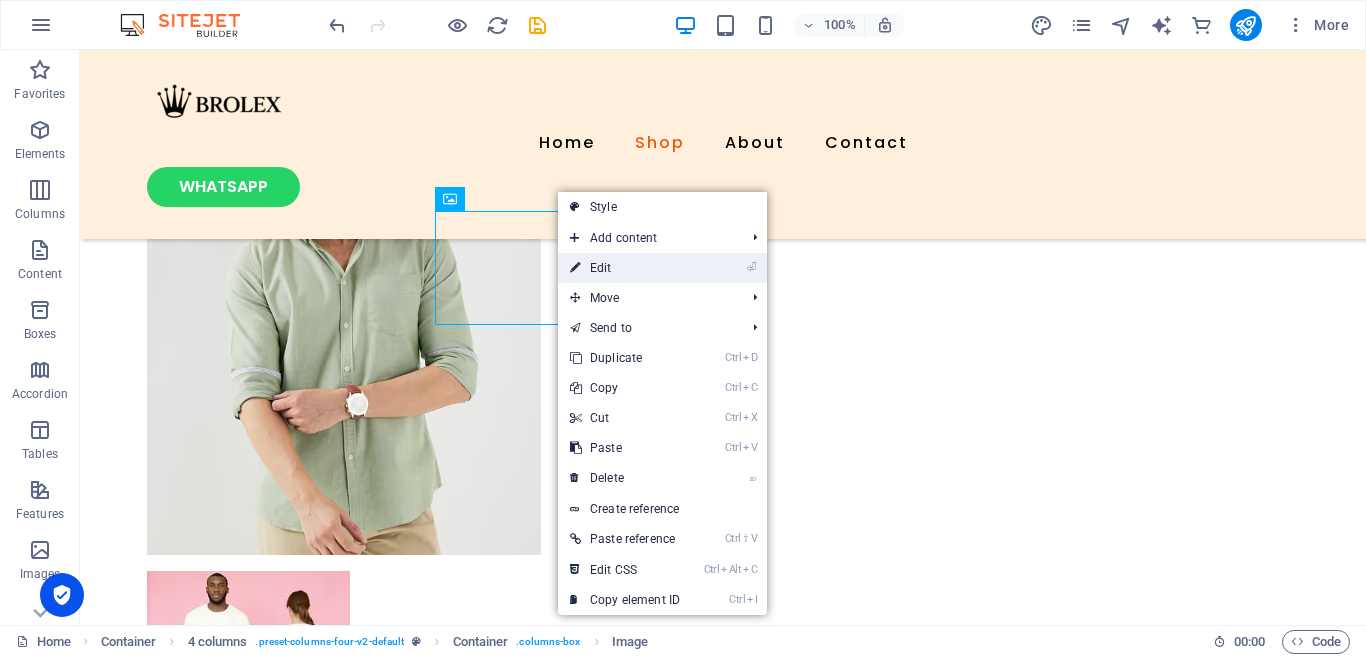 click at bounding box center [575, 268] 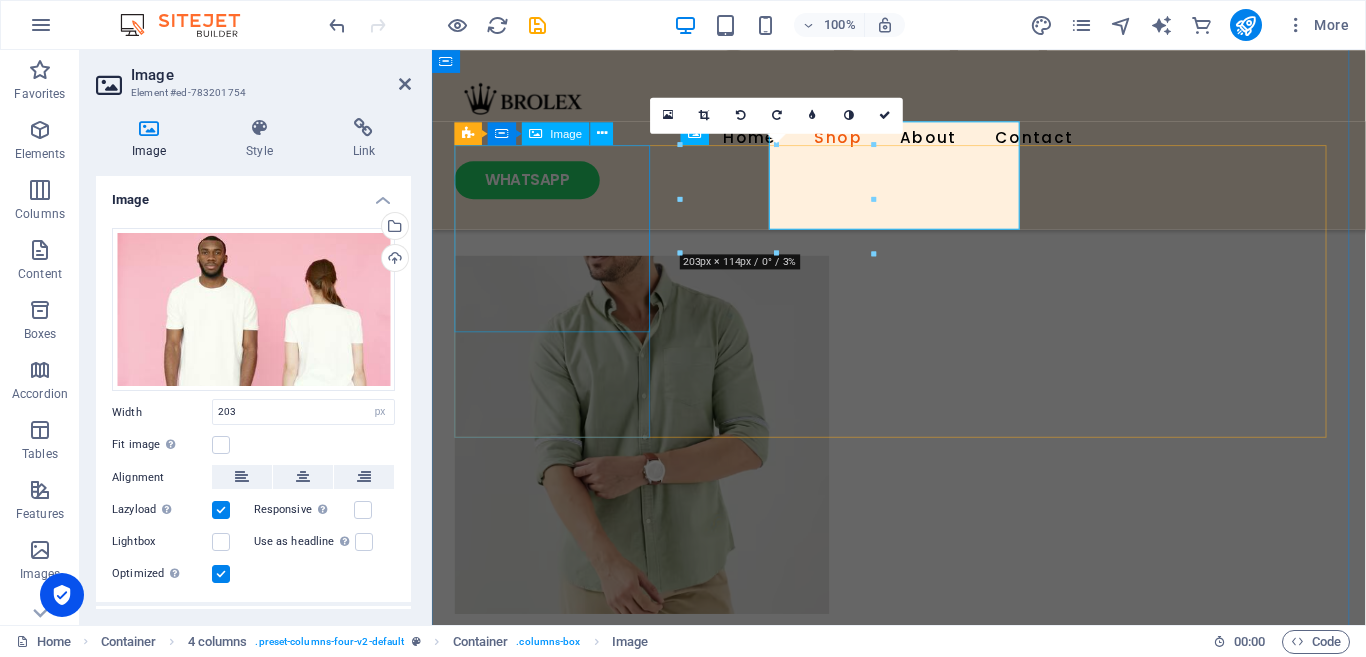 scroll, scrollTop: 1334, scrollLeft: 0, axis: vertical 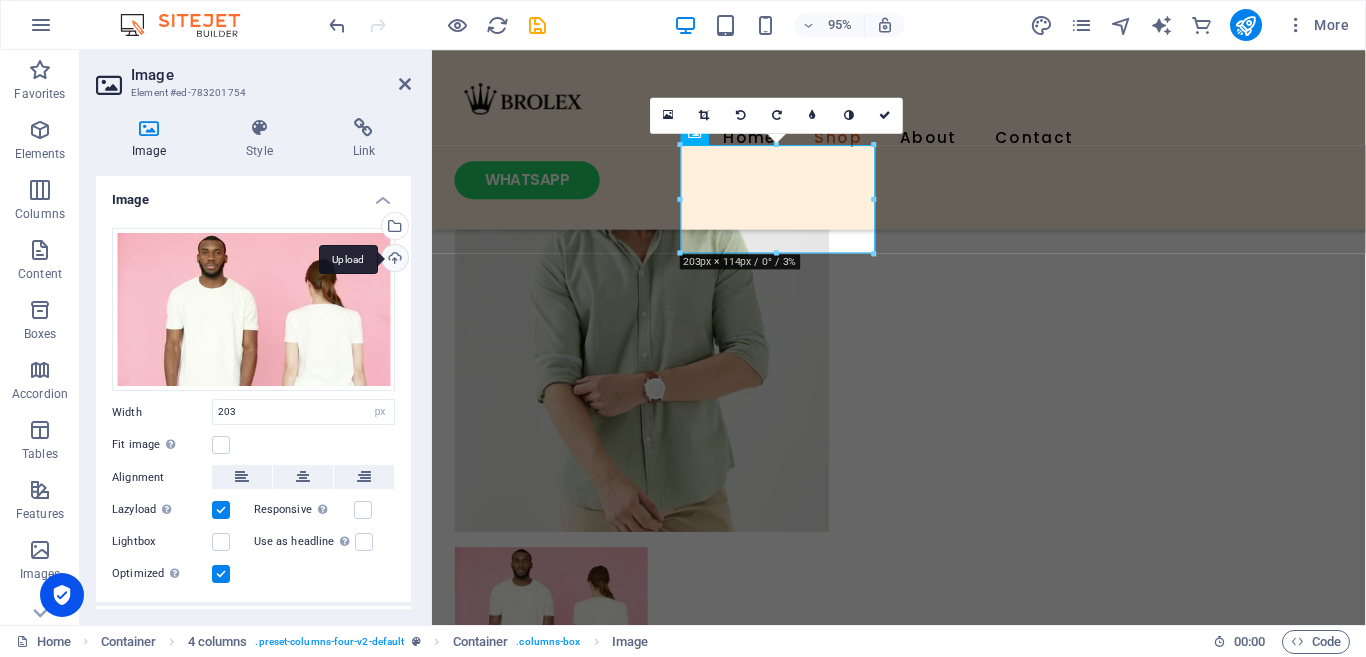 click on "Upload" at bounding box center [393, 260] 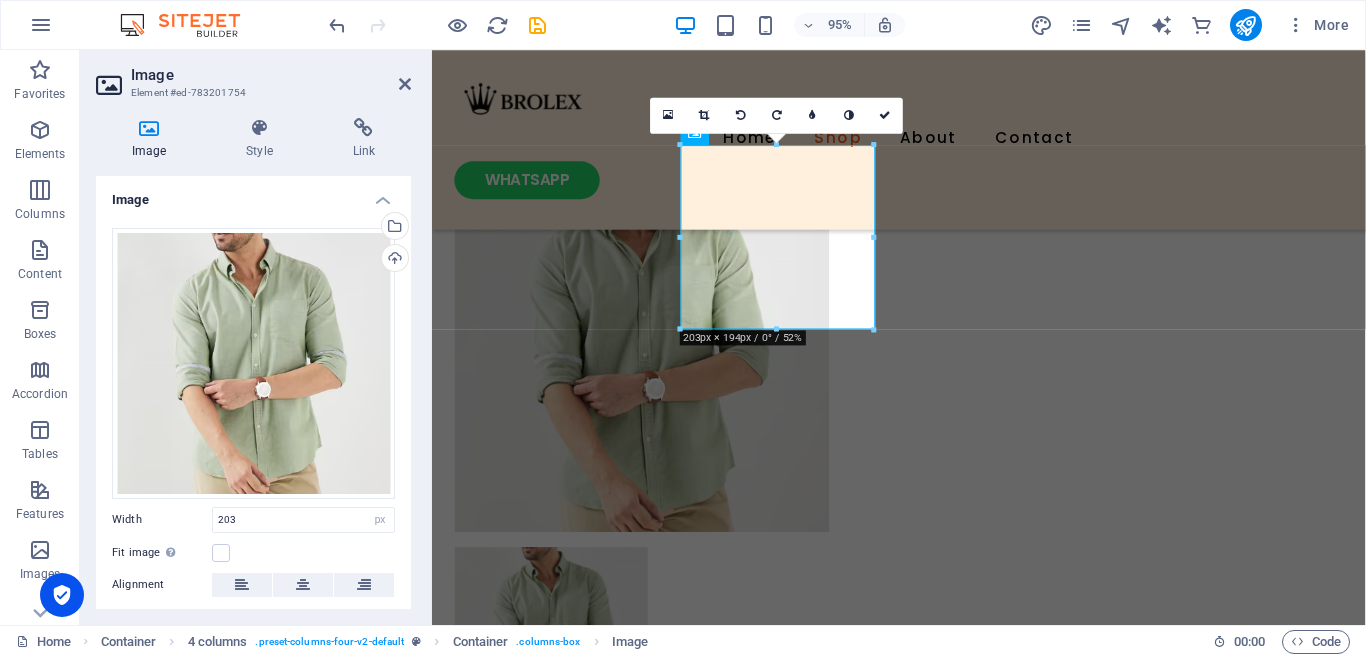 drag, startPoint x: 405, startPoint y: 223, endPoint x: 403, endPoint y: 441, distance: 218.00917 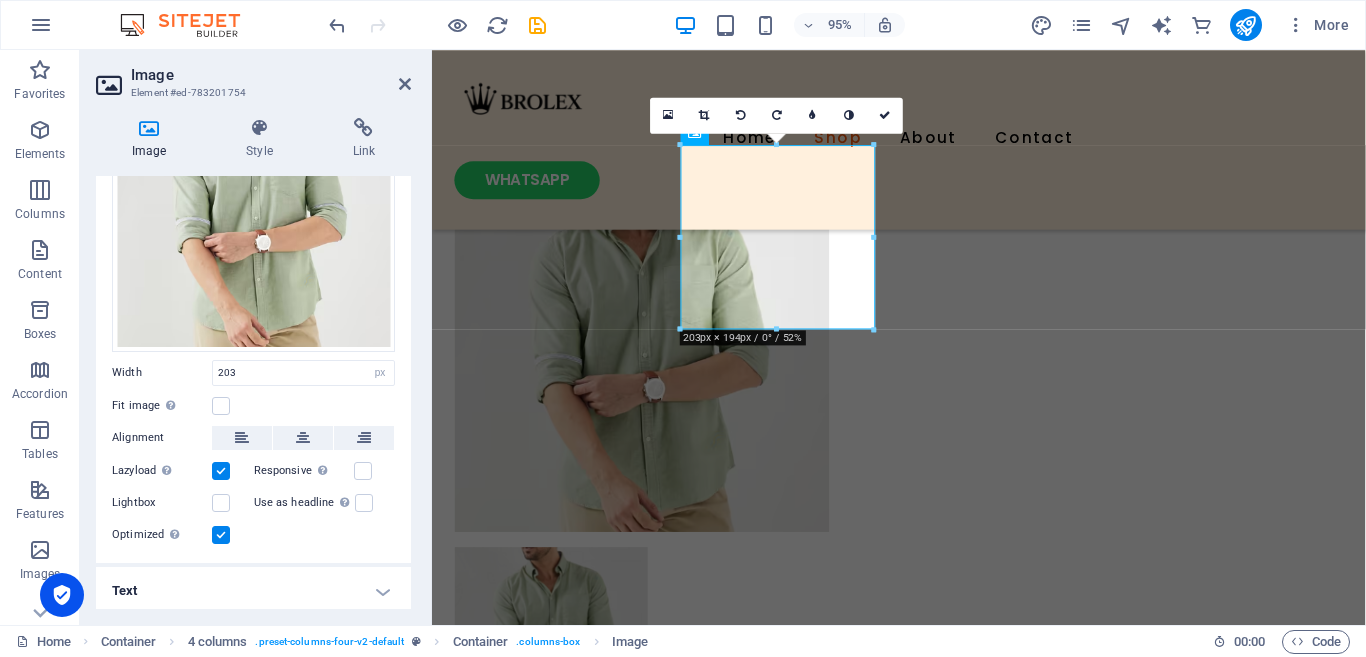 scroll, scrollTop: 149, scrollLeft: 0, axis: vertical 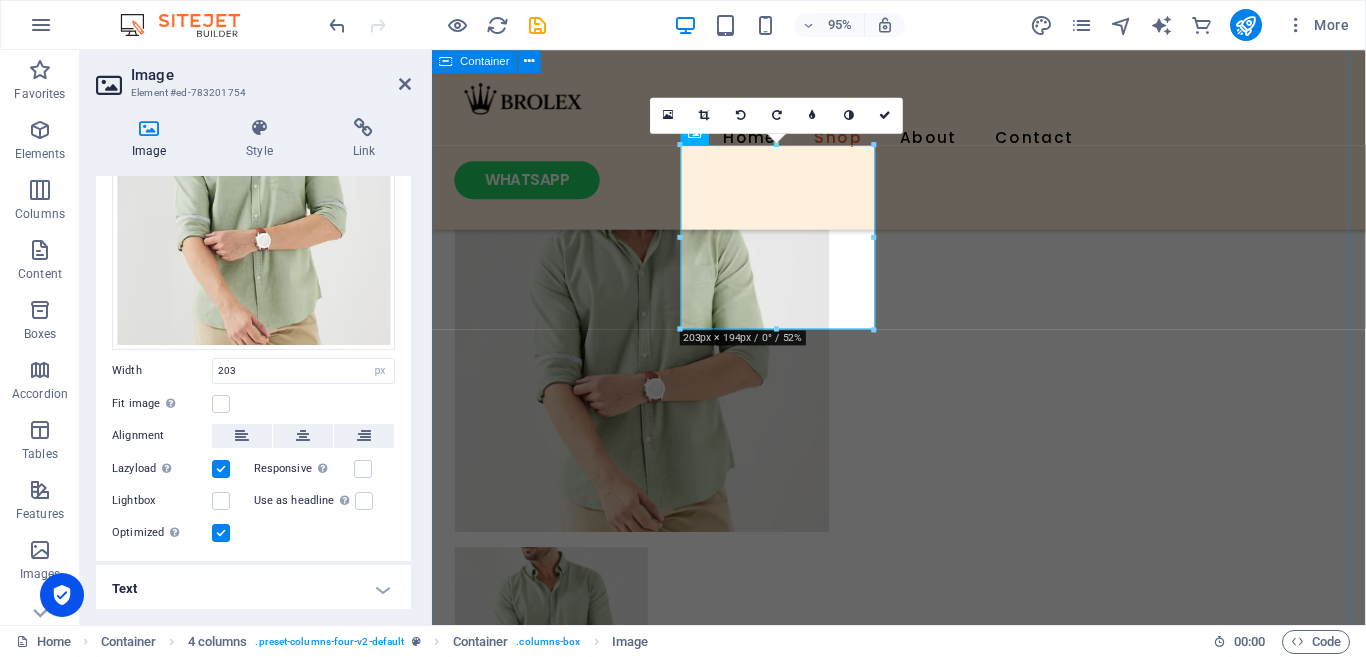 click on "Our Products We manufacture premium shirts and tees that redefine urban fashion. From crisp button-downs to bold graphic t-shirts, each piece combines cutting-edge designs with superior comfort. Our heavyweight fabrics, precision stitching, and attention to detail ensure standout quality that lasts." at bounding box center (923, 603) 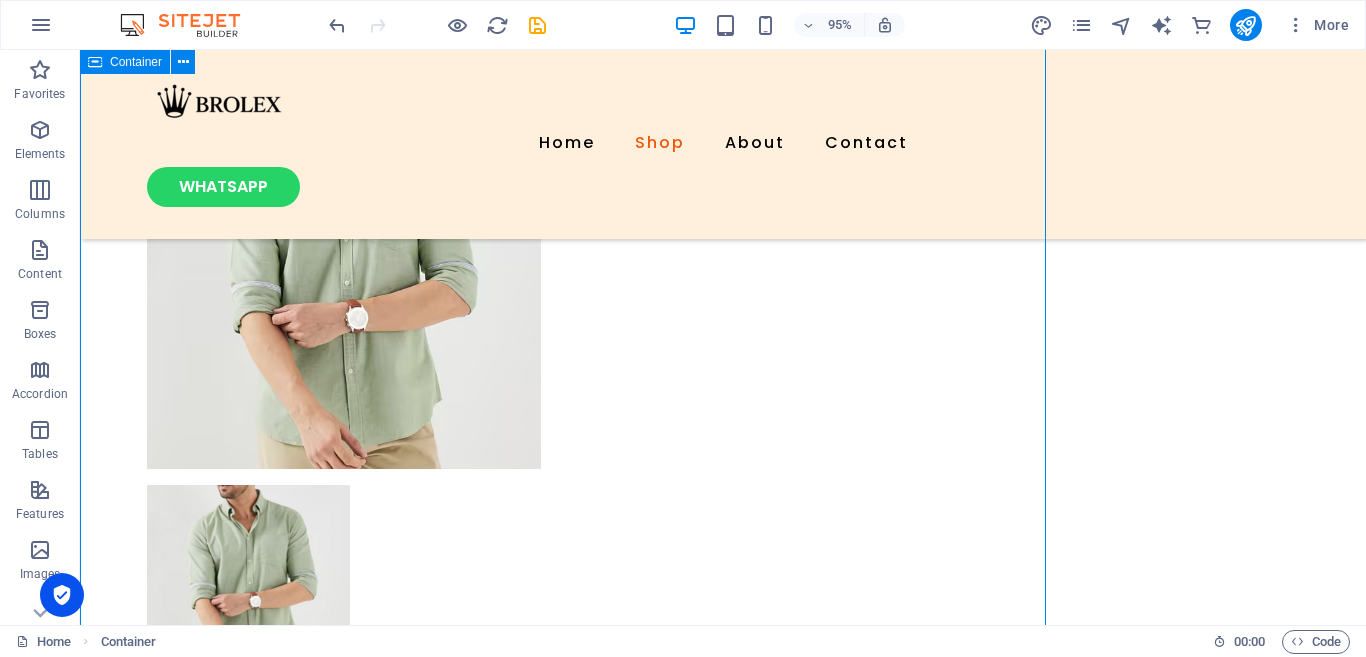 scroll, scrollTop: 1248, scrollLeft: 0, axis: vertical 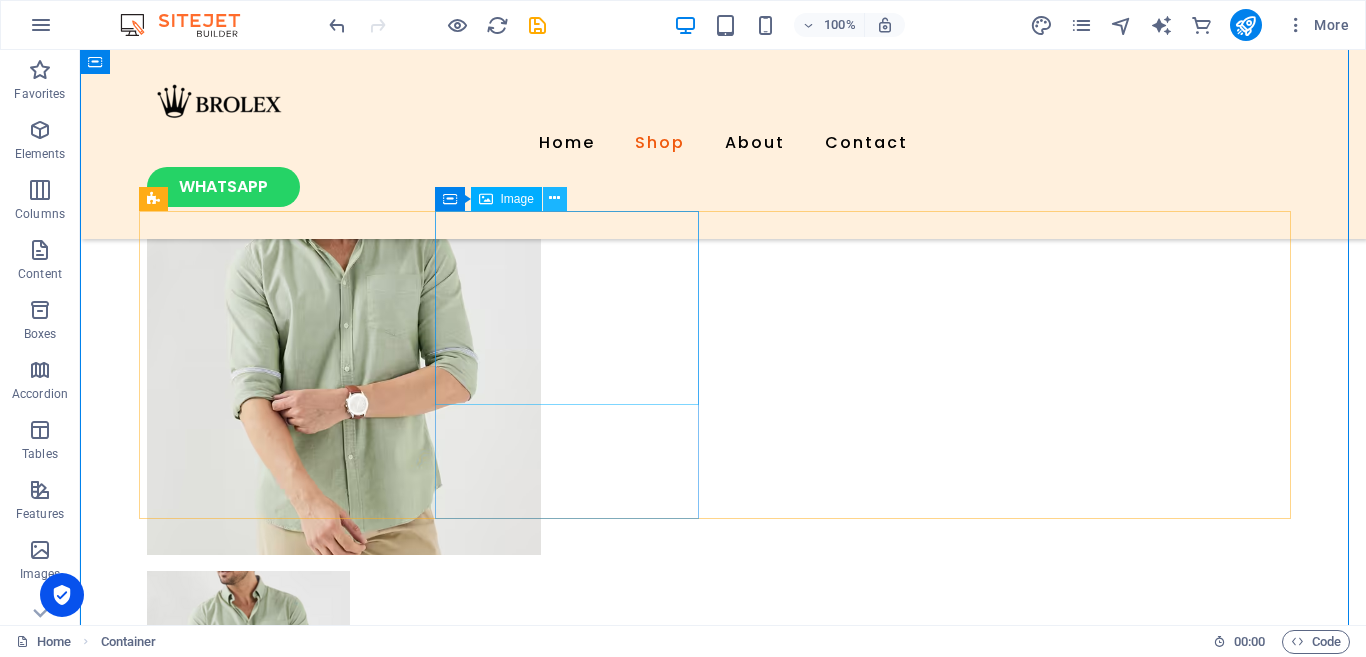 click at bounding box center [554, 198] 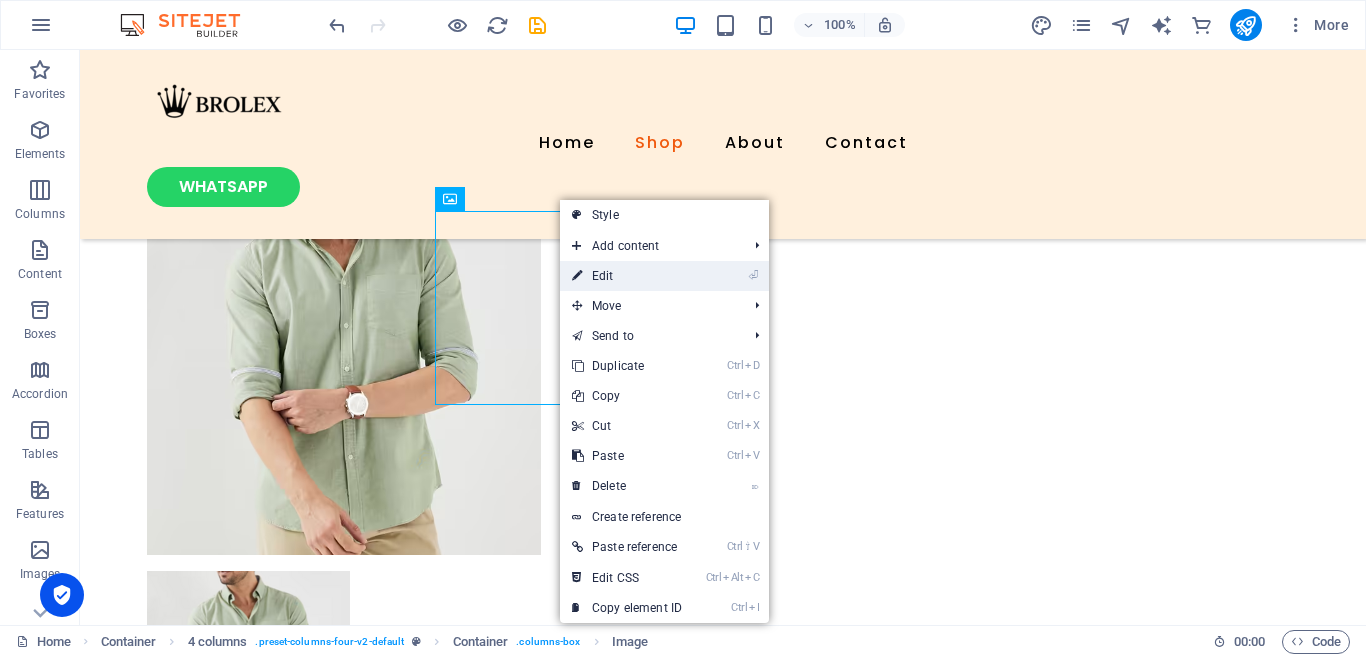 click on "⏎  Edit" at bounding box center (627, 276) 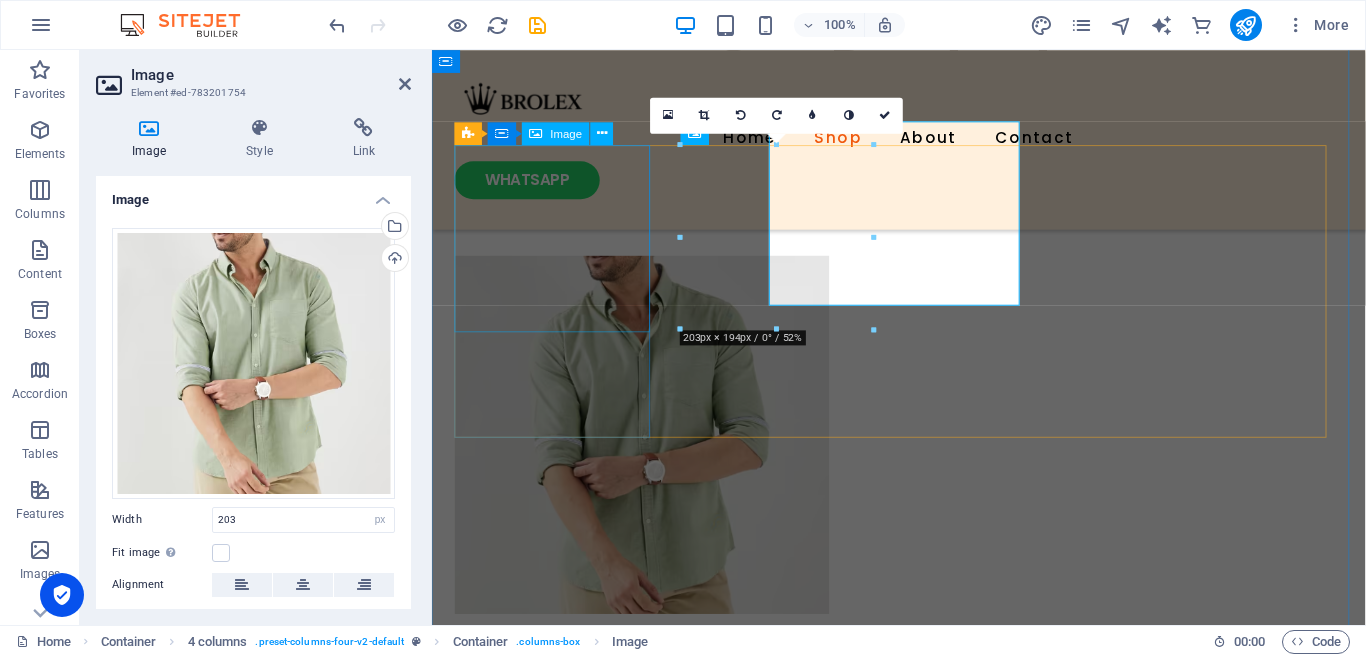 scroll, scrollTop: 1334, scrollLeft: 0, axis: vertical 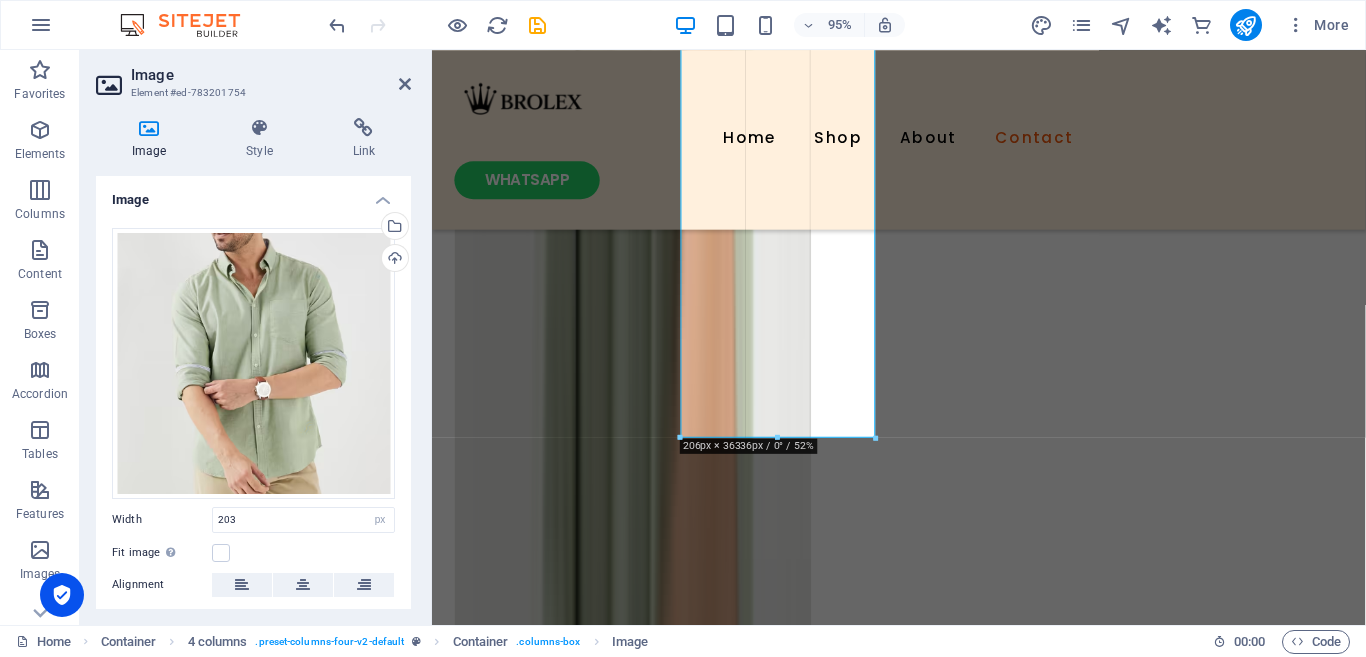 drag, startPoint x: 873, startPoint y: 329, endPoint x: 1074, endPoint y: 283, distance: 206.1965 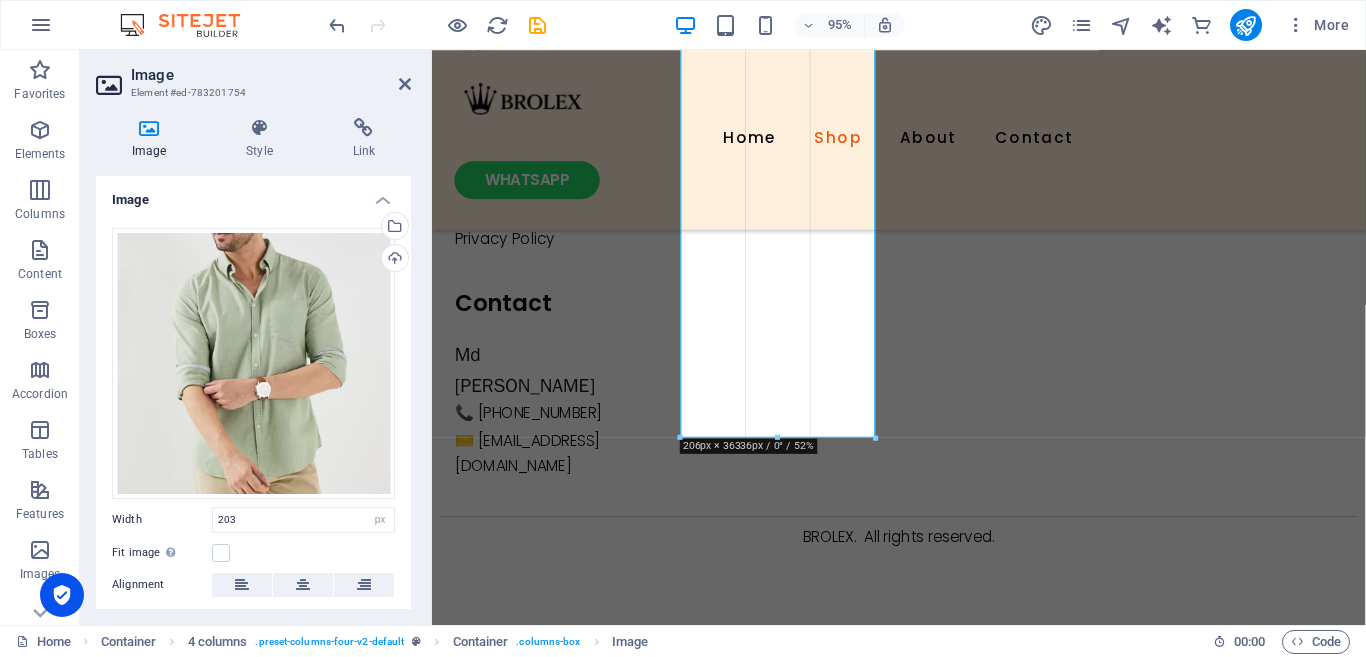 type on "205" 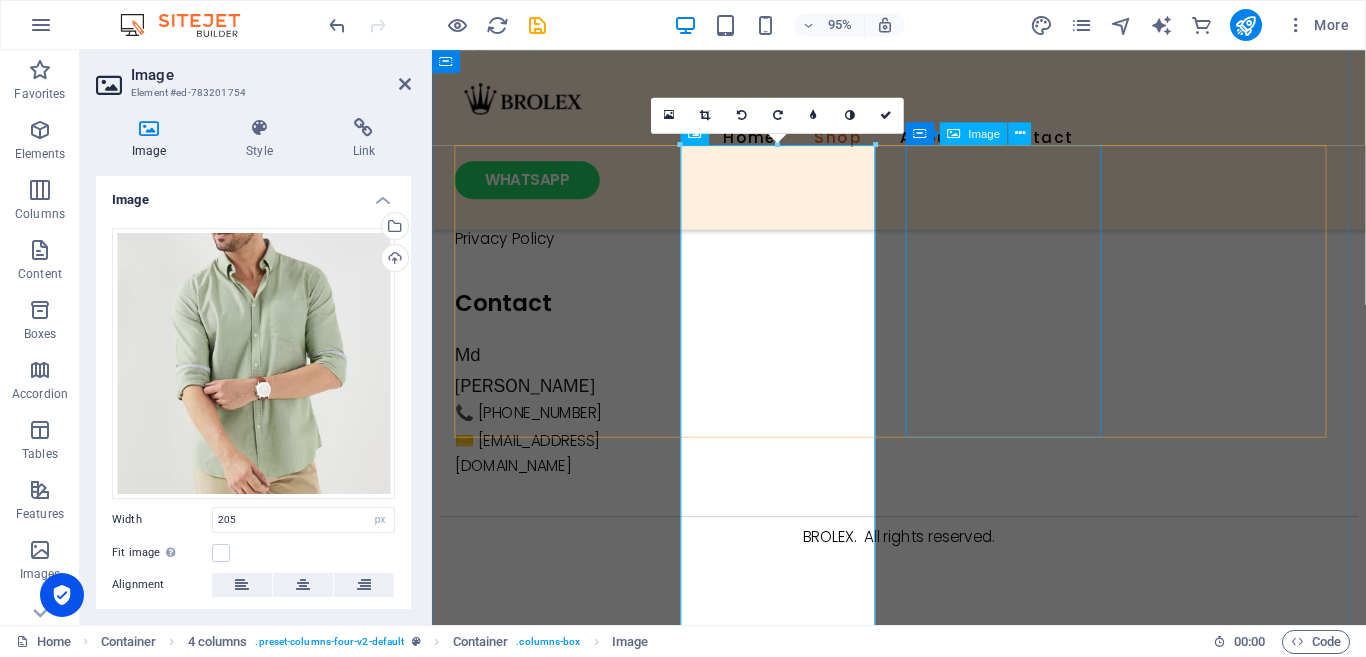 scroll, scrollTop: 1334, scrollLeft: 0, axis: vertical 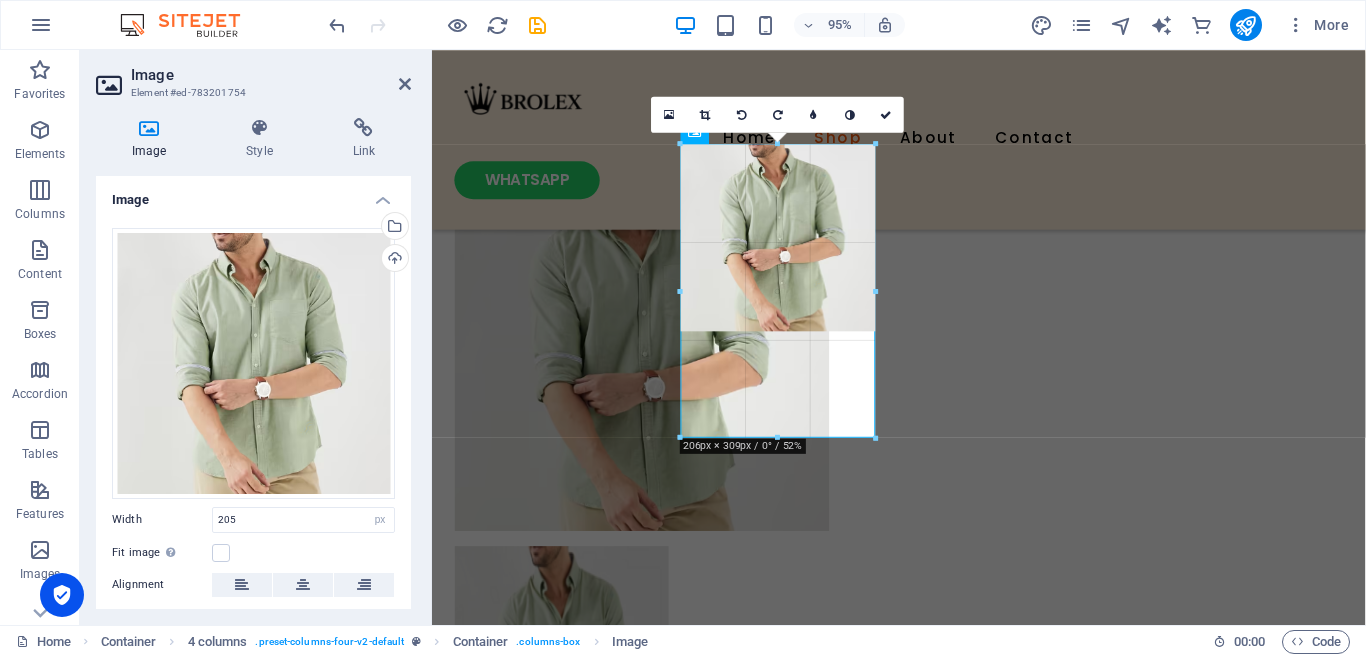 drag, startPoint x: 877, startPoint y: 333, endPoint x: 489, endPoint y: 309, distance: 388.74155 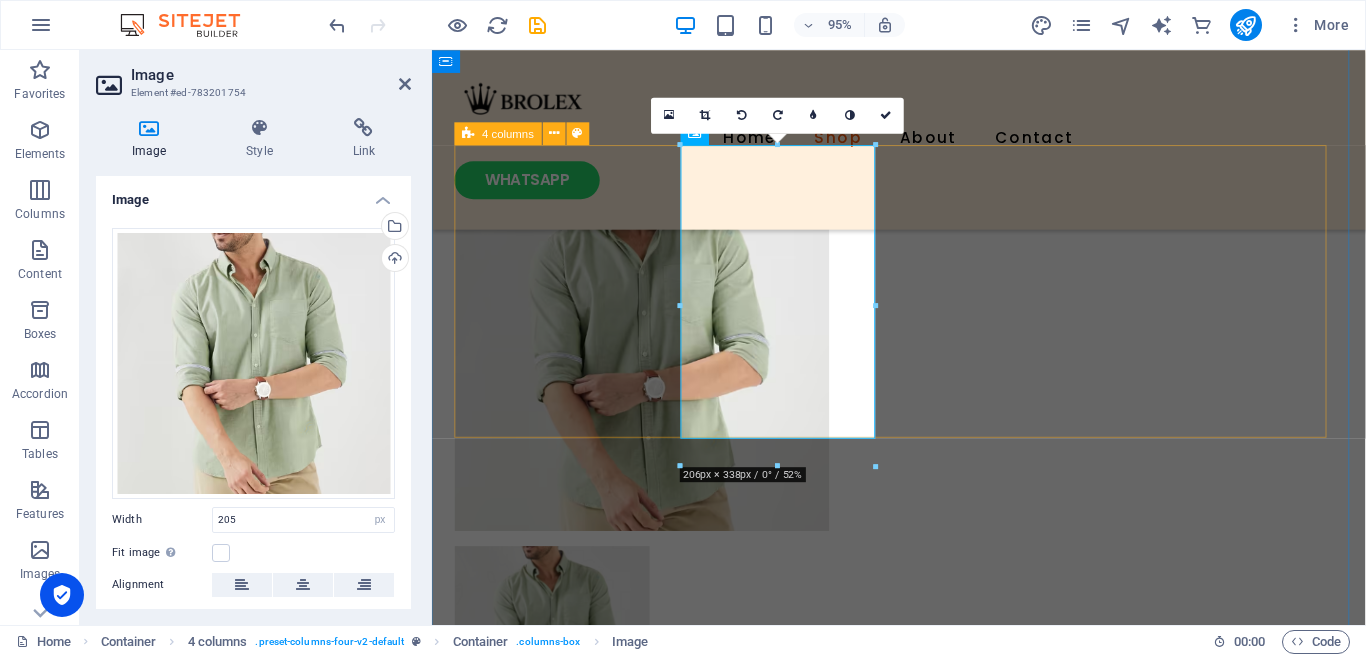 scroll, scrollTop: 1334, scrollLeft: 0, axis: vertical 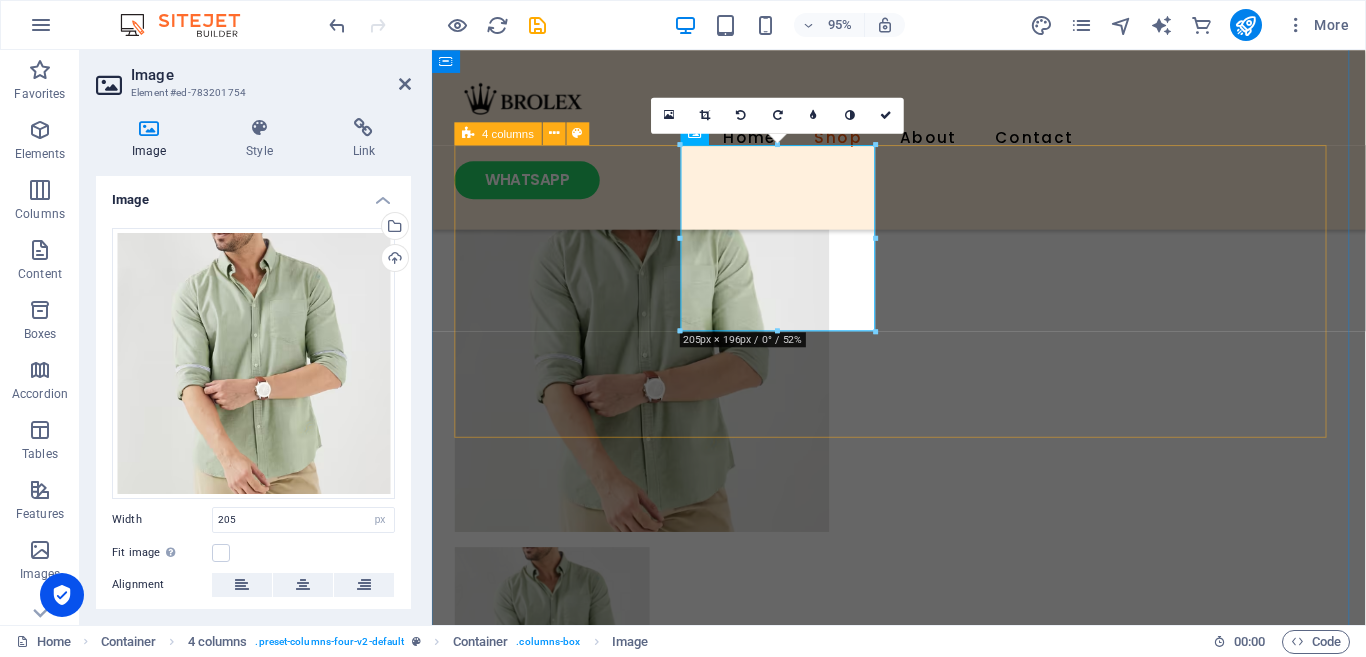 drag, startPoint x: 1310, startPoint y: 281, endPoint x: 920, endPoint y: 240, distance: 392.1492 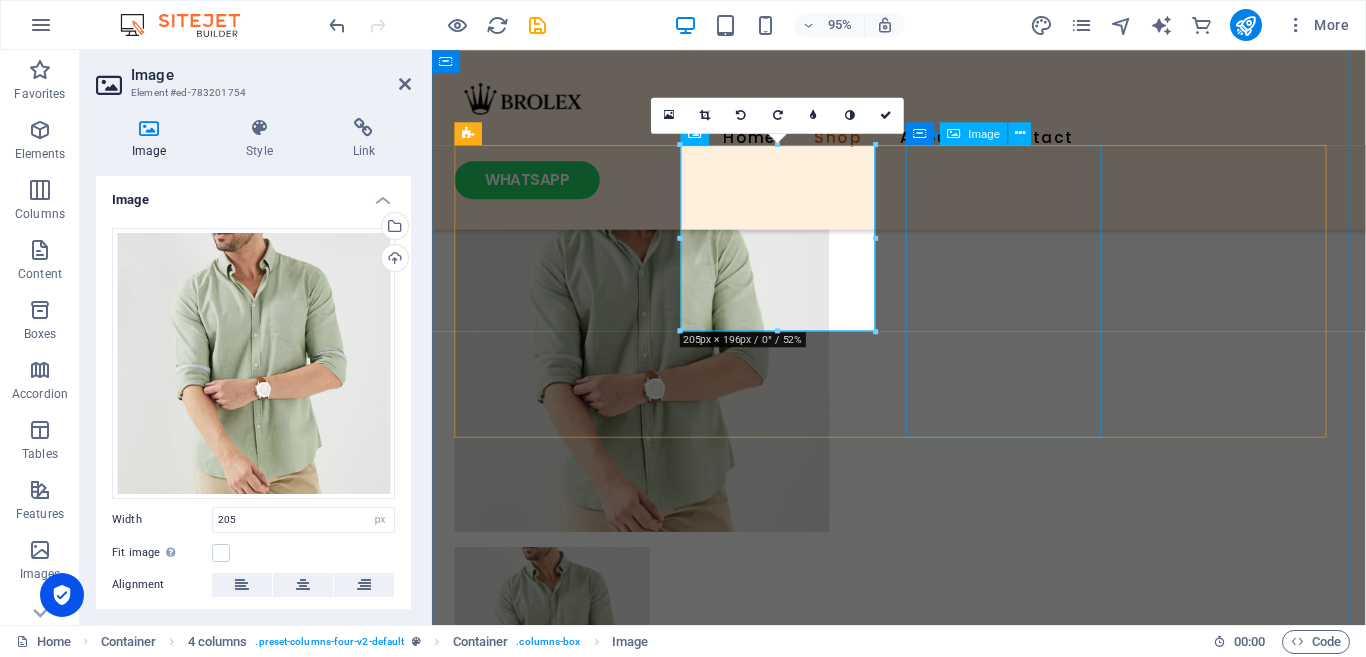click at bounding box center [561, 939] 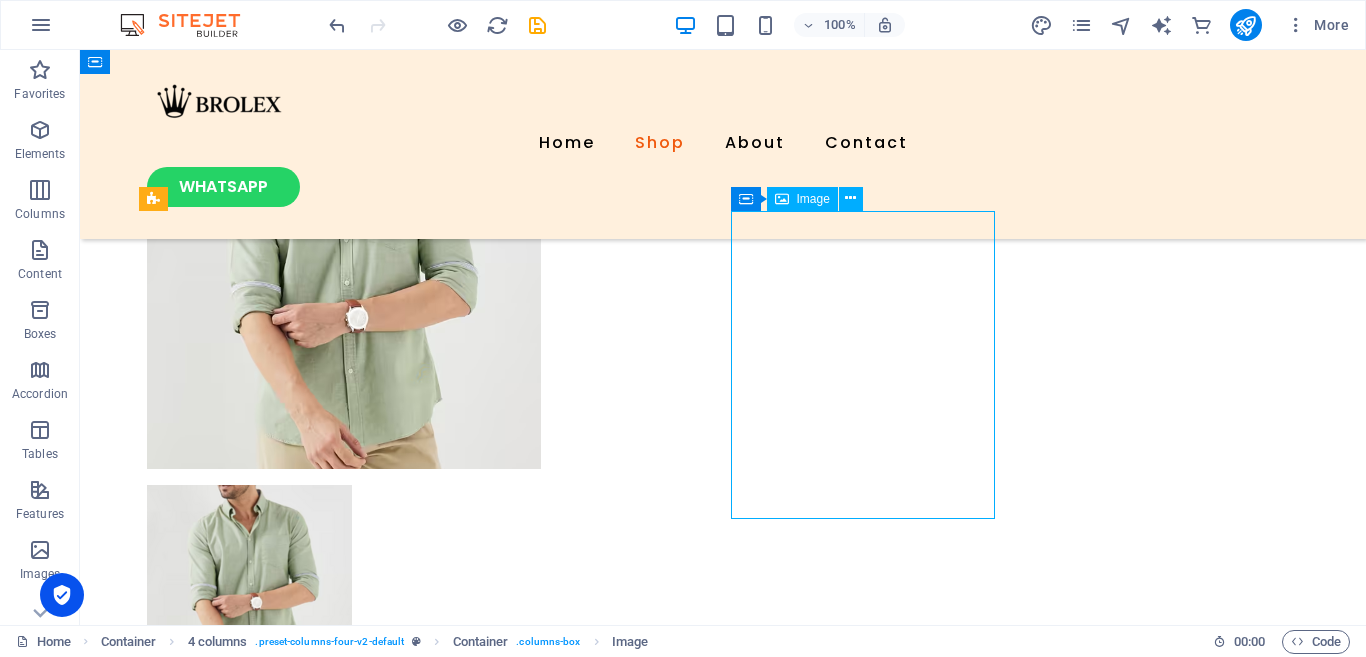 scroll, scrollTop: 1248, scrollLeft: 0, axis: vertical 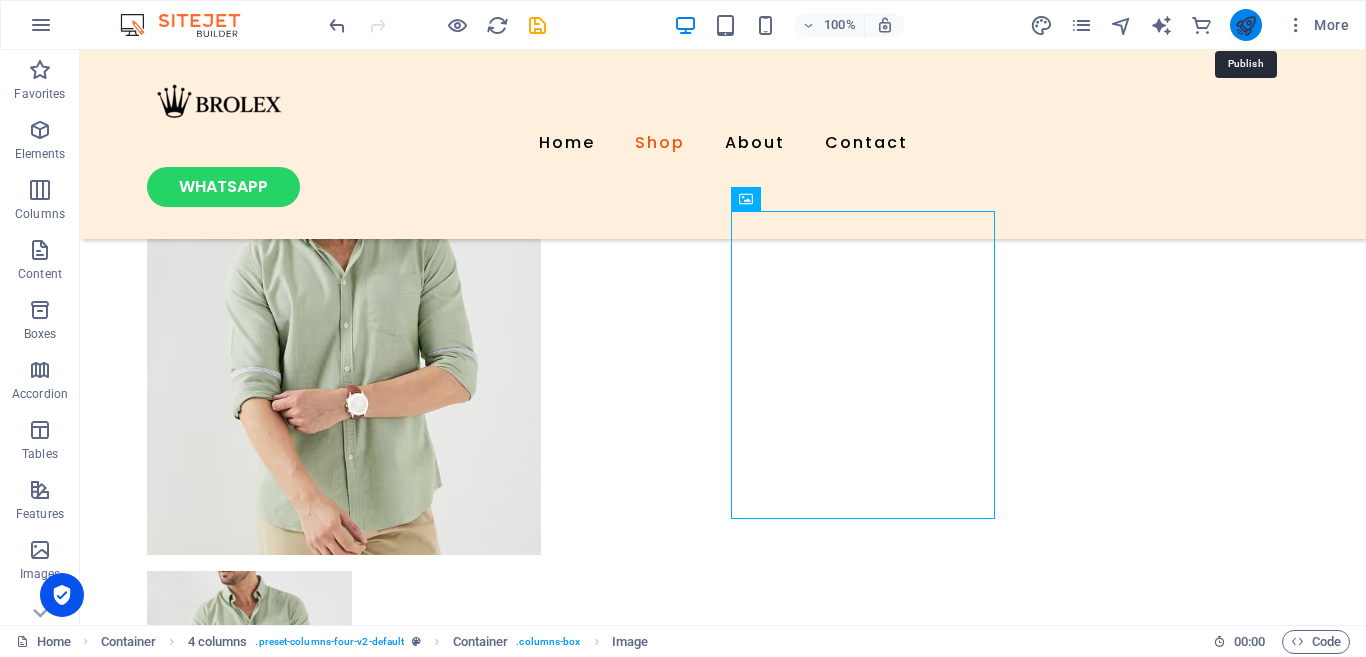 click at bounding box center (1245, 25) 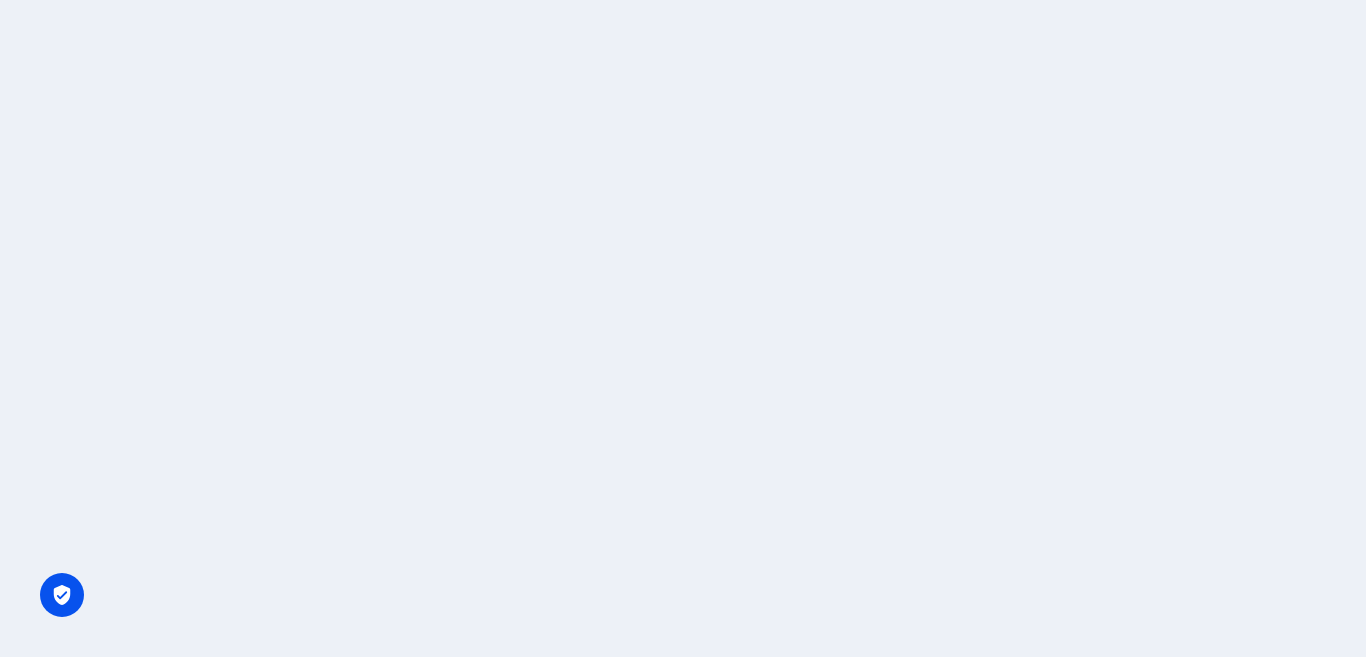 scroll, scrollTop: 0, scrollLeft: 0, axis: both 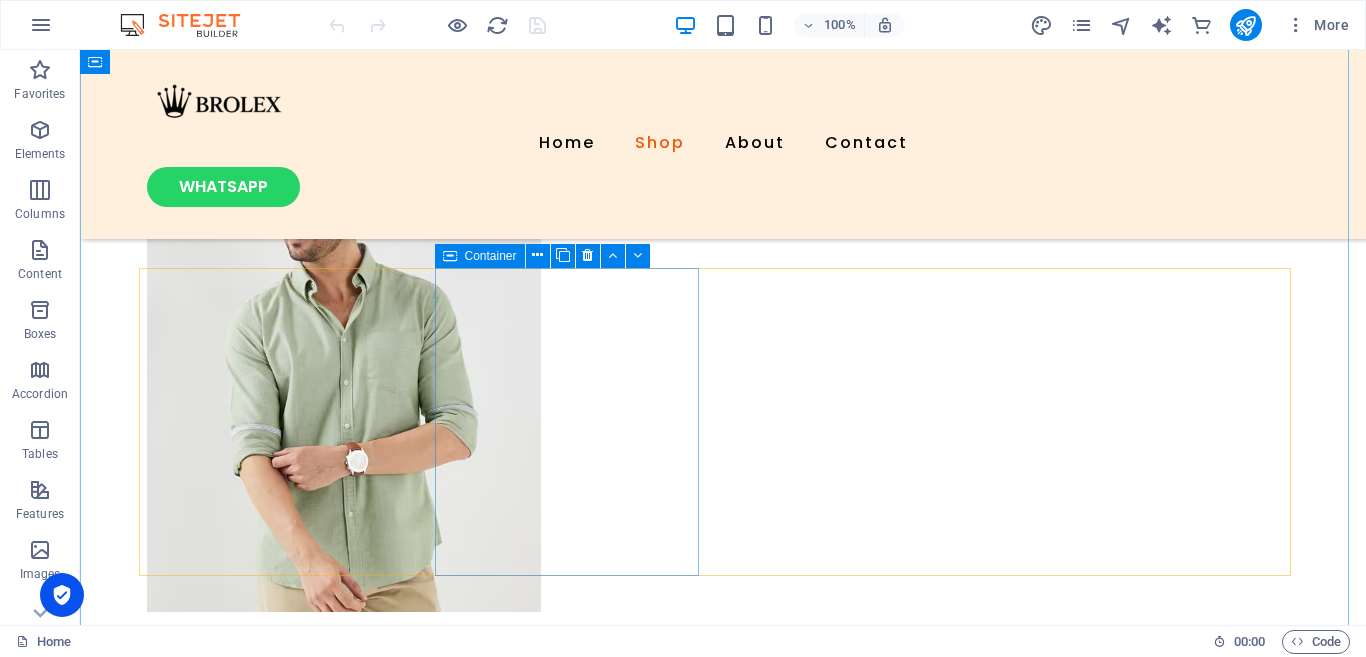 click at bounding box center [279, 726] 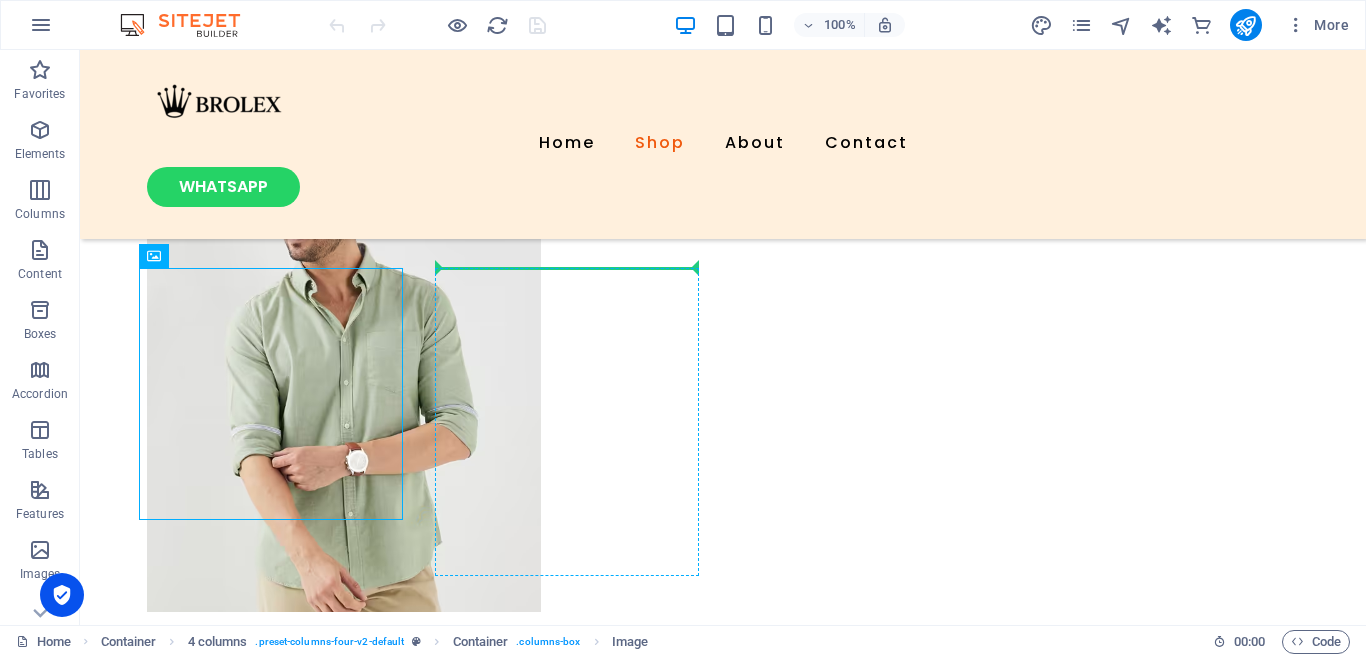 drag, startPoint x: 359, startPoint y: 354, endPoint x: 497, endPoint y: 355, distance: 138.00362 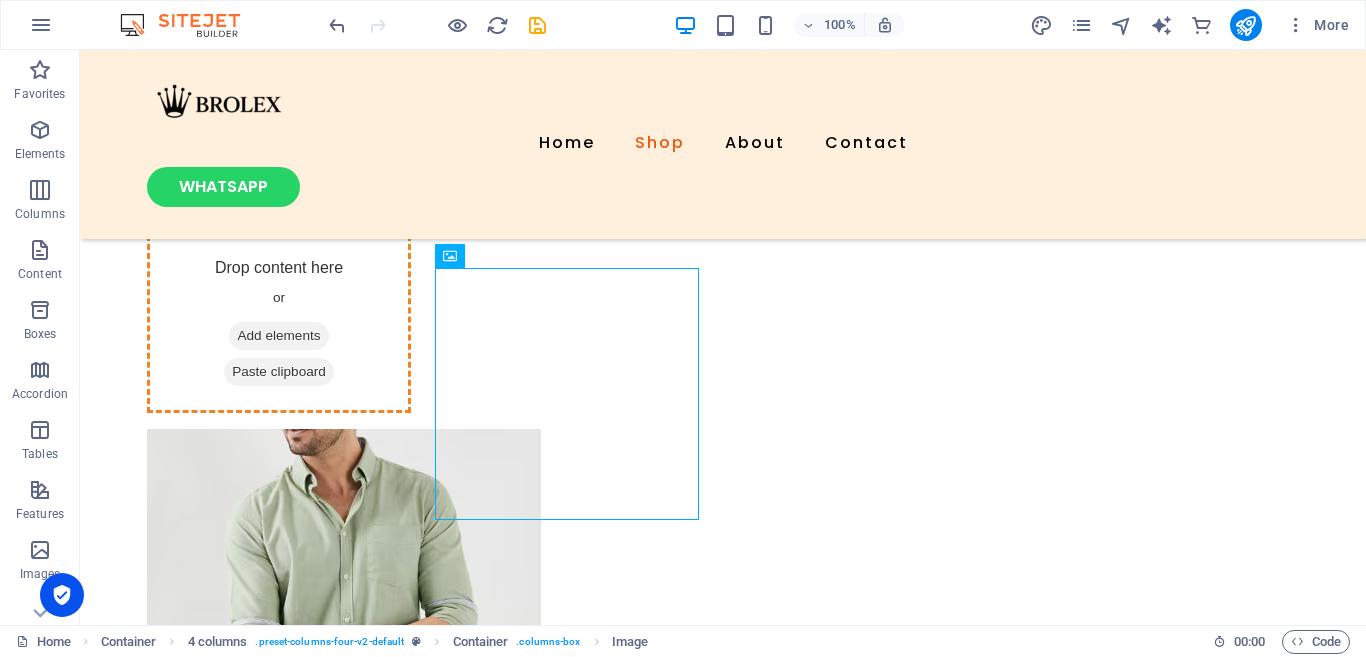 drag, startPoint x: 545, startPoint y: 382, endPoint x: 369, endPoint y: 377, distance: 176.07101 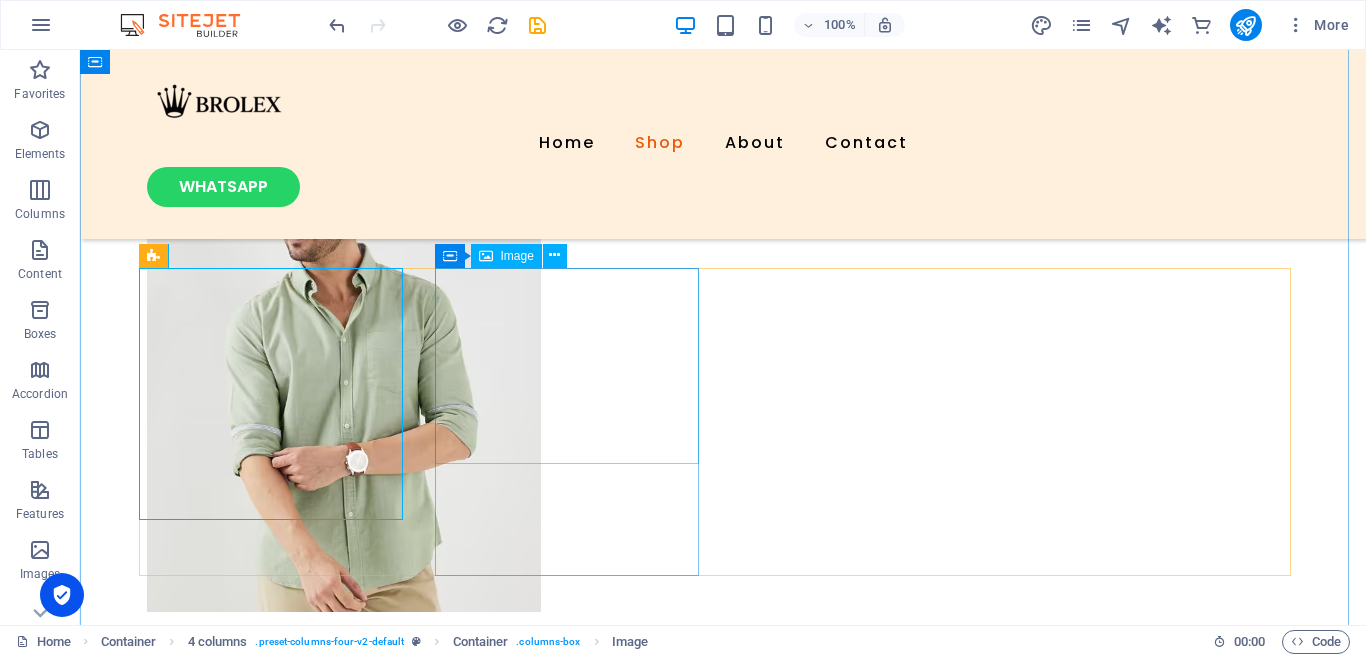 click at bounding box center [279, 726] 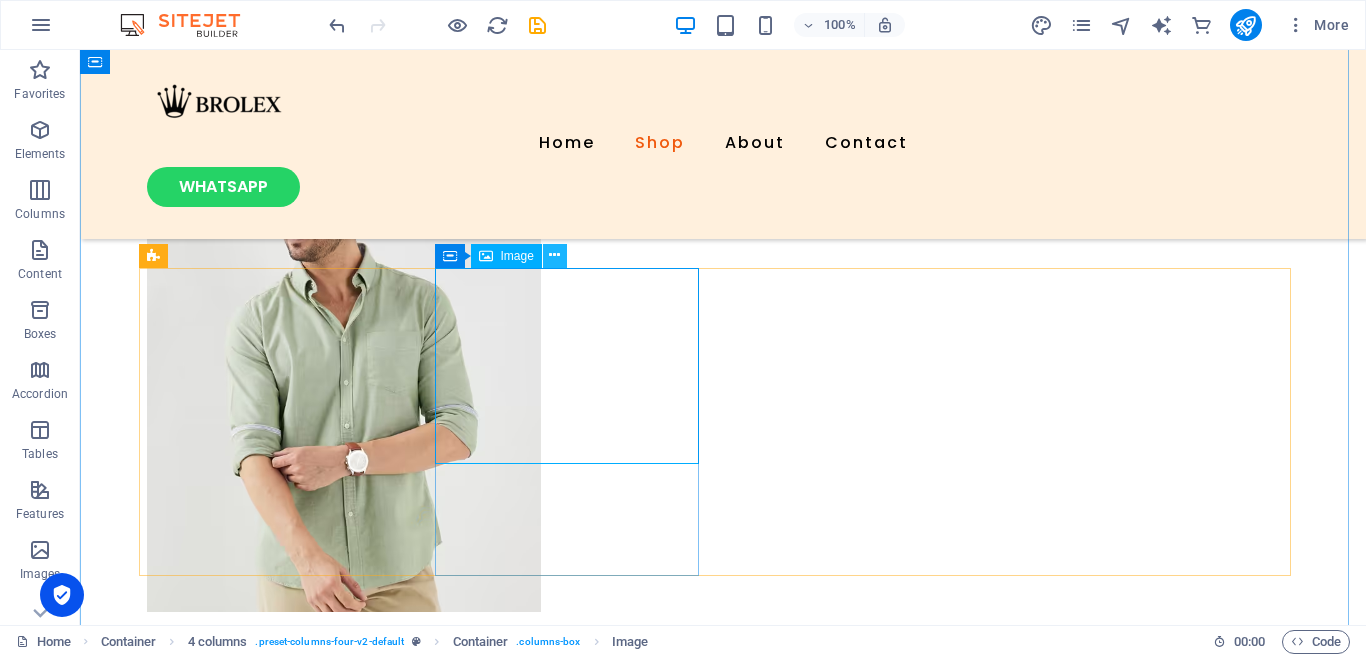 click at bounding box center [554, 255] 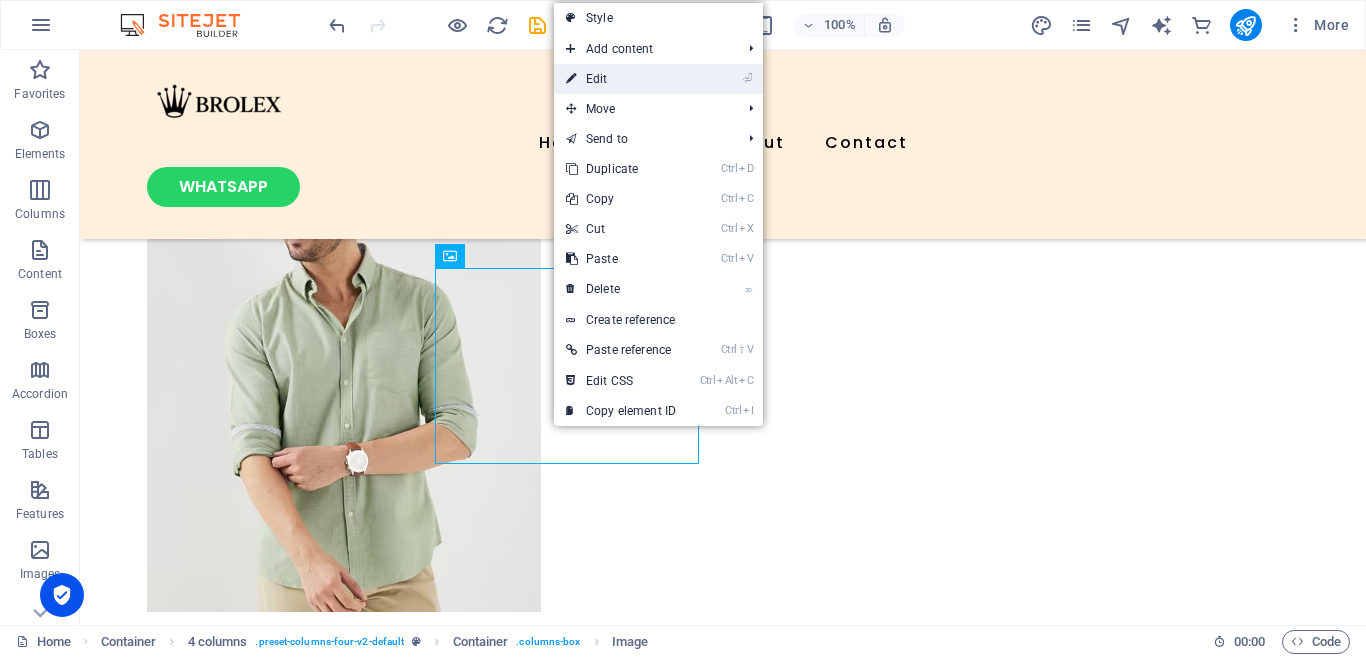 click on "⏎  Edit" at bounding box center (621, 79) 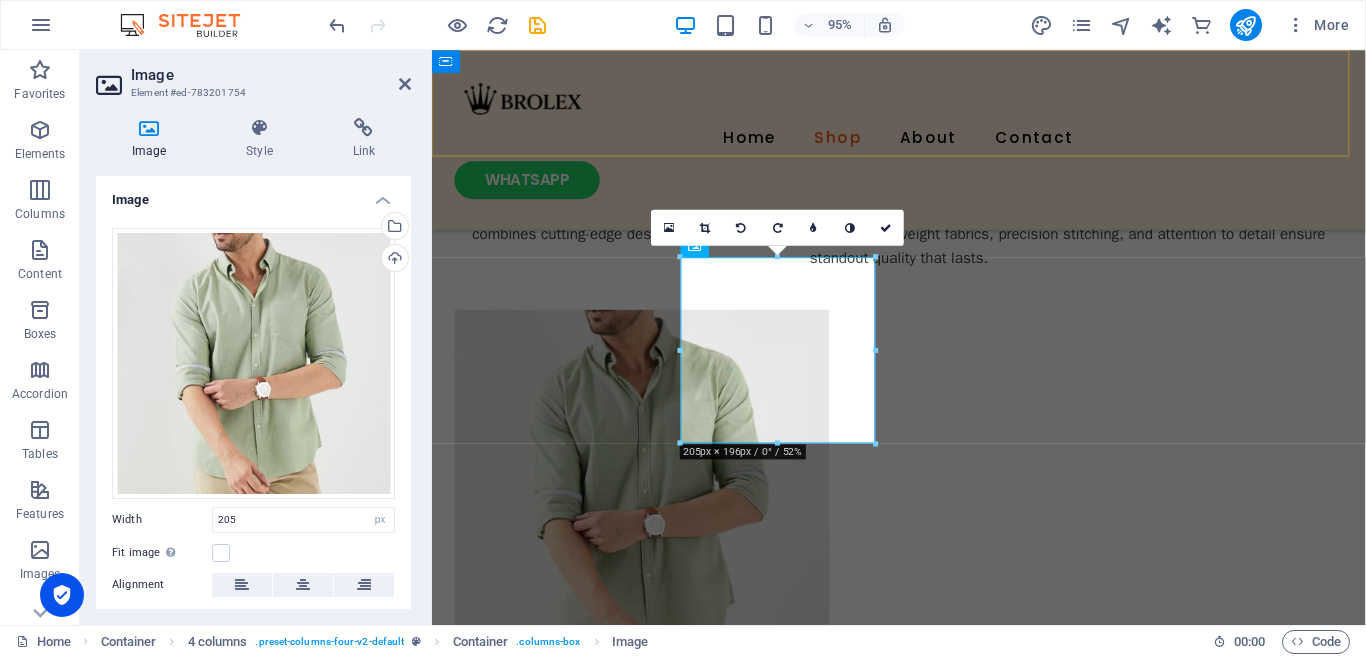 scroll, scrollTop: 1216, scrollLeft: 0, axis: vertical 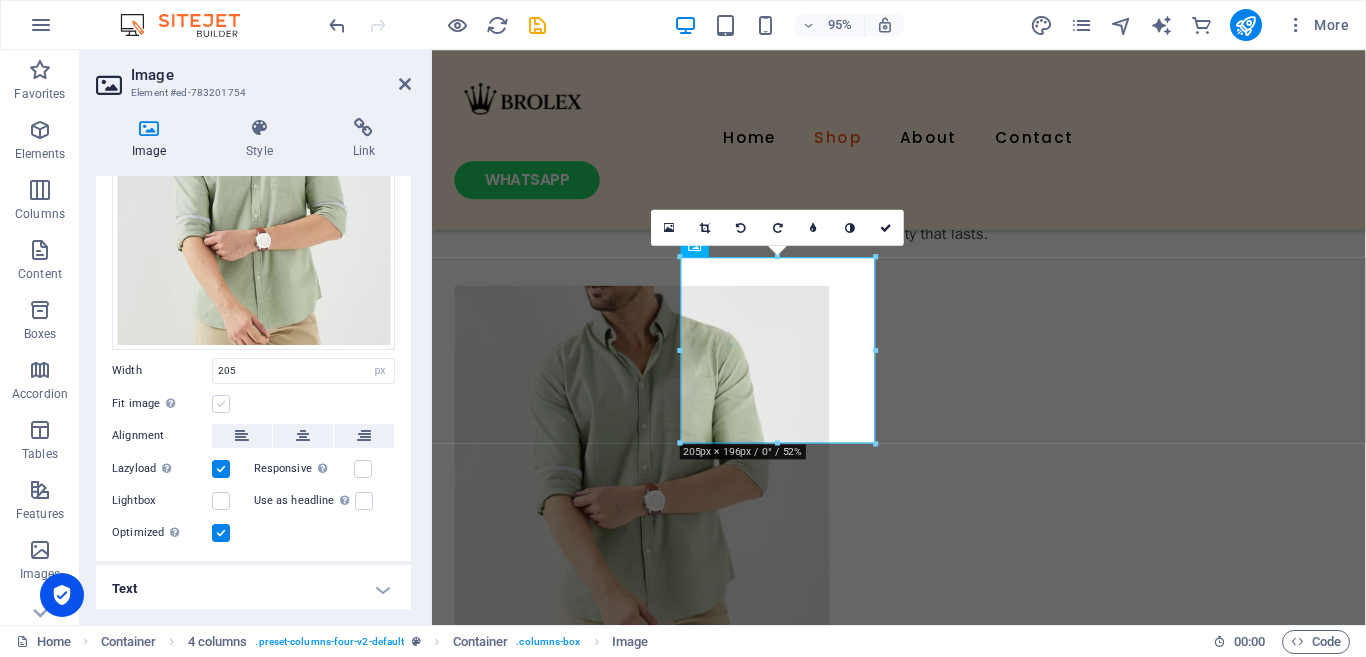 click at bounding box center [221, 404] 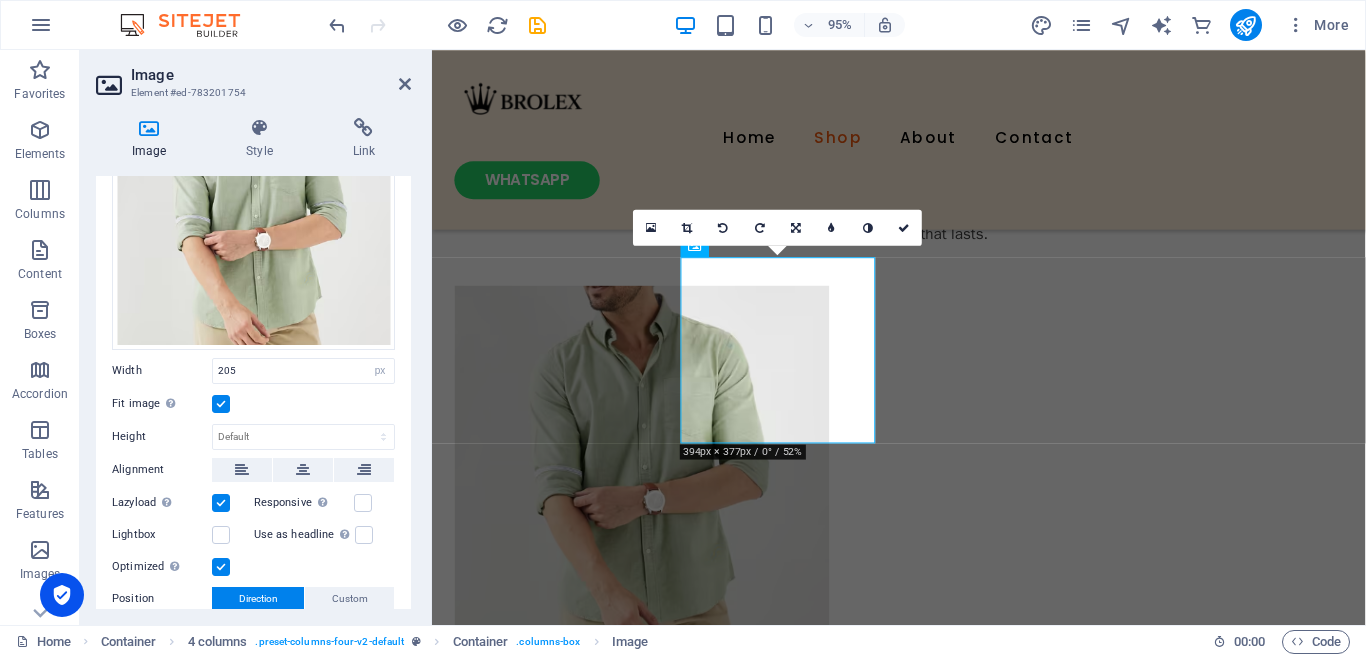 click at bounding box center (221, 404) 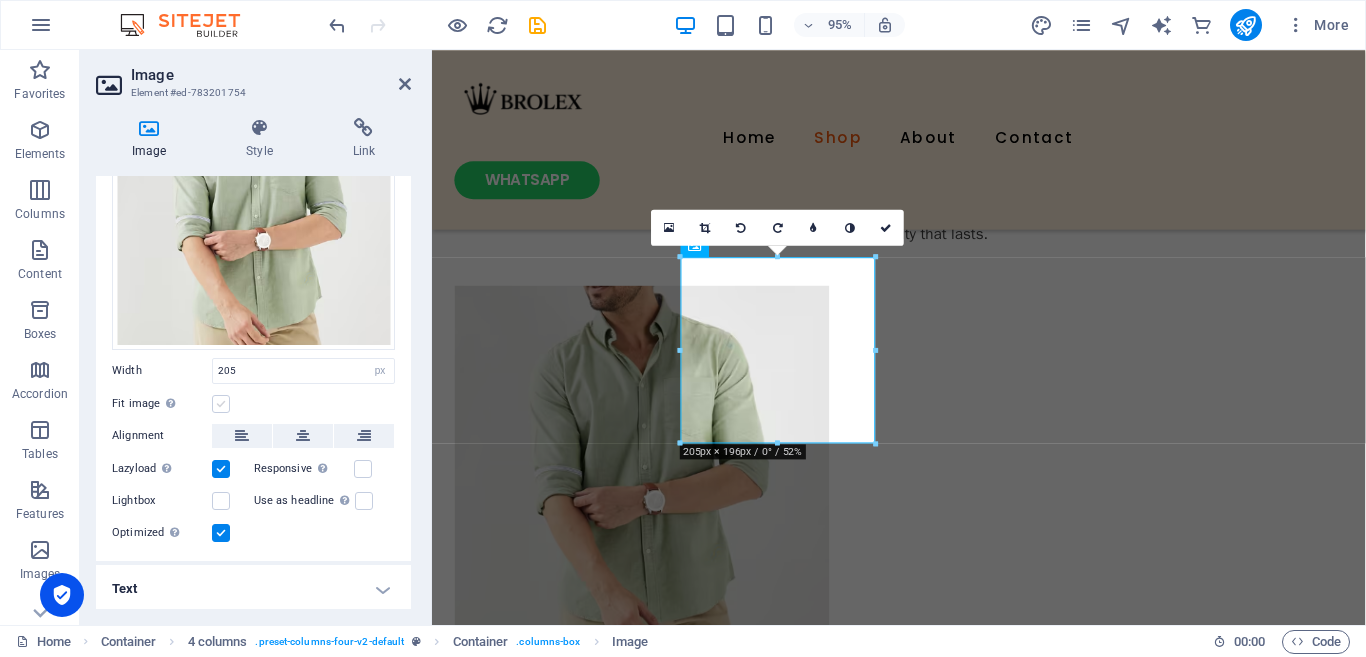 click at bounding box center [221, 404] 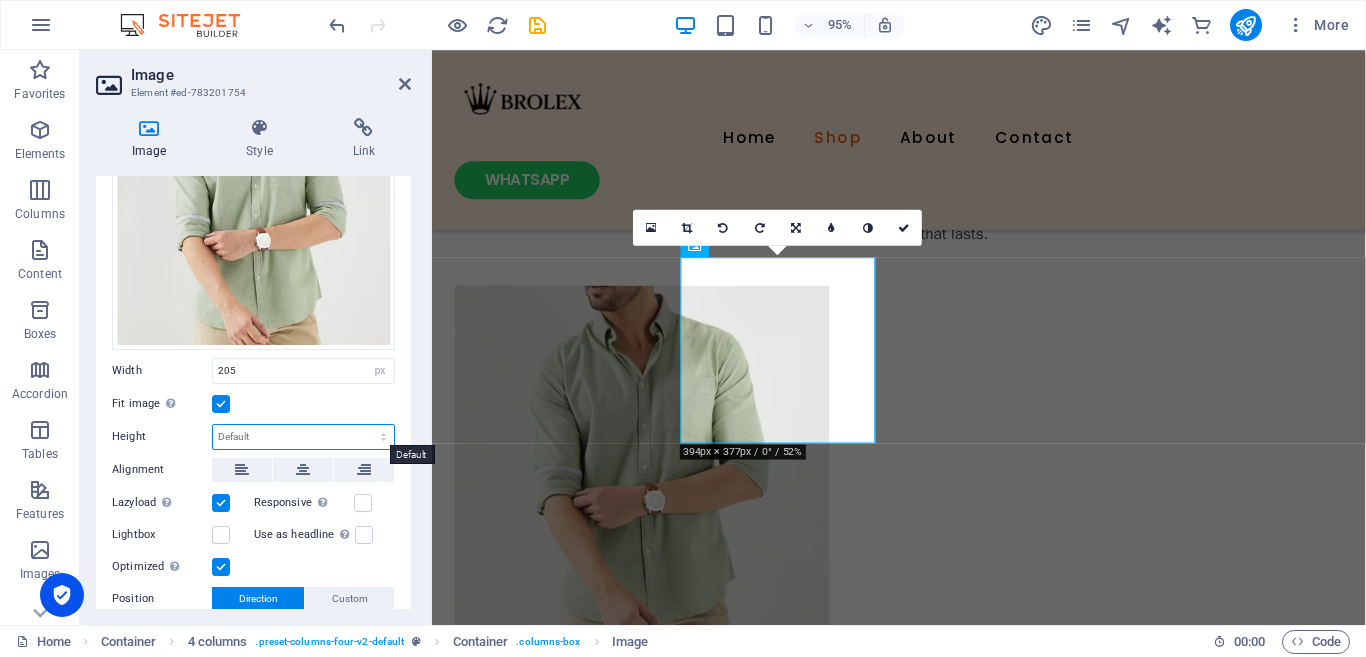 click on "Default auto px" at bounding box center [303, 437] 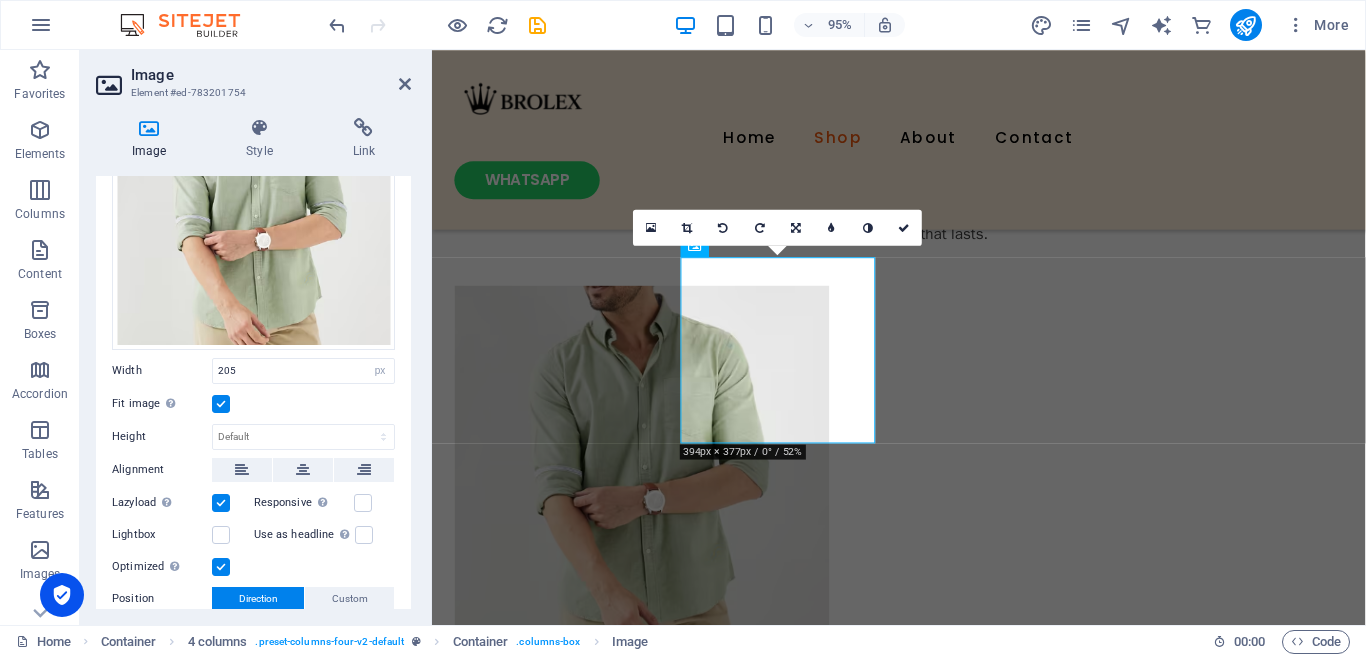 click on "Fit image Automatically fit image to a fixed width and height" at bounding box center (253, 404) 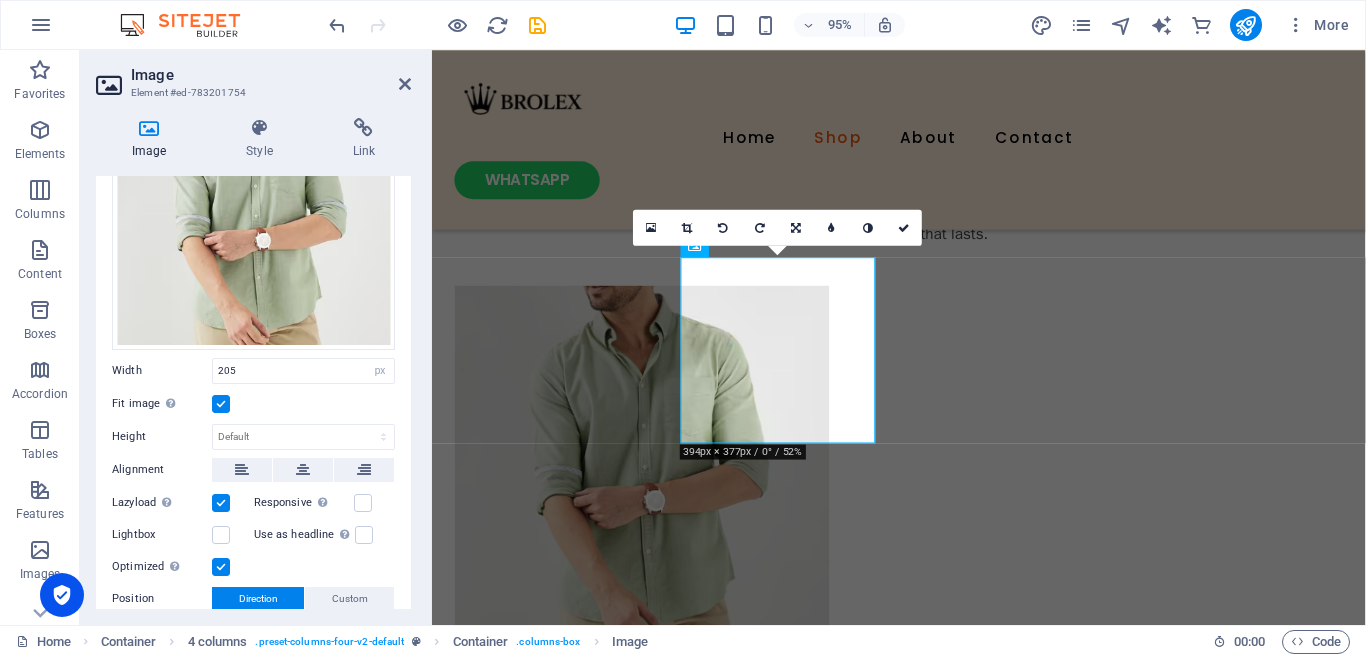 click on "Fit image Automatically fit image to a fixed width and height" at bounding box center [162, 404] 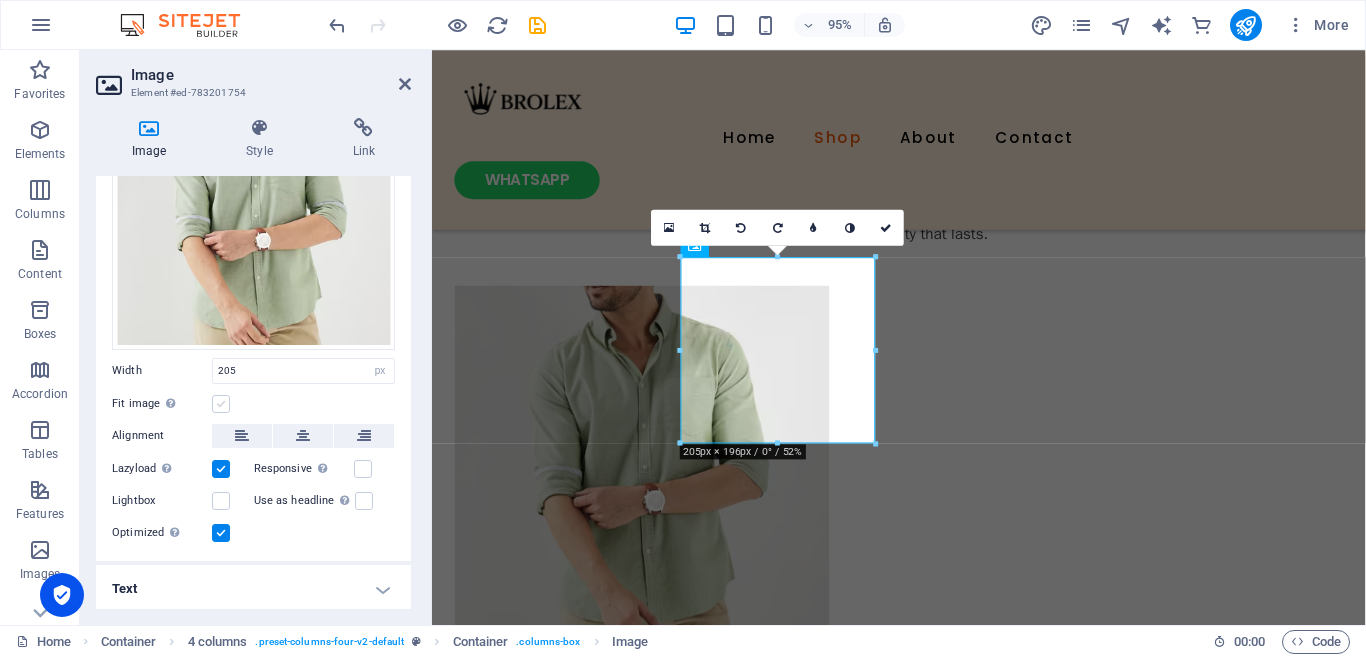 click at bounding box center (221, 404) 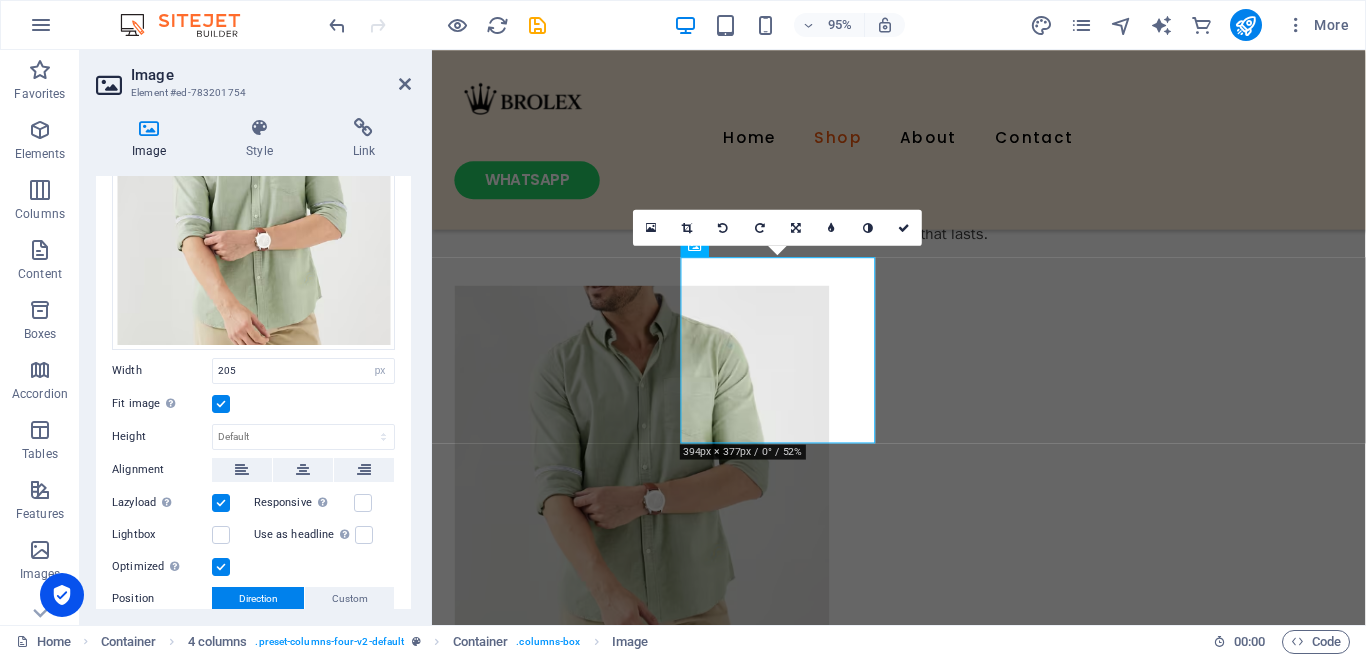 click at bounding box center [221, 404] 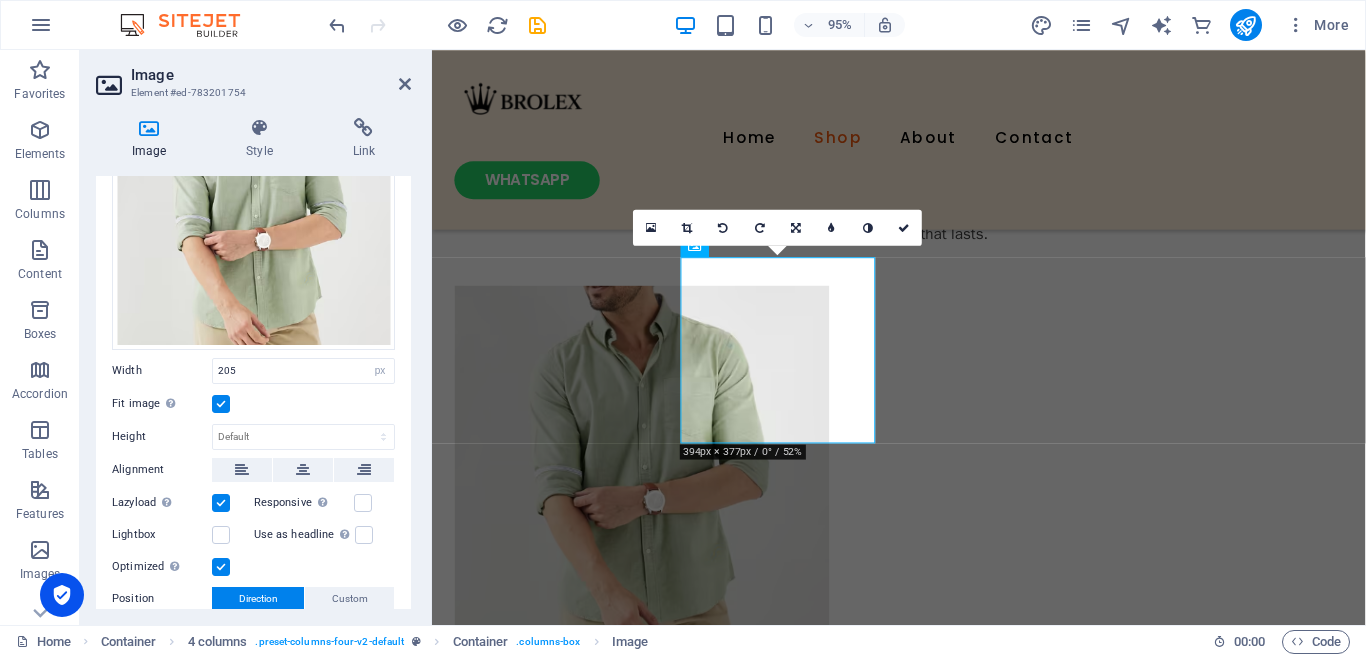 click on "Fit image Automatically fit image to a fixed width and height" at bounding box center [0, 0] 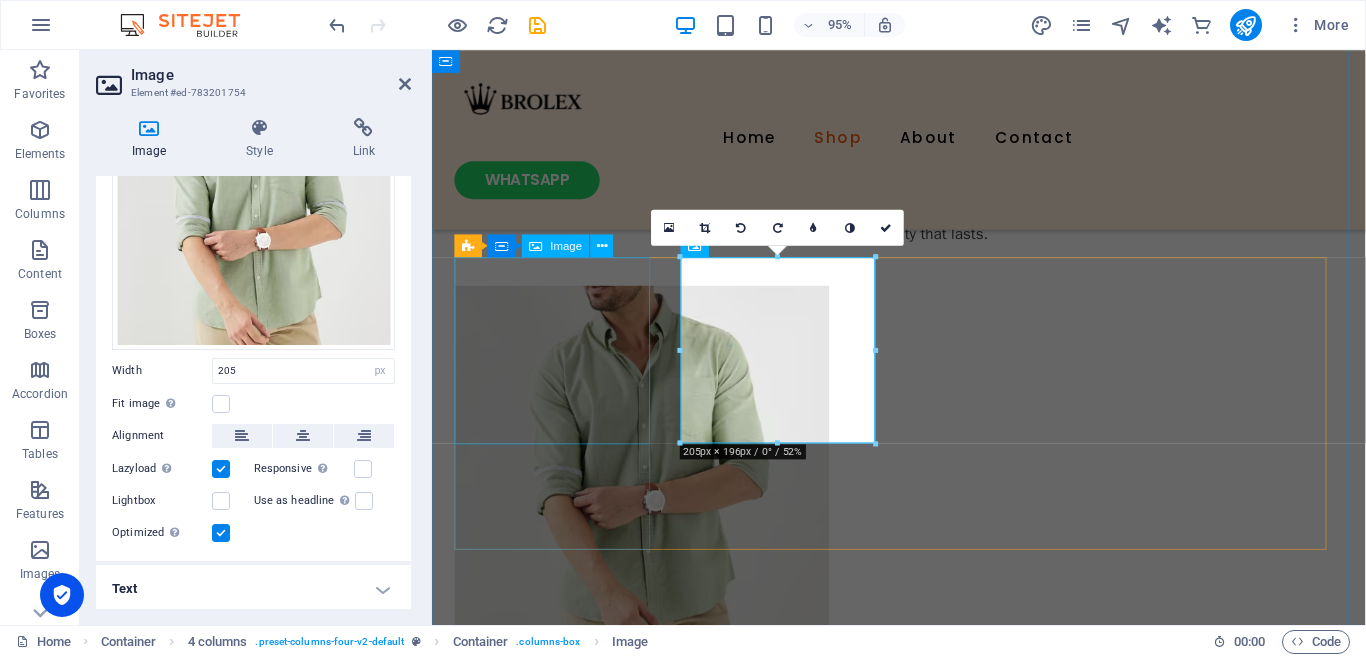 click at bounding box center [561, 486] 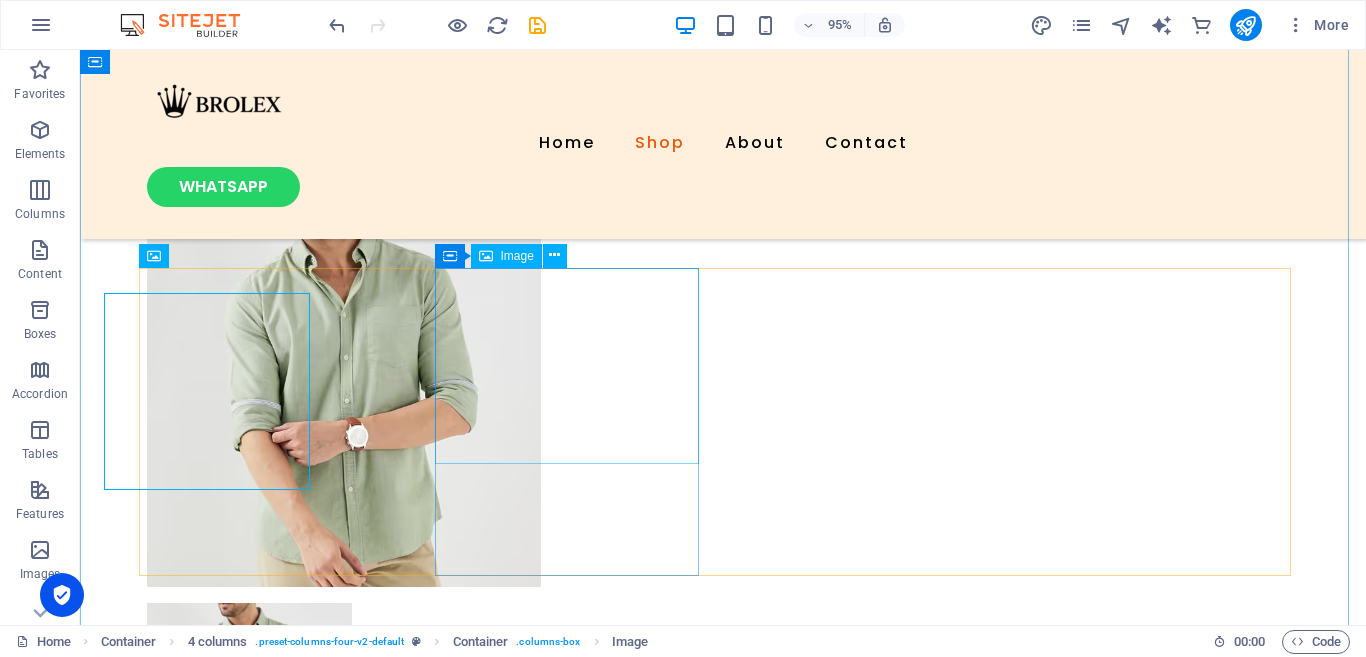 scroll, scrollTop: 1191, scrollLeft: 0, axis: vertical 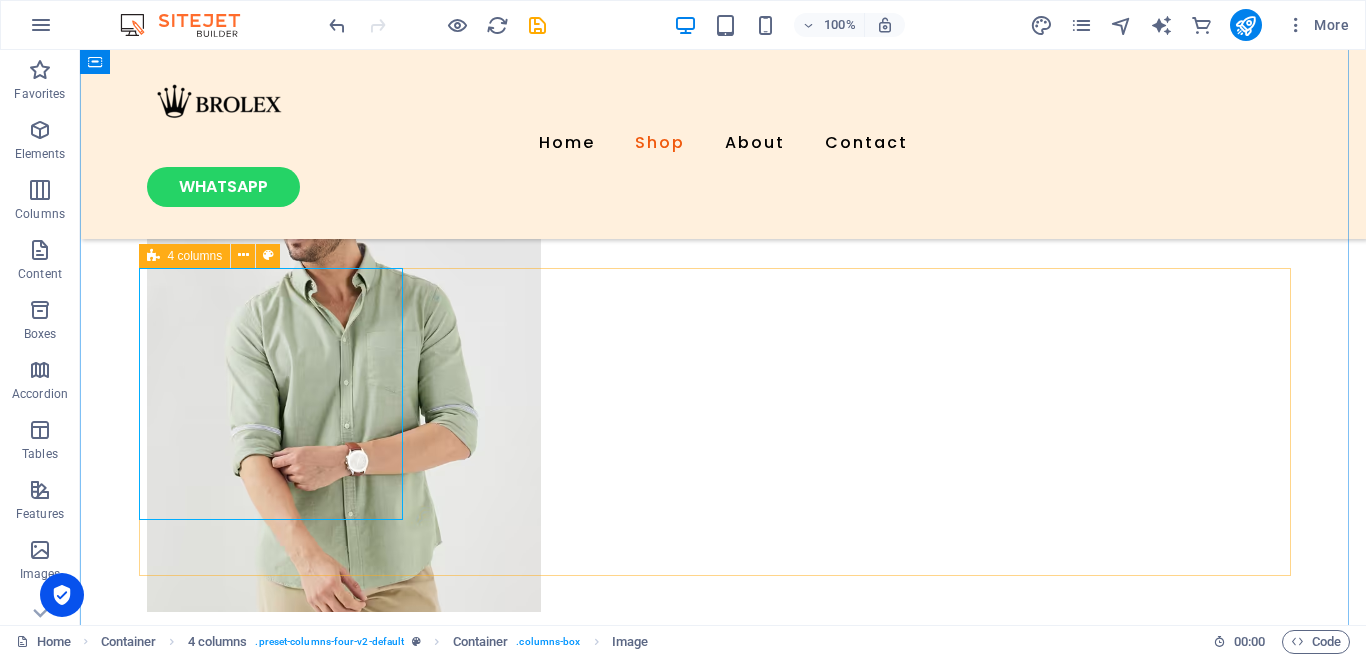 click at bounding box center (723, 797) 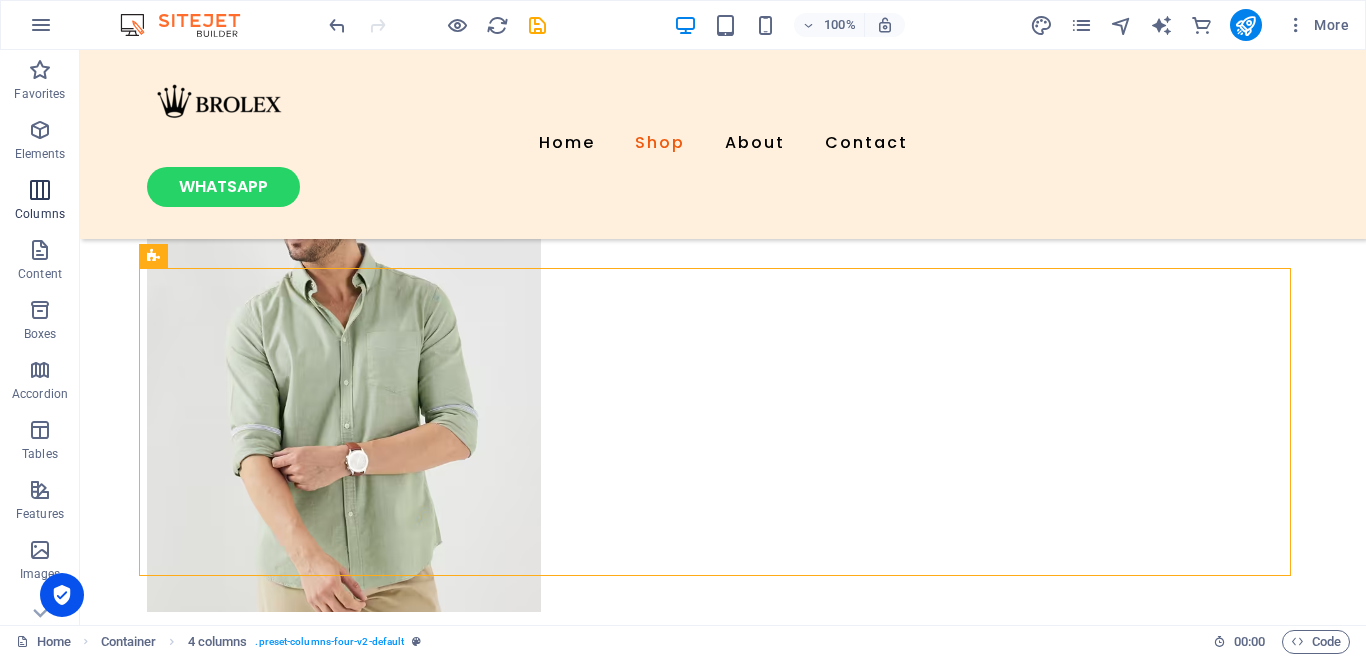 click on "Columns" at bounding box center [40, 214] 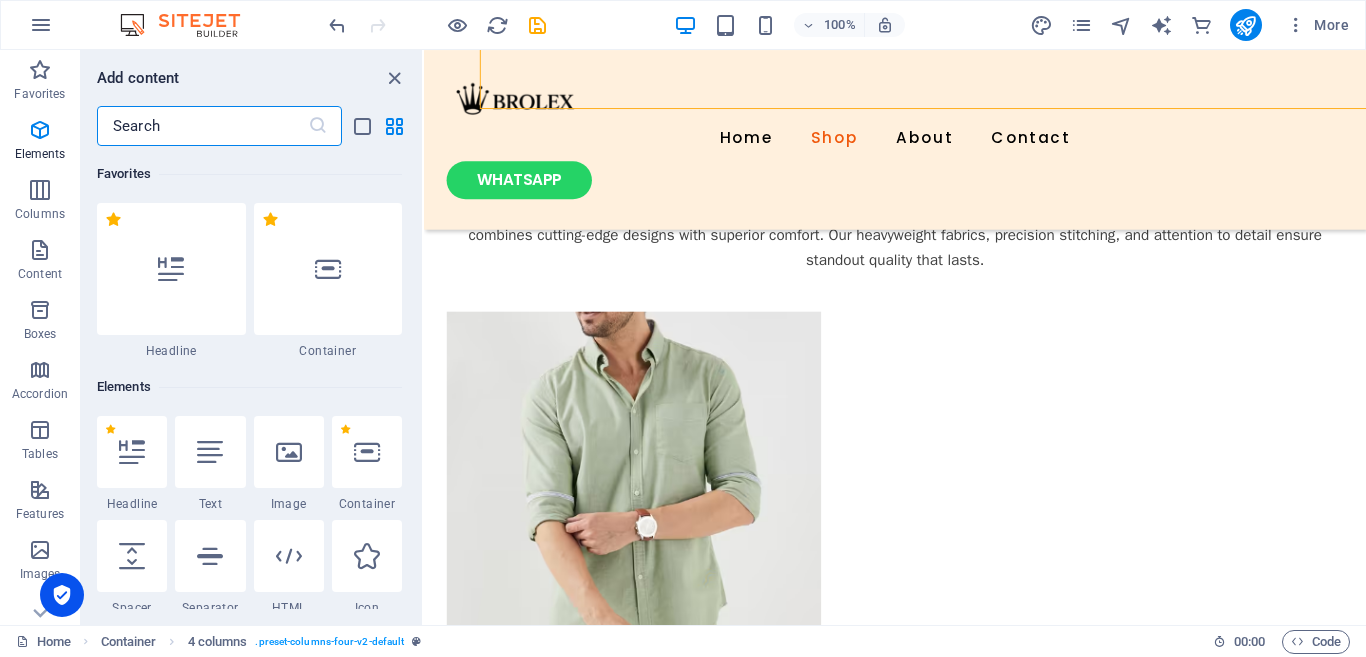 scroll, scrollTop: 990, scrollLeft: 0, axis: vertical 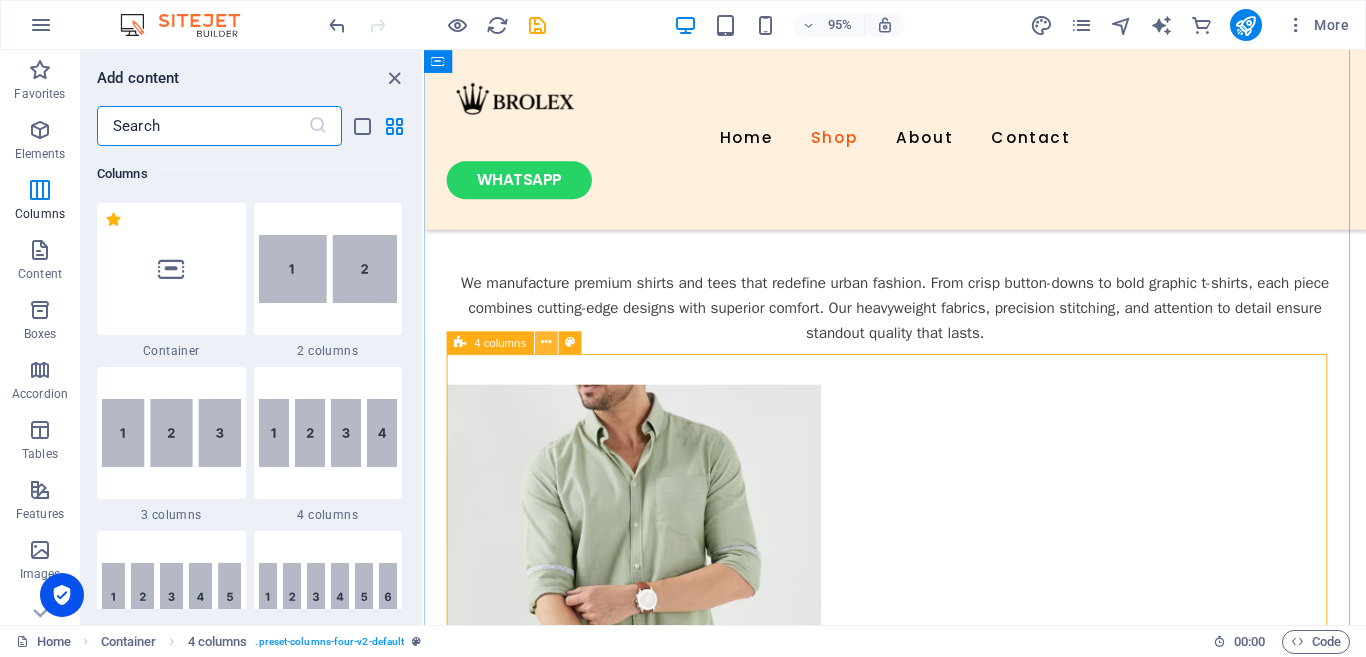 click at bounding box center [546, 343] 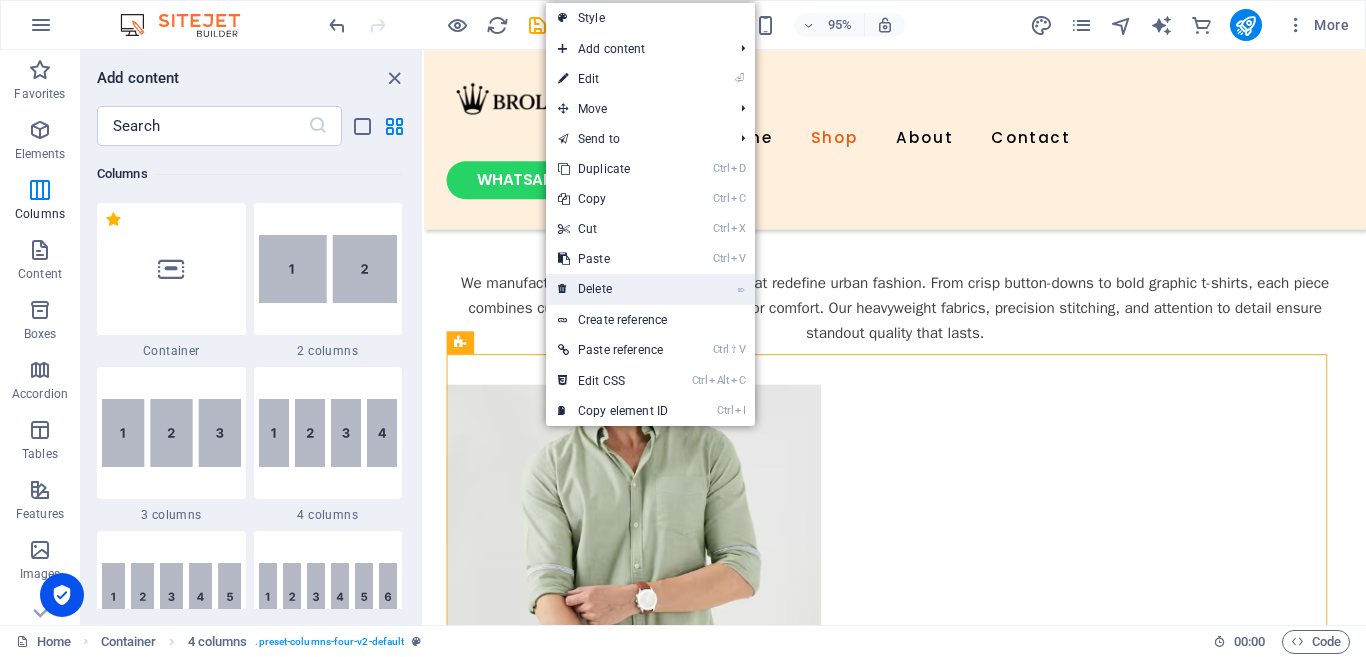 click on "⌦  Delete" at bounding box center (613, 289) 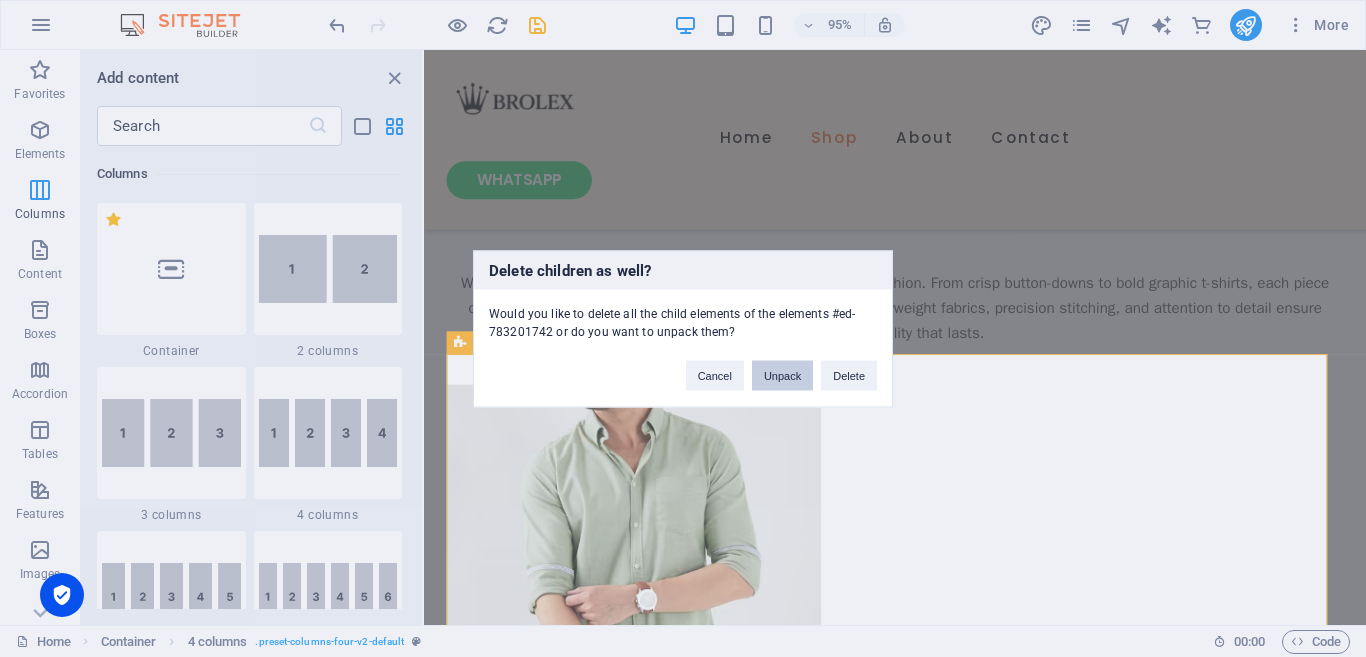 click on "Unpack" at bounding box center [782, 375] 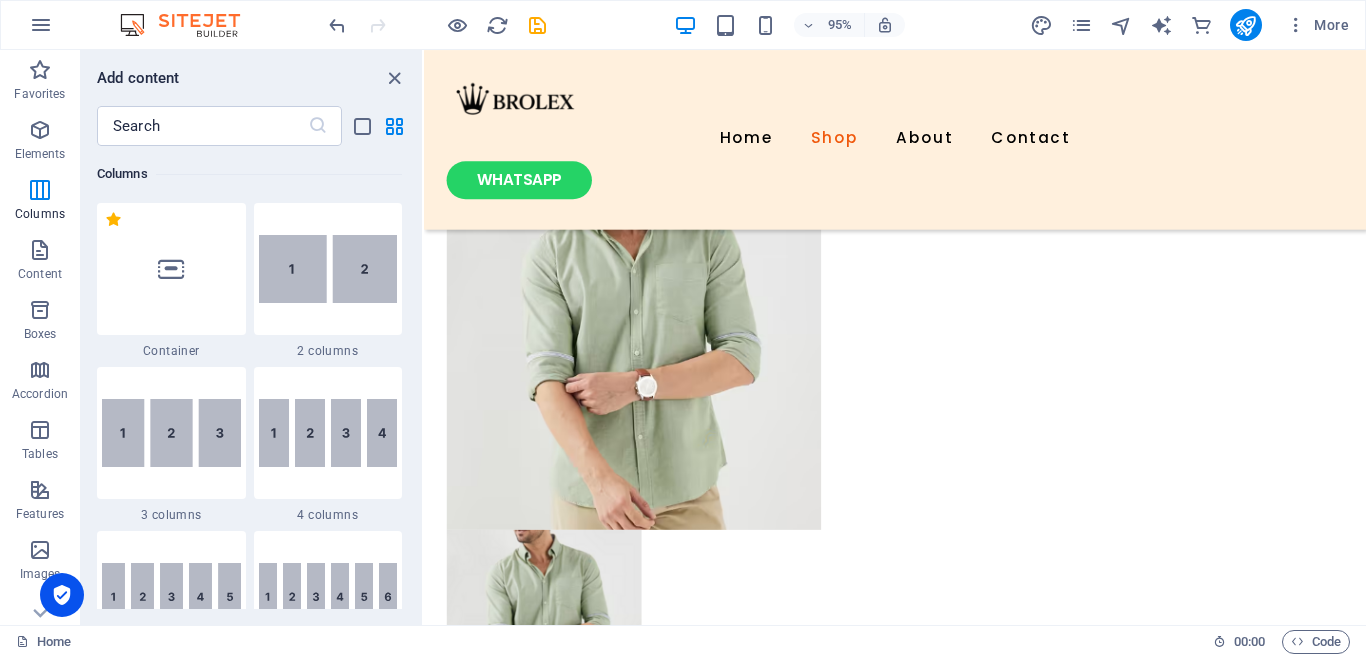 scroll, scrollTop: 1348, scrollLeft: 0, axis: vertical 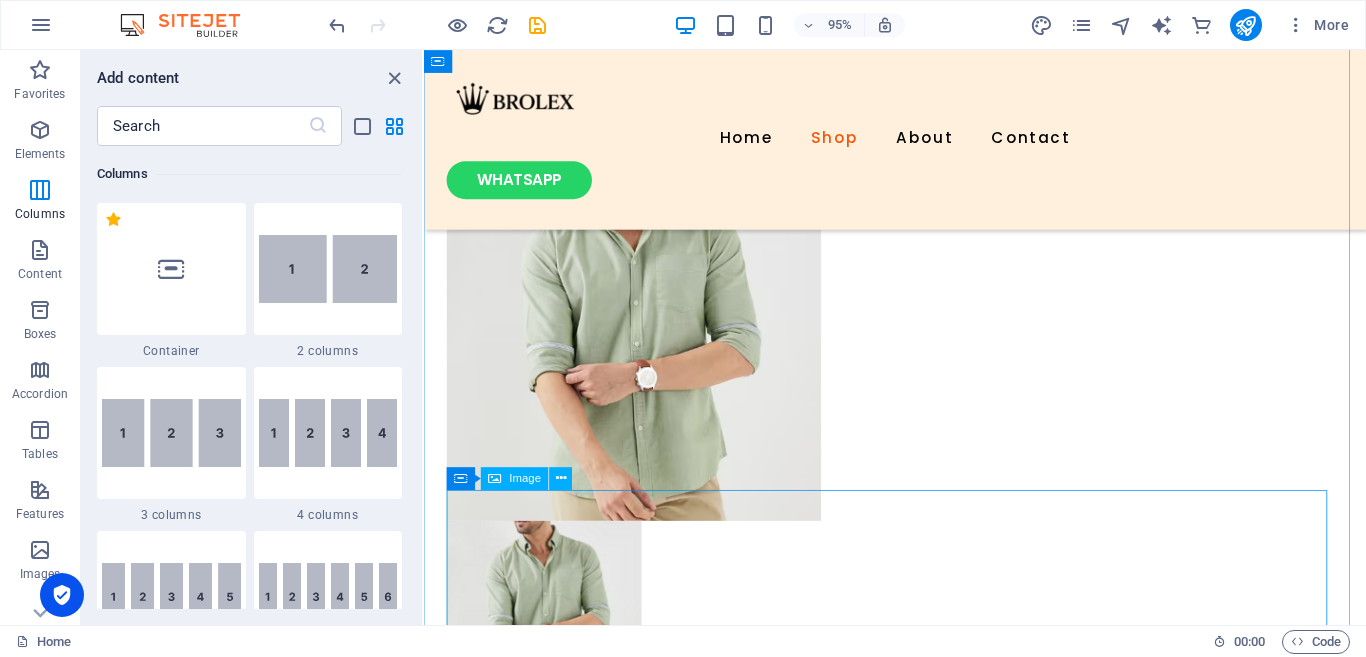 click at bounding box center (920, 643) 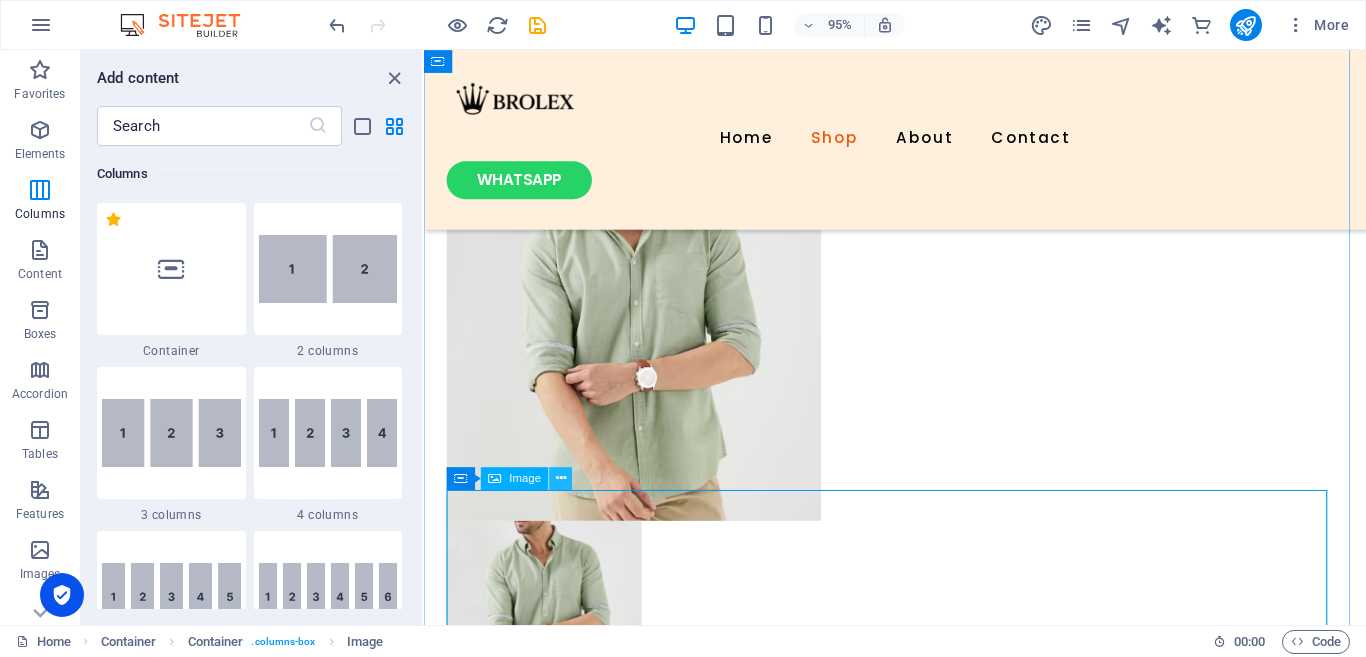 click at bounding box center [561, 479] 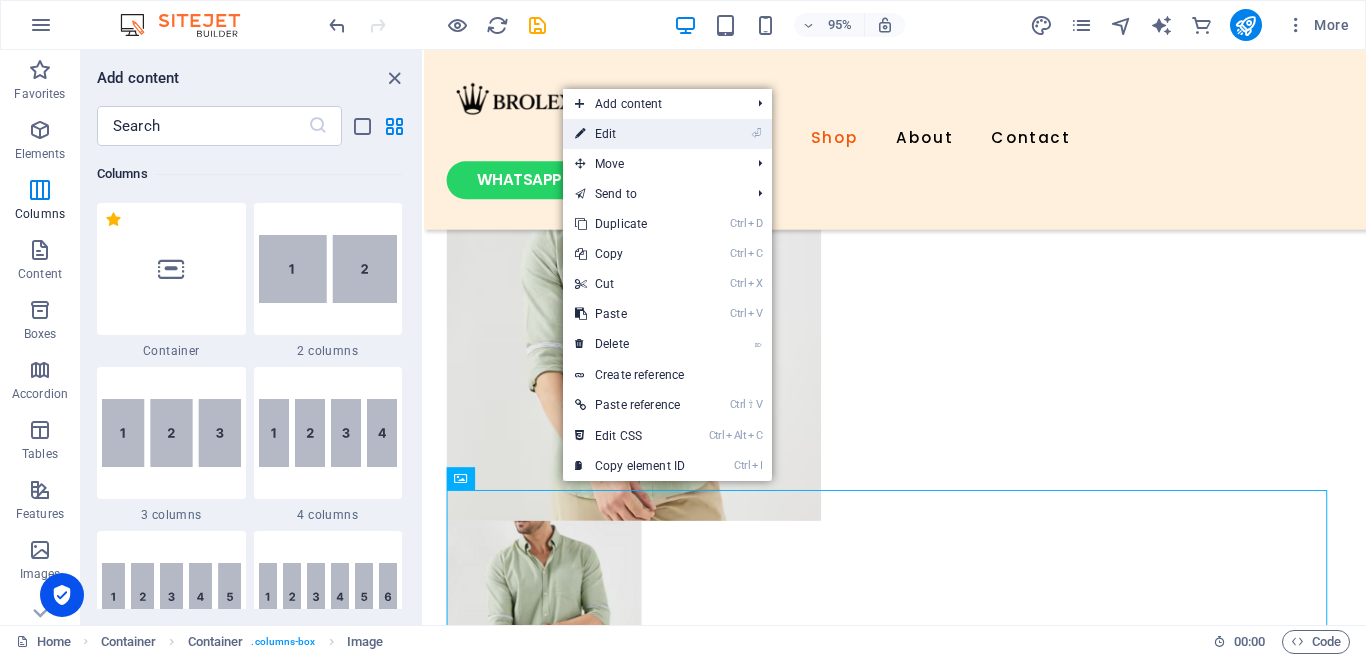 click on "⏎  Edit" at bounding box center [630, 134] 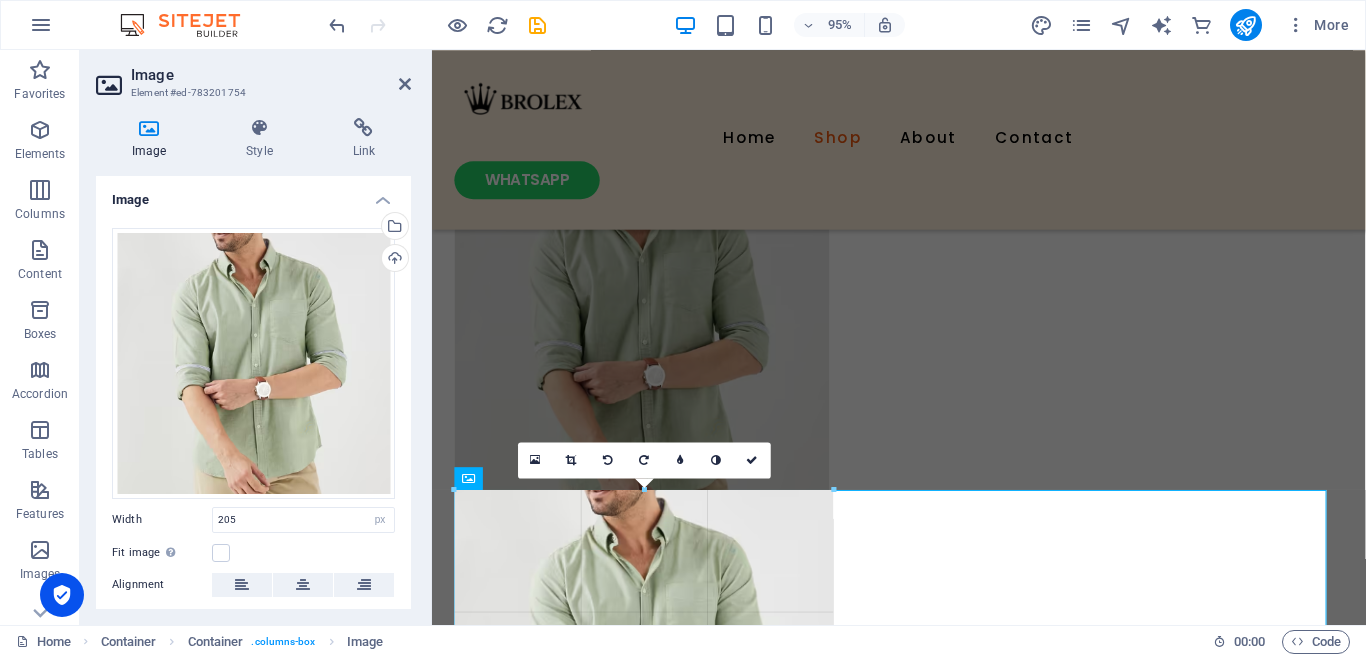 drag, startPoint x: 650, startPoint y: 582, endPoint x: 431, endPoint y: 569, distance: 219.3855 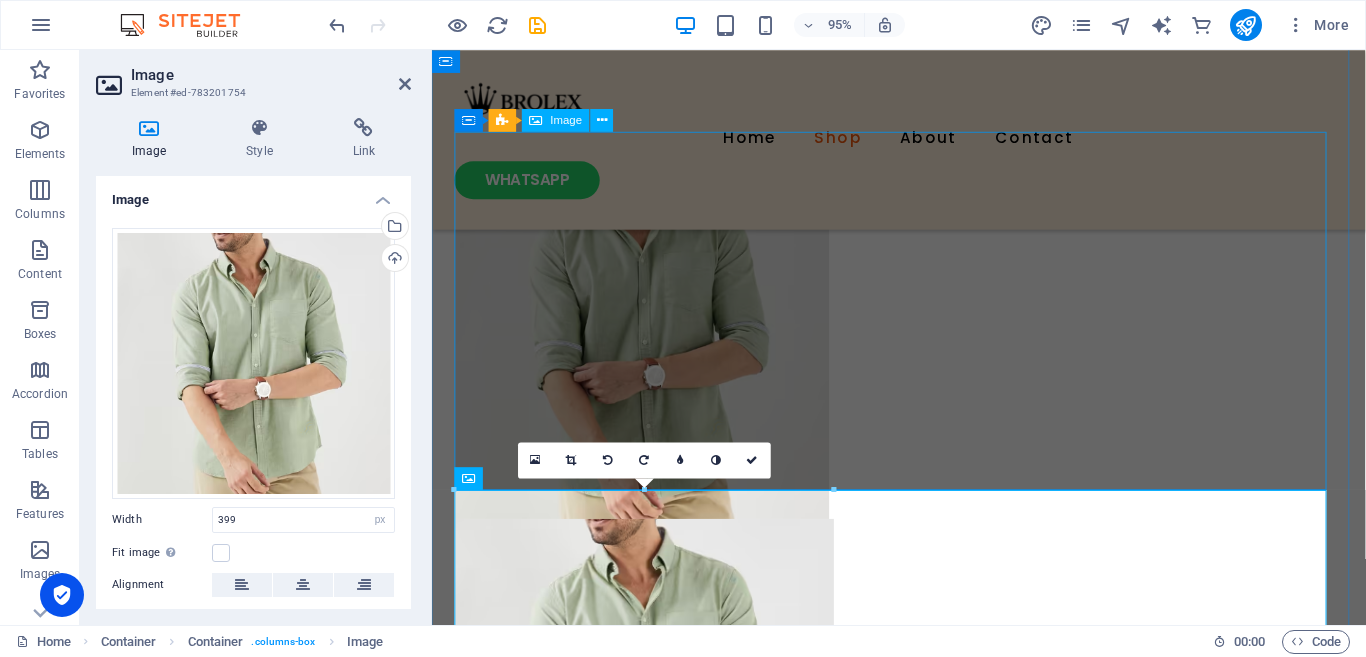 click at bounding box center (923, 354) 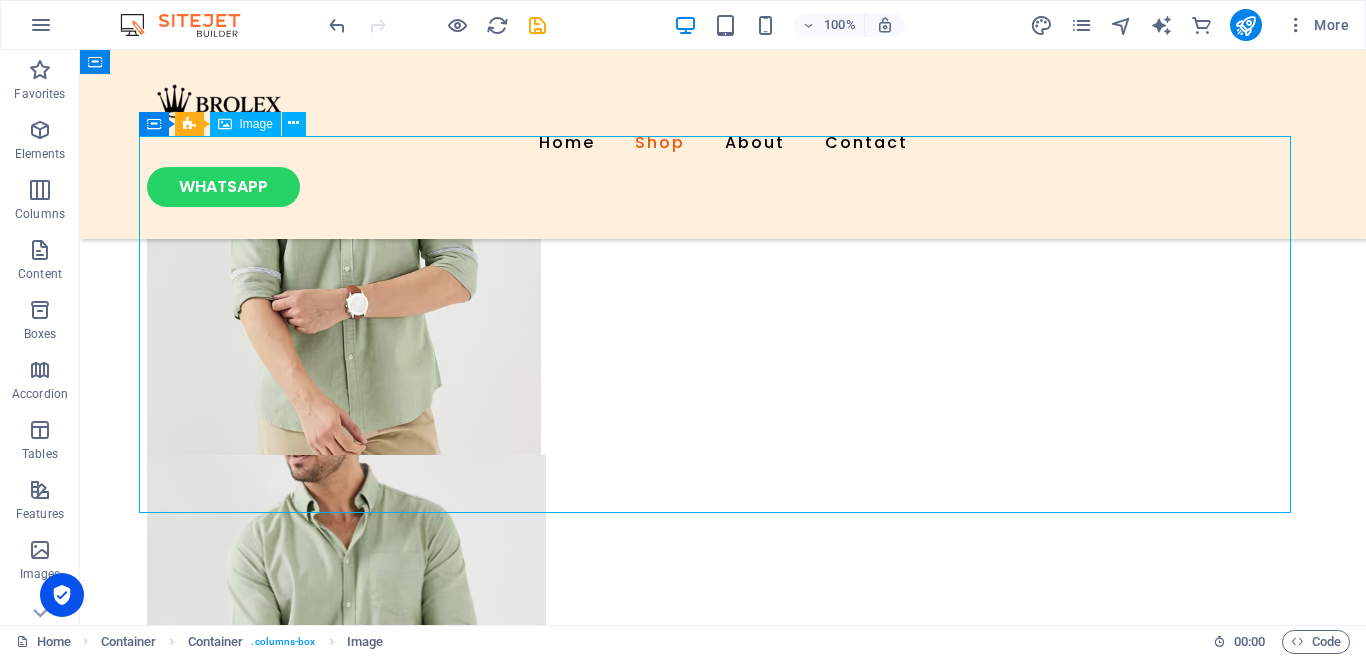 scroll, scrollTop: 1323, scrollLeft: 0, axis: vertical 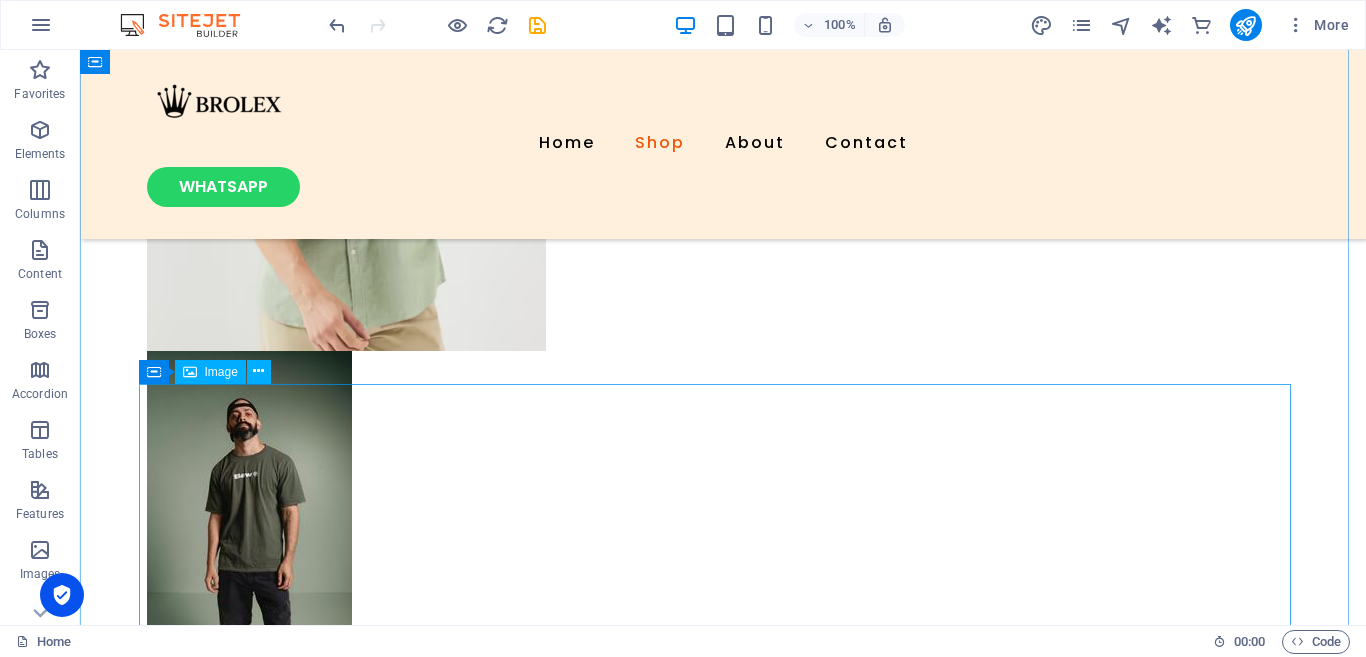 click at bounding box center [723, 505] 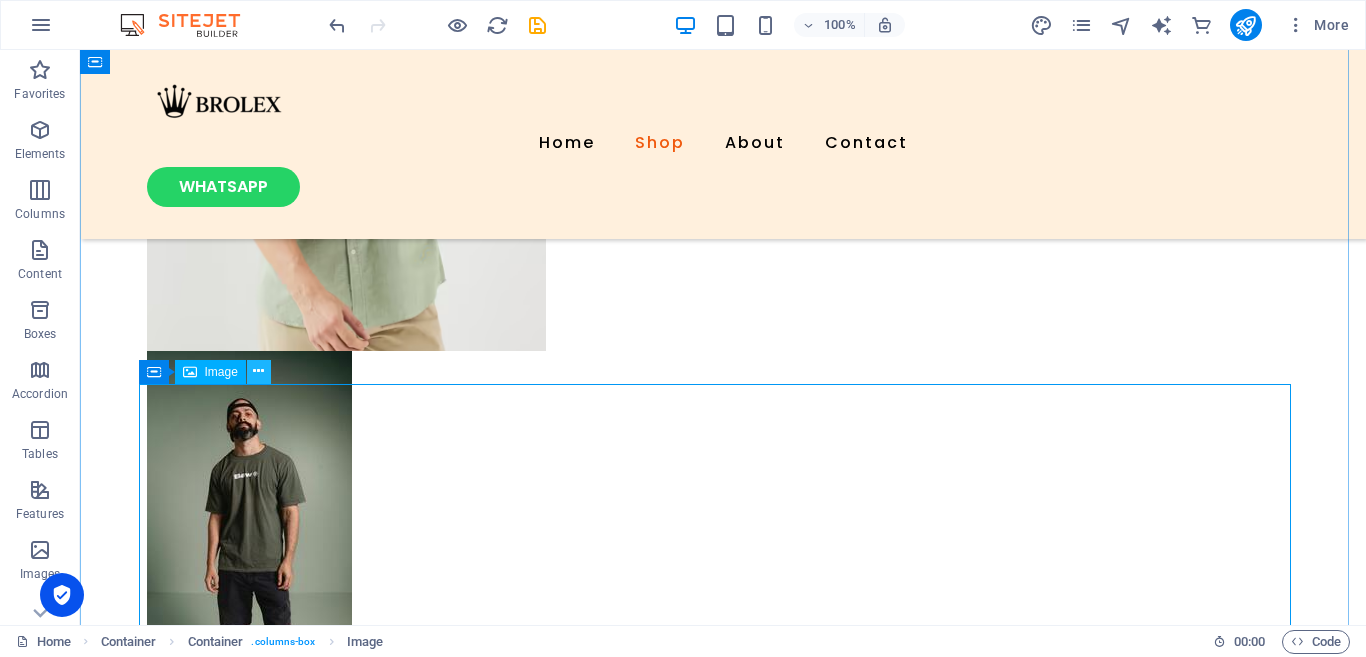 click at bounding box center (259, 372) 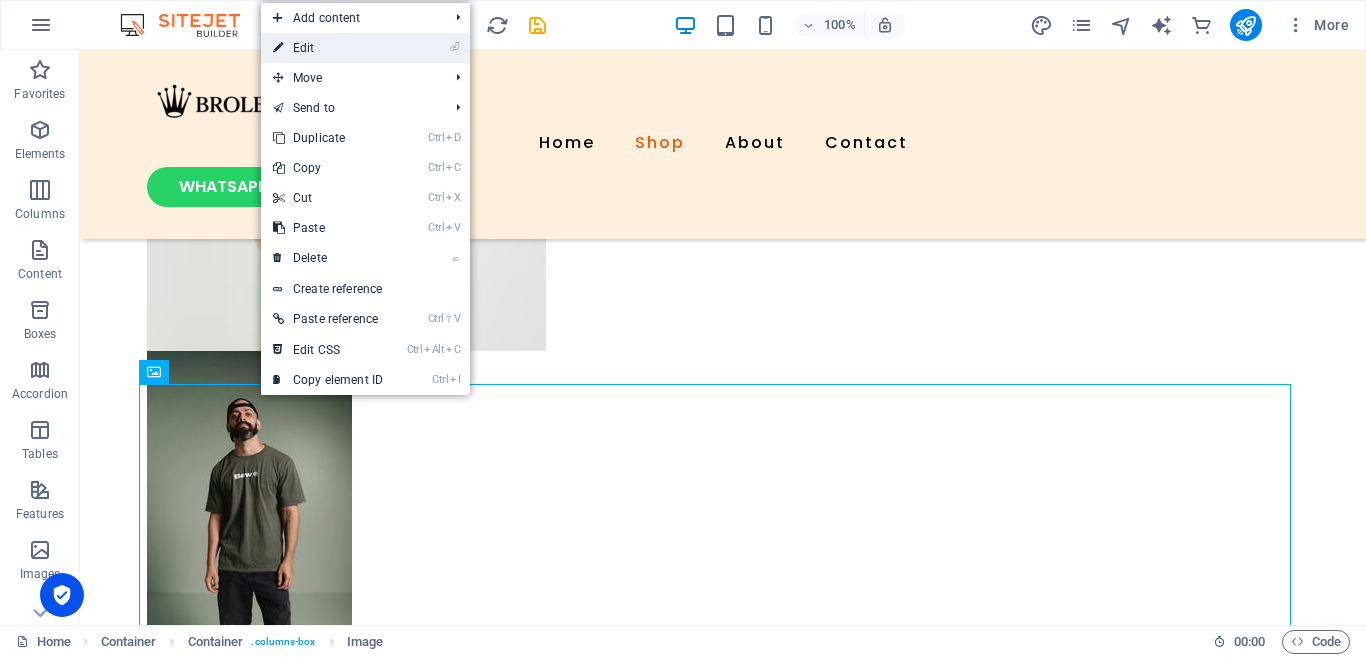 click on "⏎  Edit" at bounding box center (328, 48) 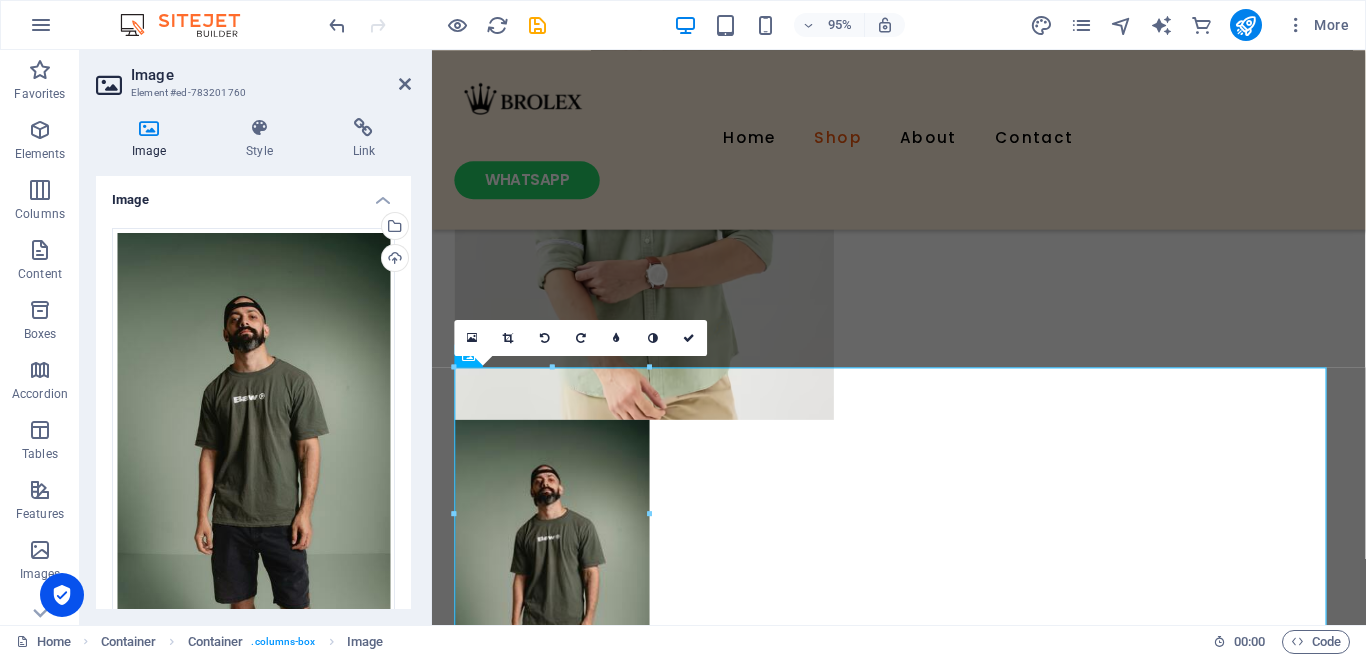 scroll, scrollTop: 1859, scrollLeft: 0, axis: vertical 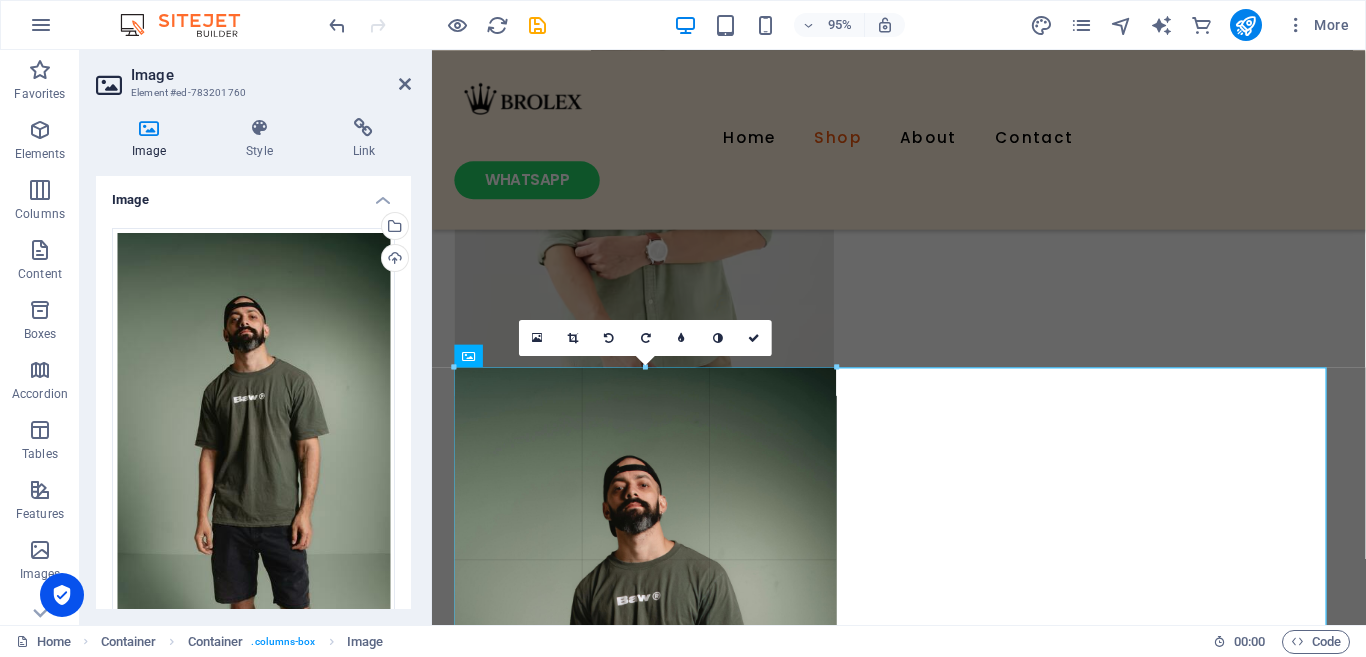 drag, startPoint x: 647, startPoint y: 513, endPoint x: 844, endPoint y: 517, distance: 197.0406 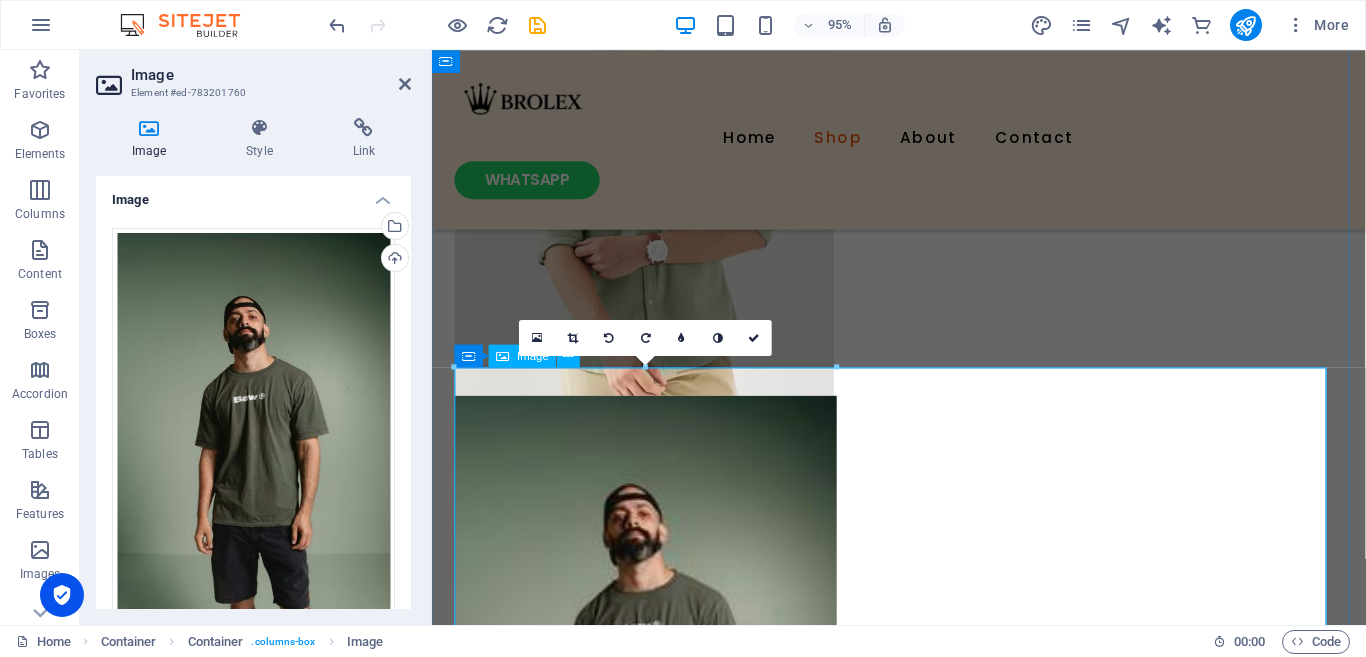 type on "402" 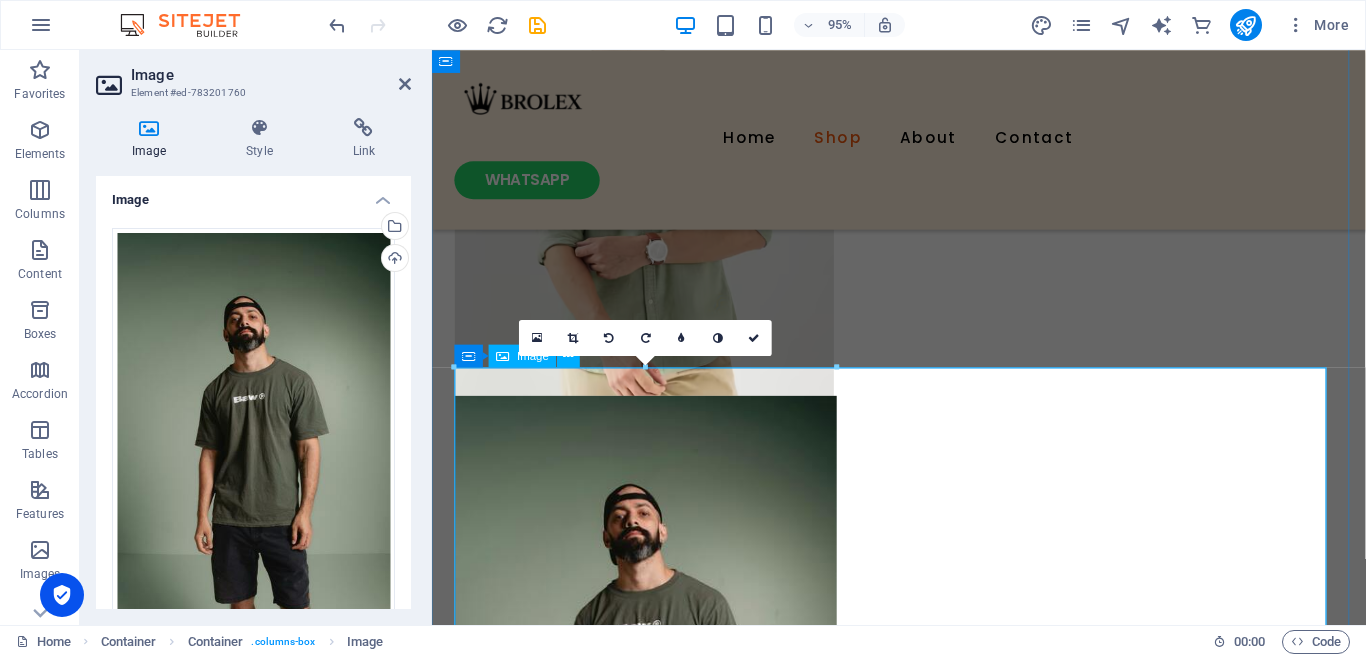click at bounding box center [923, 715] 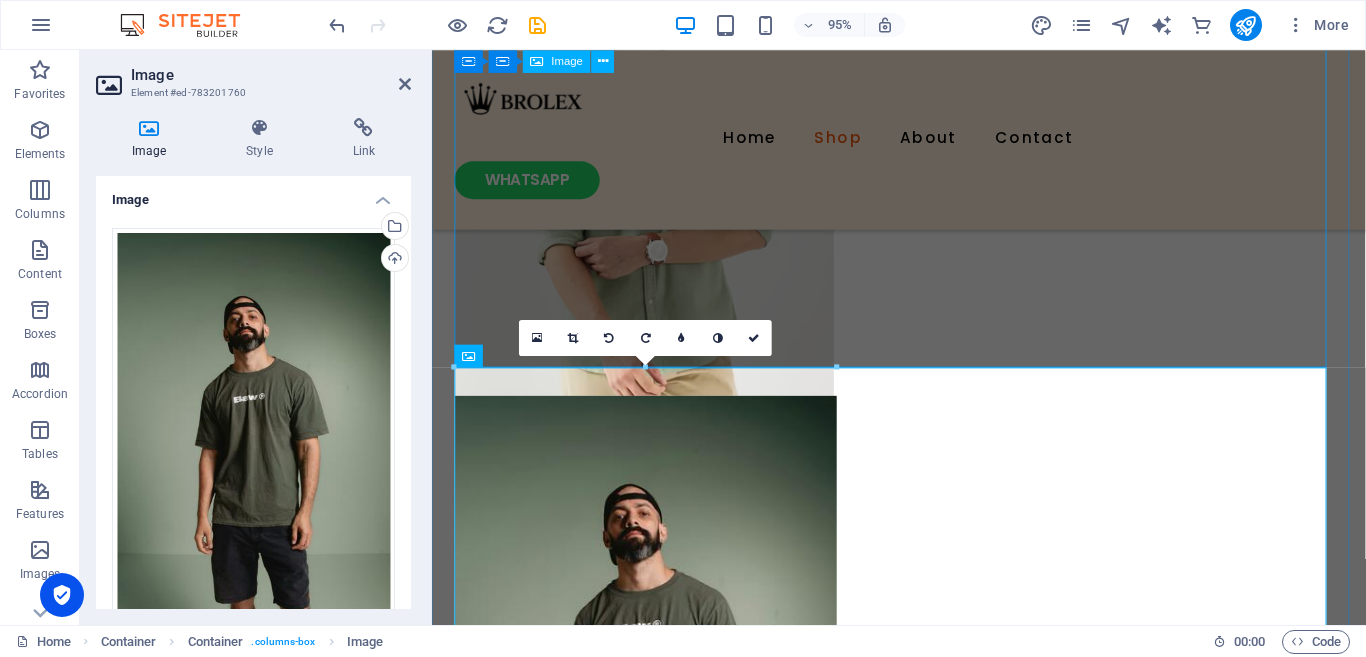 click at bounding box center [923, 223] 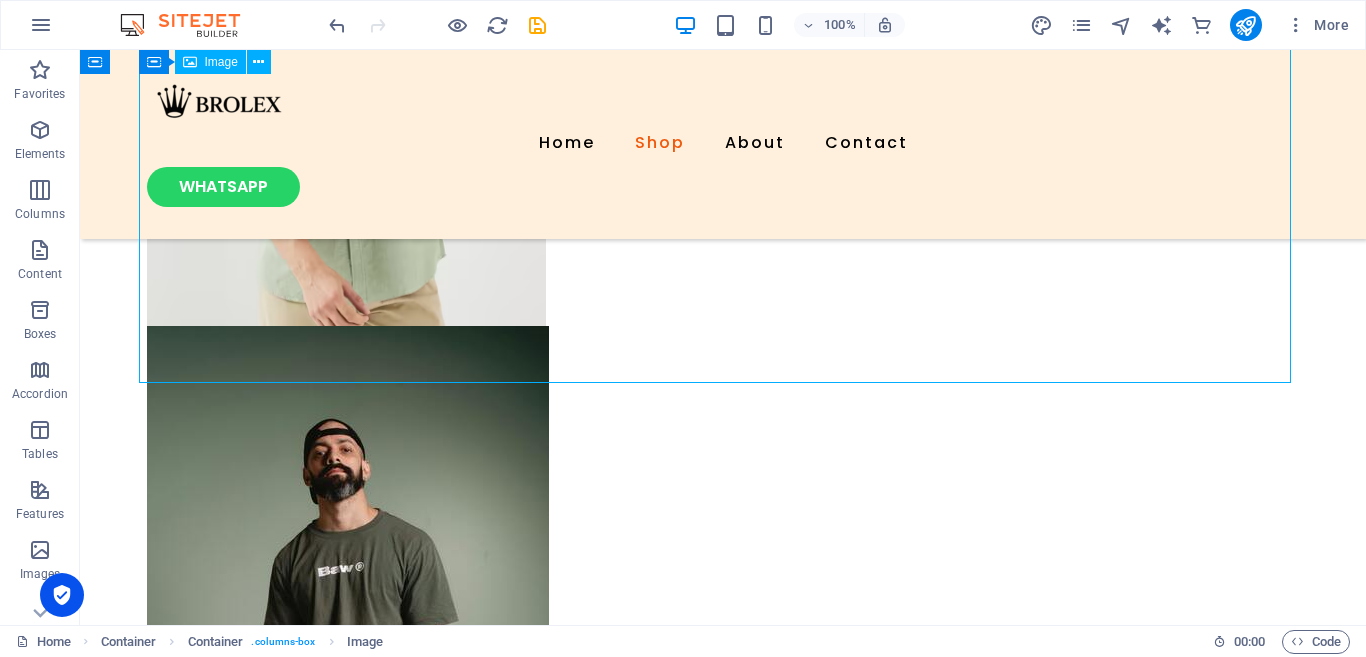 scroll, scrollTop: 1834, scrollLeft: 0, axis: vertical 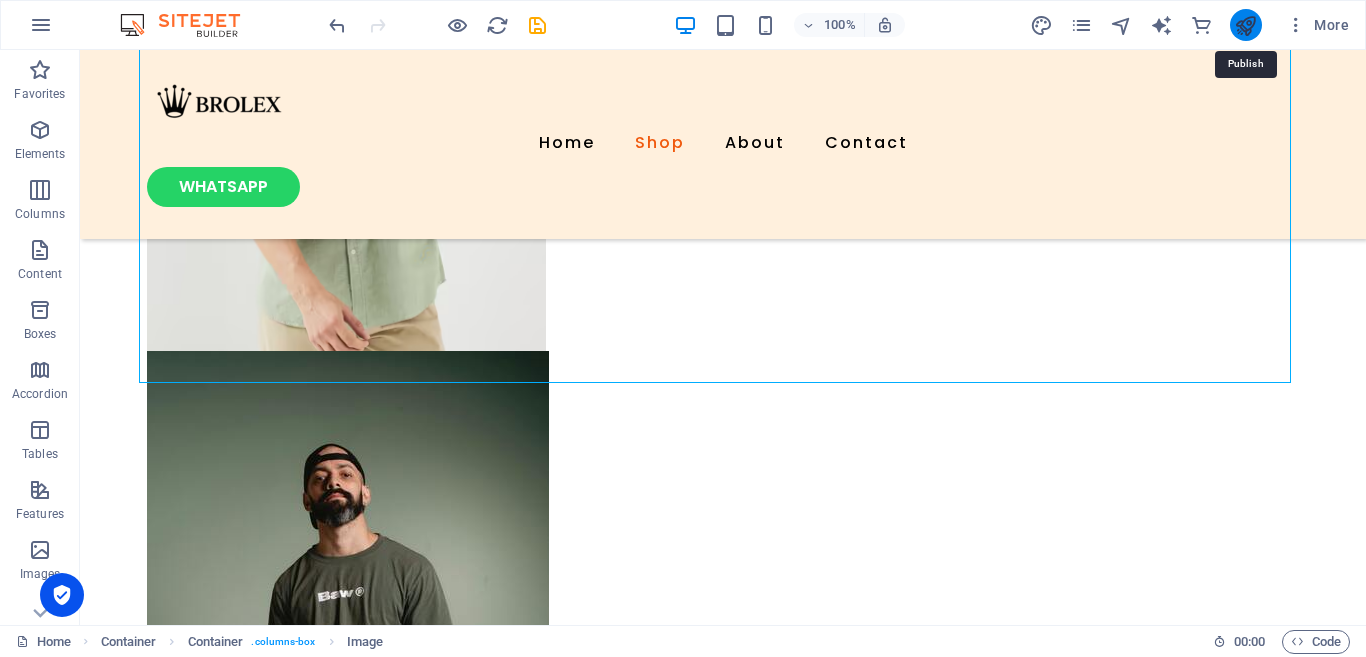 click at bounding box center (1245, 25) 